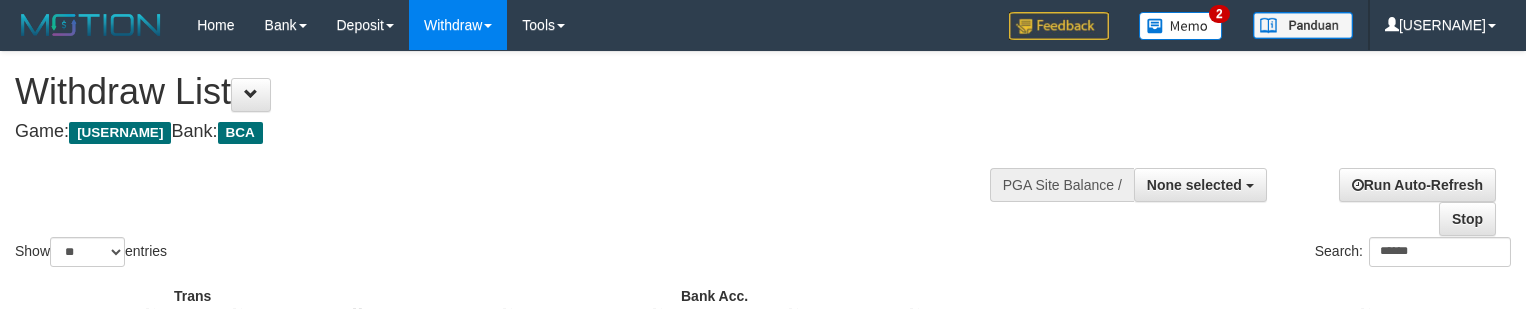 scroll, scrollTop: 173, scrollLeft: 0, axis: vertical 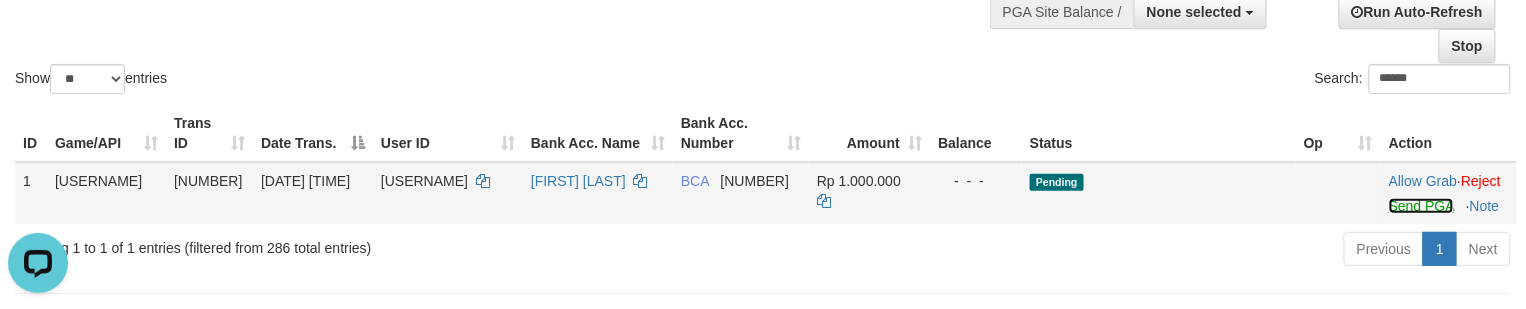 click on "Send PGA" at bounding box center (1421, 206) 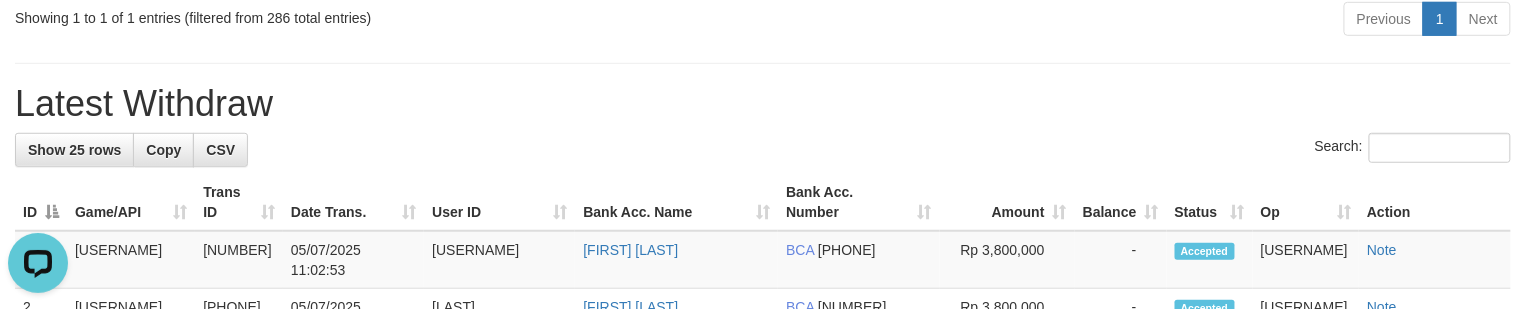 scroll, scrollTop: 221, scrollLeft: 0, axis: vertical 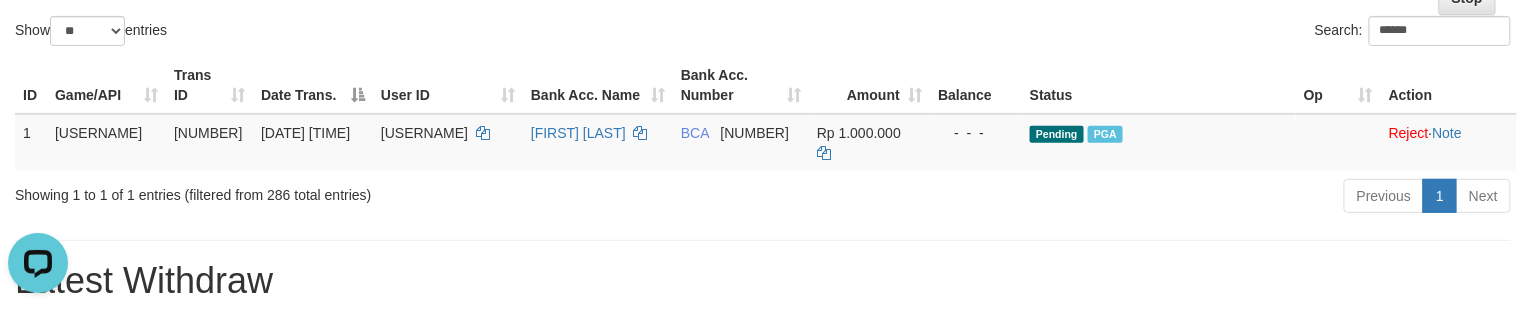 click on "Showing 1 to 1 of 1 entries (filtered from 286 total entries) Previous 1 Next" at bounding box center (763, 198) 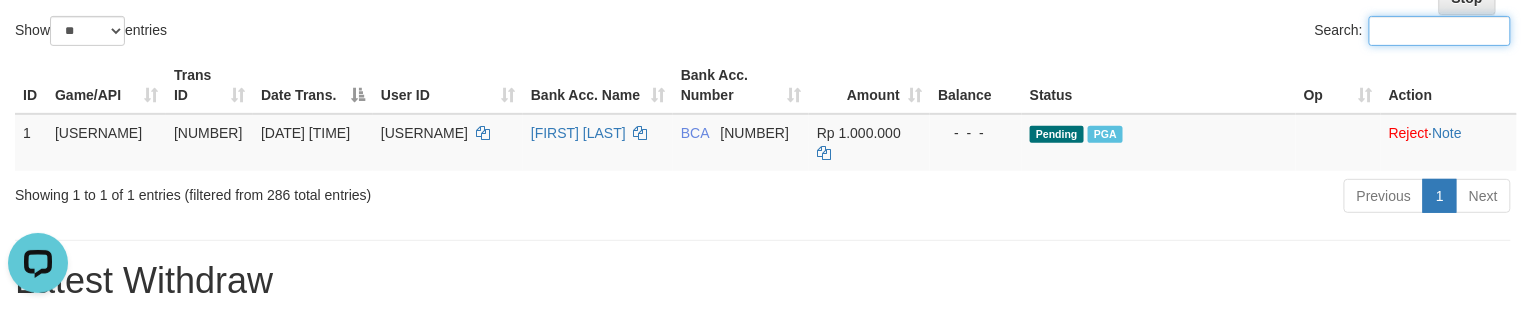 paste on "[MASKED_DATA]" 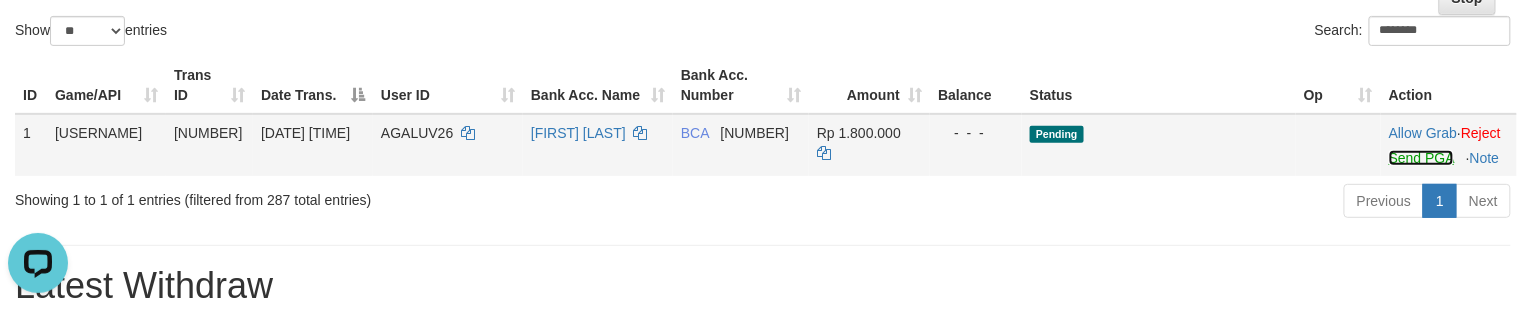 click on "Send PGA" at bounding box center [1421, 158] 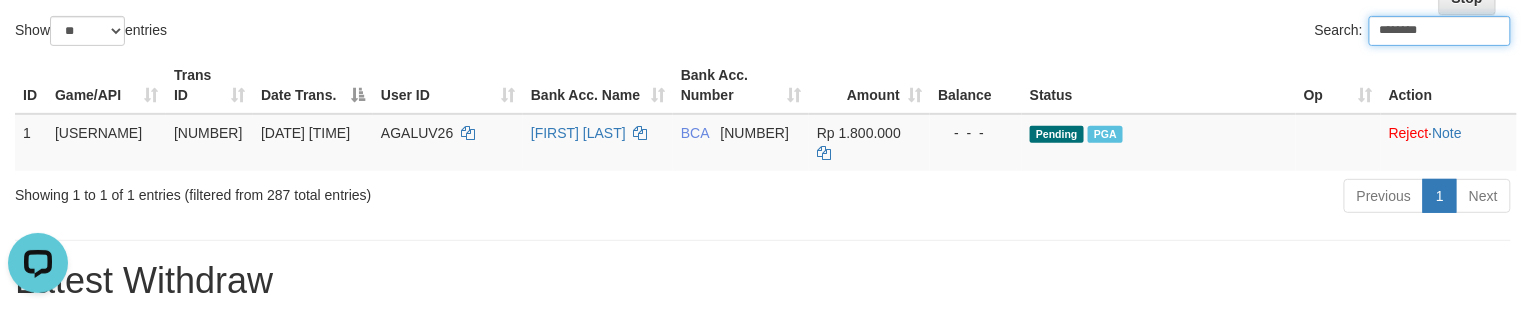 drag, startPoint x: 580, startPoint y: 221, endPoint x: 598, endPoint y: 222, distance: 18.027756 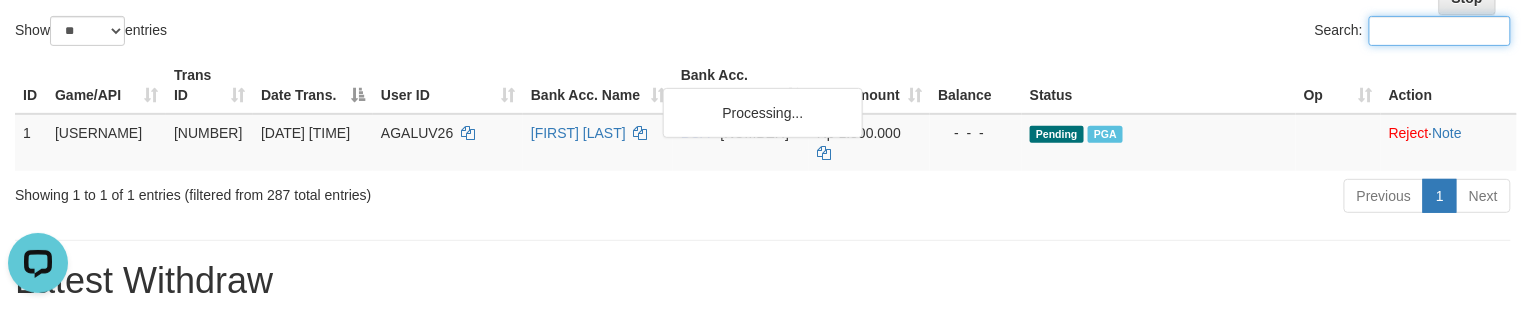 paste on "****" 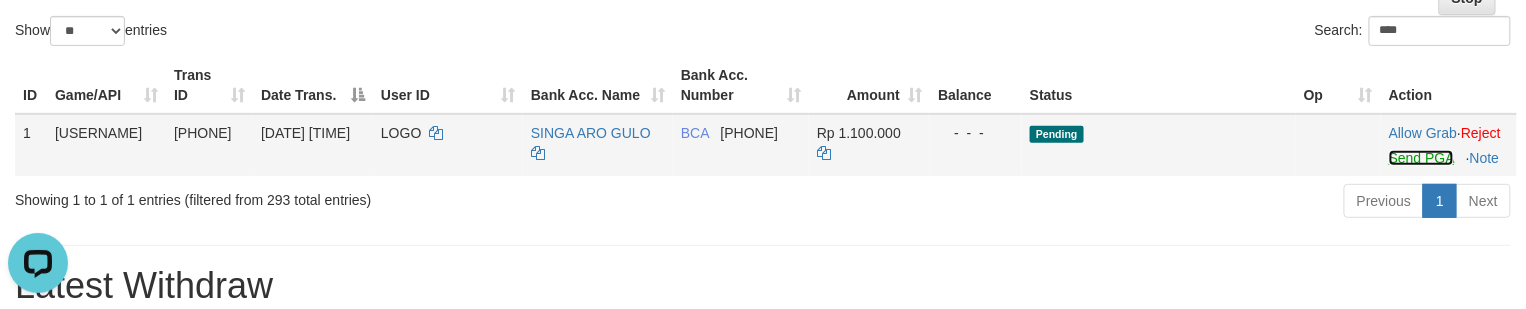 click on "Send PGA" at bounding box center (1421, 158) 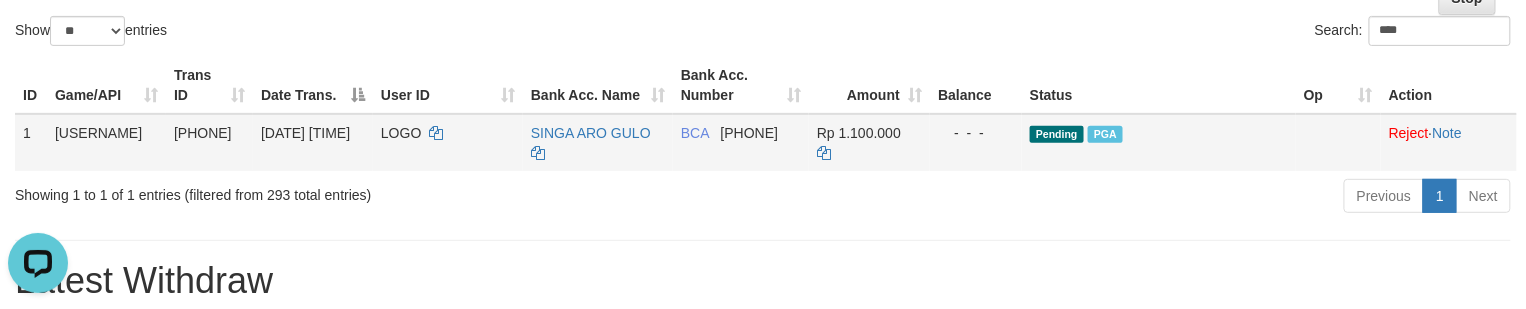 click on "Rp 1.100.000" at bounding box center (859, 133) 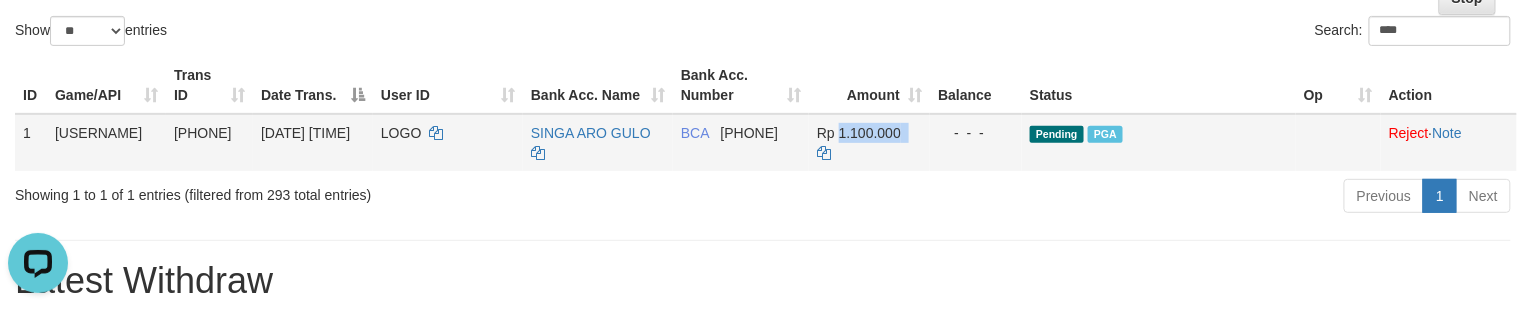 click on "Rp 1.100.000" at bounding box center (859, 133) 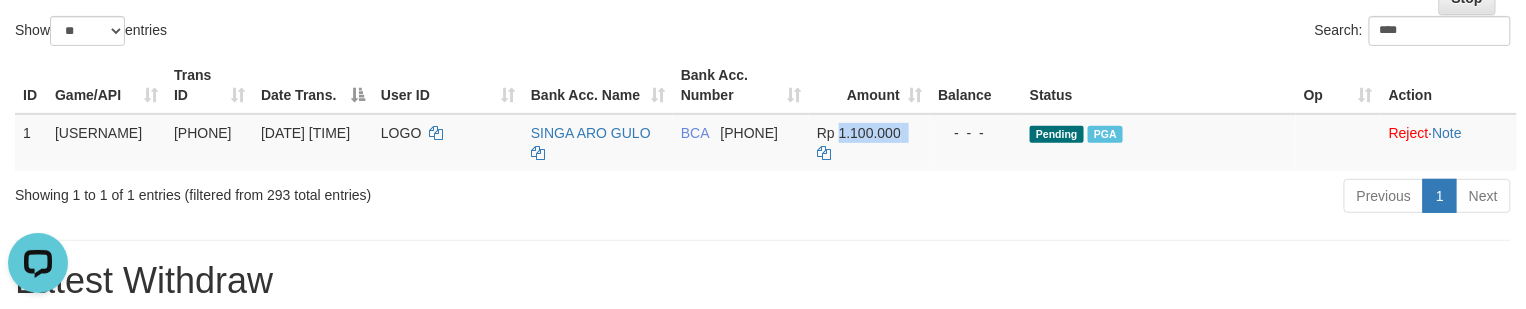 copy on "1.100.000" 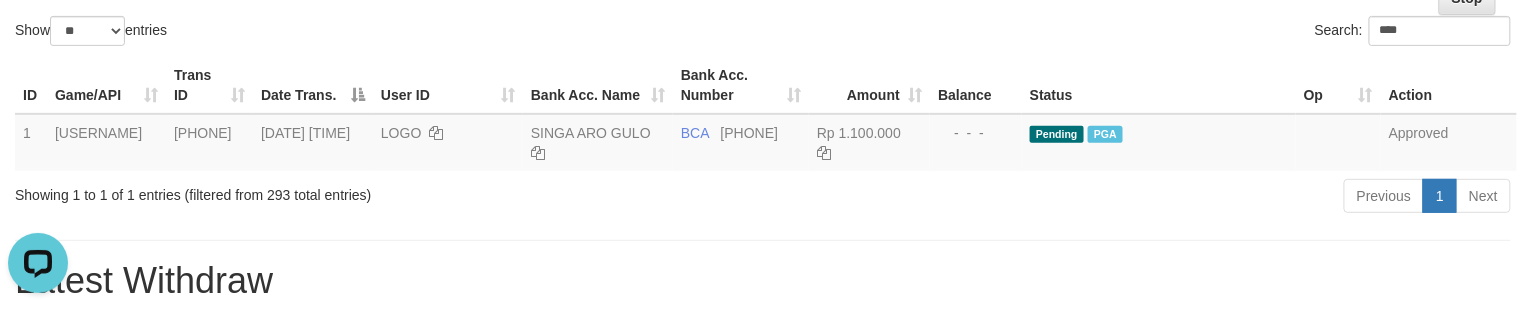 click on "Show  ** ** ** ***  entries" at bounding box center (381, 33) 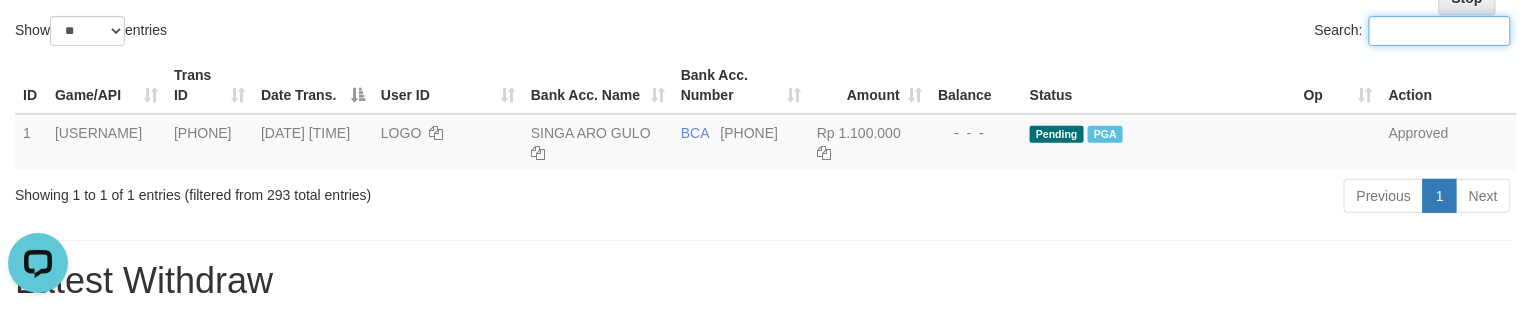 paste on "**********" 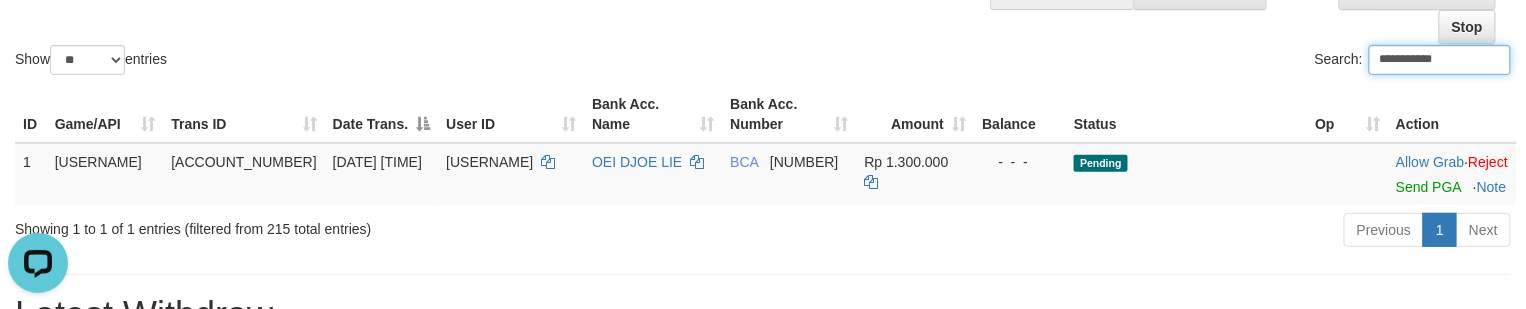 scroll, scrollTop: 173, scrollLeft: 0, axis: vertical 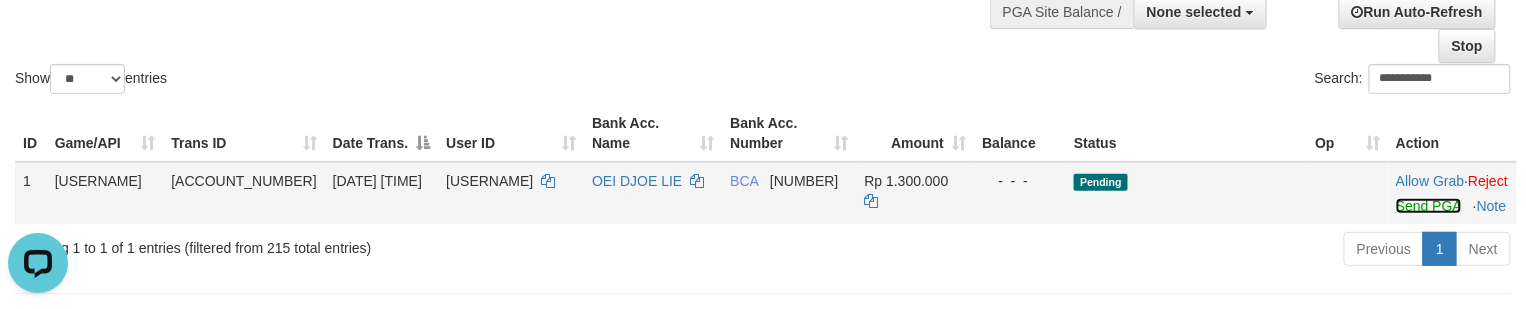 click on "Send PGA" at bounding box center (1428, 206) 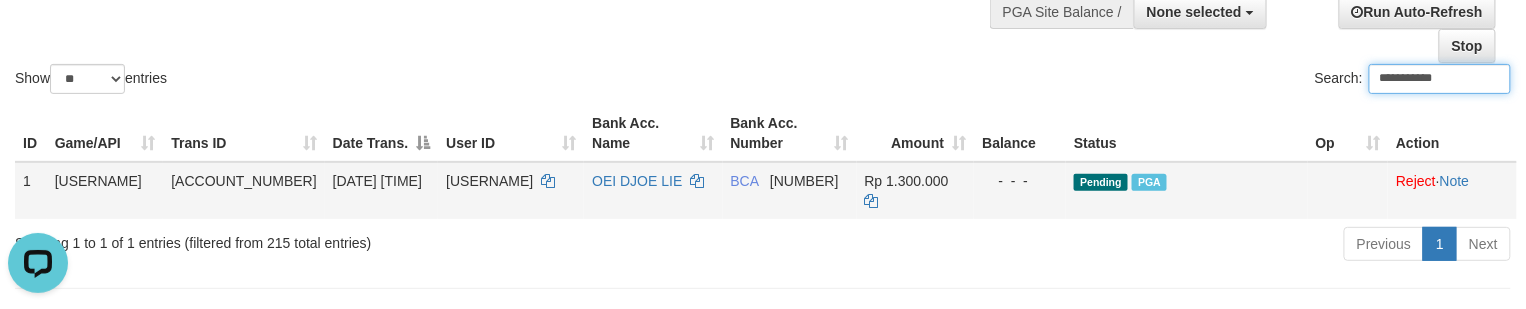 drag, startPoint x: 354, startPoint y: 73, endPoint x: 14, endPoint y: 212, distance: 367.31595 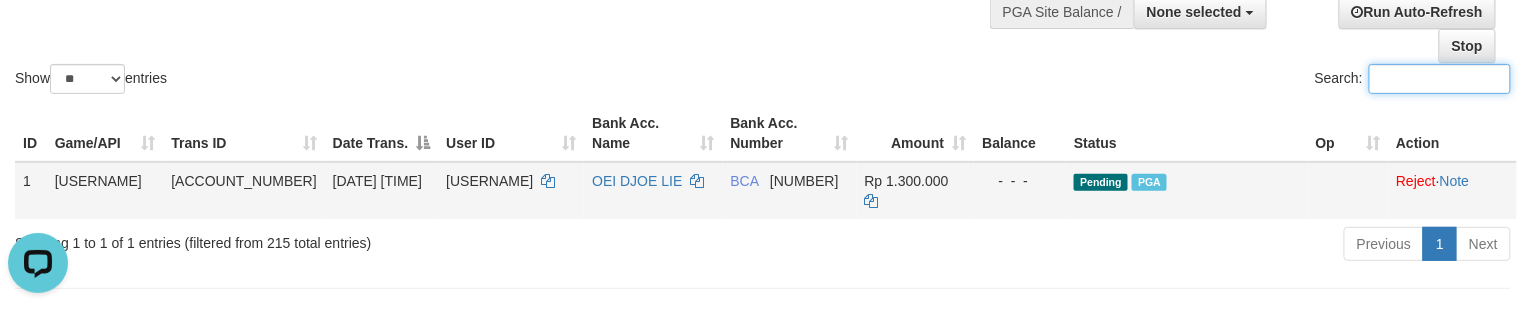 paste on "*******" 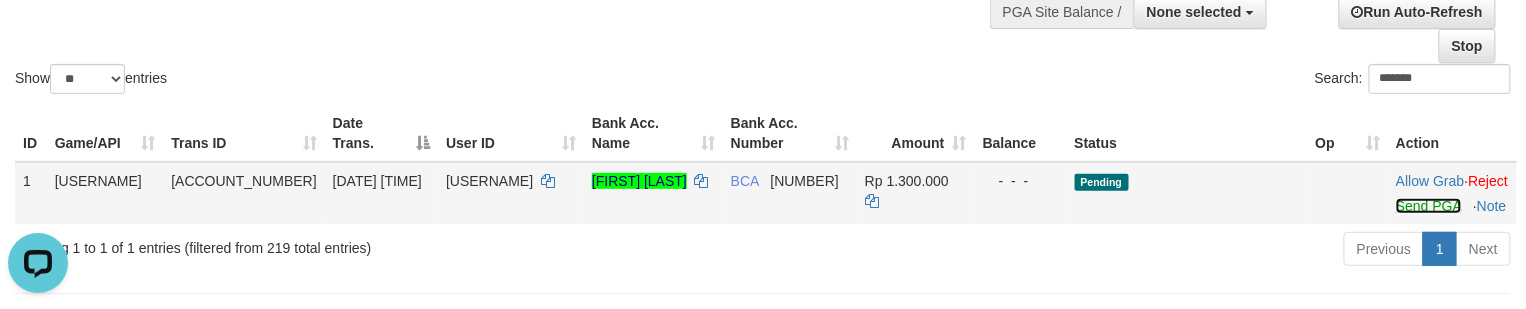 click on "Send PGA" at bounding box center (1428, 206) 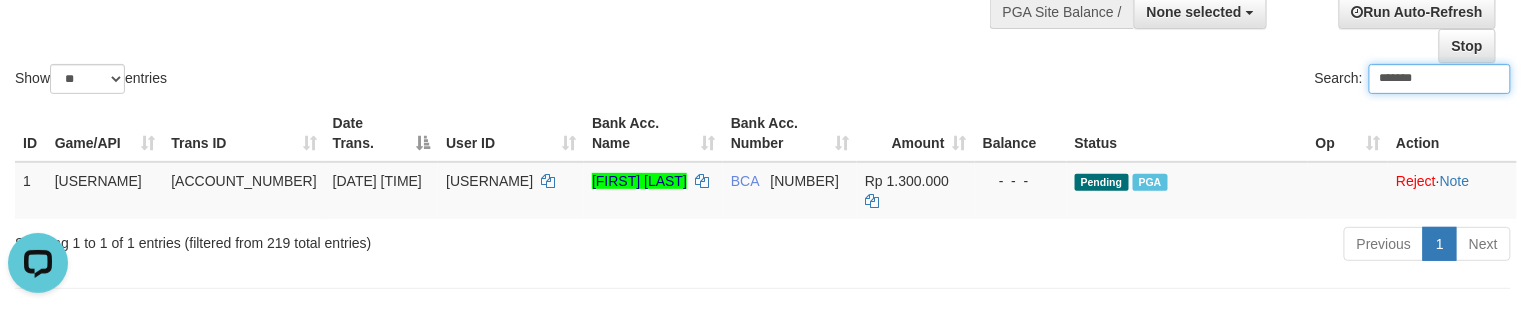 drag, startPoint x: 468, startPoint y: 70, endPoint x: 352, endPoint y: 128, distance: 129.69194 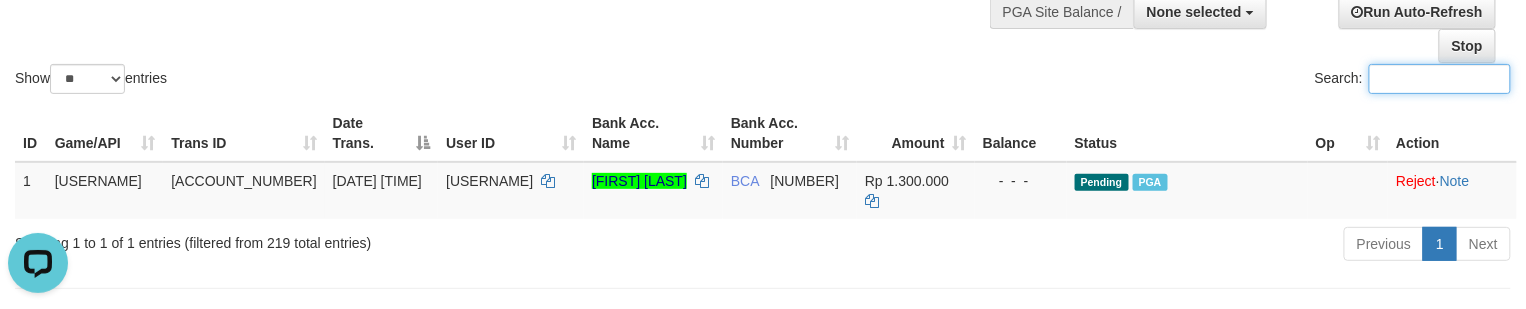 paste on "[MASKED_DATA]" 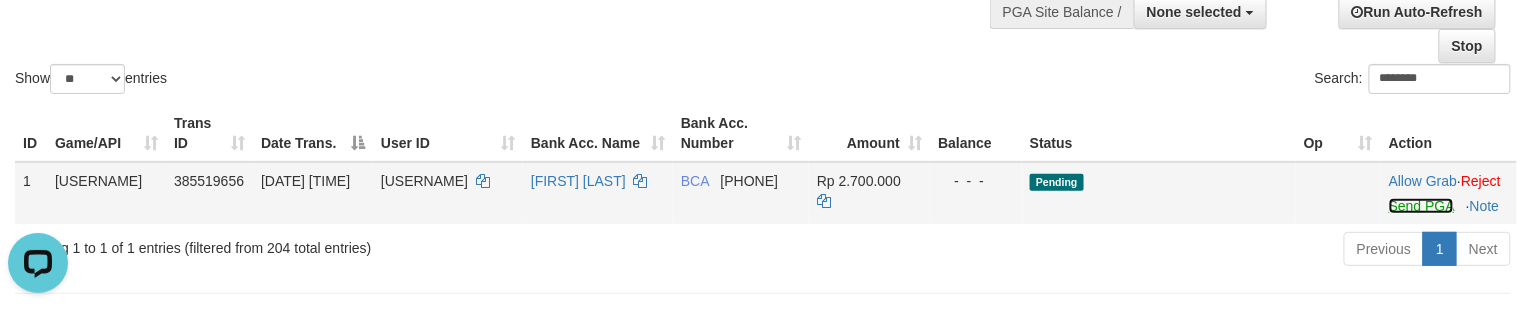 click on "Send PGA" at bounding box center [1421, 206] 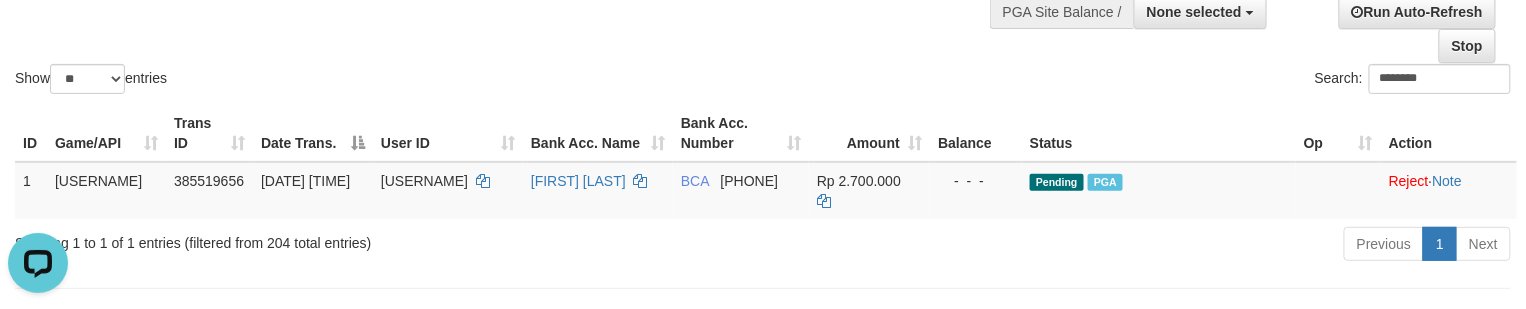 click on "Show  ** ** ** ***  entries Search: [USERNAME]" at bounding box center [763, -12] 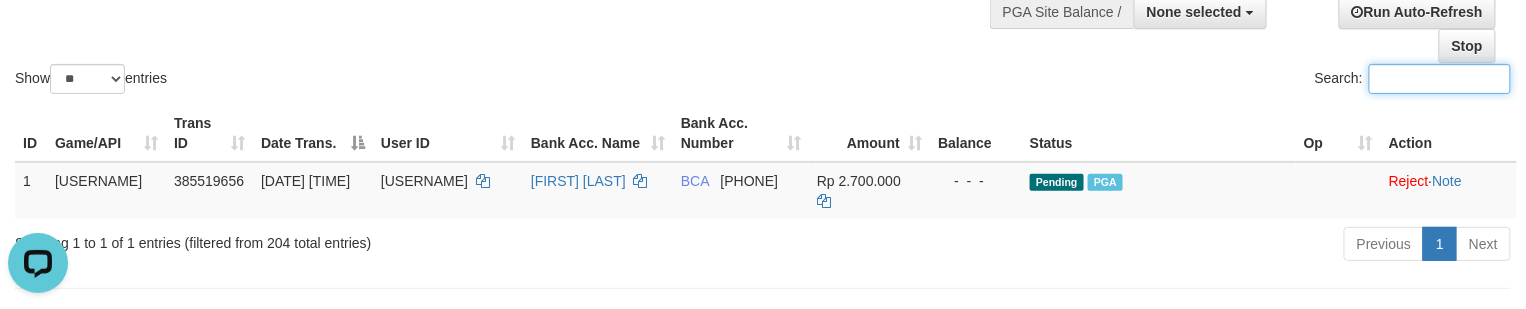 paste on "**********" 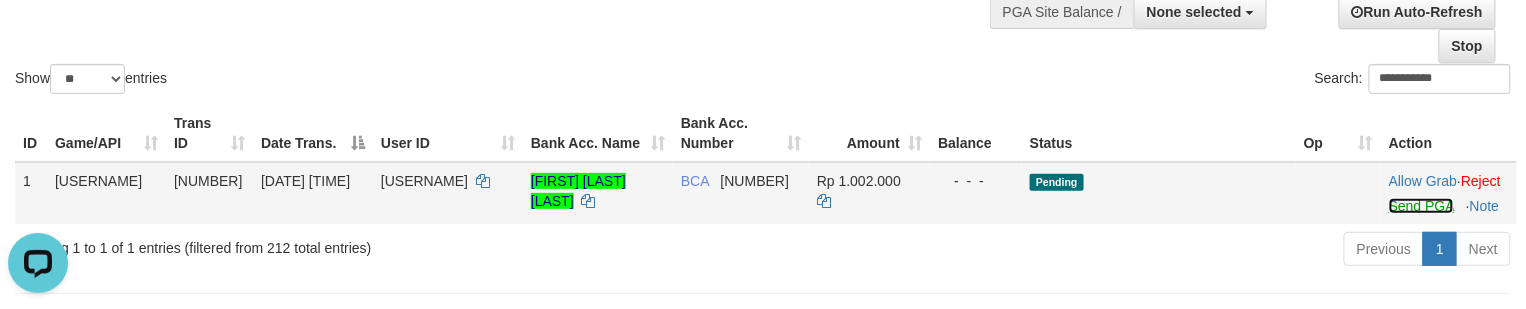 click on "Send PGA" at bounding box center [1421, 206] 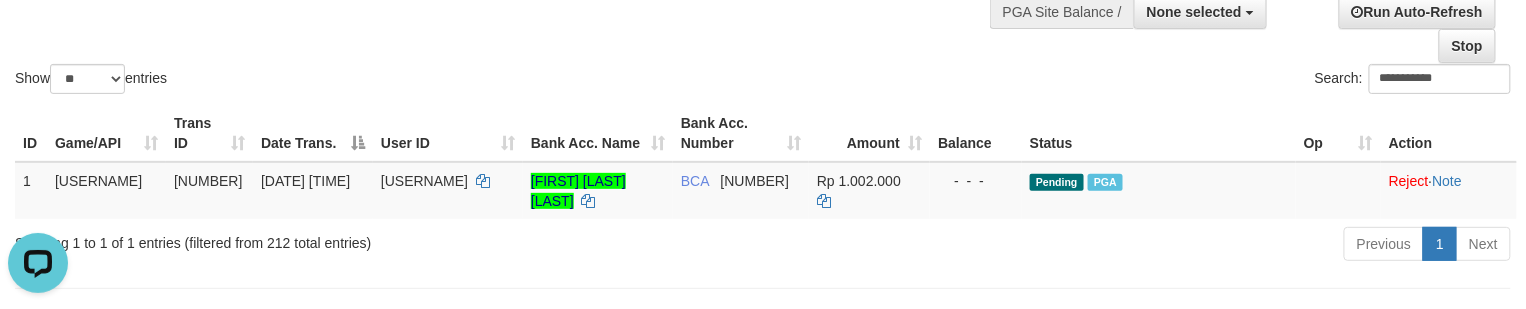 click on "**********" at bounding box center (763, -12) 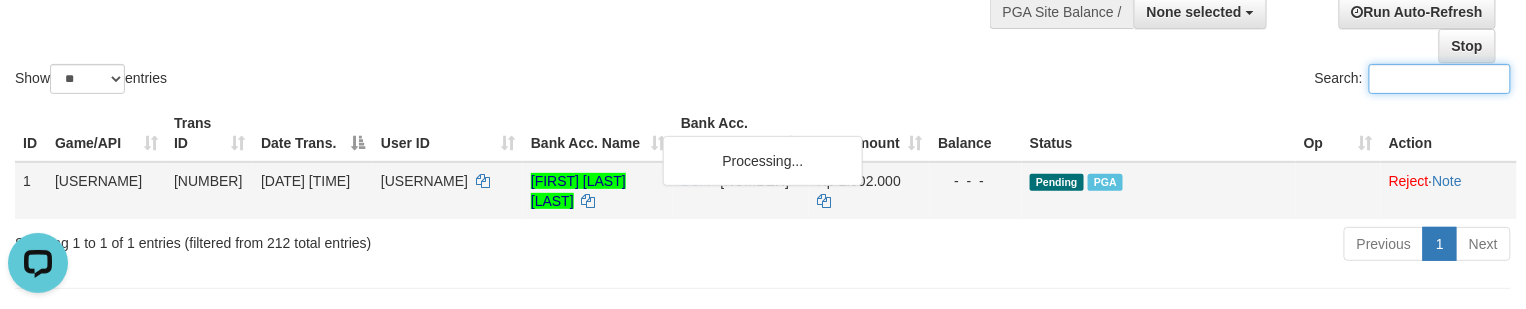 paste on "******" 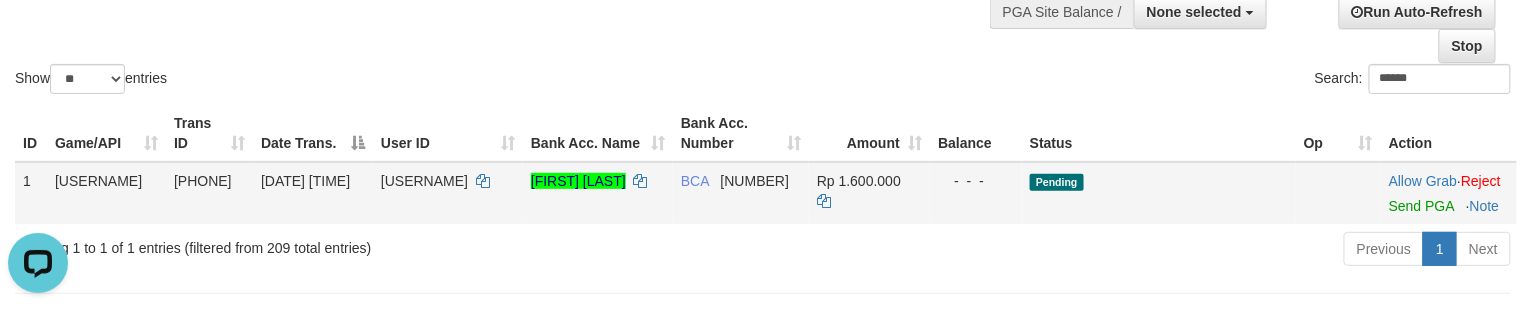 click on "Allow Grab   ·    Reject Send PGA     ·    Note" at bounding box center (1449, 193) 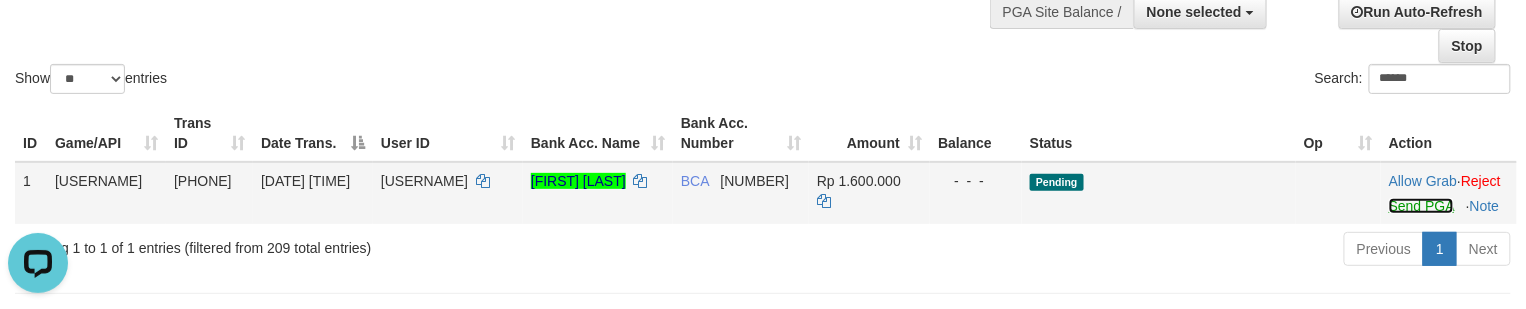 click on "Send PGA" at bounding box center (1421, 206) 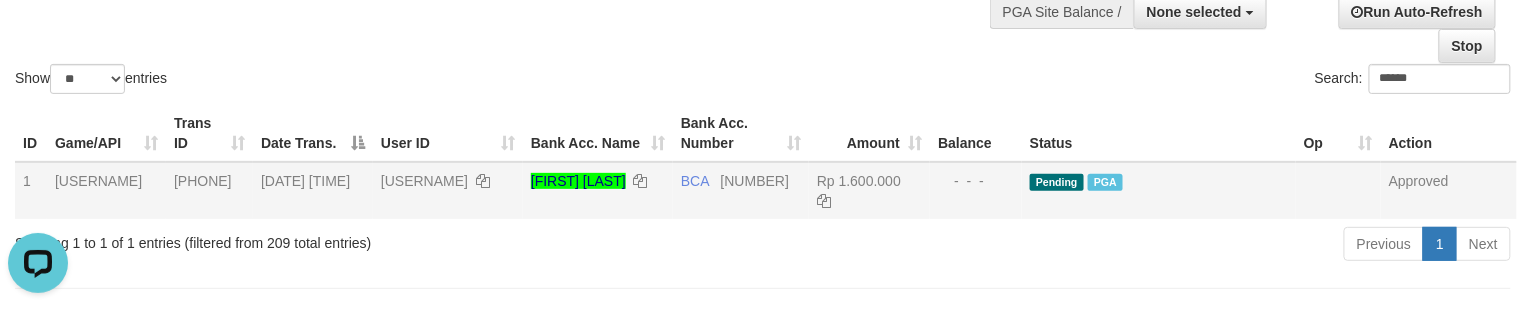 drag, startPoint x: 320, startPoint y: 93, endPoint x: 270, endPoint y: 93, distance: 50 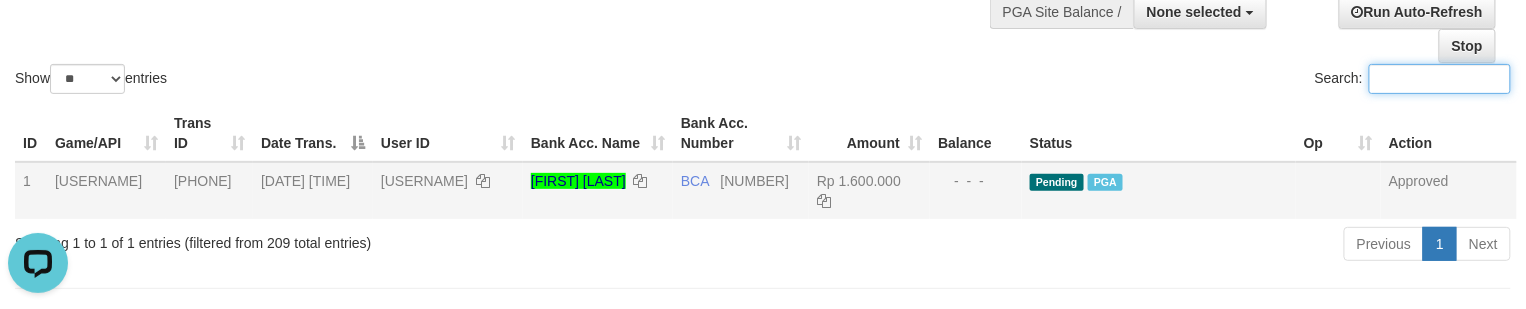 paste on "*******" 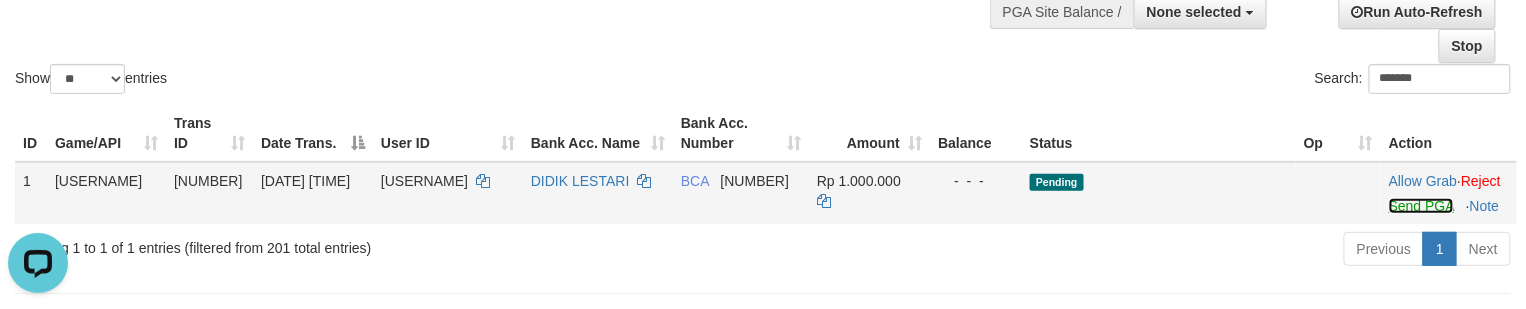 click on "Send PGA" at bounding box center (1421, 206) 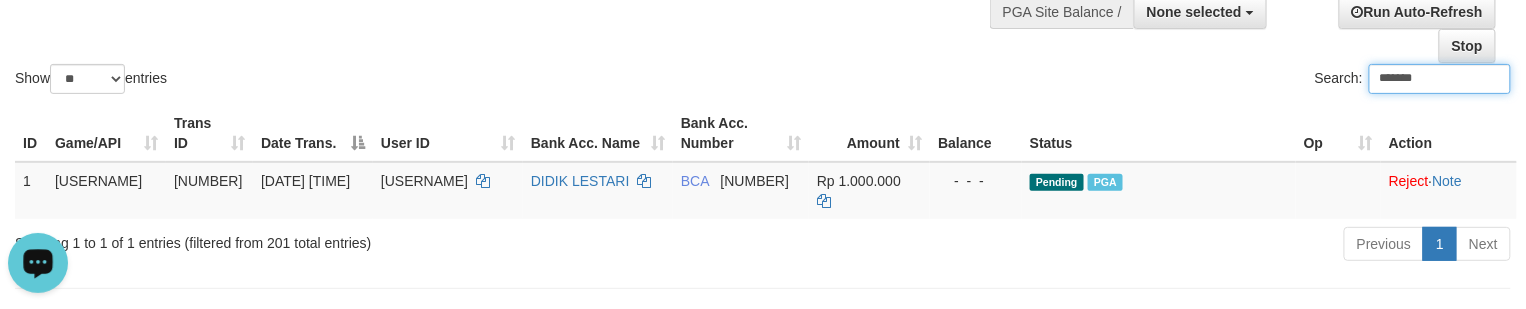 click on "Show  ** ** ** ***  entries" at bounding box center [381, 81] 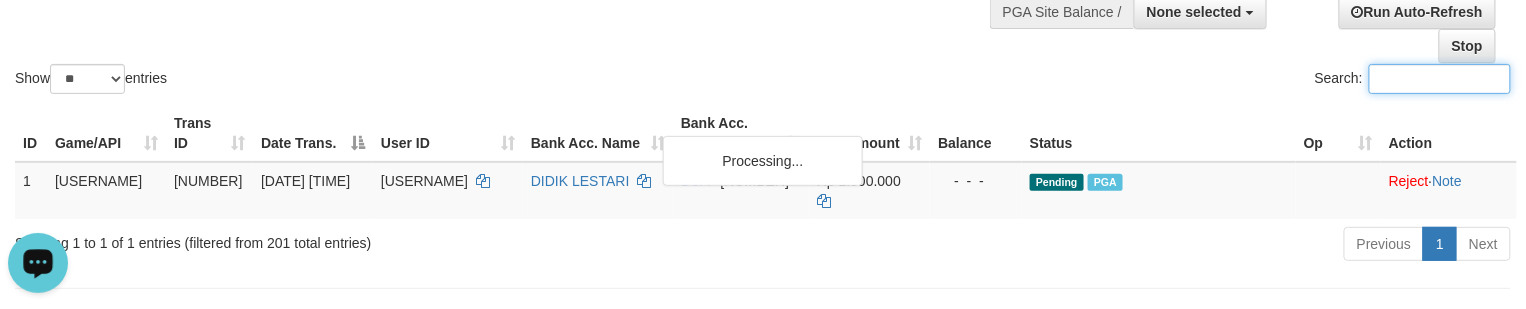 paste on "*******" 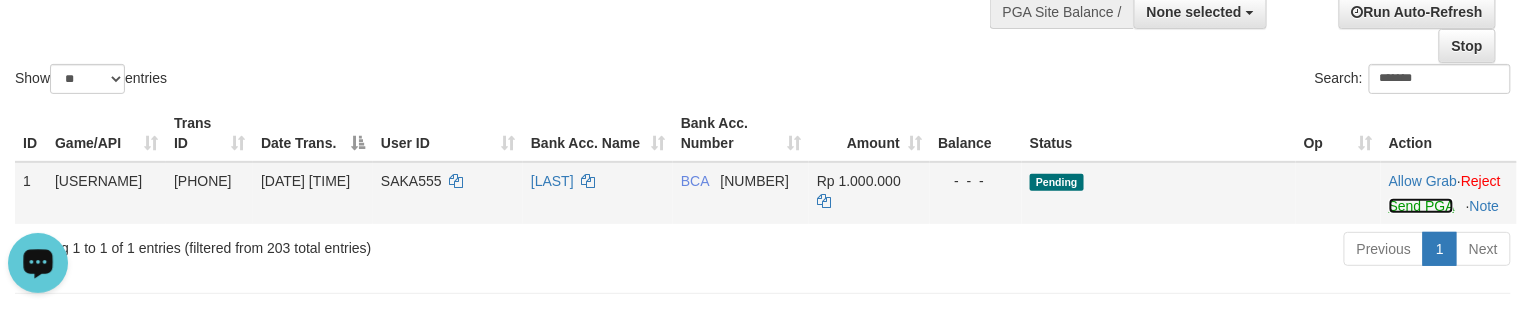 click on "Send PGA" at bounding box center [1421, 206] 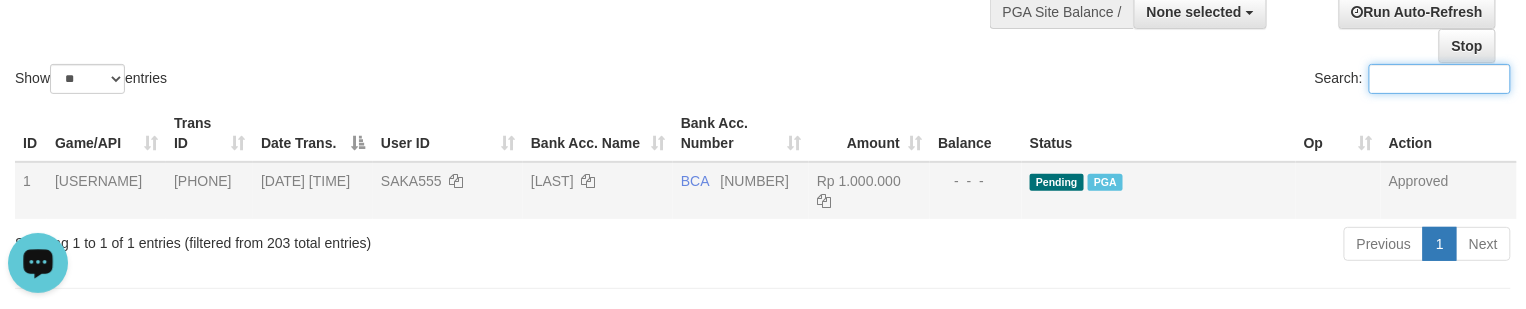 drag, startPoint x: 549, startPoint y: 68, endPoint x: 533, endPoint y: 68, distance: 16 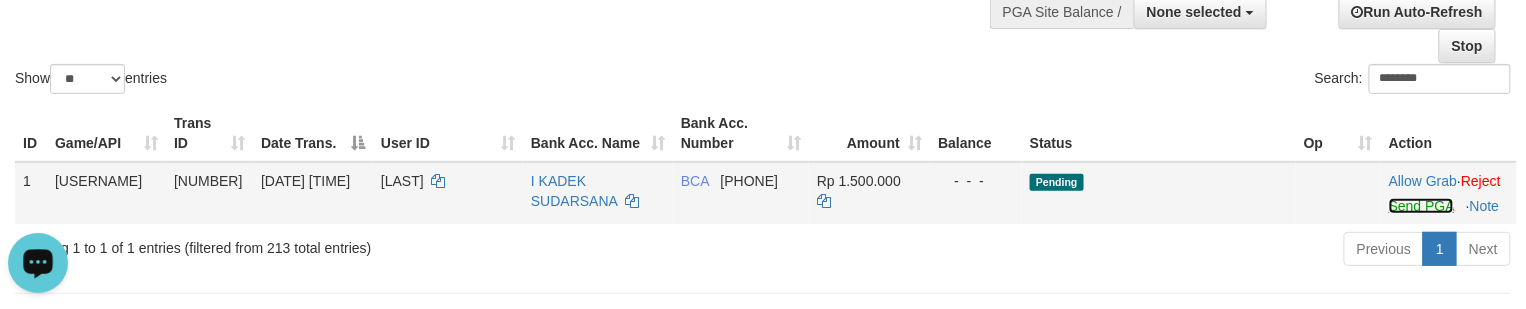 click on "Send PGA" at bounding box center (1421, 206) 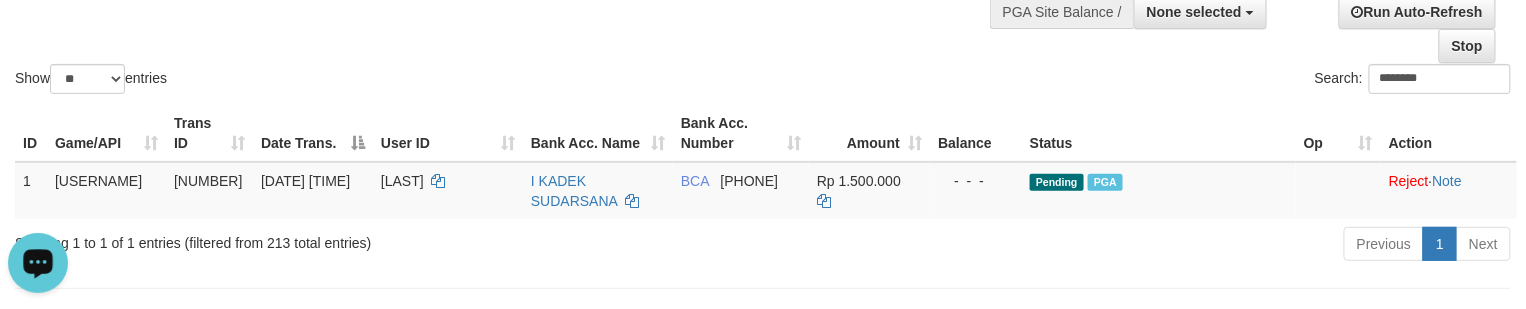 click on "Show  ** ** ** ***  entries Search: [USERNAME]" at bounding box center [763, -12] 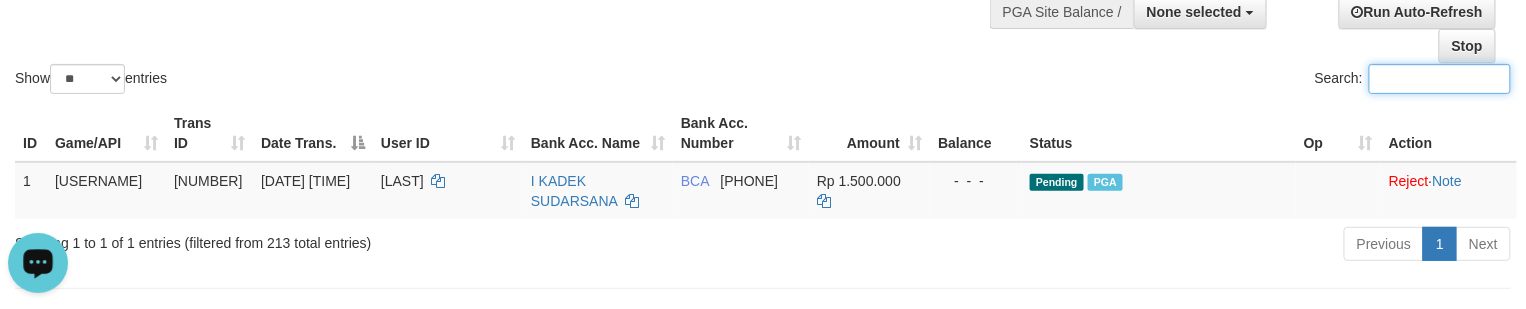 paste on "[MASKED_DATA]" 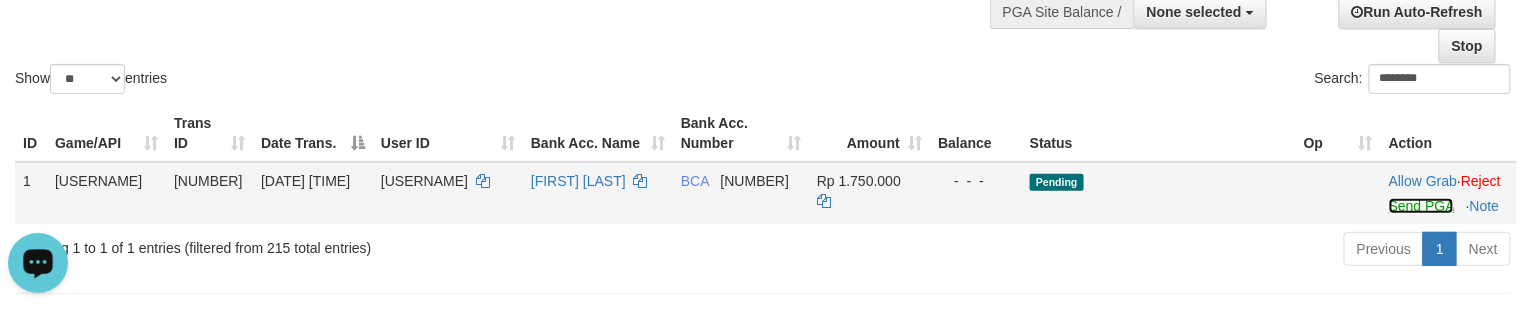 click on "Send PGA" at bounding box center [1421, 206] 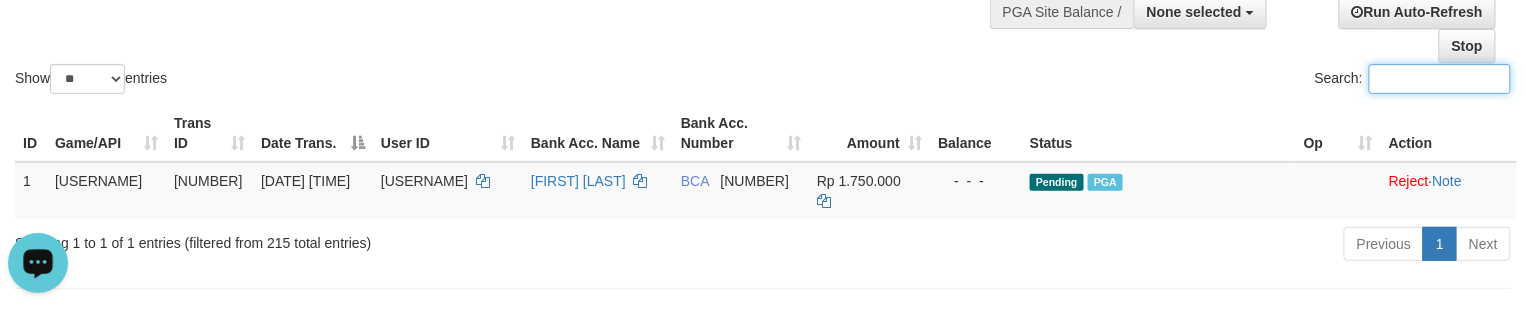 click on "Show  ** ** ** ***  entries Search:" at bounding box center (763, -12) 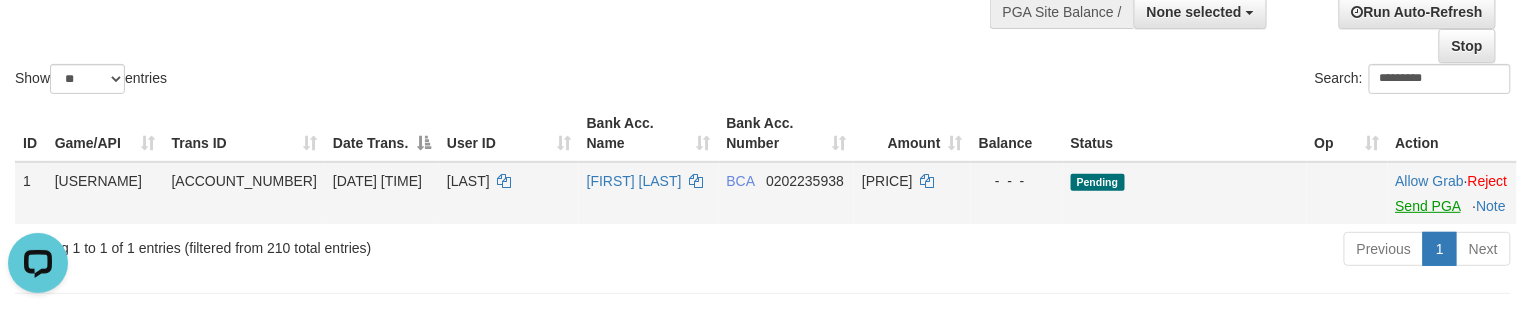 click on "Allow Grab   ·    Reject Send PGA     ·    Note" at bounding box center (1452, 193) 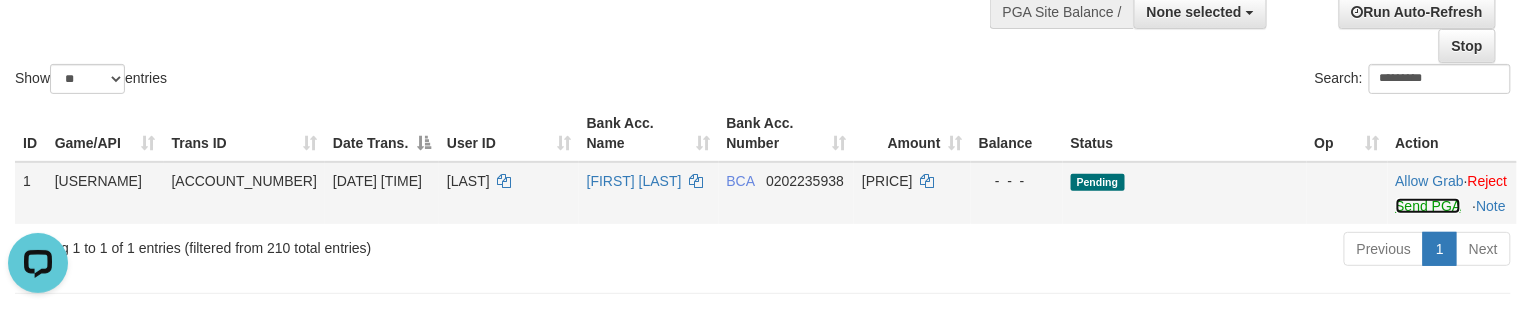 click on "Send PGA" at bounding box center (1428, 206) 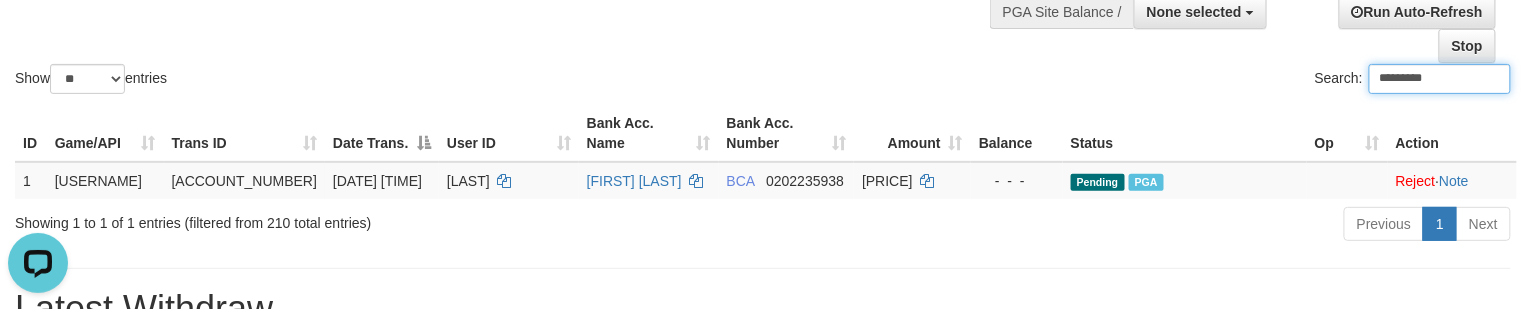click on "Show  ** ** ** ***  entries" at bounding box center [381, 81] 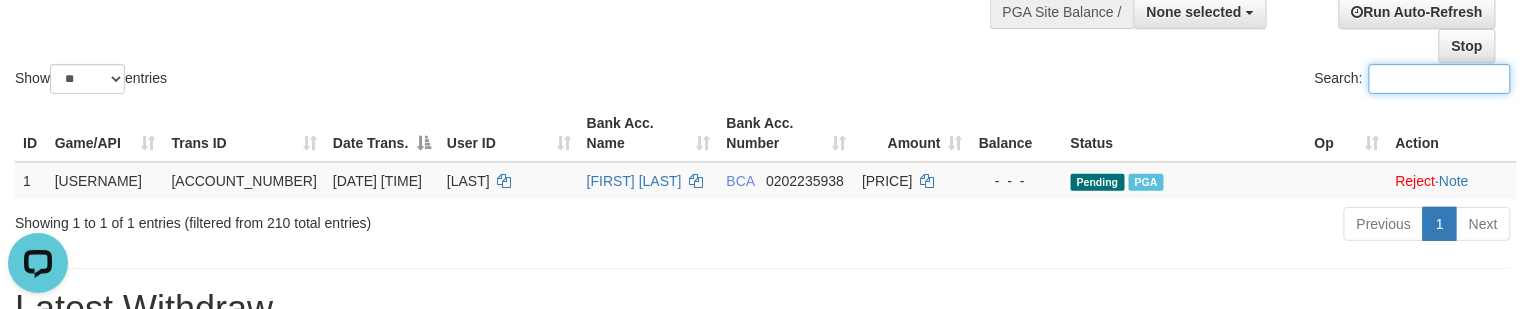 paste on "*********" 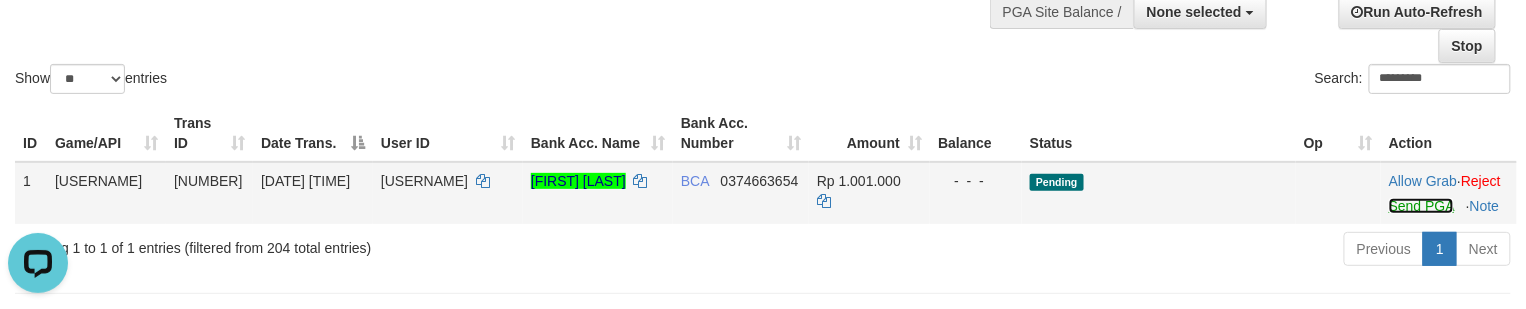 click on "Send PGA" at bounding box center (1421, 206) 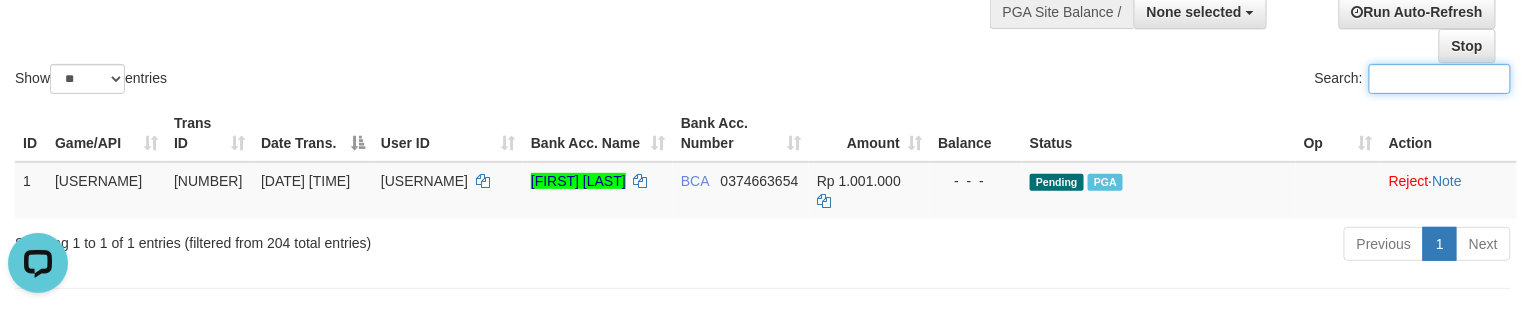 drag, startPoint x: 377, startPoint y: 56, endPoint x: 13, endPoint y: 168, distance: 380.8412 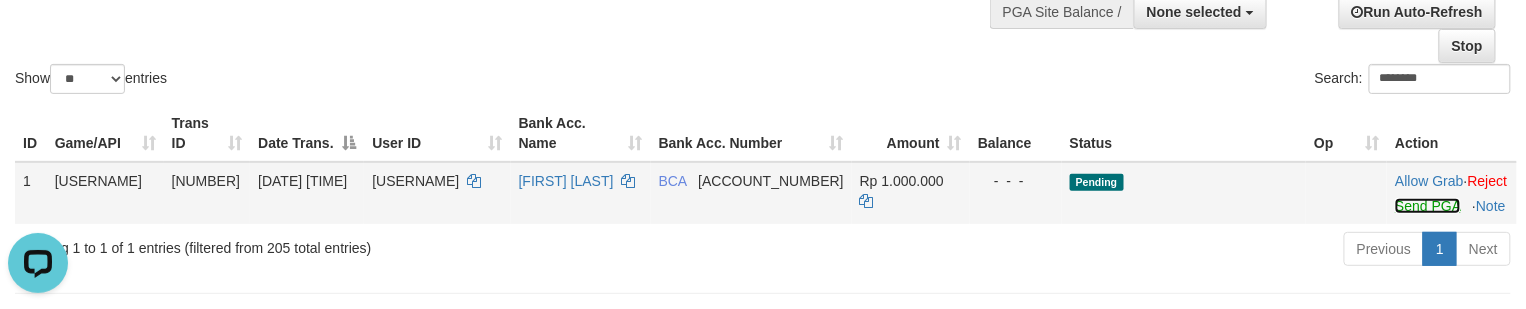 click on "Send PGA" at bounding box center (1427, 206) 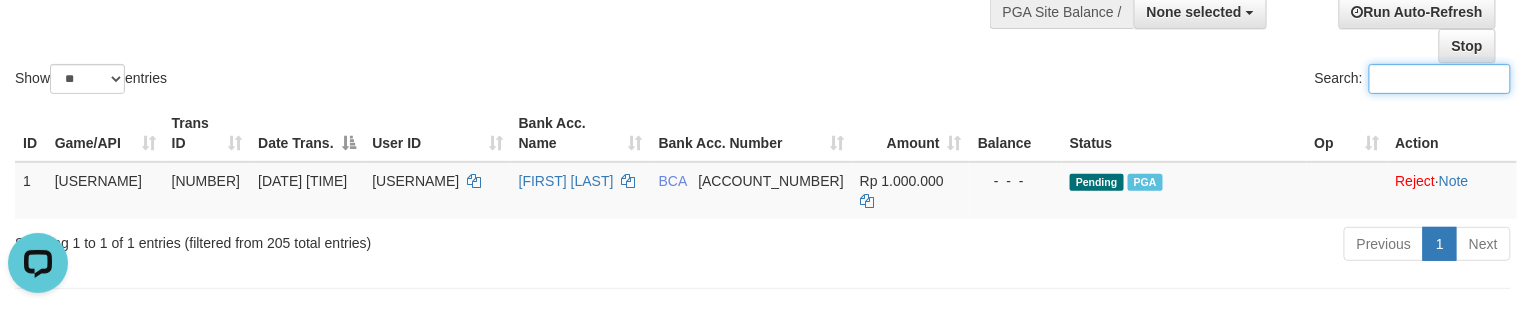 drag, startPoint x: 488, startPoint y: 62, endPoint x: 336, endPoint y: 81, distance: 153.18289 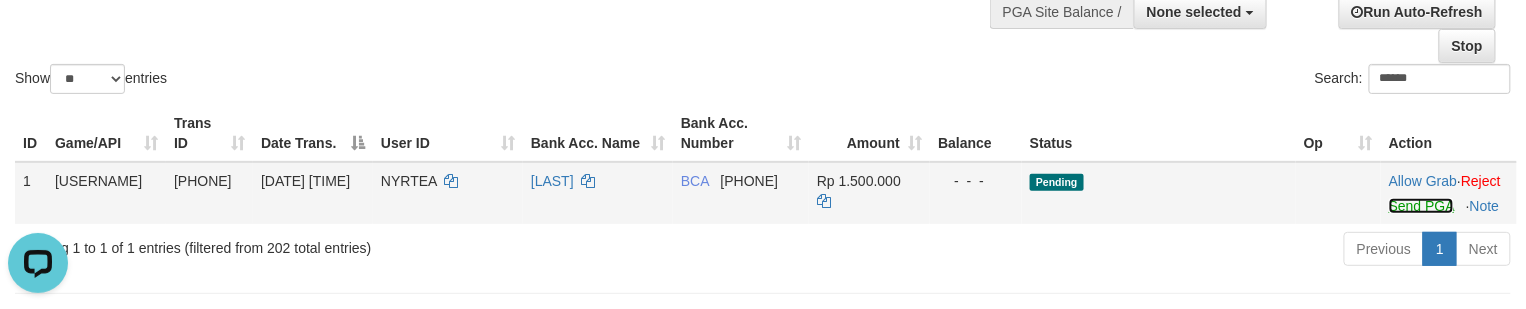click on "Send PGA" at bounding box center [1421, 206] 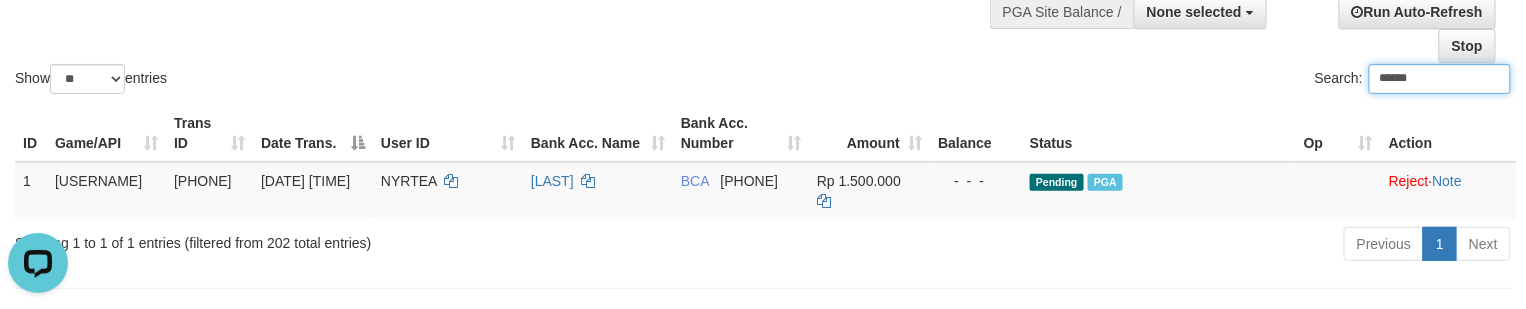 click on "Show  ** ** ** ***  entries Search: ******" at bounding box center [763, -12] 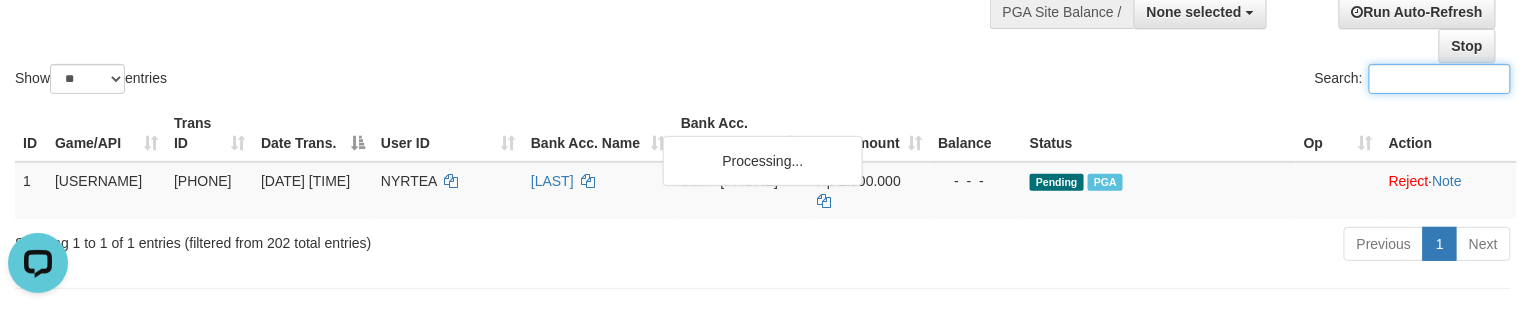 paste on "**********" 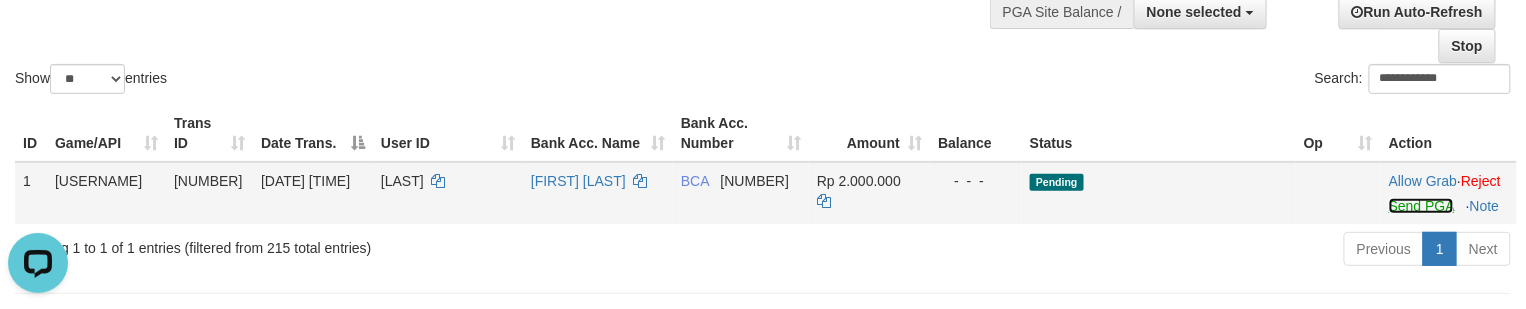 click on "Send PGA" at bounding box center (1421, 206) 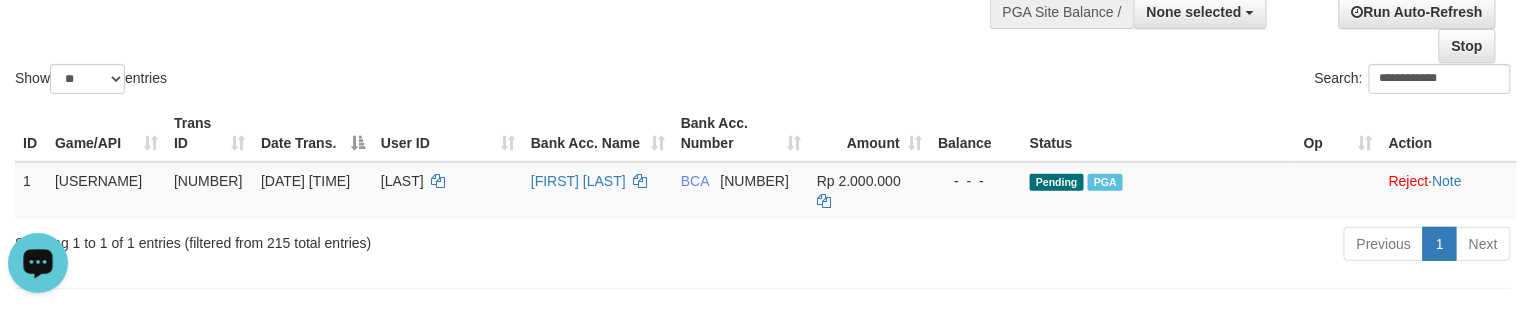 drag, startPoint x: 296, startPoint y: 46, endPoint x: 168, endPoint y: 102, distance: 139.71399 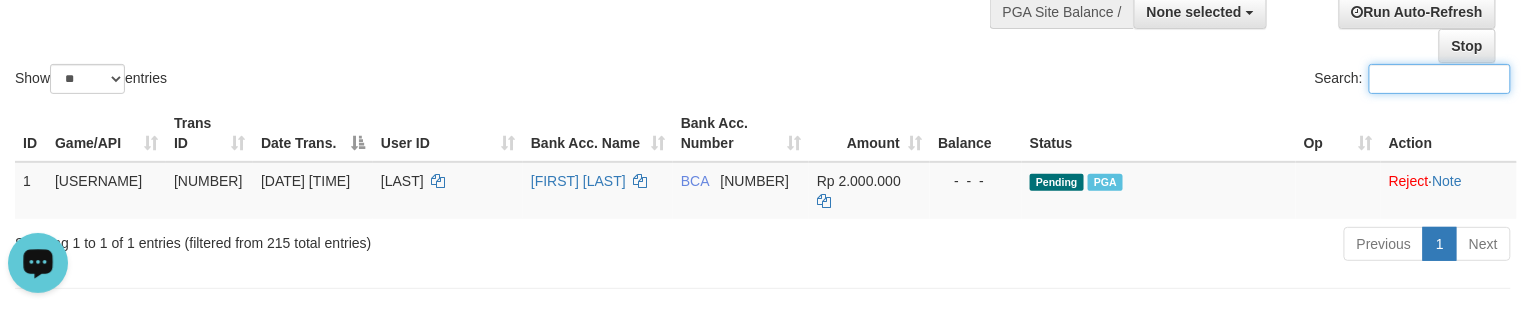 paste on "[MASKED_DATA]" 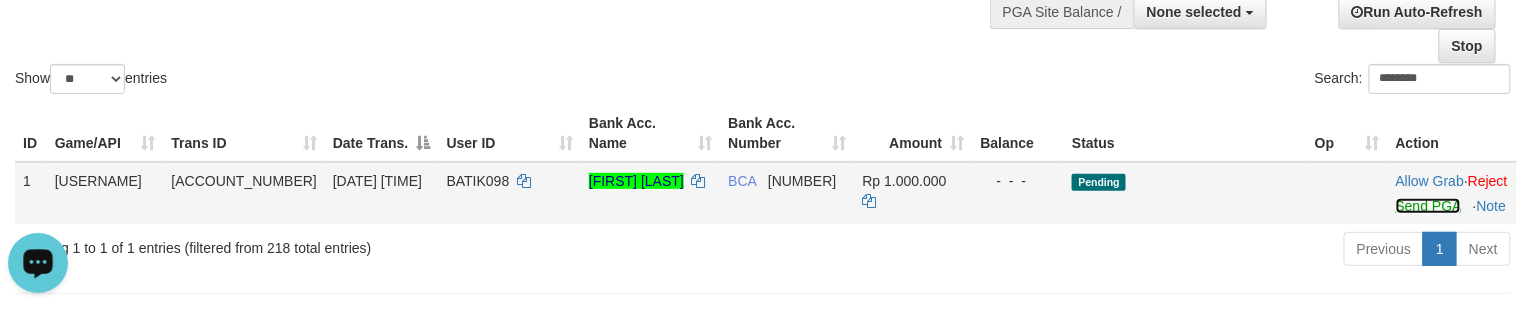 click on "Send PGA" at bounding box center [1428, 206] 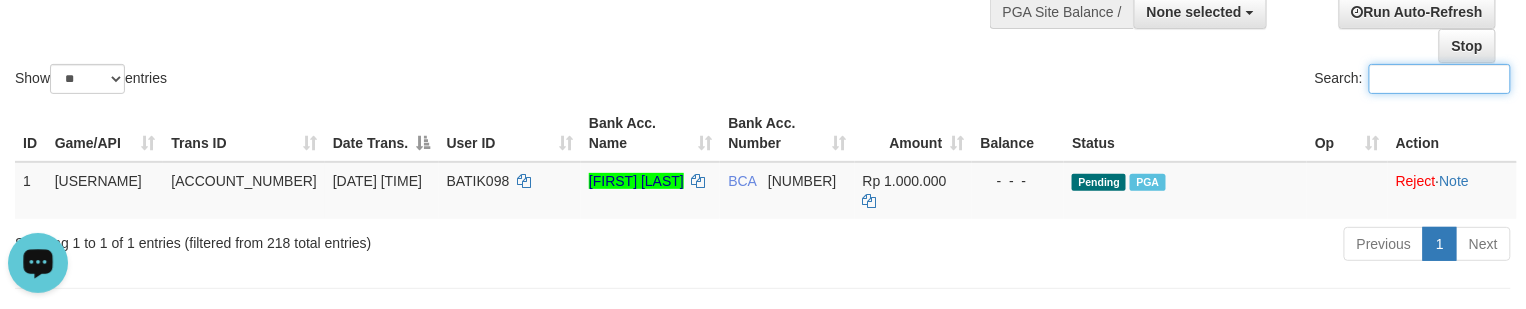 drag, startPoint x: 378, startPoint y: 82, endPoint x: 358, endPoint y: 86, distance: 20.396078 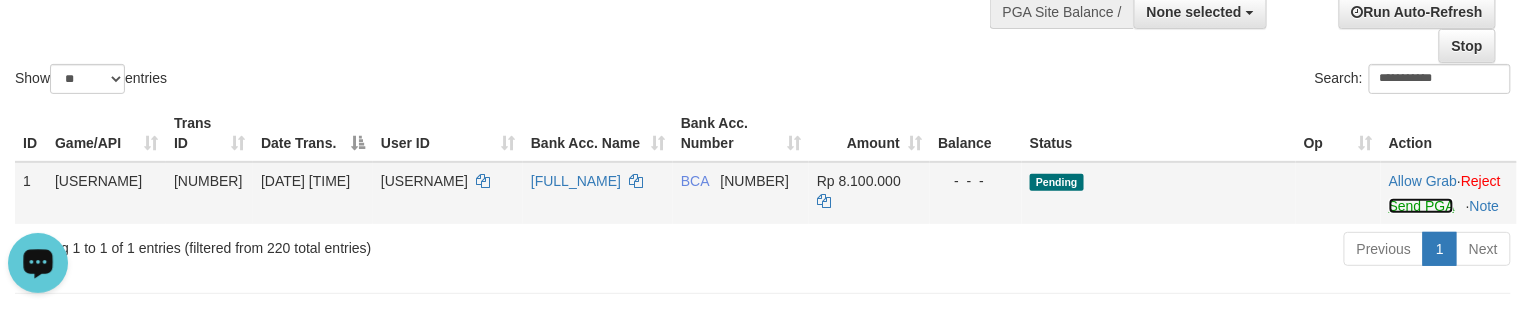 click on "Send PGA" at bounding box center (1421, 206) 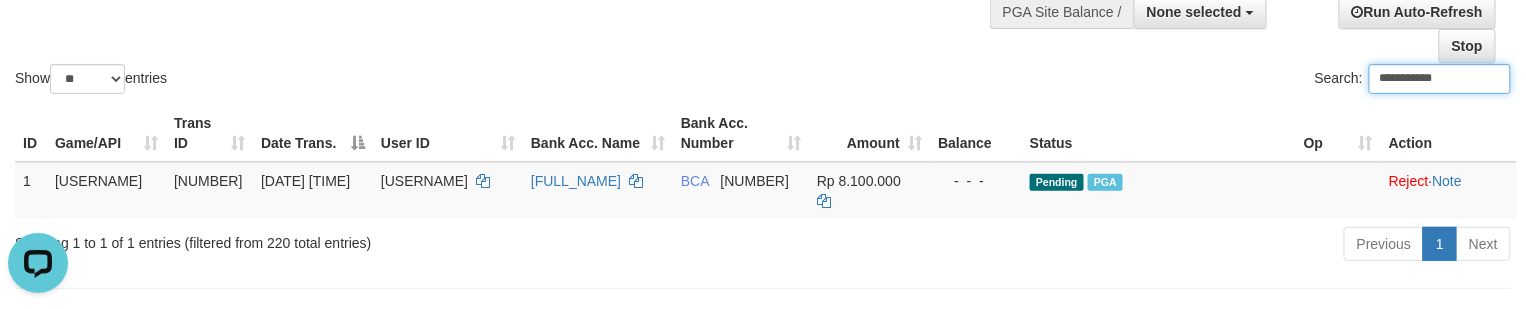drag, startPoint x: 430, startPoint y: 73, endPoint x: 305, endPoint y: 106, distance: 129.28264 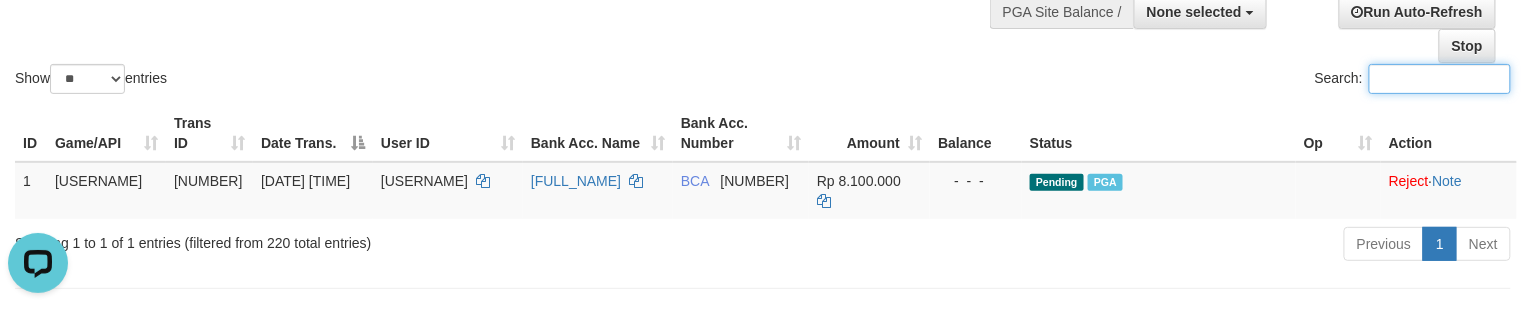 paste on "[MASKED_DATA]" 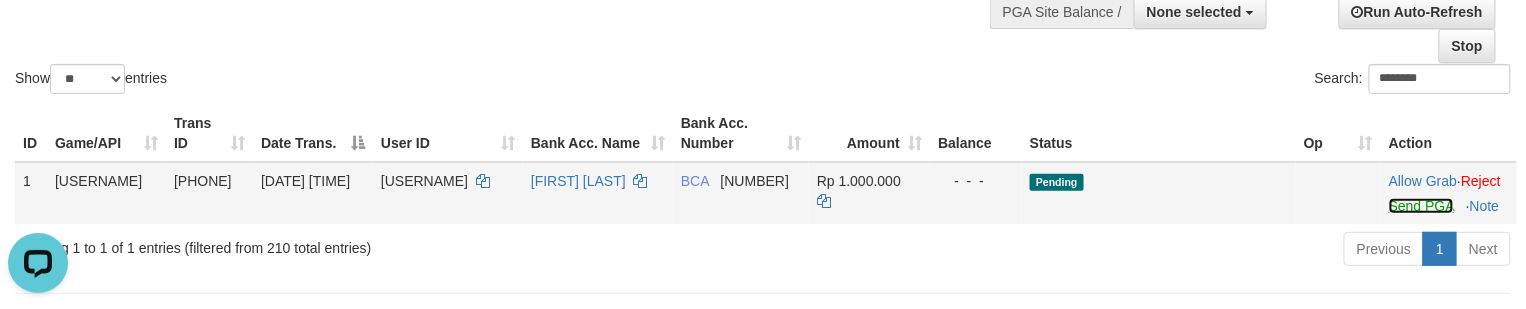 click on "Send PGA" at bounding box center [1421, 206] 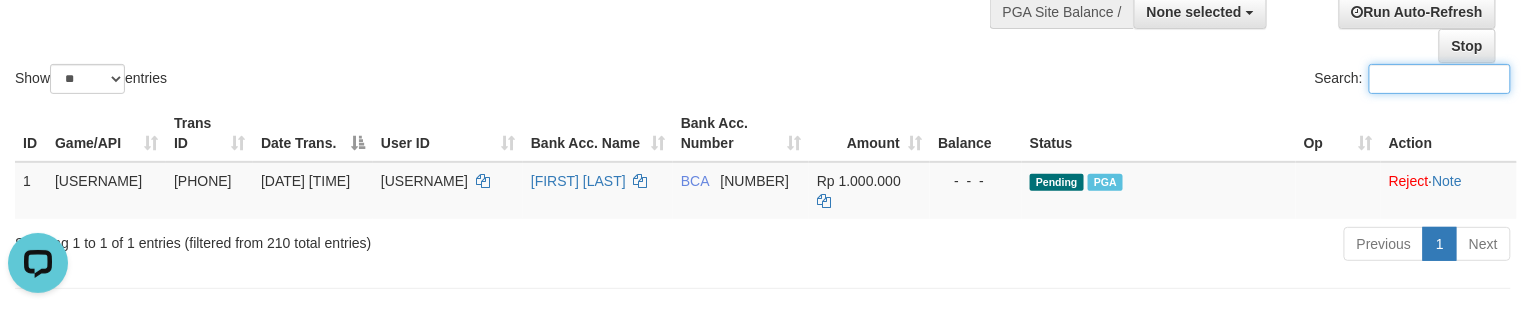 drag, startPoint x: 338, startPoint y: 60, endPoint x: 258, endPoint y: 78, distance: 82 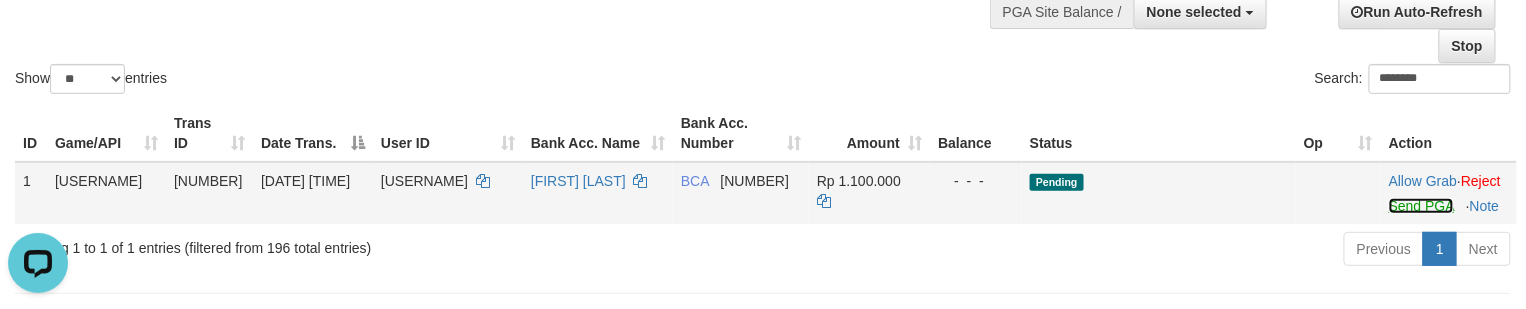 click on "Send PGA" at bounding box center [1421, 206] 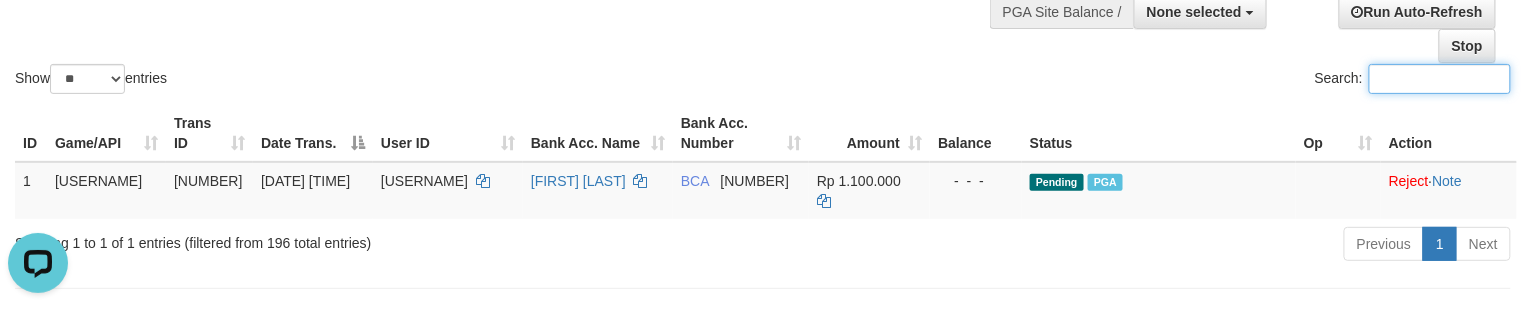 drag, startPoint x: 309, startPoint y: 46, endPoint x: 168, endPoint y: 73, distance: 143.56183 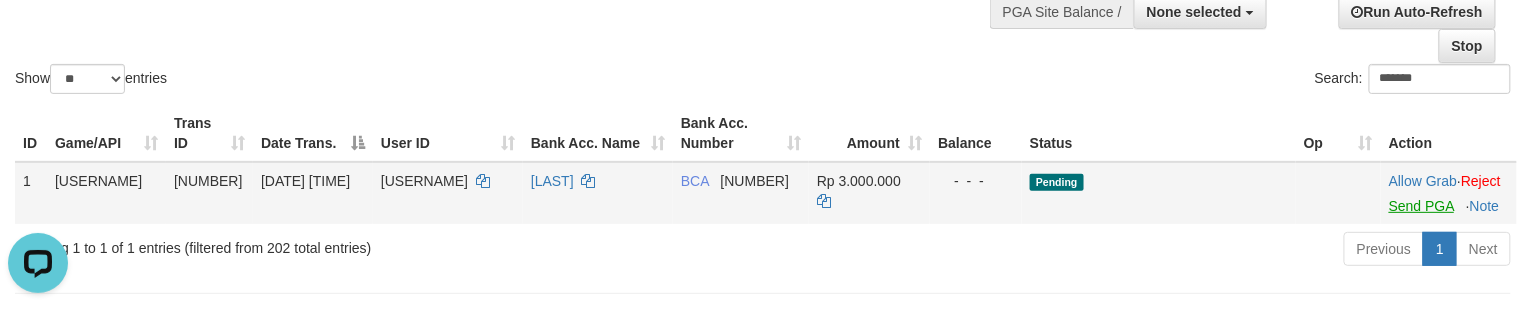 drag, startPoint x: 1424, startPoint y: 232, endPoint x: 1417, endPoint y: 224, distance: 10.630146 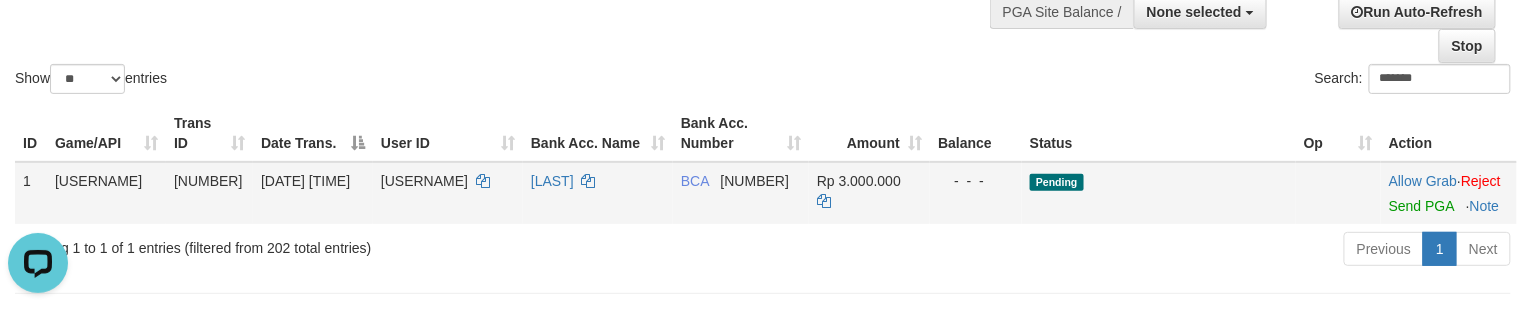click on "Allow Grab   ·    Reject Send PGA     ·    Note" at bounding box center [1449, 193] 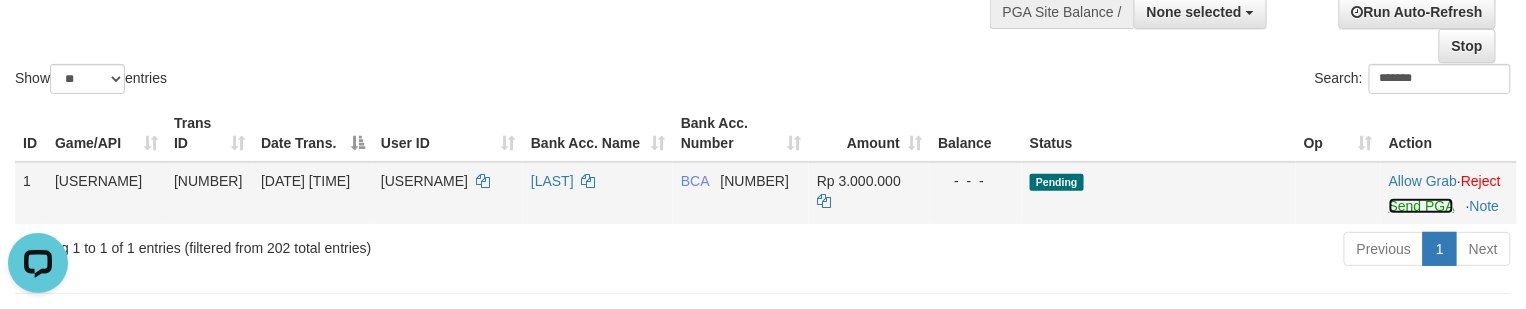 click on "Send PGA" at bounding box center [1421, 206] 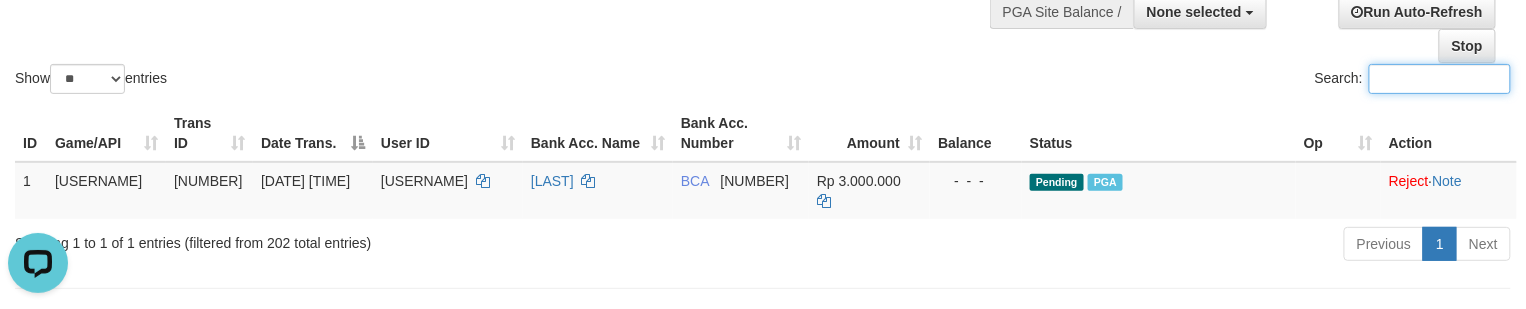 click on "Show  ** ** ** ***  entries" at bounding box center (381, 81) 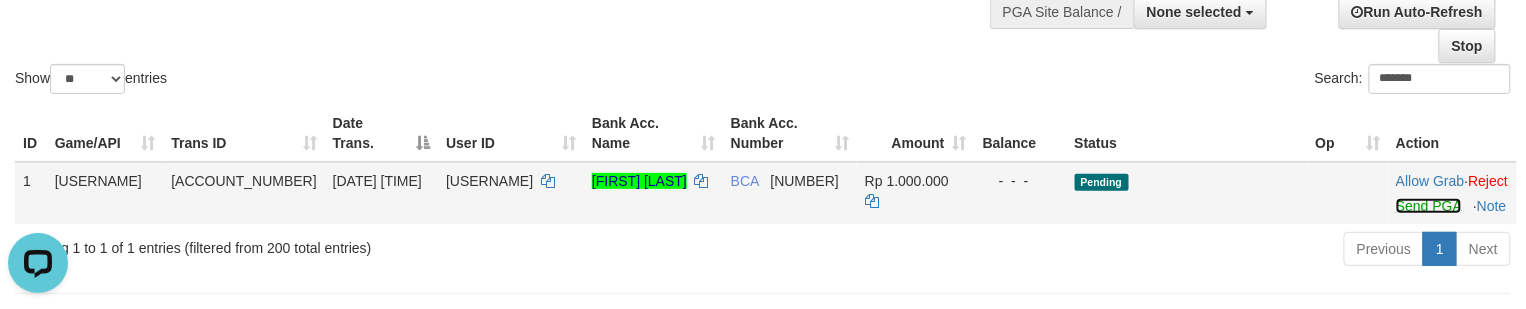 click on "Send PGA" at bounding box center [1428, 206] 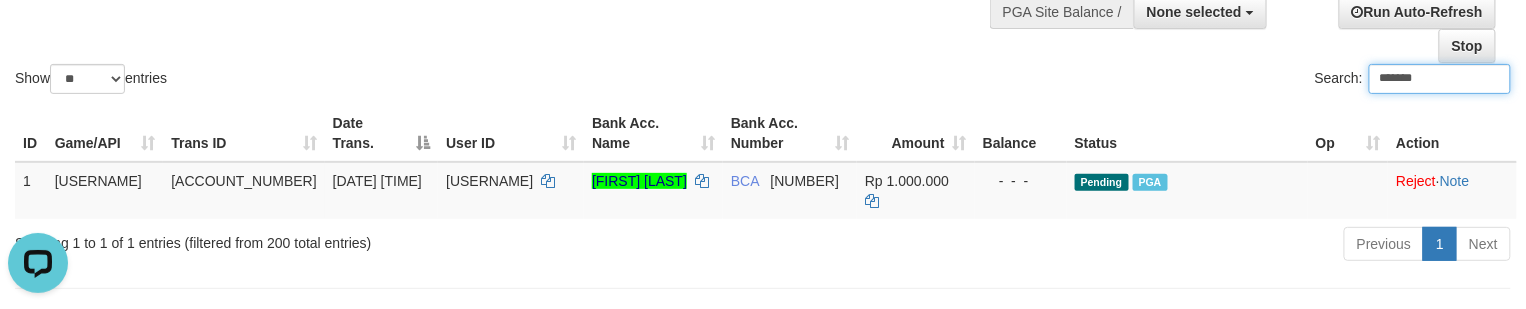 drag, startPoint x: 340, startPoint y: 70, endPoint x: 302, endPoint y: 70, distance: 38 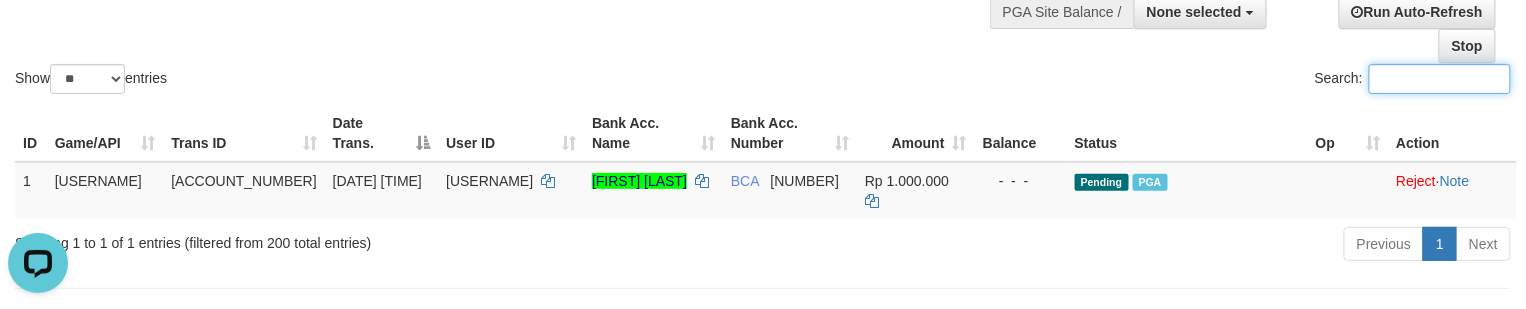 paste on "*****" 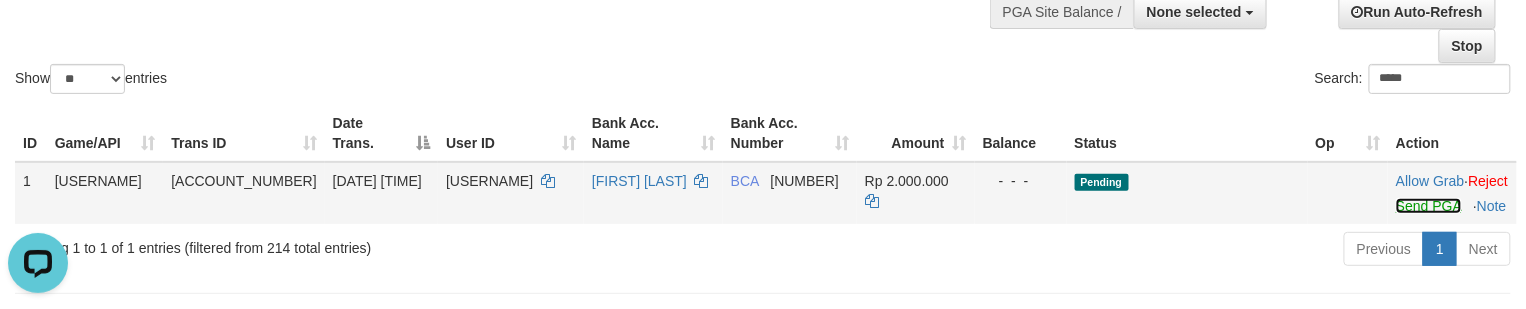click on "Send PGA" at bounding box center [1428, 206] 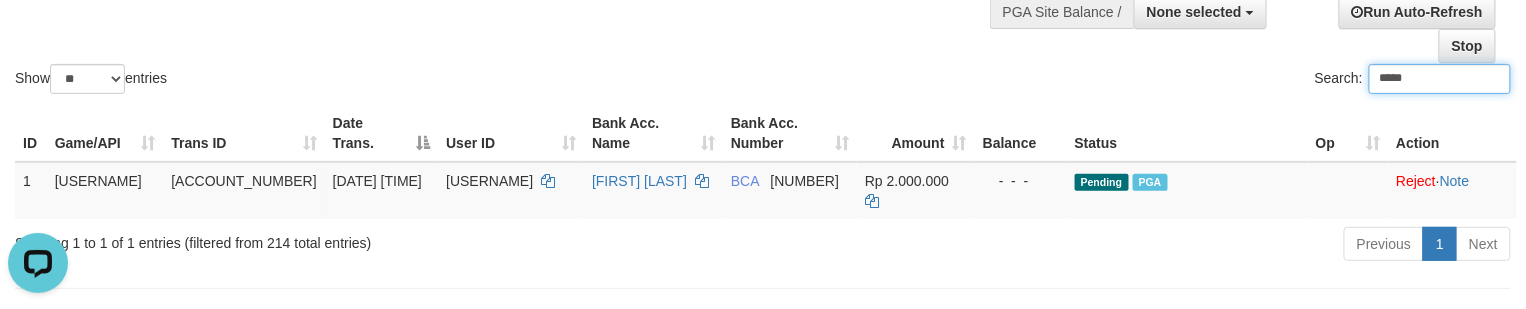 click on "Show  ** ** ** ***  entries Search: *****" at bounding box center (763, -12) 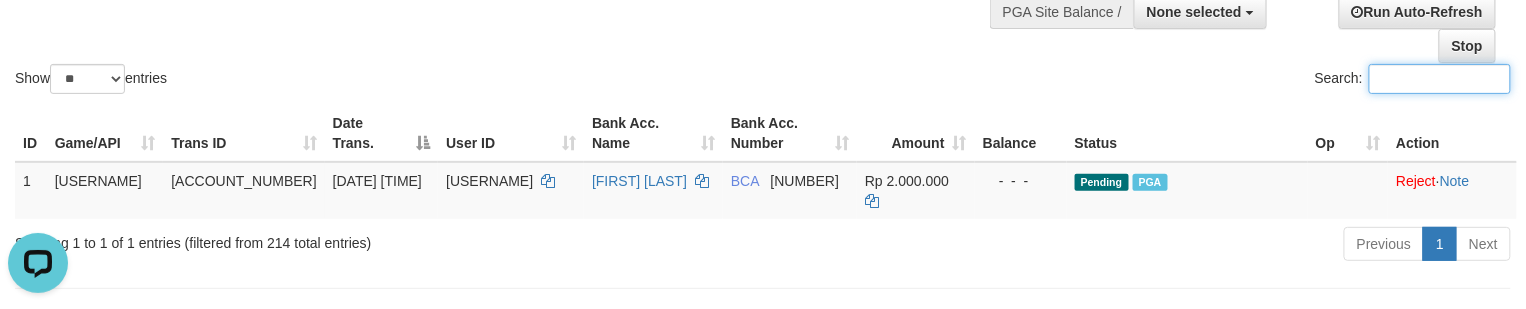 paste on "*******" 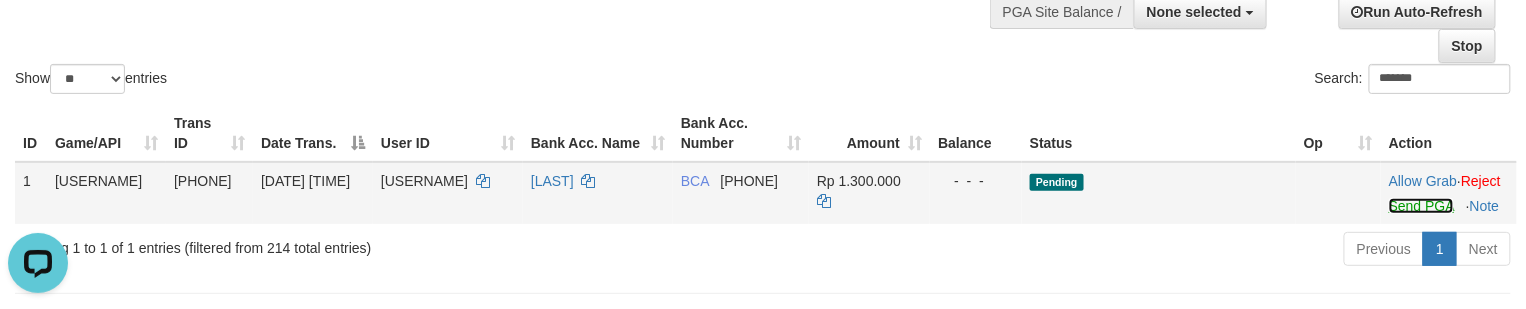 click on "Send PGA" at bounding box center (1421, 206) 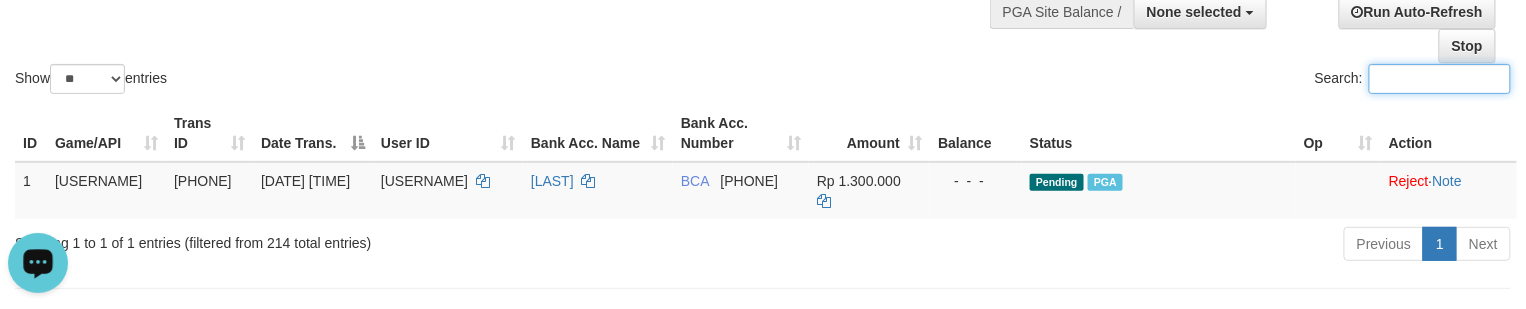 drag, startPoint x: 548, startPoint y: 66, endPoint x: 93, endPoint y: 120, distance: 458.19318 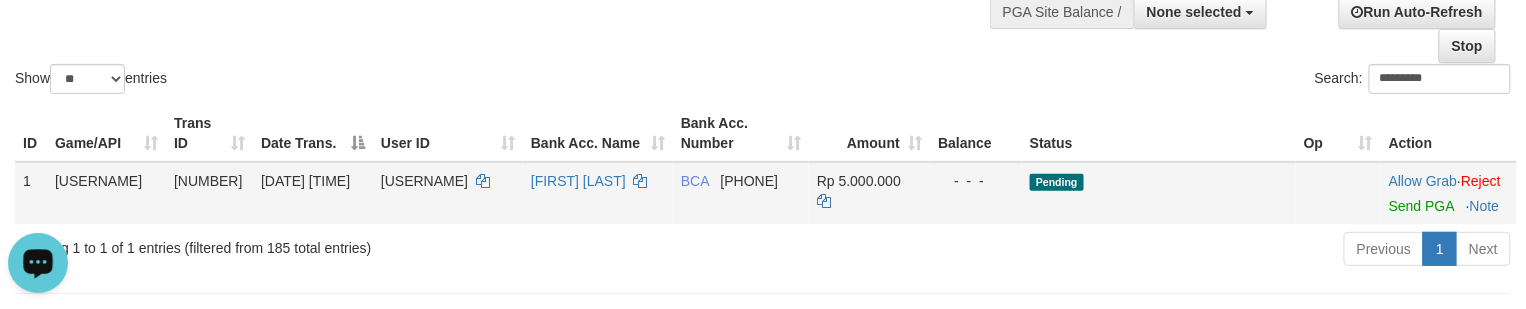click at bounding box center [1449, 193] 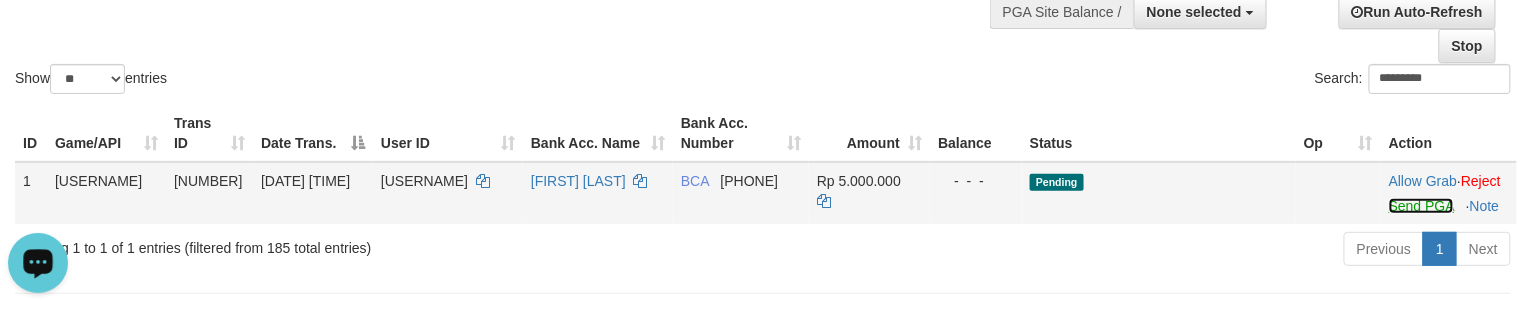 click on "Send PGA" at bounding box center (1421, 206) 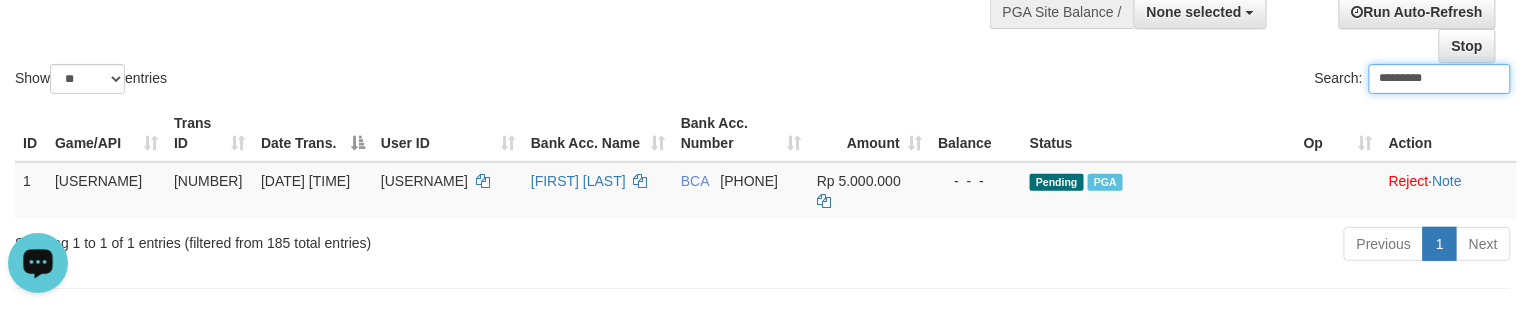 drag, startPoint x: 470, startPoint y: 72, endPoint x: 348, endPoint y: 98, distance: 124.73973 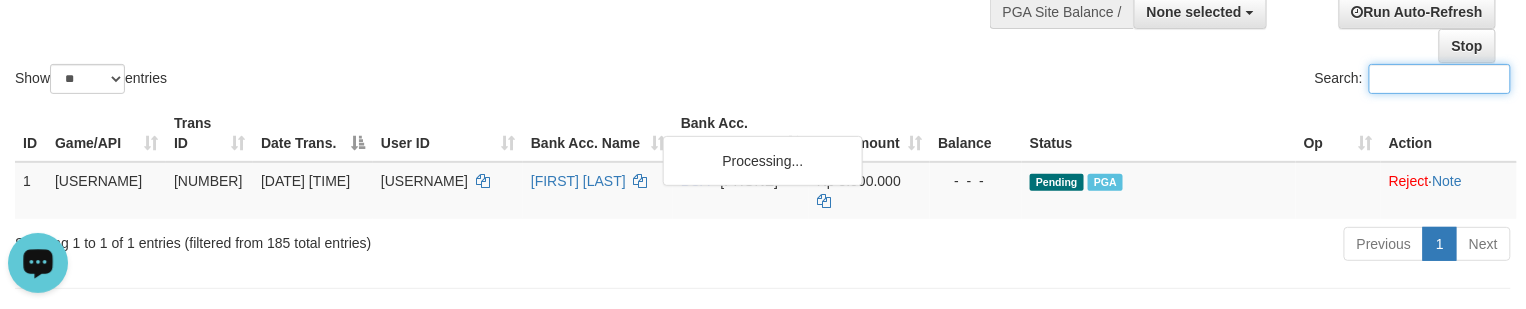 paste on "[MASKED_DATA]" 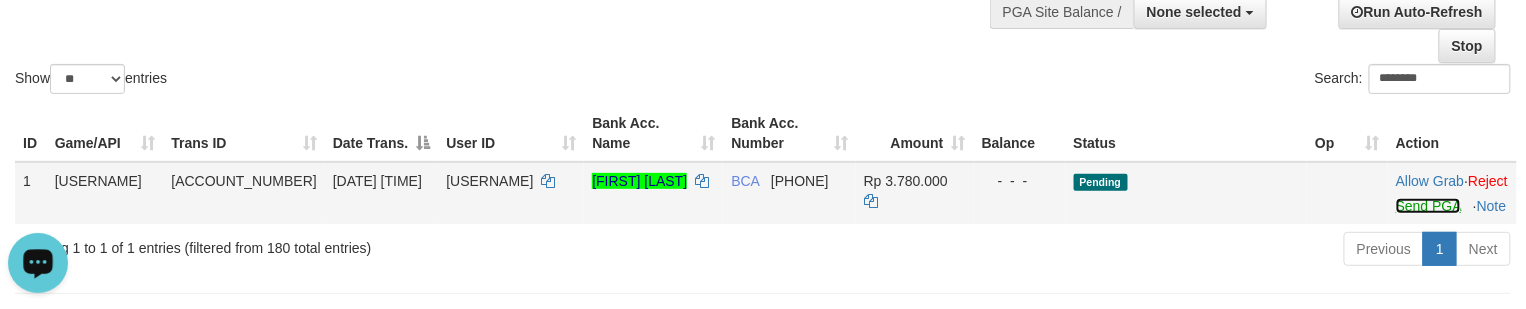 click on "Send PGA" at bounding box center (1428, 206) 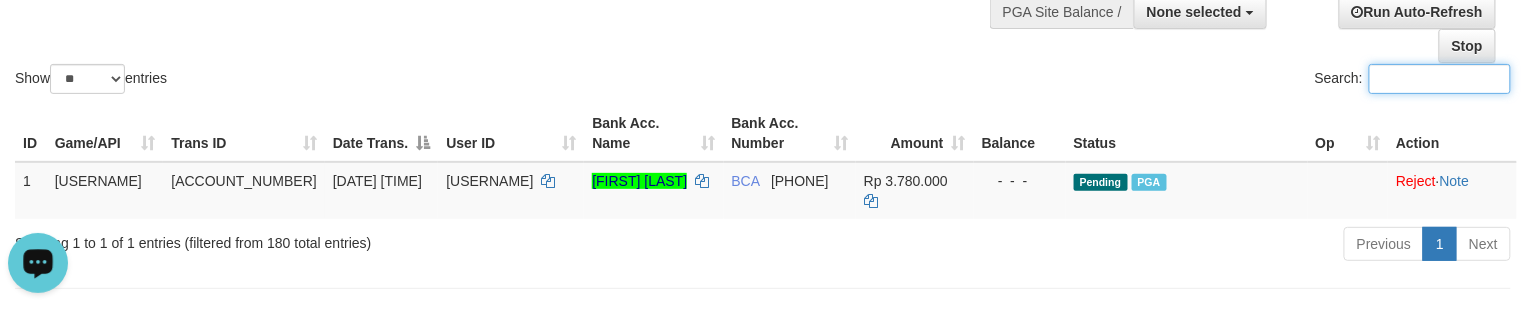 drag, startPoint x: 488, startPoint y: 77, endPoint x: 154, endPoint y: 125, distance: 337.4315 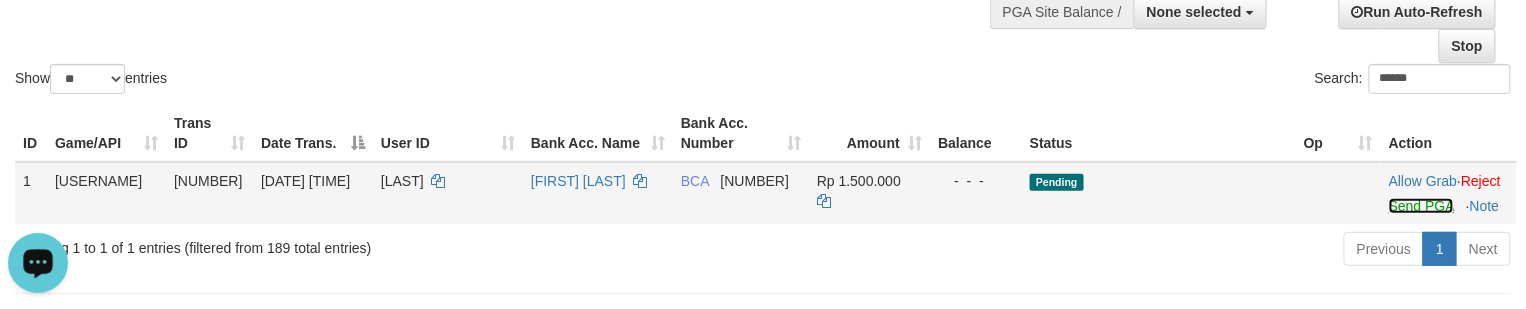 click on "Send PGA" at bounding box center (1421, 206) 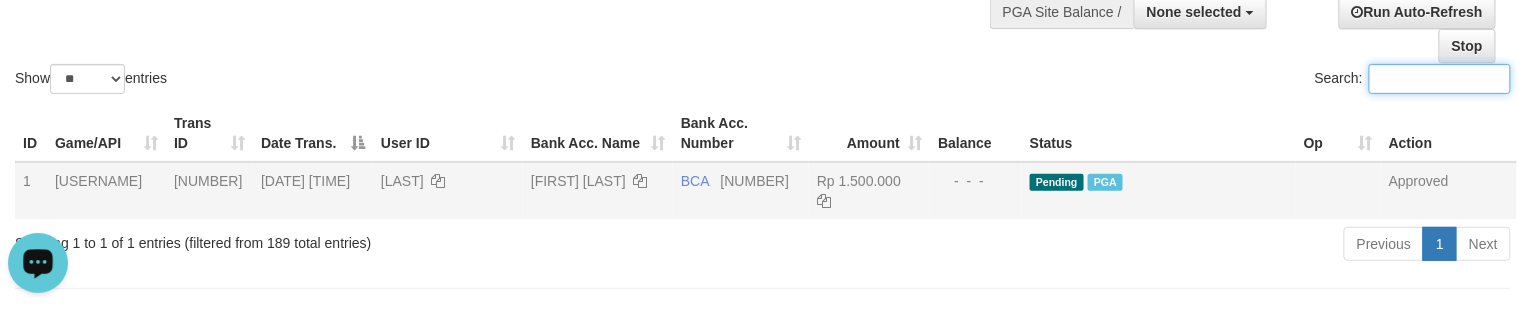 drag, startPoint x: 518, startPoint y: 54, endPoint x: 56, endPoint y: 170, distance: 476.3402 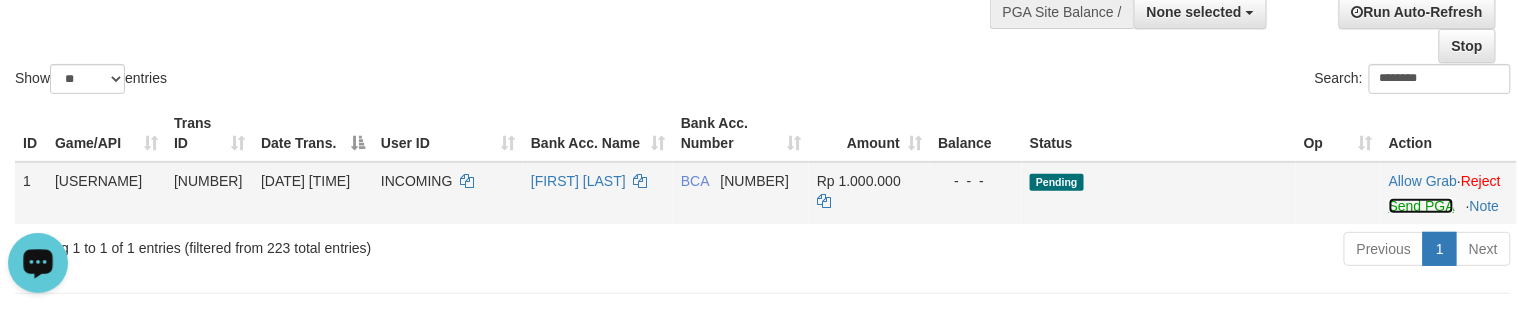click on "Send PGA" at bounding box center [1421, 206] 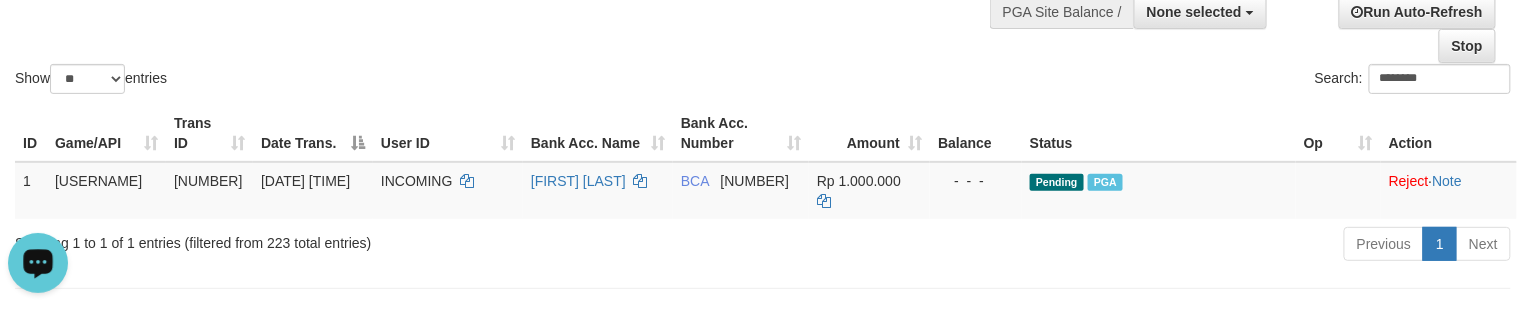 drag, startPoint x: 268, startPoint y: 49, endPoint x: 234, endPoint y: 72, distance: 41.04875 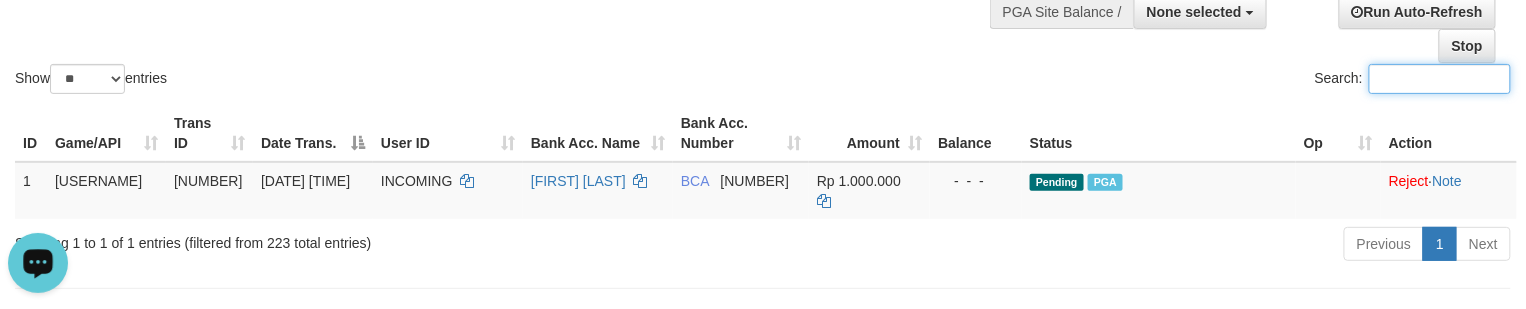 paste on "**********" 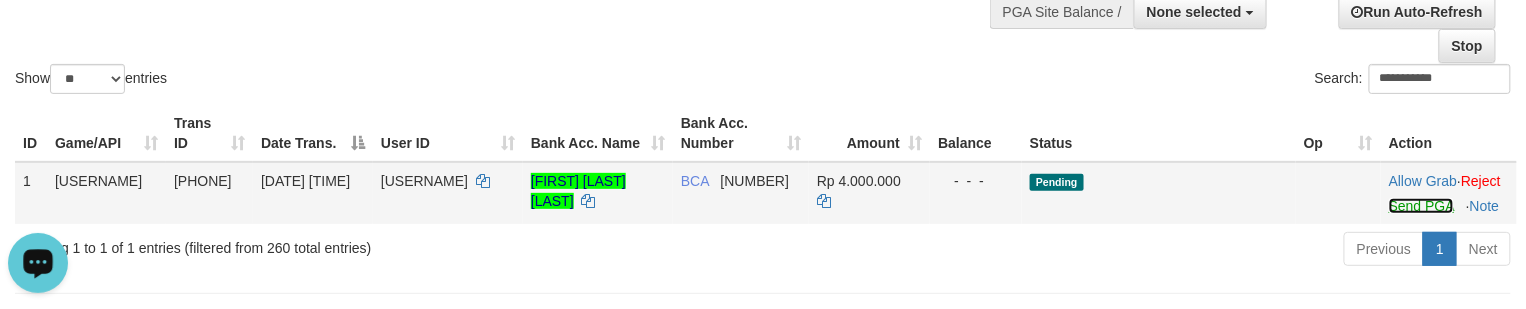 click on "Send PGA" at bounding box center (1421, 206) 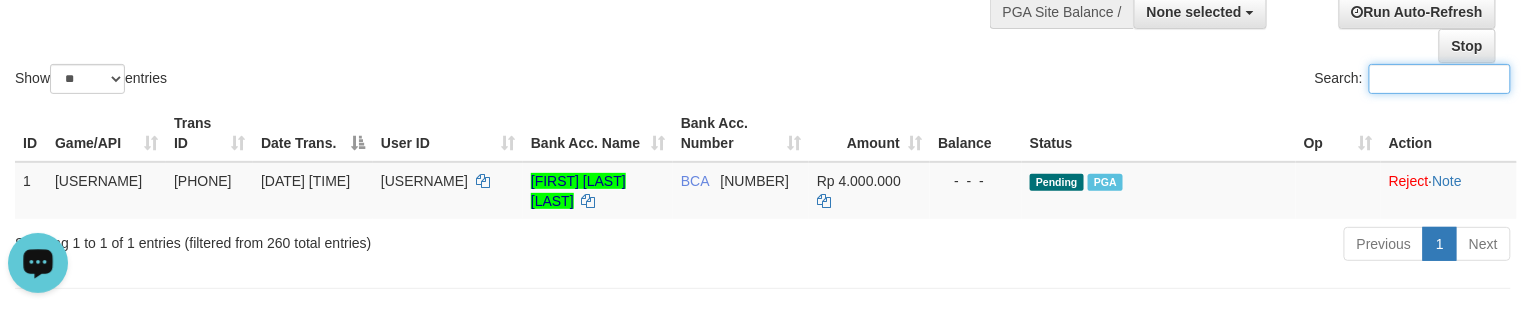 drag, startPoint x: 366, startPoint y: 61, endPoint x: 396, endPoint y: 66, distance: 30.413813 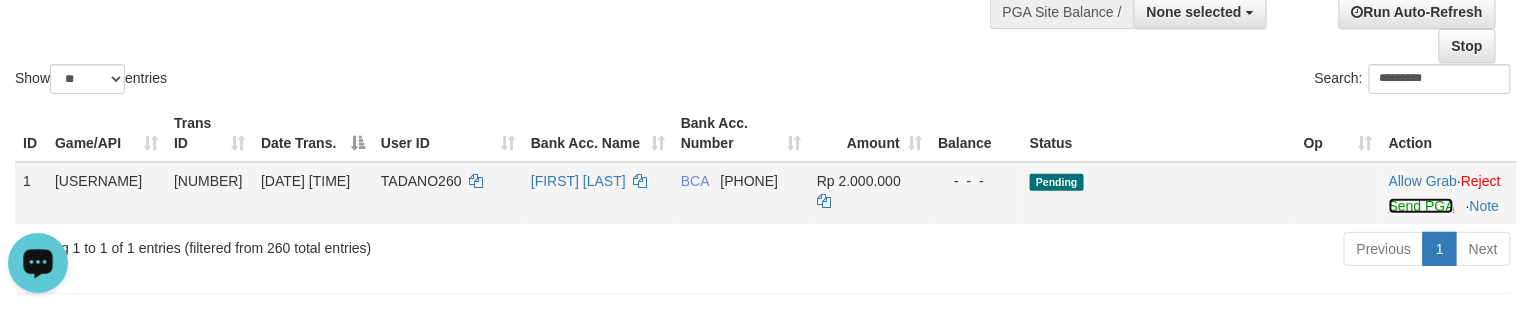 click on "Send PGA" at bounding box center (1421, 206) 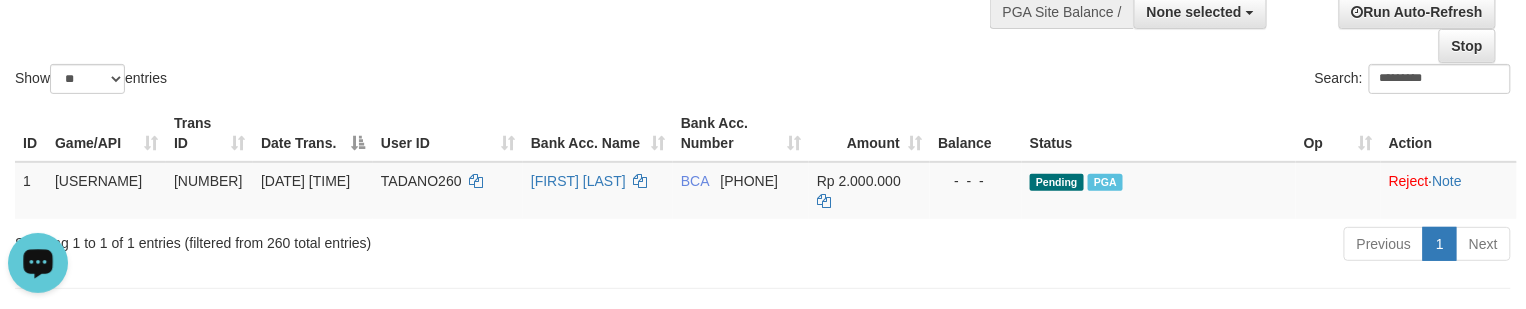 click on "Show  ** ** ** ***  entries Search: *********" at bounding box center [763, -12] 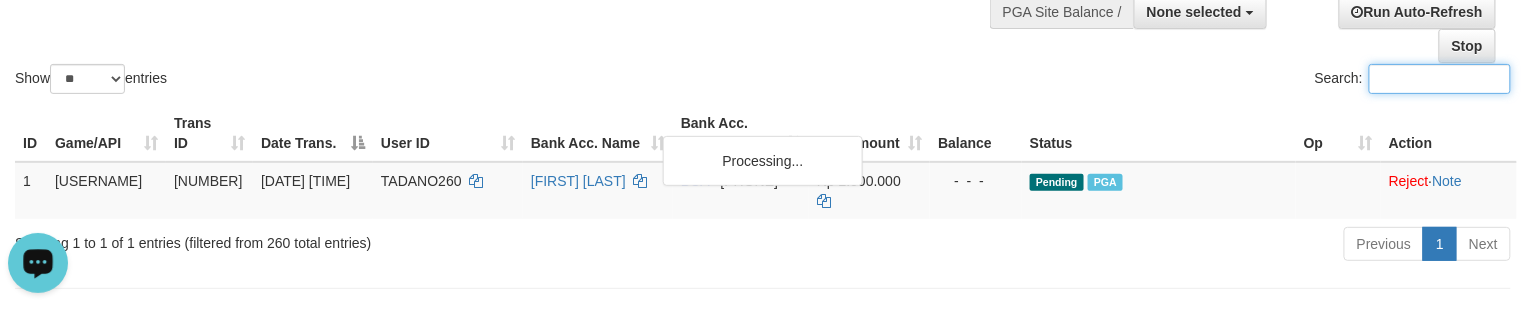 paste on "**********" 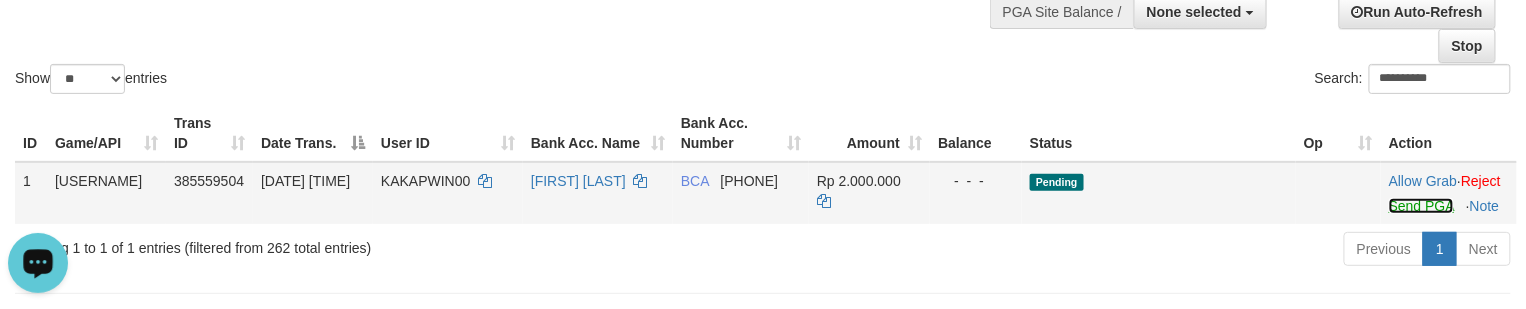 click on "Send PGA" at bounding box center [1421, 206] 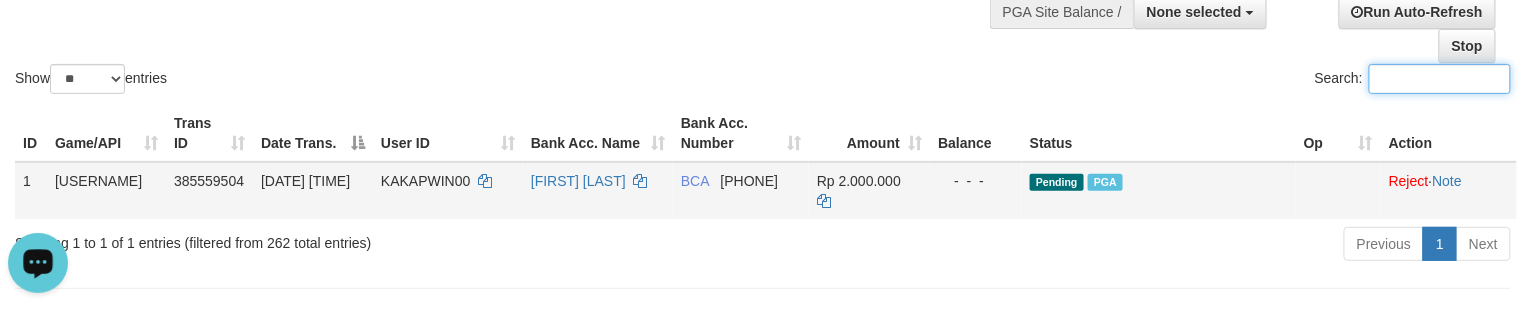 drag, startPoint x: 476, startPoint y: 77, endPoint x: 142, endPoint y: 213, distance: 360.62723 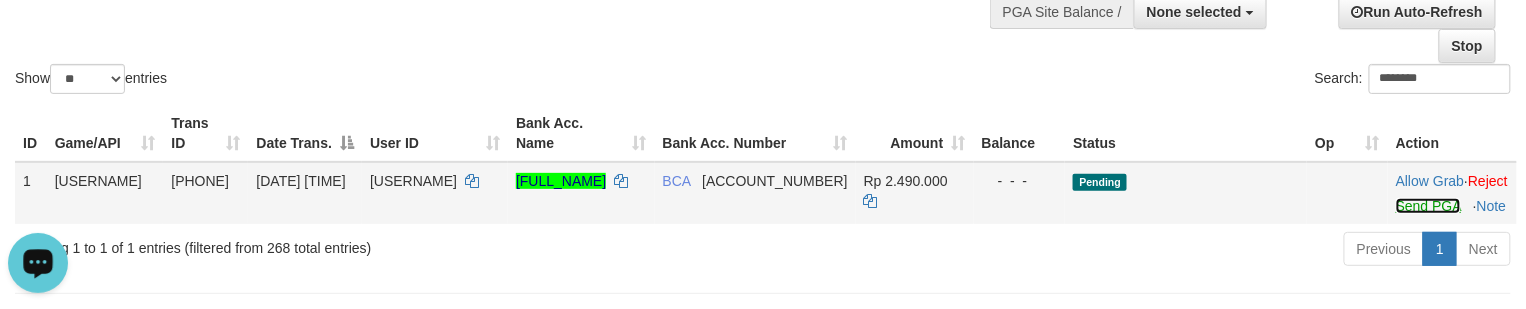 click on "Send PGA" at bounding box center [1428, 206] 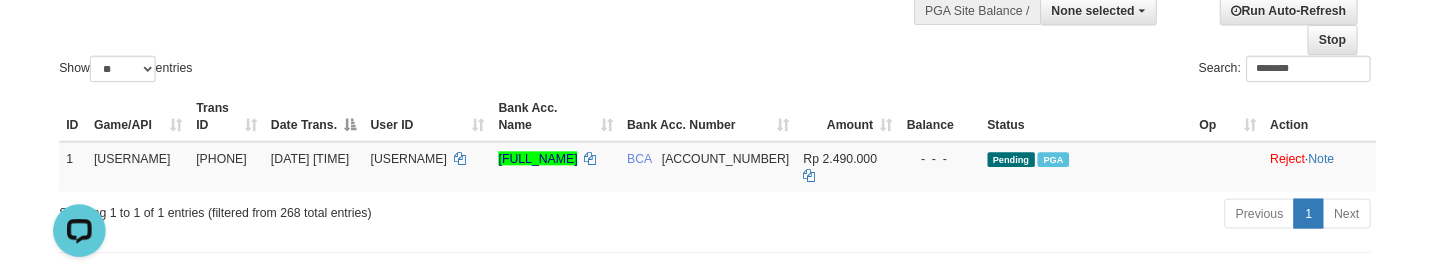 scroll, scrollTop: 173, scrollLeft: 0, axis: vertical 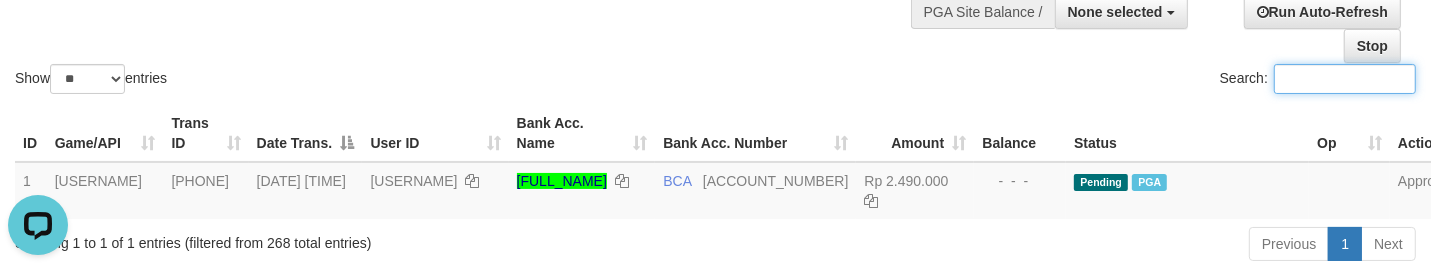 drag, startPoint x: 340, startPoint y: 53, endPoint x: 256, endPoint y: 76, distance: 87.0919 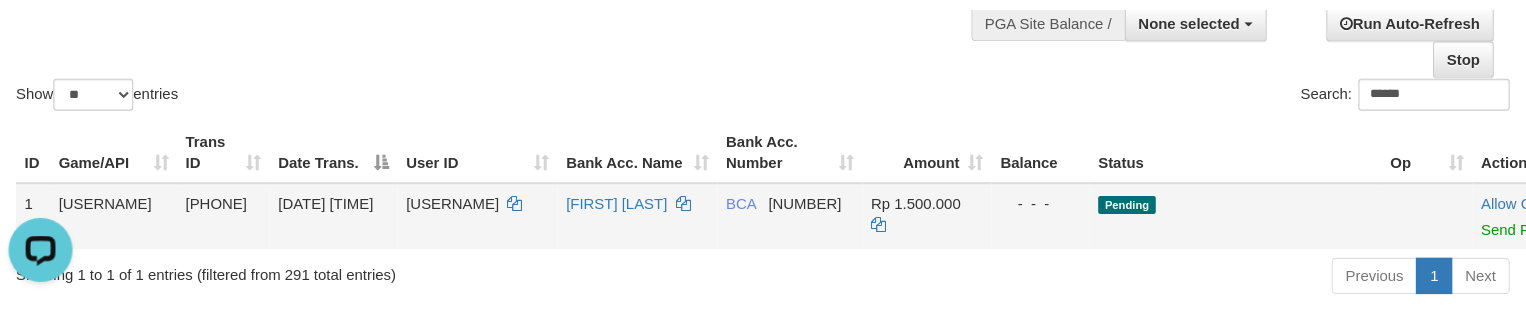 scroll, scrollTop: 173, scrollLeft: 0, axis: vertical 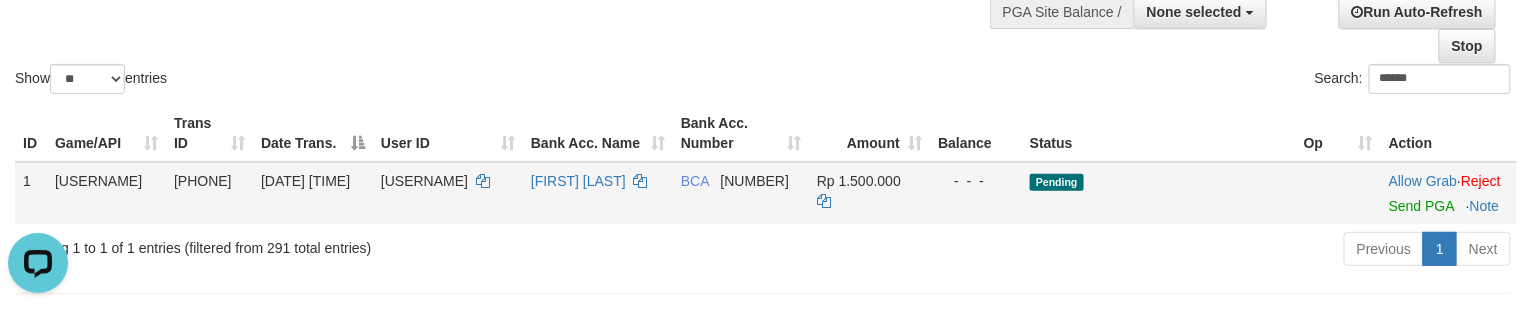 click on "Allow Grab   ·    Reject Send PGA     ·    Note" at bounding box center [1449, 193] 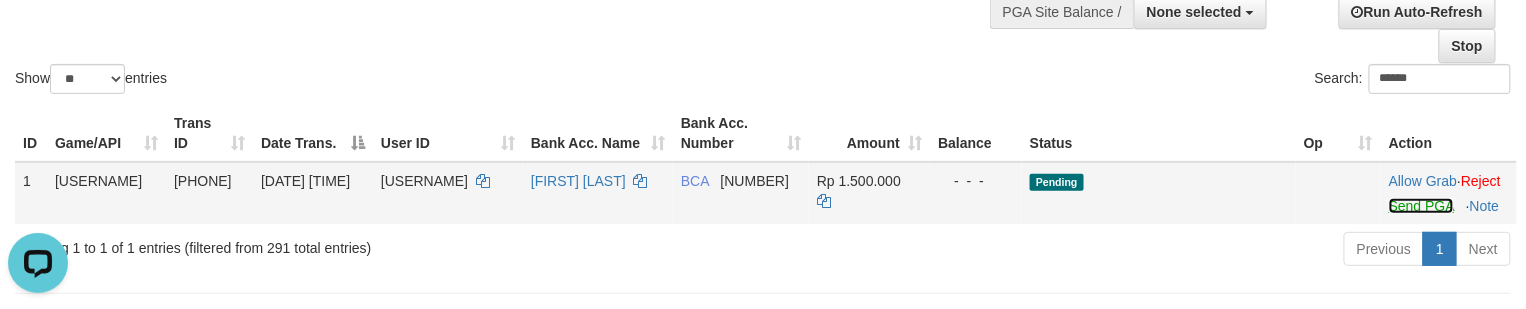 click on "Send PGA" at bounding box center (1421, 206) 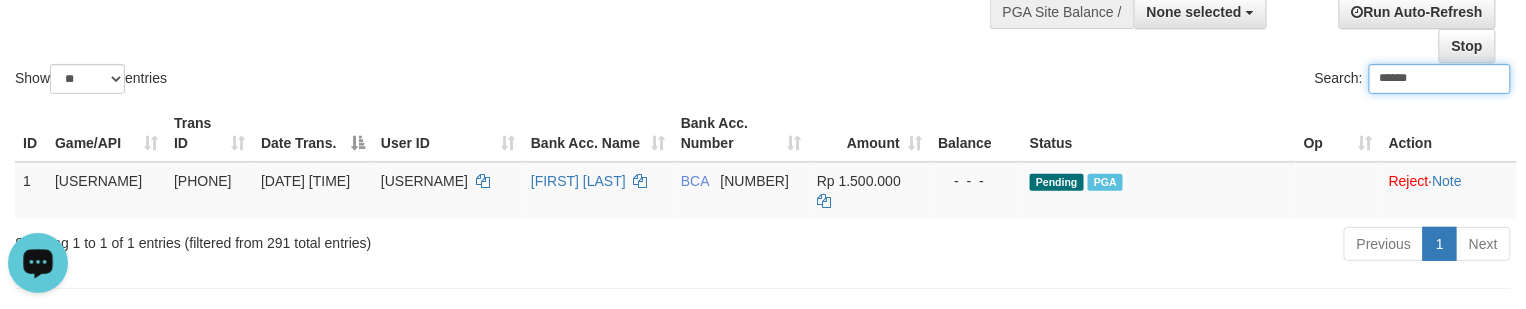 click on "Show  ** ** ** ***  entries Search: ******" at bounding box center (763, -12) 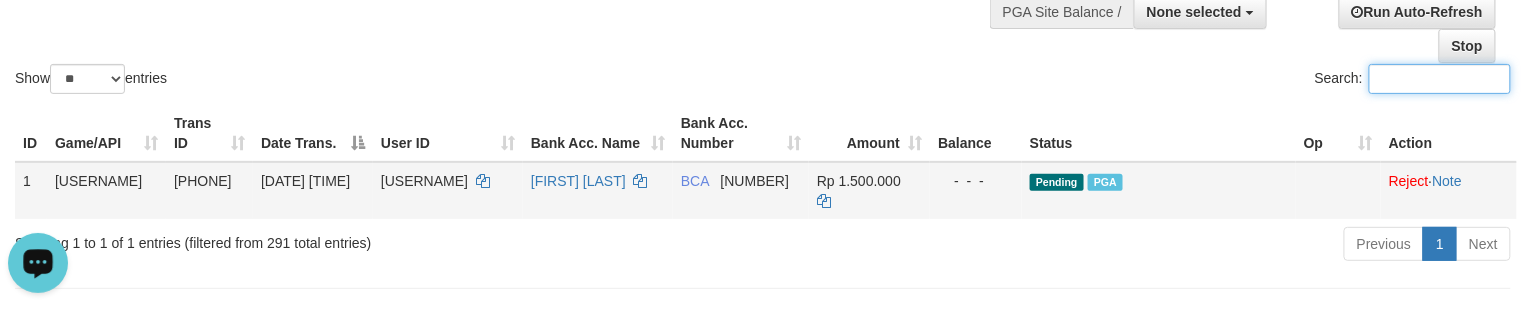 paste on "[MASKED_DATA]" 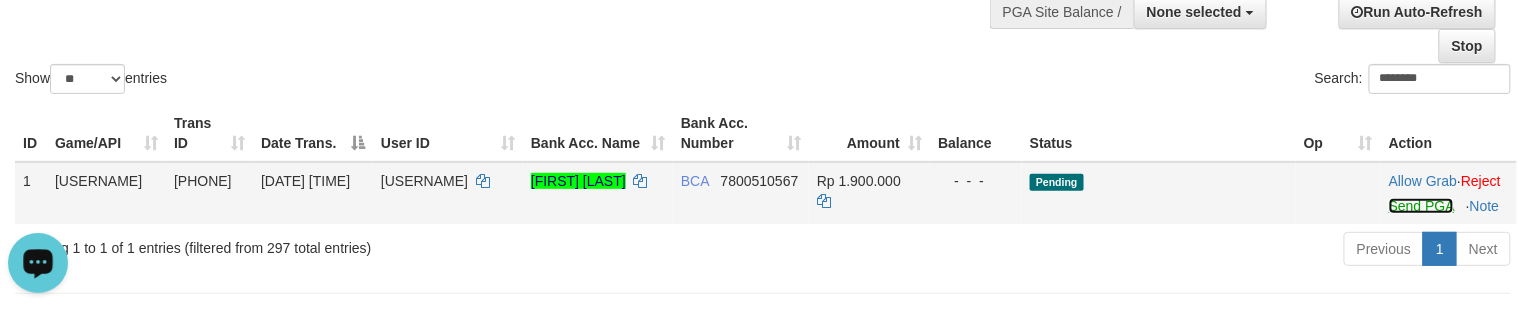 click on "Send PGA" at bounding box center [1421, 206] 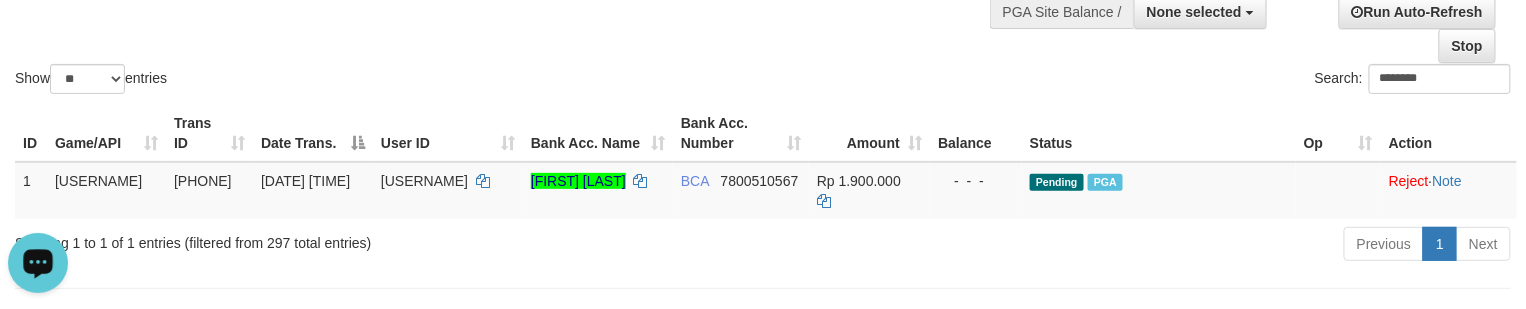 drag, startPoint x: 505, startPoint y: 73, endPoint x: 525, endPoint y: 74, distance: 20.024984 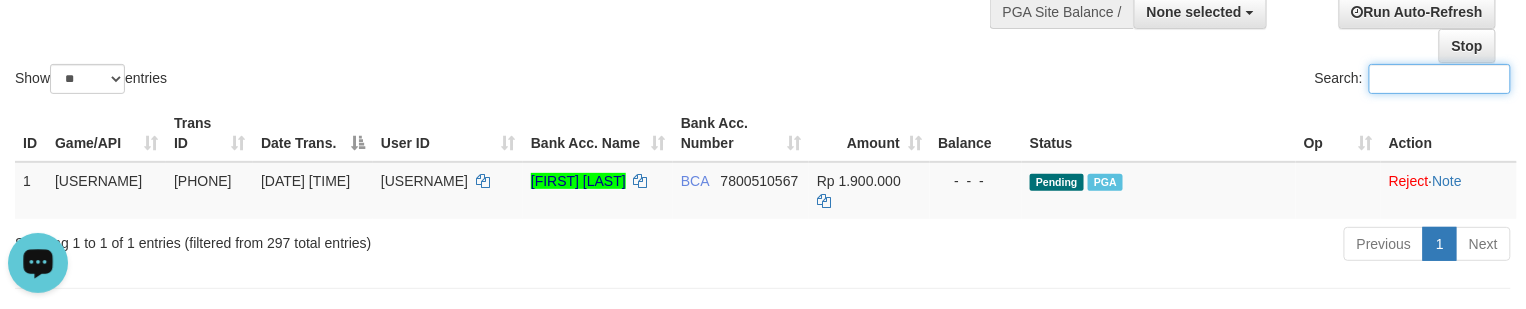 paste on "*********" 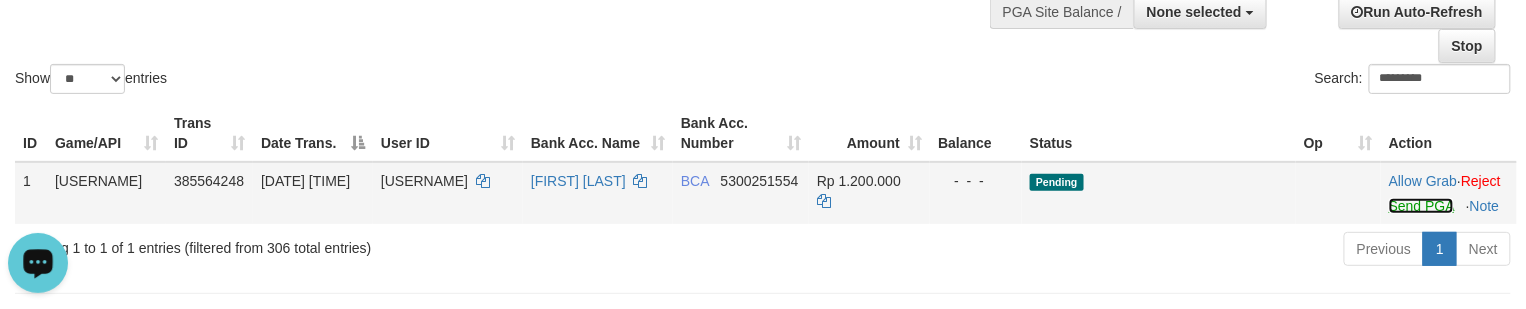 click on "Send PGA" at bounding box center (1421, 206) 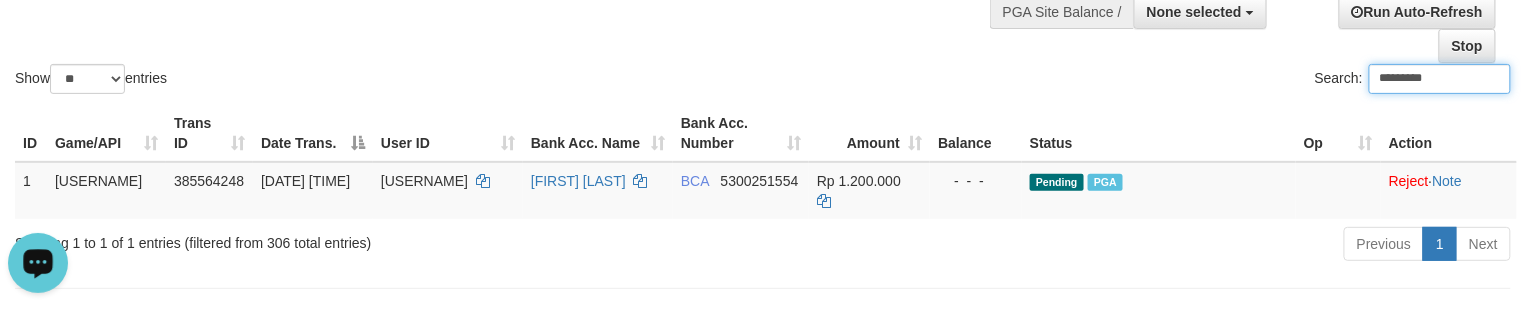 drag, startPoint x: 622, startPoint y: 70, endPoint x: 557, endPoint y: 104, distance: 73.3553 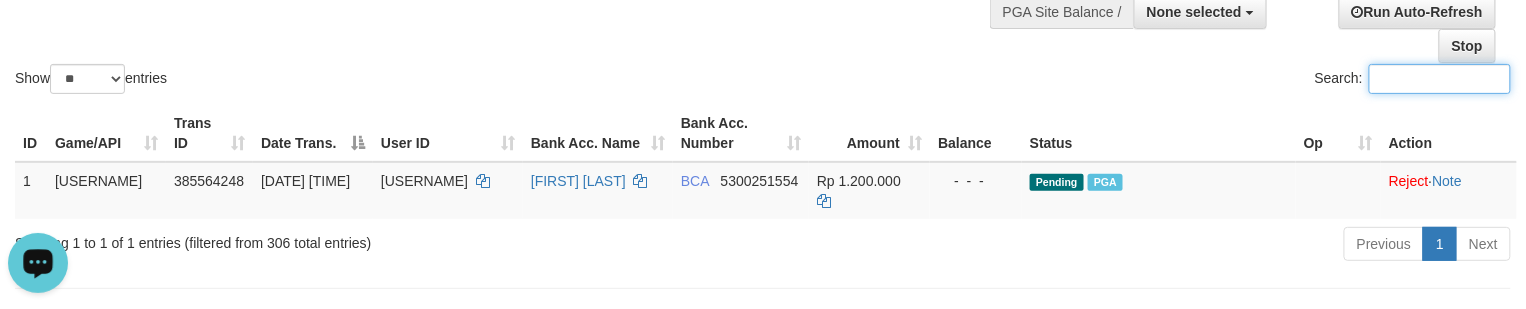 paste on "*******" 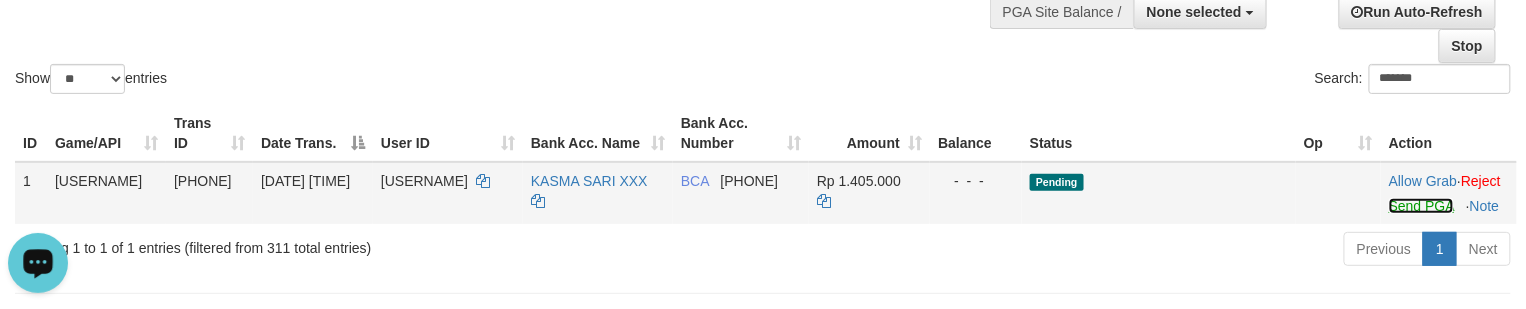 click on "Send PGA" at bounding box center (1421, 206) 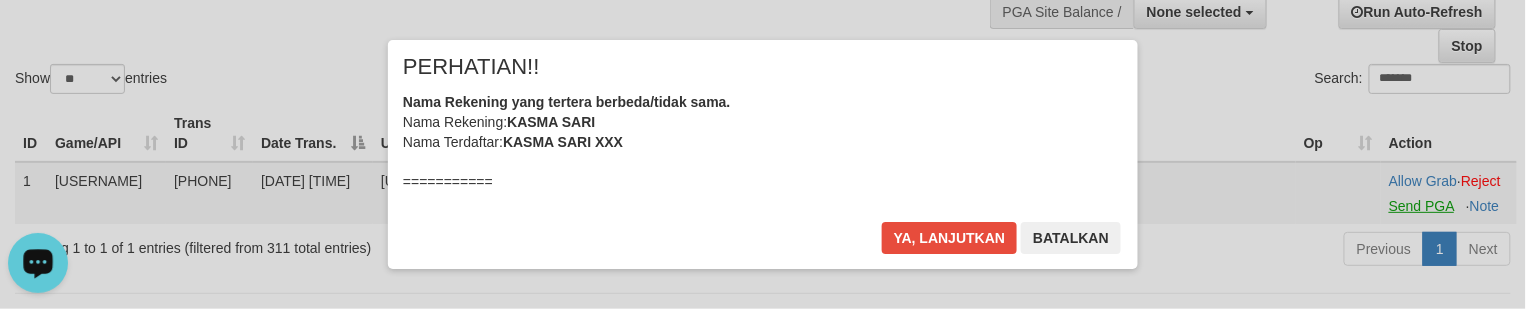 scroll, scrollTop: 0, scrollLeft: 0, axis: both 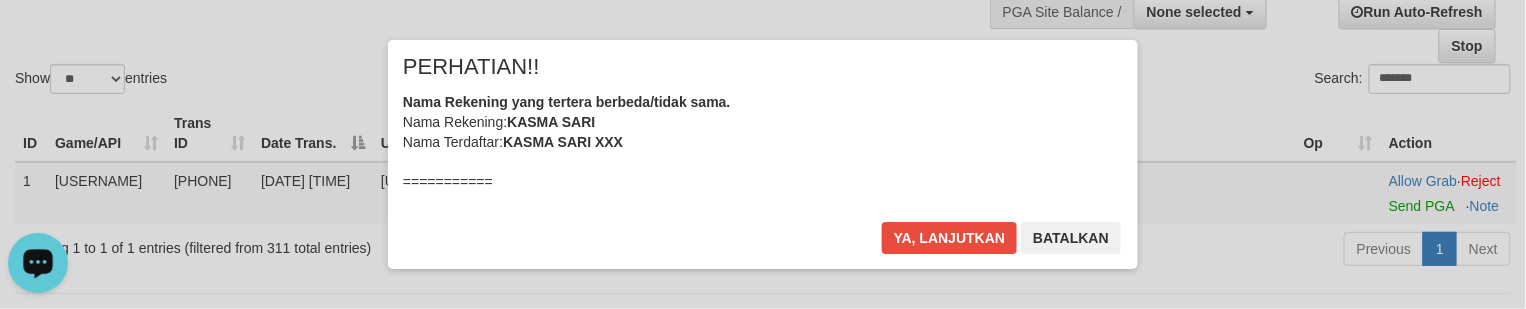 click on "Nama Rekening yang tertera berbeda/tidak sama. Nama Rekening:  [ACCOUNT_NAME] Nama Terdaftar:  [ACCOUNT_NAME] XXX =========== ID  385566039 Username:  KAS3000 No Rekening:  8125176867 Nominal:  Rp 1.405.000 Apakah anda tetap ingin melanjutkan proses Withdraw by PGA ?" at bounding box center (763, 212) 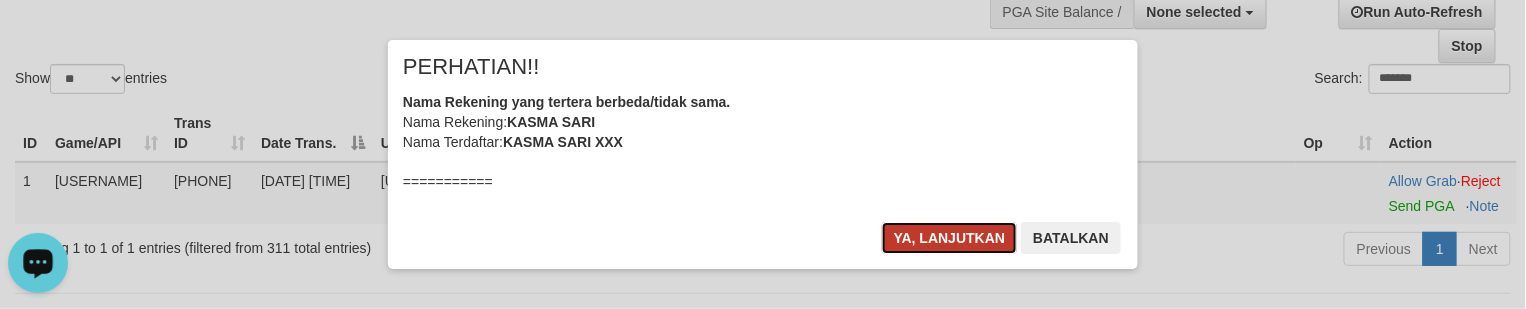 click on "Ya, lanjutkan" at bounding box center (950, 238) 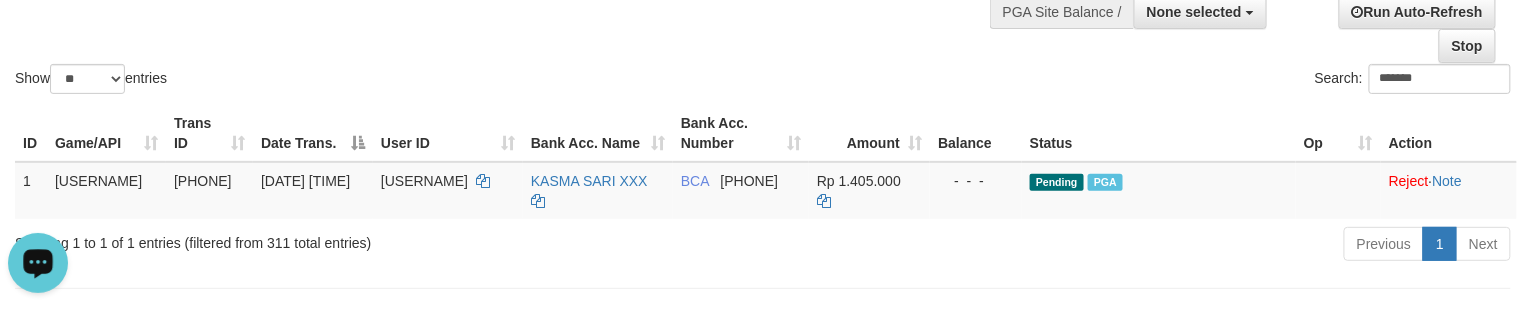 drag, startPoint x: 500, startPoint y: 50, endPoint x: 505, endPoint y: 24, distance: 26.476404 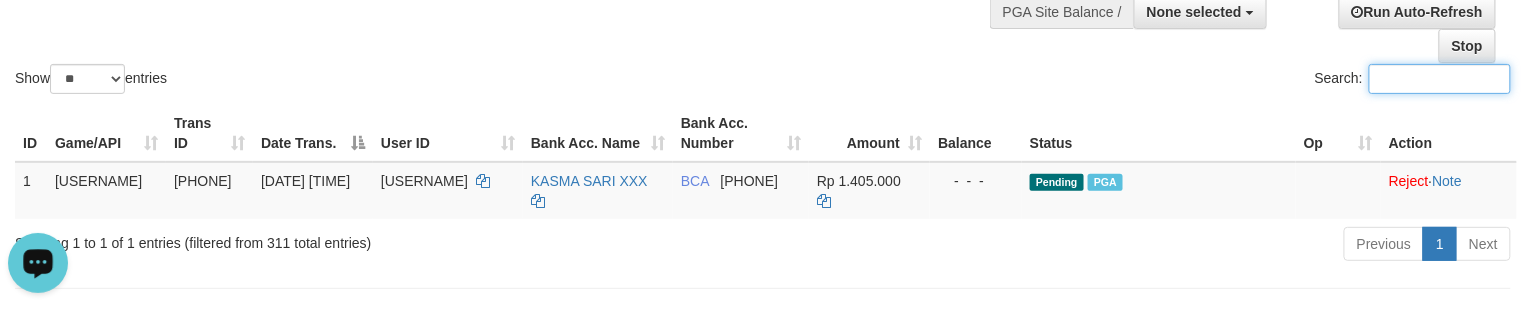 paste on "**********" 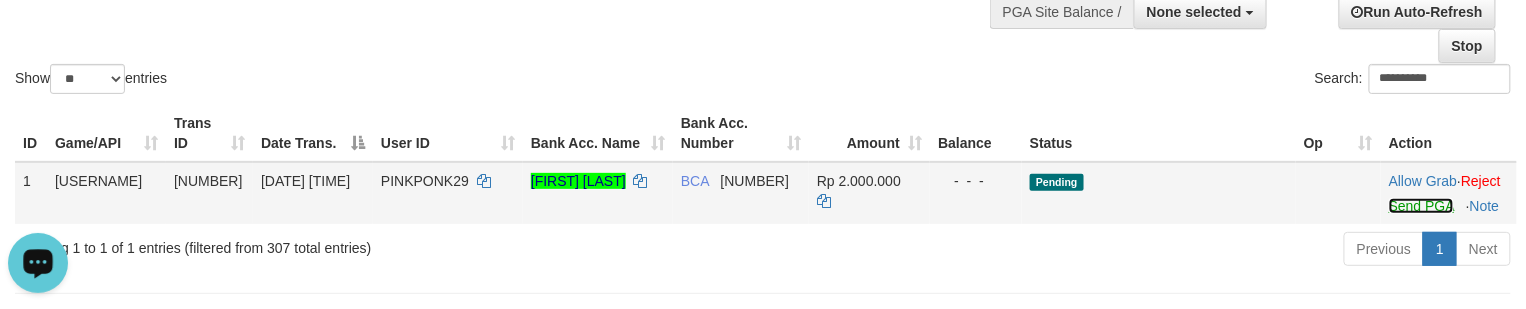 click on "Send PGA" at bounding box center [1421, 206] 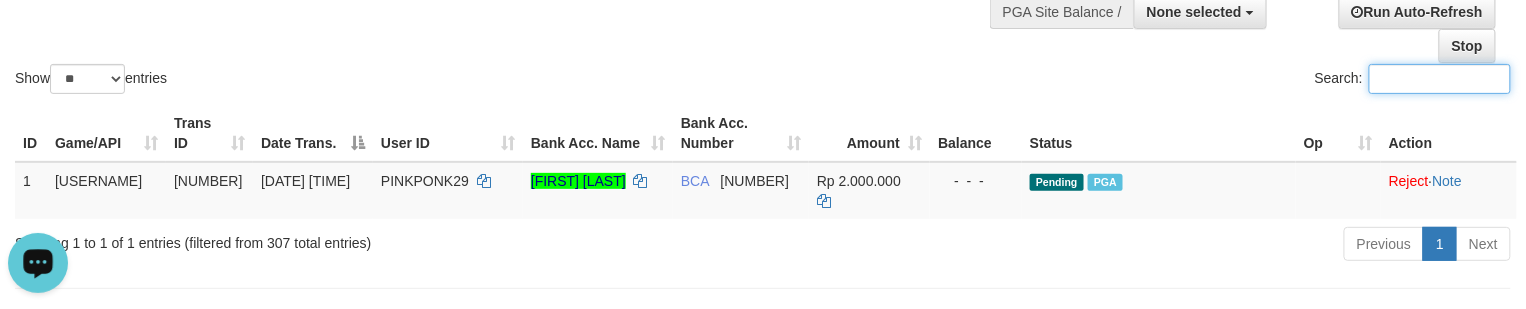 click on "Show  ** ** ** ***  entries Search:" at bounding box center (763, -12) 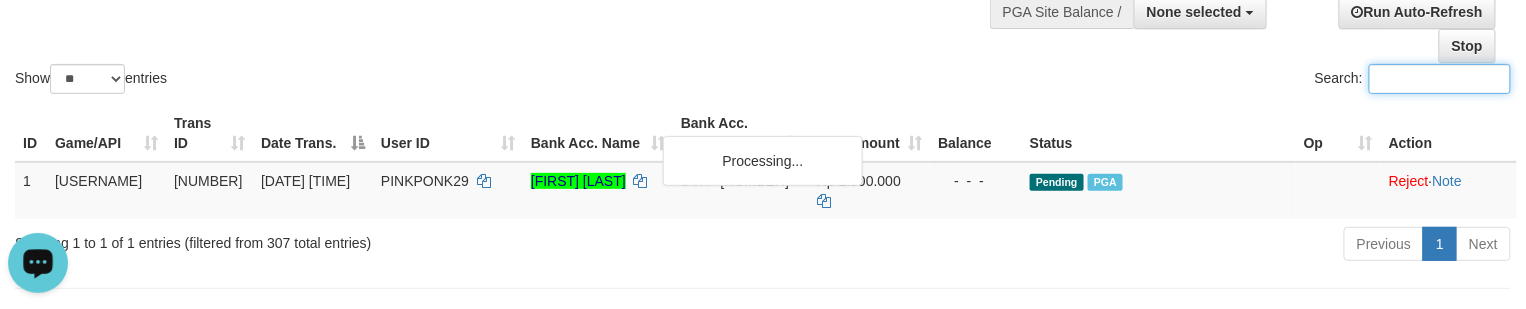 paste on "*******" 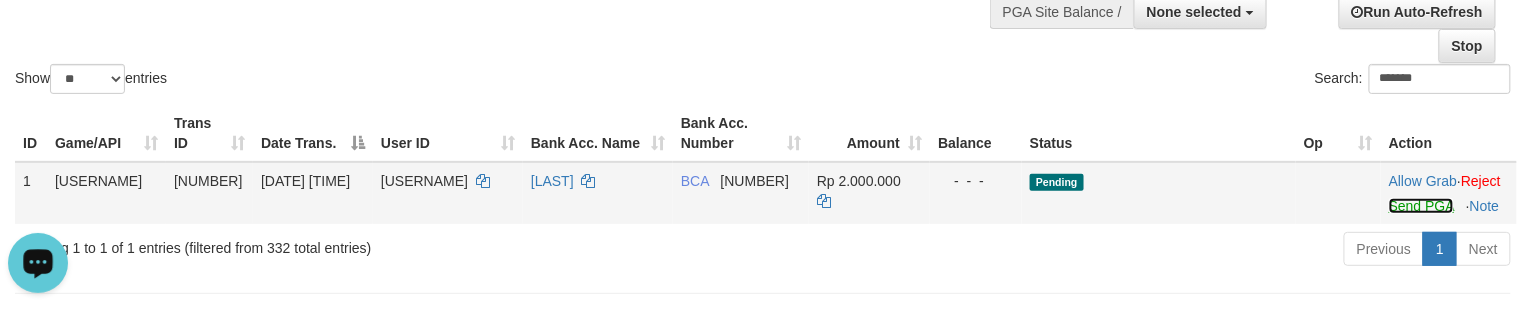 click on "Send PGA" at bounding box center [1421, 206] 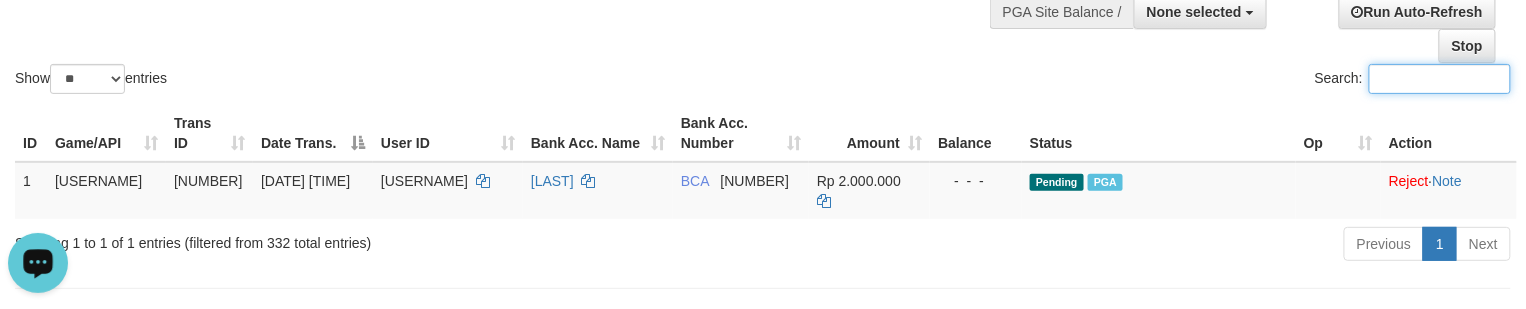 click on "Show  ** ** ** ***  entries Search:" at bounding box center (763, -12) 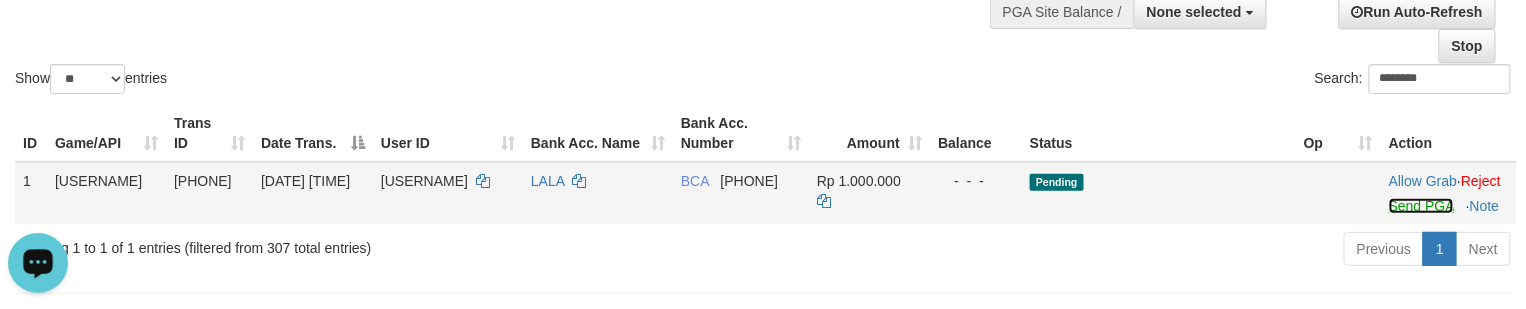 click on "Send PGA" at bounding box center (1421, 206) 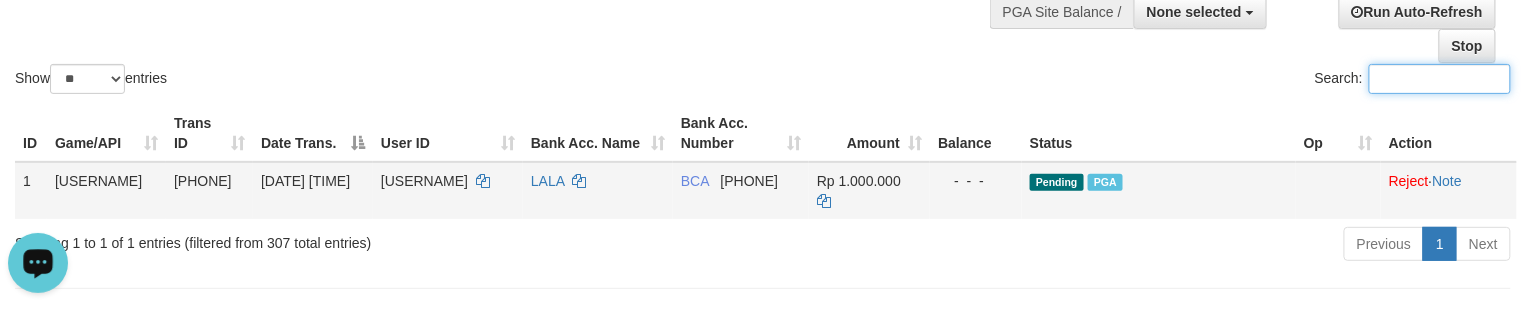 drag, startPoint x: 342, startPoint y: 54, endPoint x: 80, endPoint y: 165, distance: 284.5435 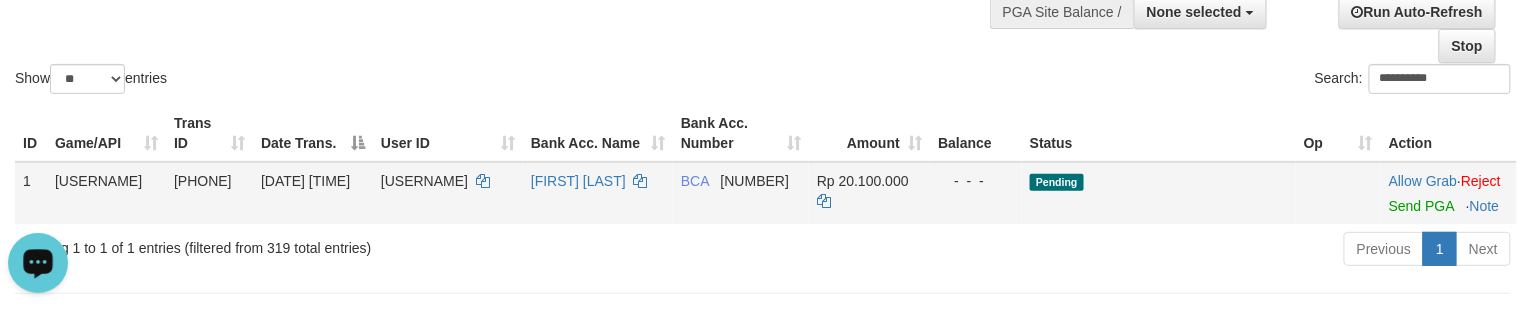 click on "Allow Grab   ·    Reject Send PGA     ·    Note" at bounding box center (1449, 193) 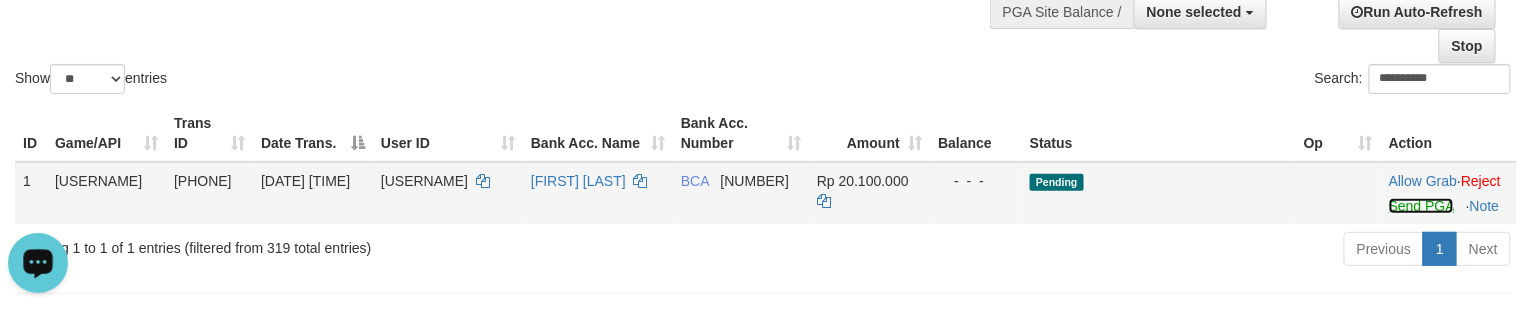 click on "Send PGA" at bounding box center (1421, 206) 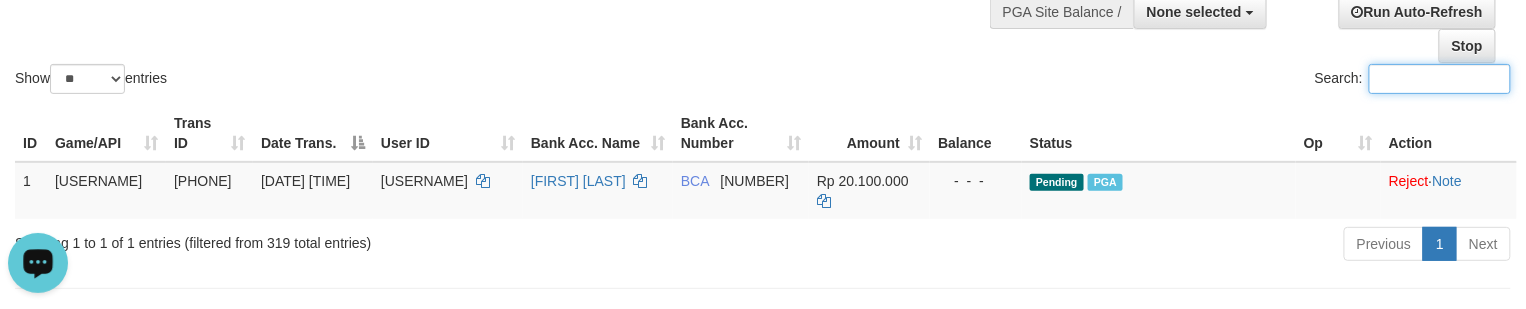 click on "Show  ** ** ** ***  entries Search:" at bounding box center [763, -12] 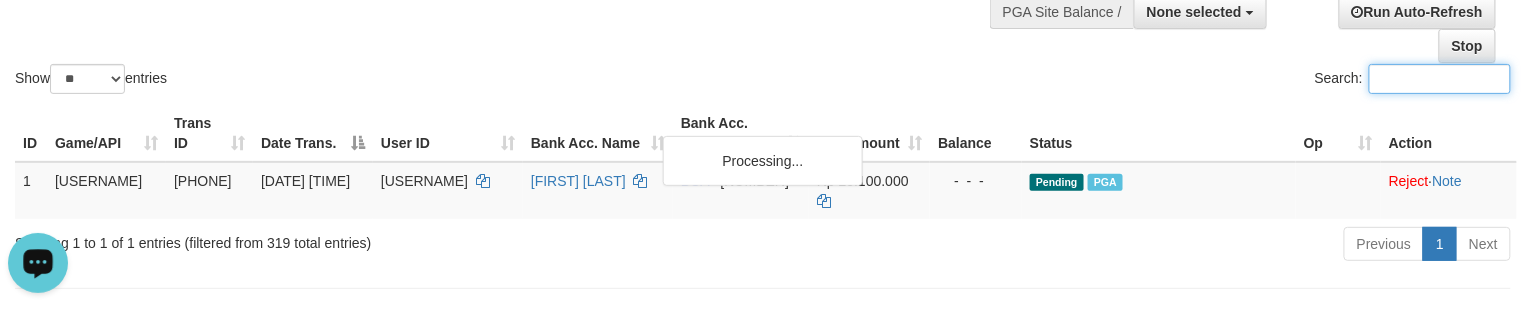 paste on "*****" 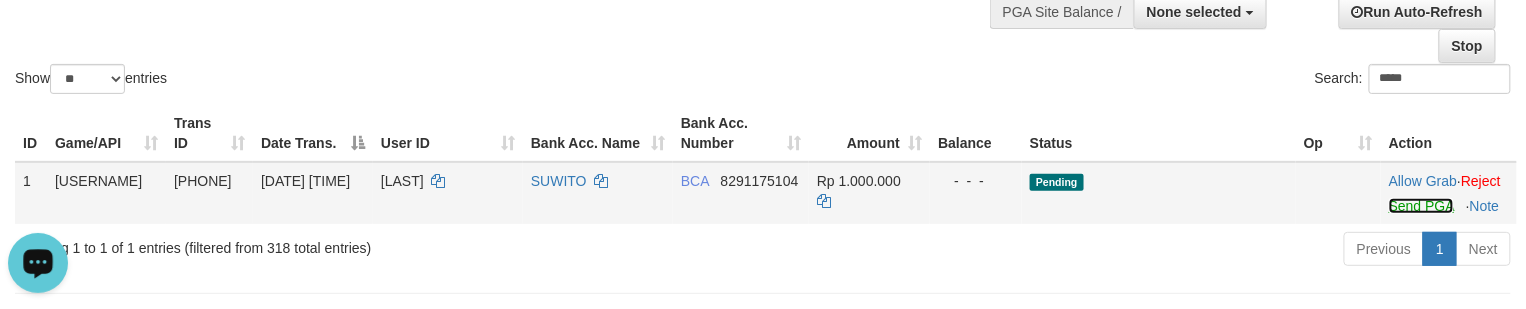 click on "Send PGA" at bounding box center (1421, 206) 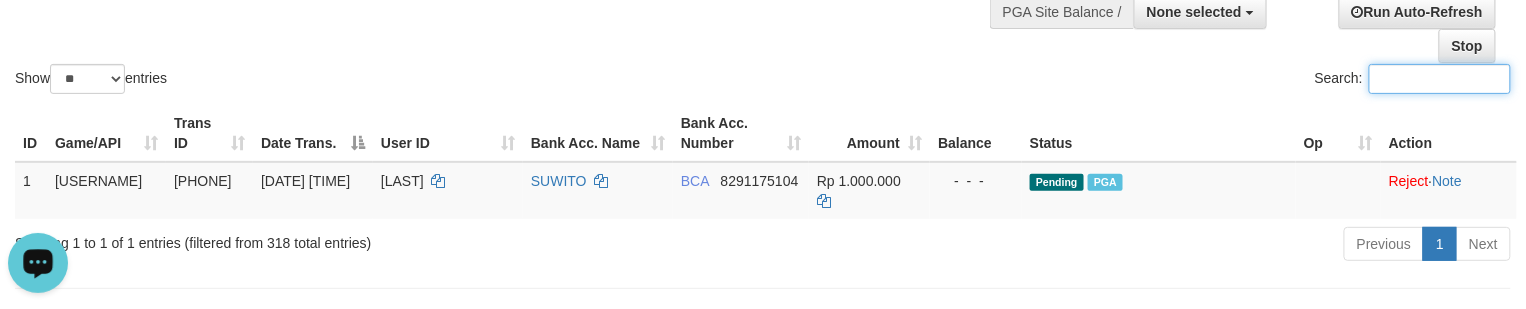 click on "Show  ** ** ** ***  entries" at bounding box center [381, 81] 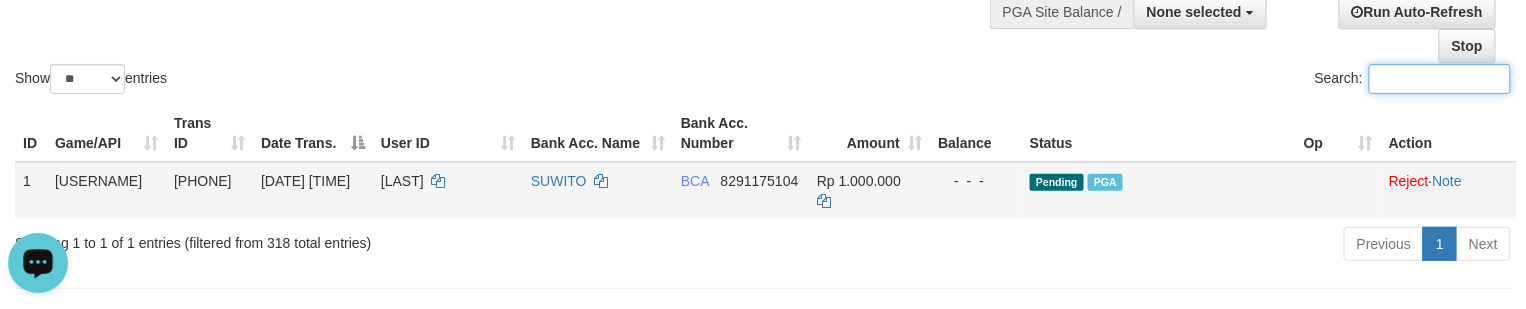 paste on "*******" 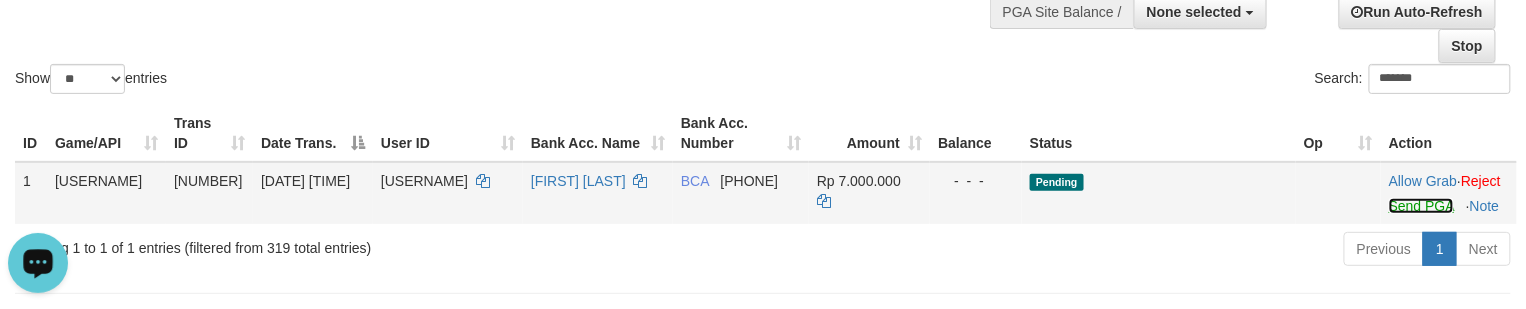 click on "Send PGA" at bounding box center (1421, 206) 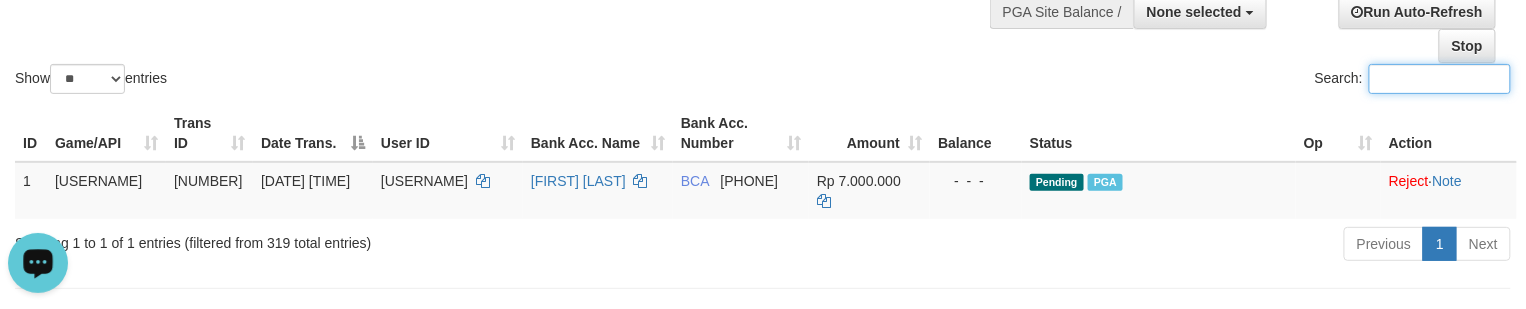 click on "Show  ** ** ** ***  entries Search:" at bounding box center (763, -12) 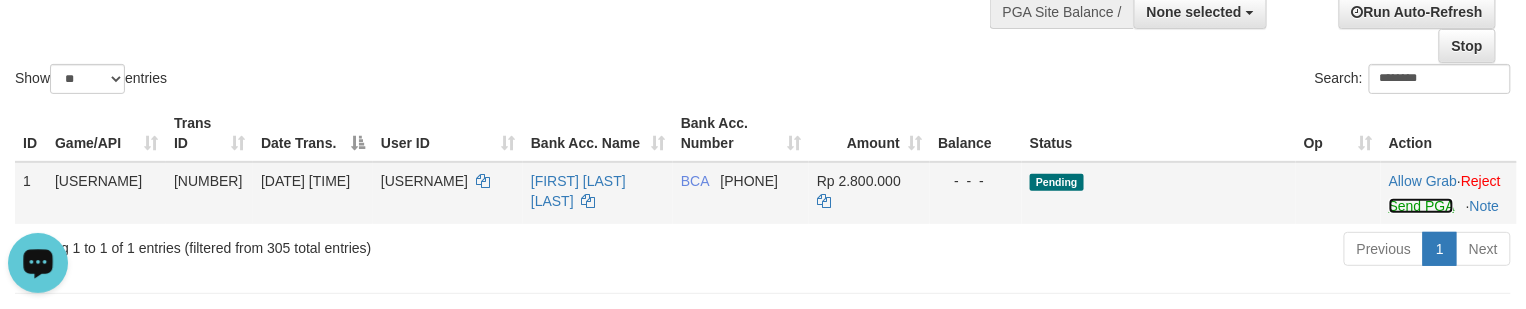 click on "Send PGA" at bounding box center [1421, 206] 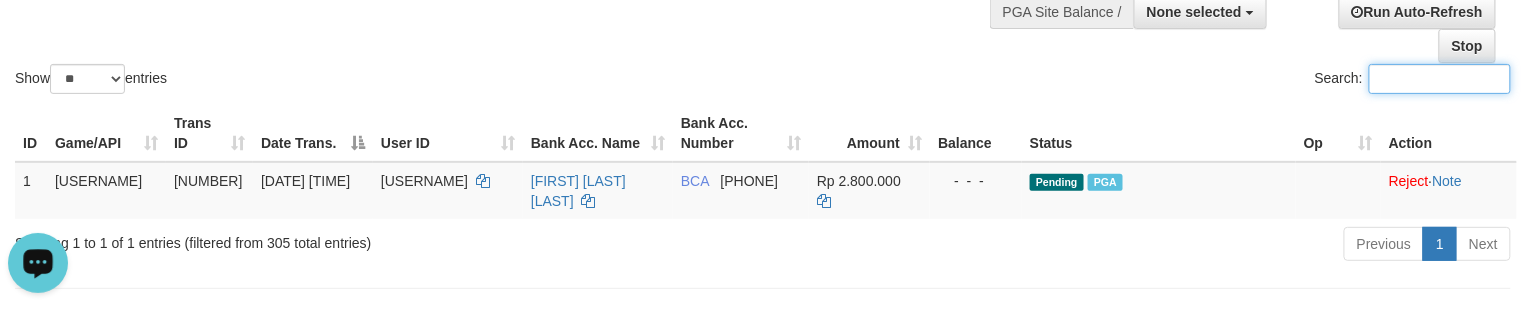 click on "Show  ** ** ** ***  entries Search:" at bounding box center (763, -12) 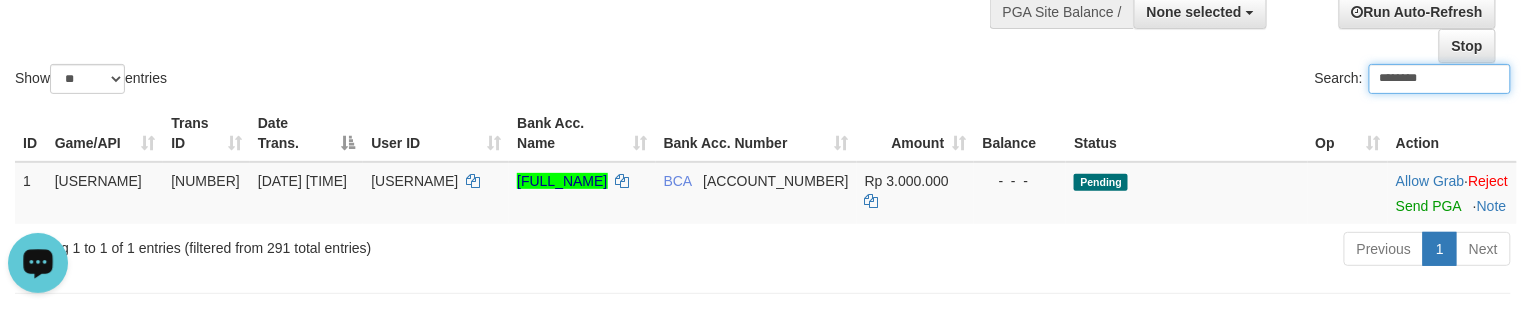 type on "[MASKED_DATA]" 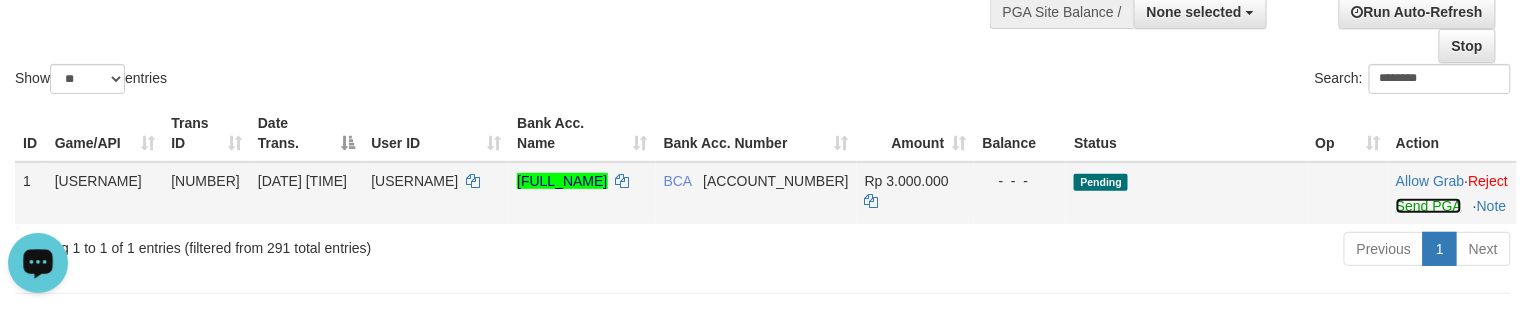 click on "Send PGA" at bounding box center (1428, 206) 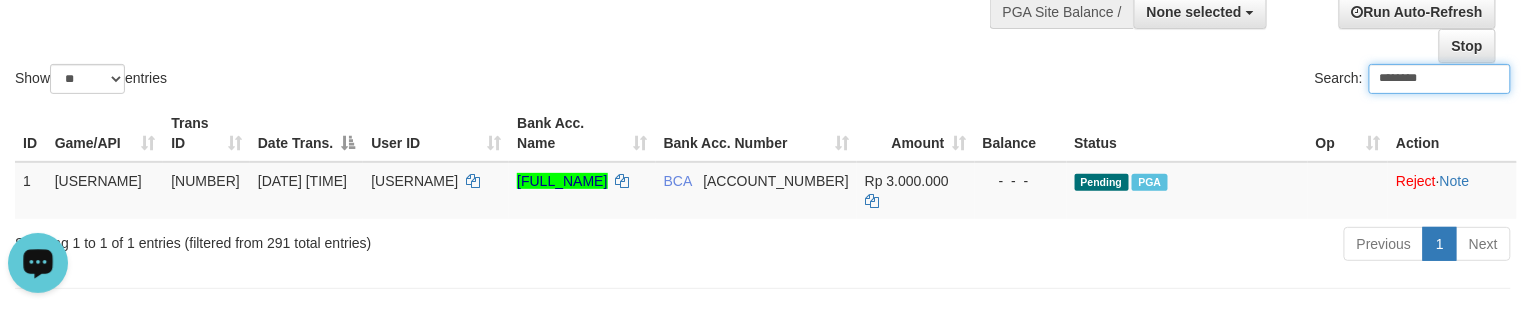 click on "Show  ** ** ** ***  entries" at bounding box center [381, 81] 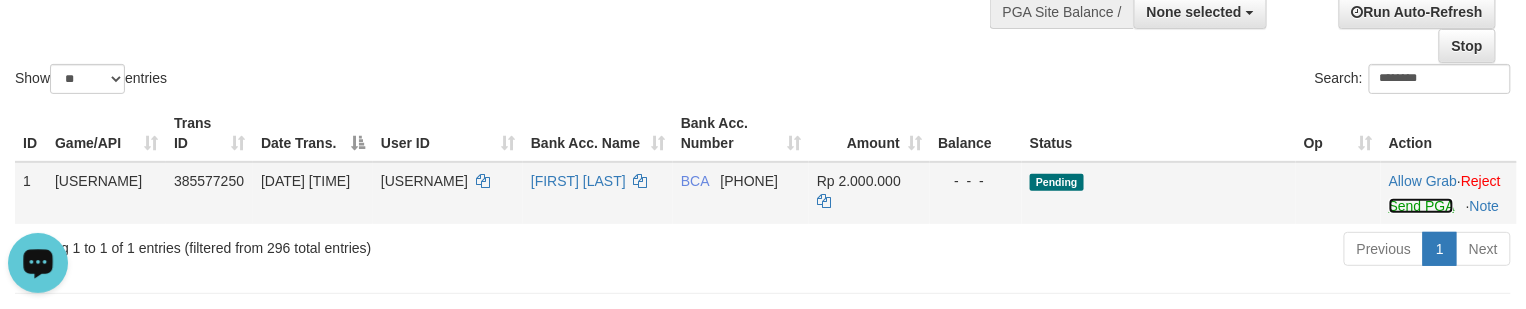 click on "Send PGA" at bounding box center [1421, 206] 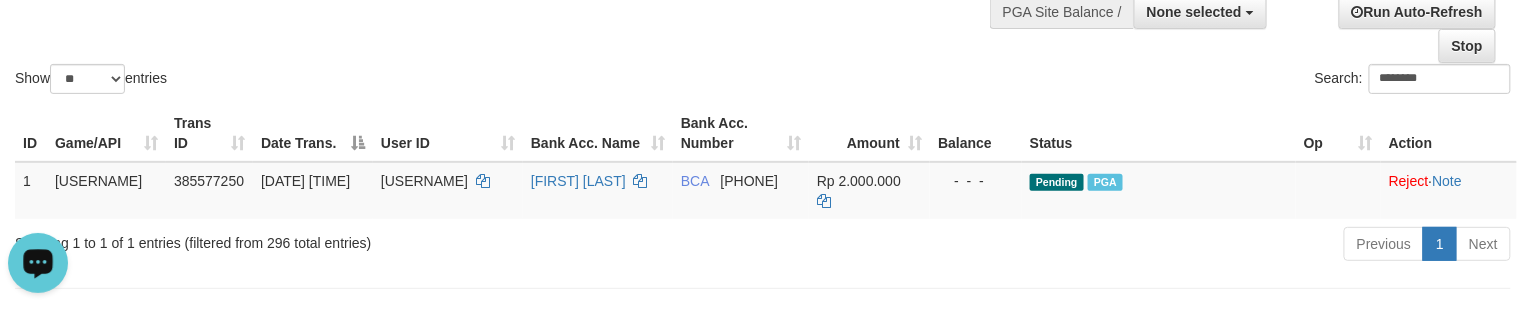 click on "Show  ** ** ** ***  entries Search: [USERNAME]" at bounding box center [763, -12] 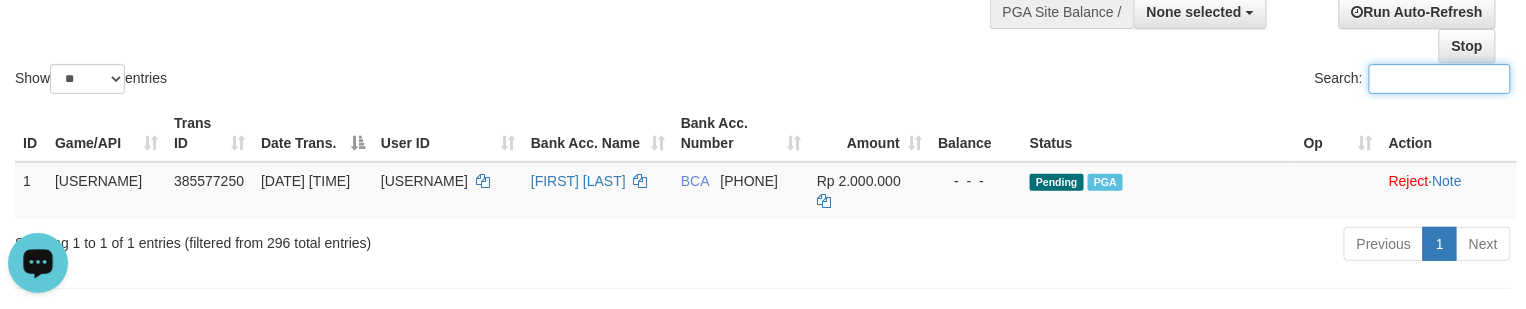 paste on "*********" 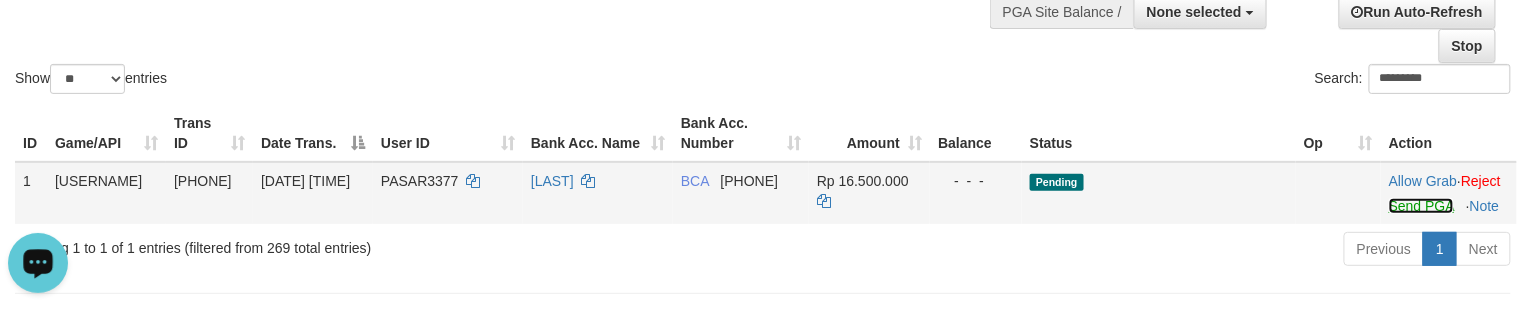 click on "Send PGA" at bounding box center [1421, 206] 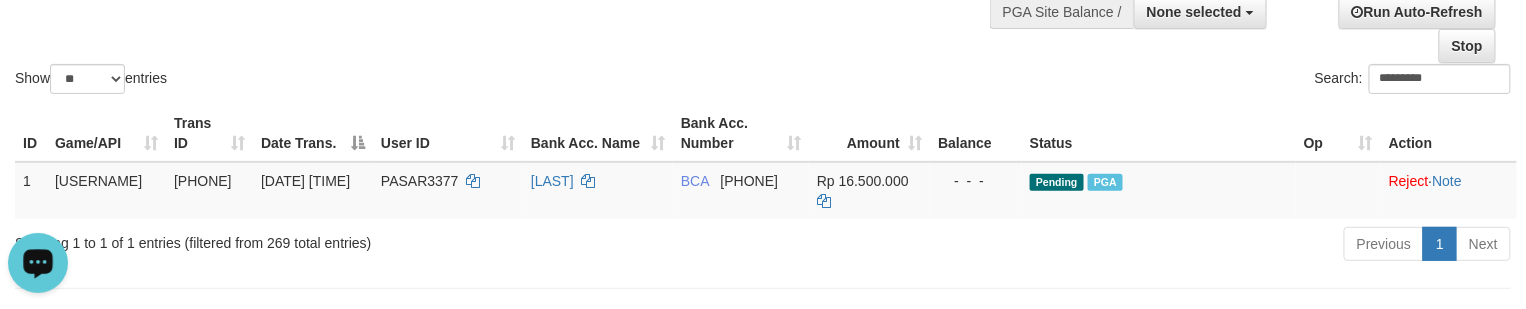 drag, startPoint x: 538, startPoint y: 56, endPoint x: 506, endPoint y: 61, distance: 32.38827 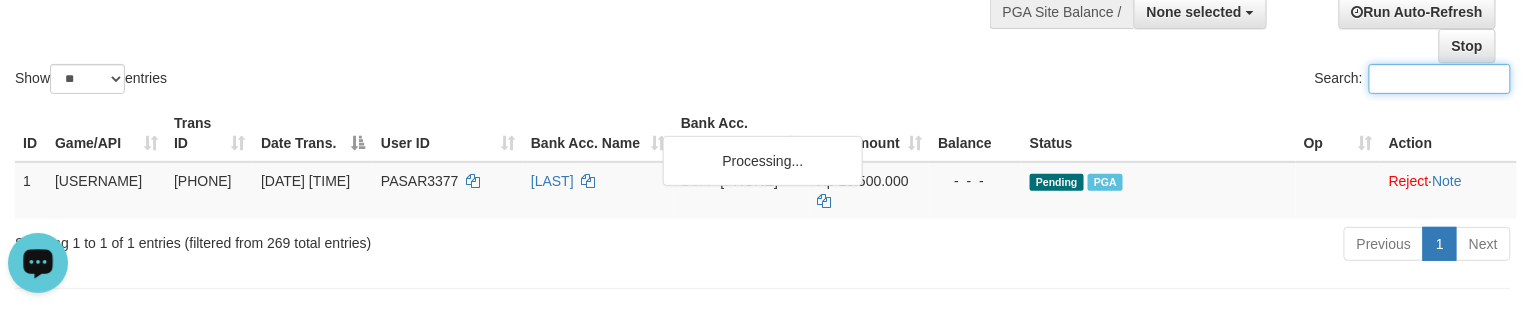 paste on "*******" 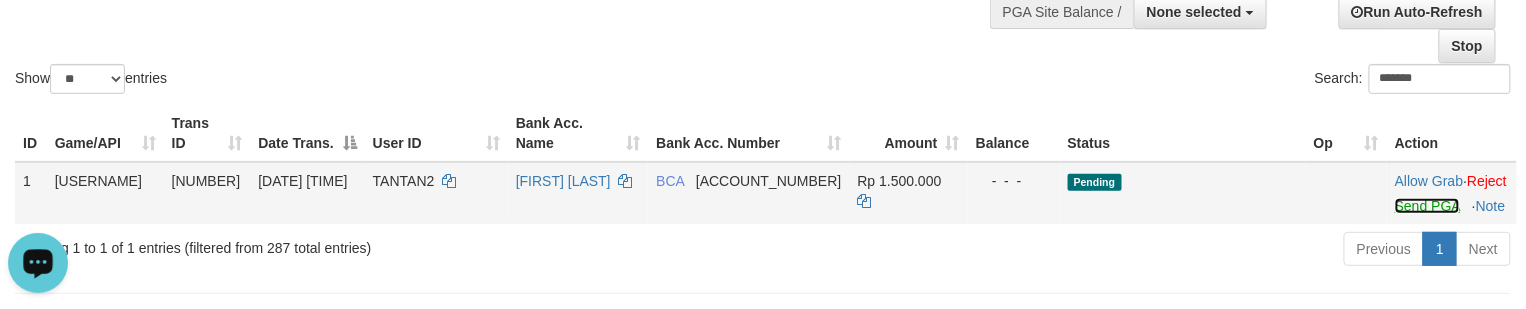 click on "Send PGA" at bounding box center (1427, 206) 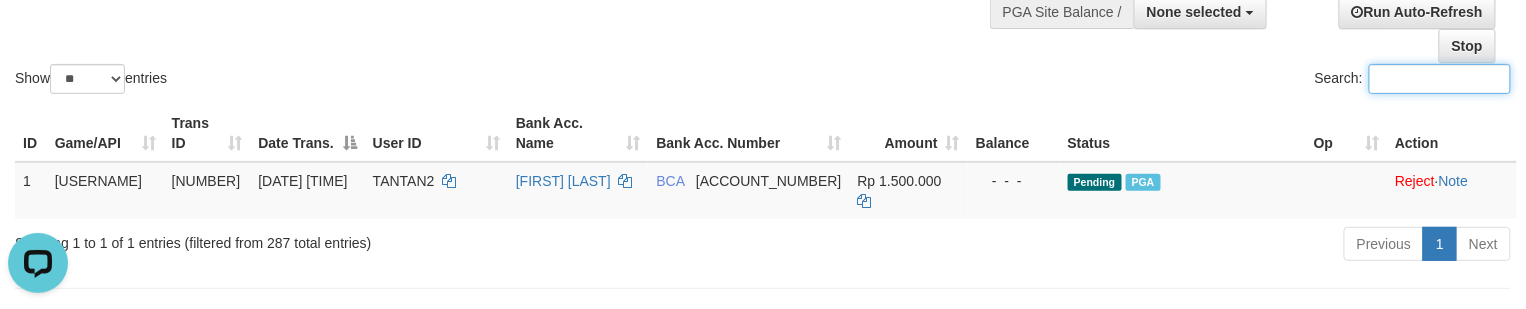 drag, startPoint x: 602, startPoint y: 49, endPoint x: 222, endPoint y: 133, distance: 389.1735 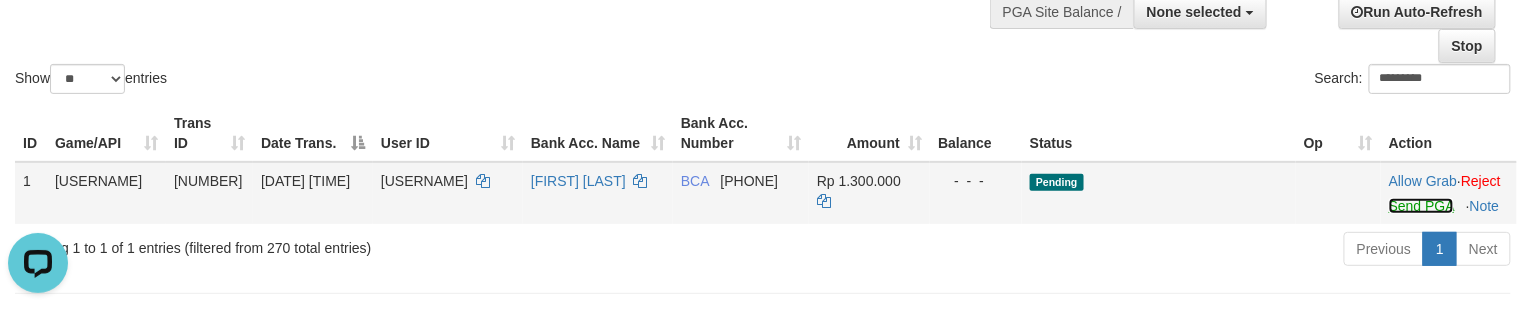click on "Send PGA" at bounding box center (1421, 206) 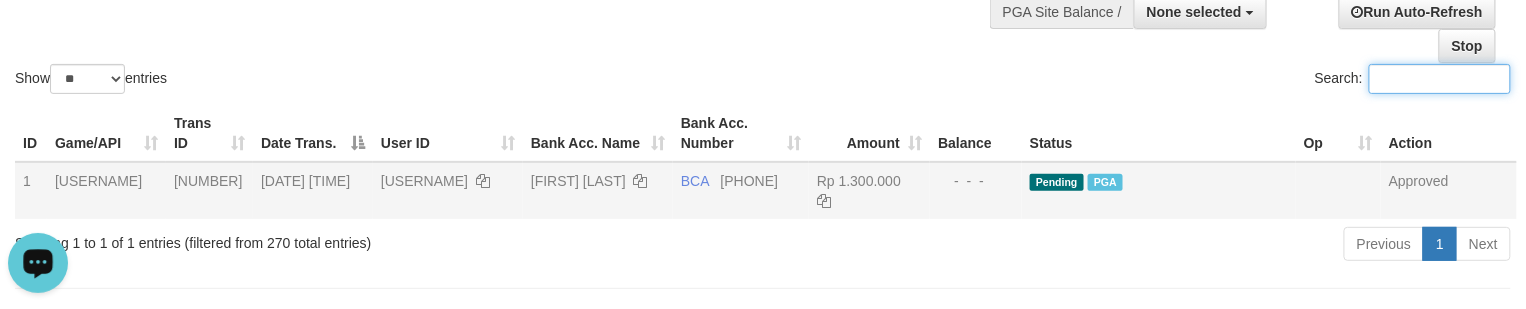 drag, startPoint x: 502, startPoint y: 78, endPoint x: 433, endPoint y: 125, distance: 83.48653 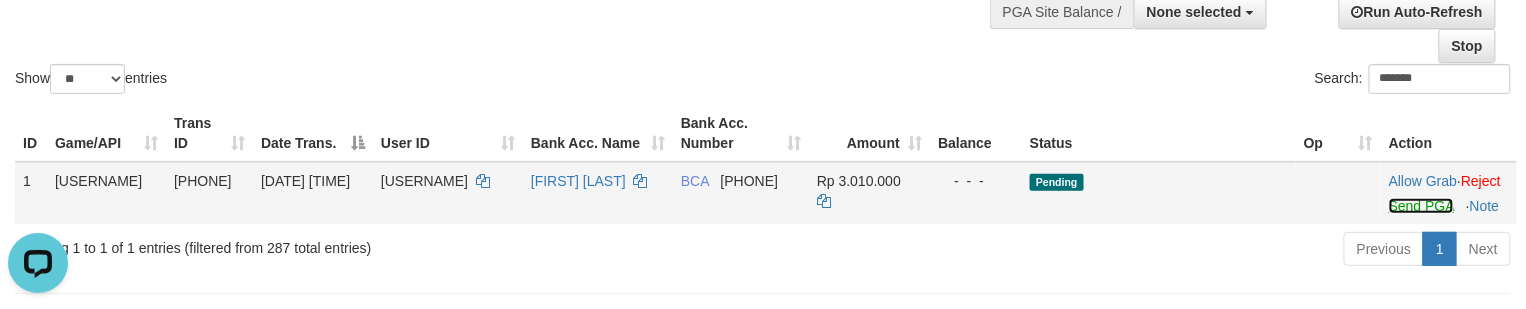 click on "Send PGA" at bounding box center (1421, 206) 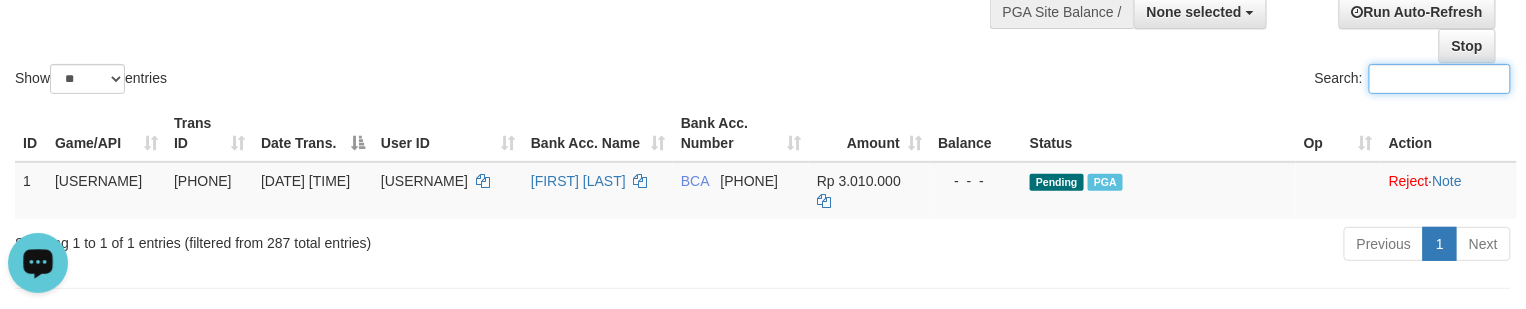 paste on "*******" 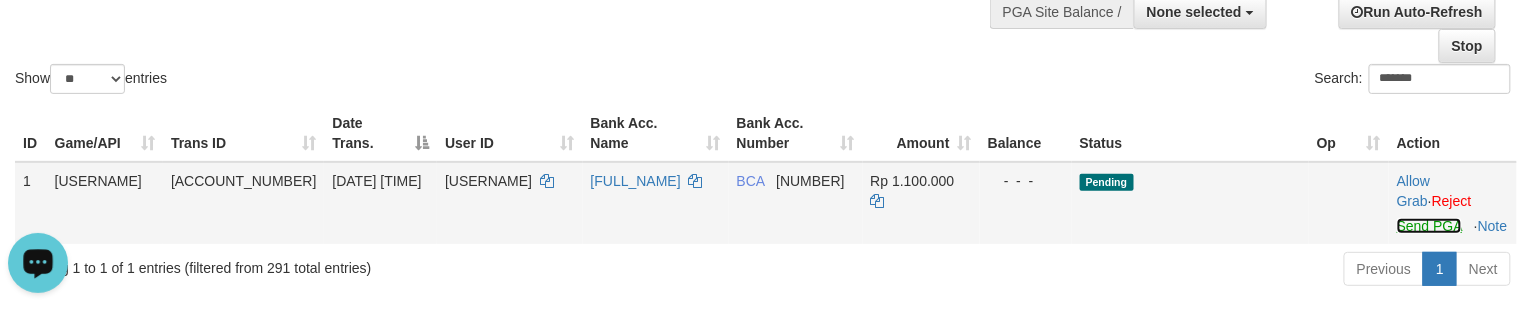 click on "Send PGA" at bounding box center (1429, 226) 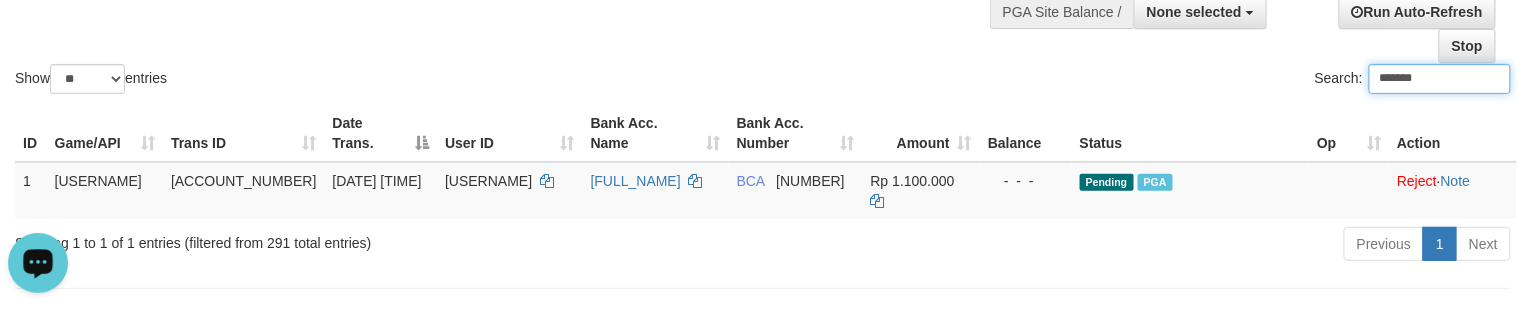 click on "Show  ** ** ** ***  entries Search: *******" at bounding box center [763, -12] 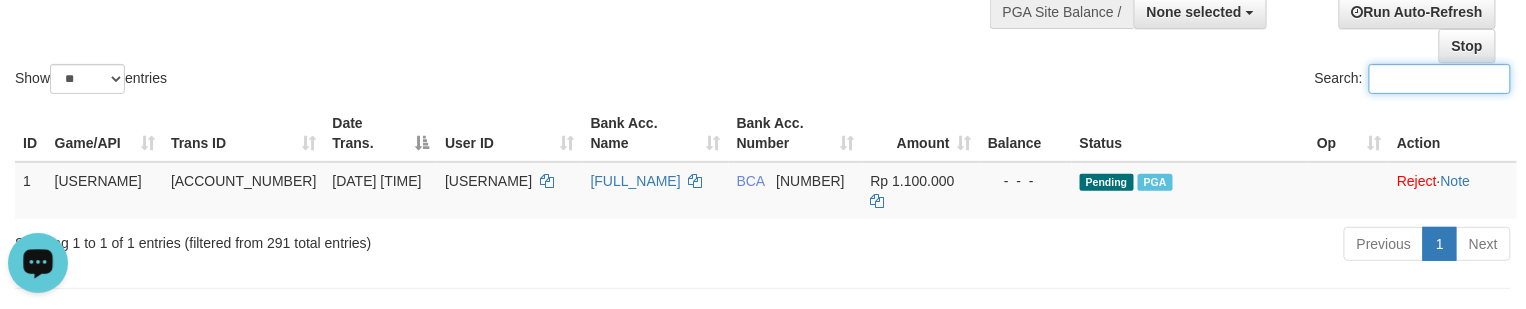 paste on "[MASKED_DATA]" 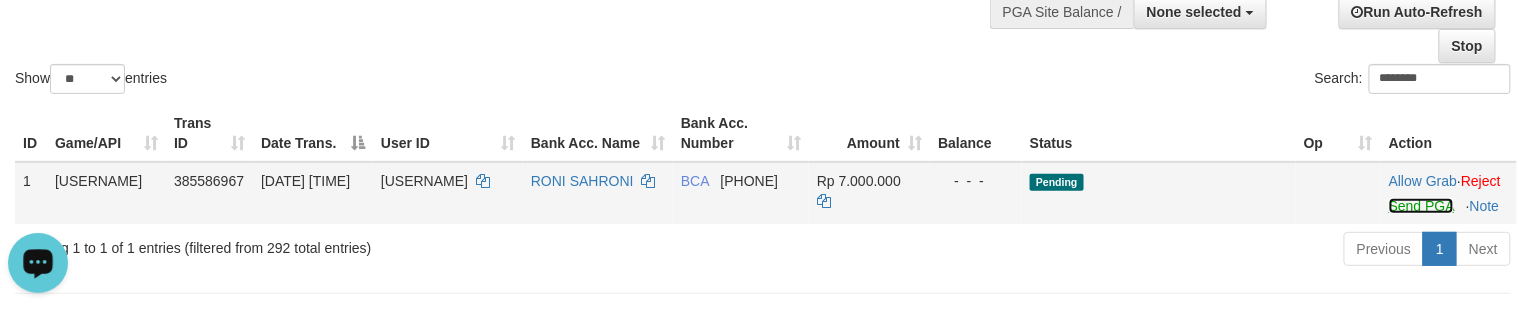 click on "Send PGA" at bounding box center [1421, 206] 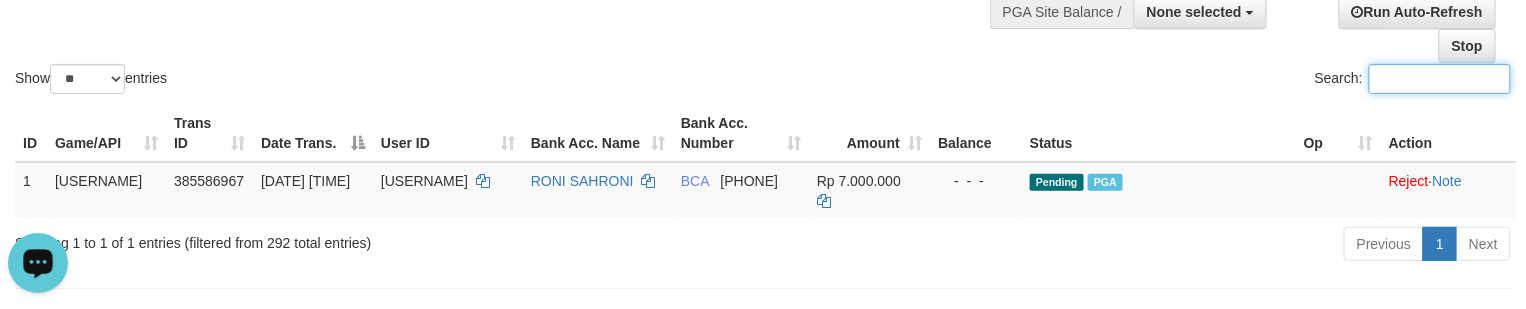 paste on "**********" 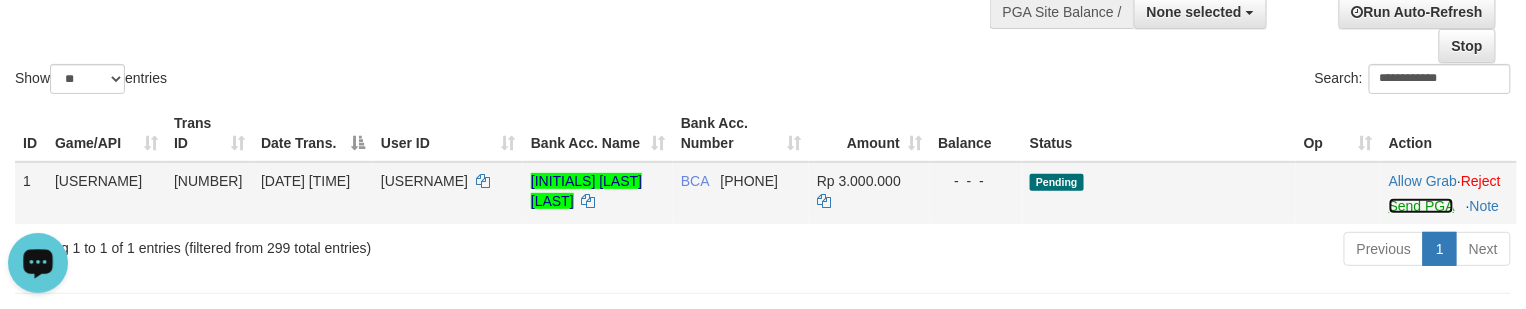 click on "Send PGA" at bounding box center (1421, 206) 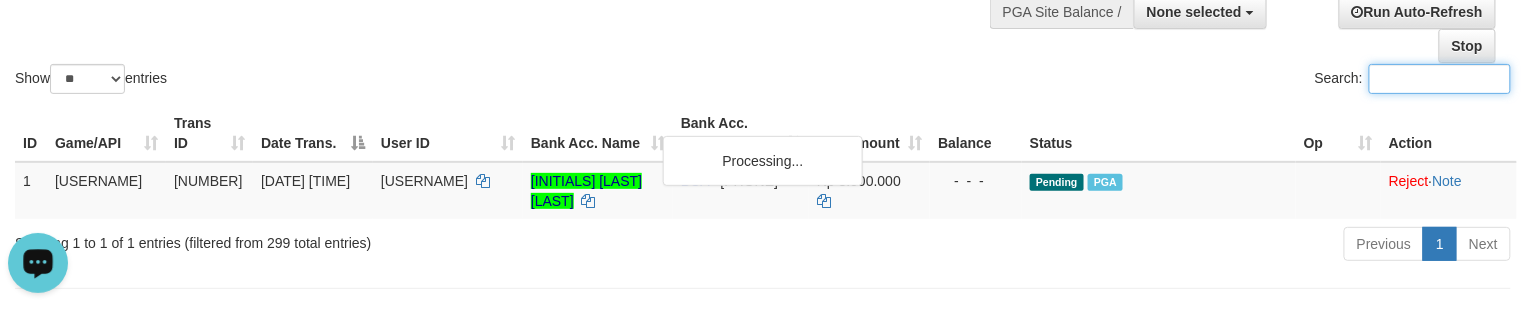 drag, startPoint x: 377, startPoint y: 62, endPoint x: 269, endPoint y: 86, distance: 110.63454 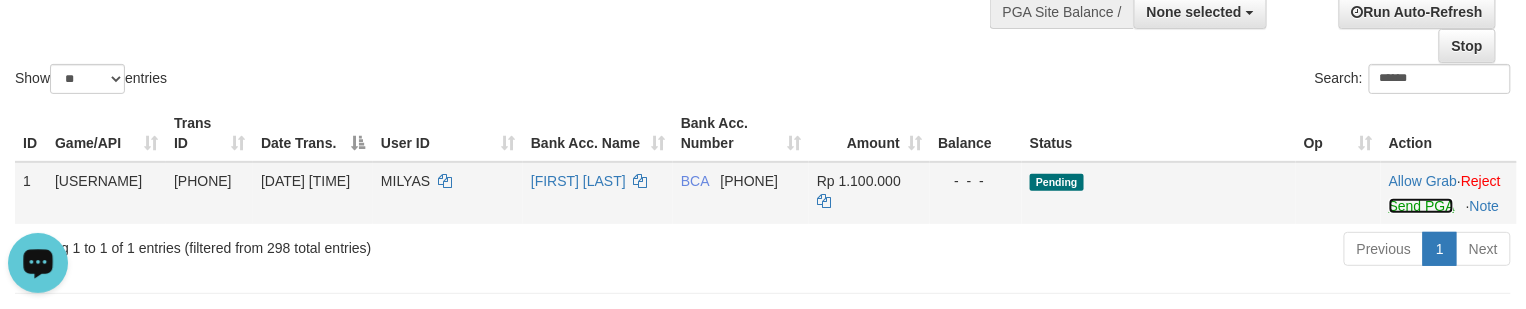 click on "Send PGA" at bounding box center (1421, 206) 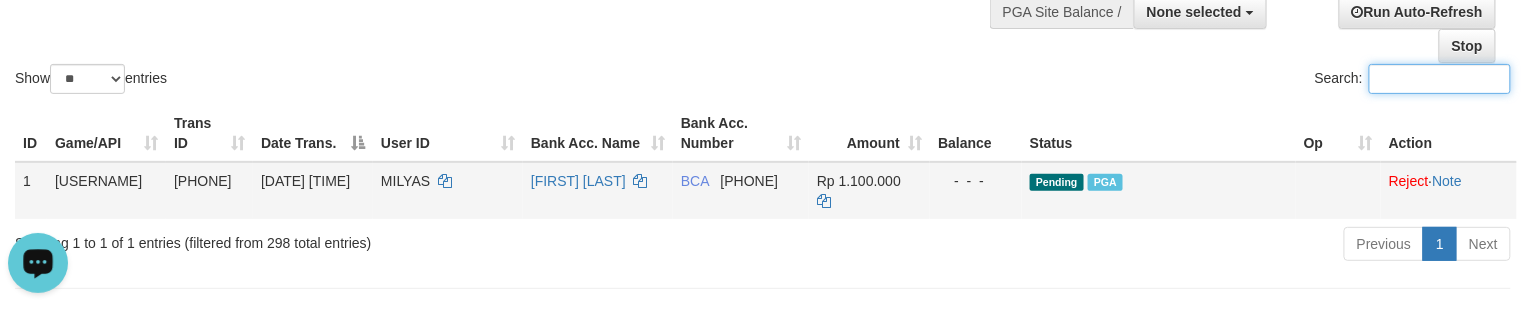drag, startPoint x: 369, startPoint y: 86, endPoint x: 22, endPoint y: 216, distance: 370.55228 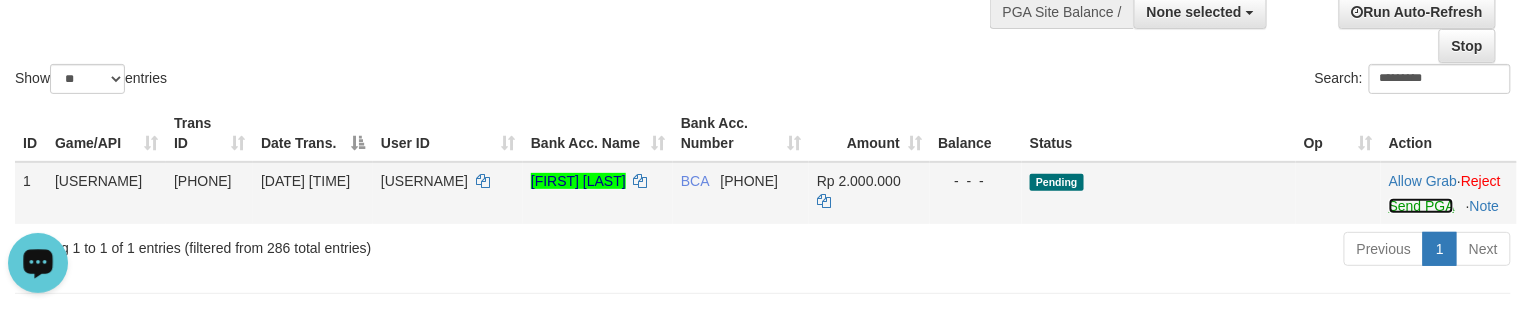 click on "Send PGA" at bounding box center [1421, 206] 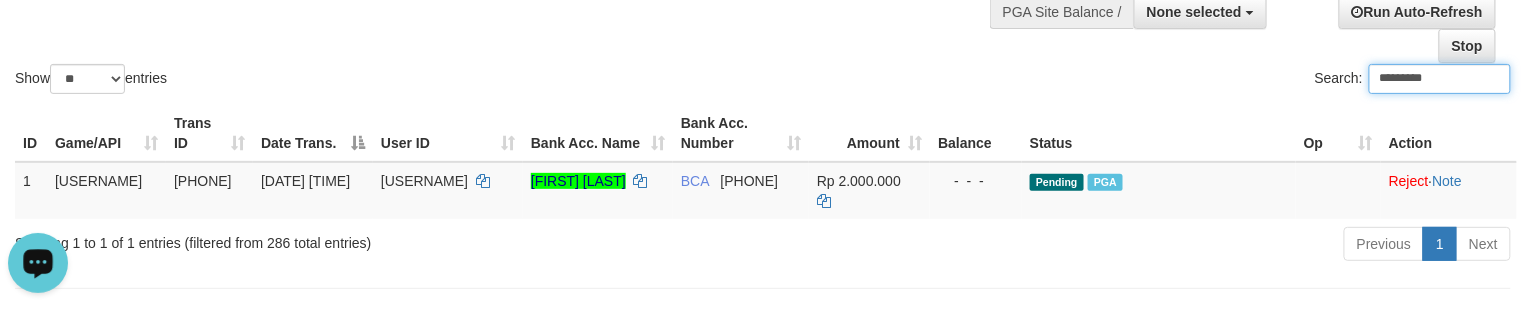 drag, startPoint x: 458, startPoint y: 24, endPoint x: 432, endPoint y: 42, distance: 31.622776 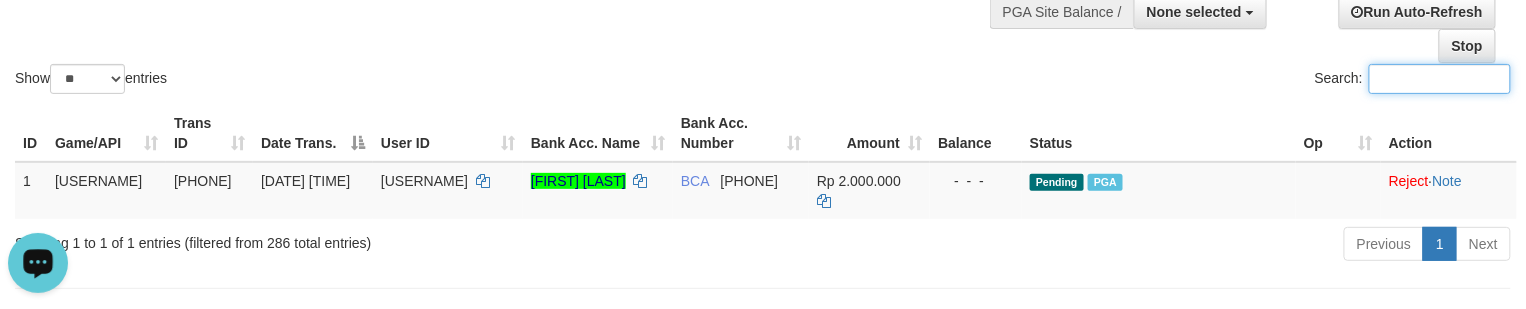 paste on "*******" 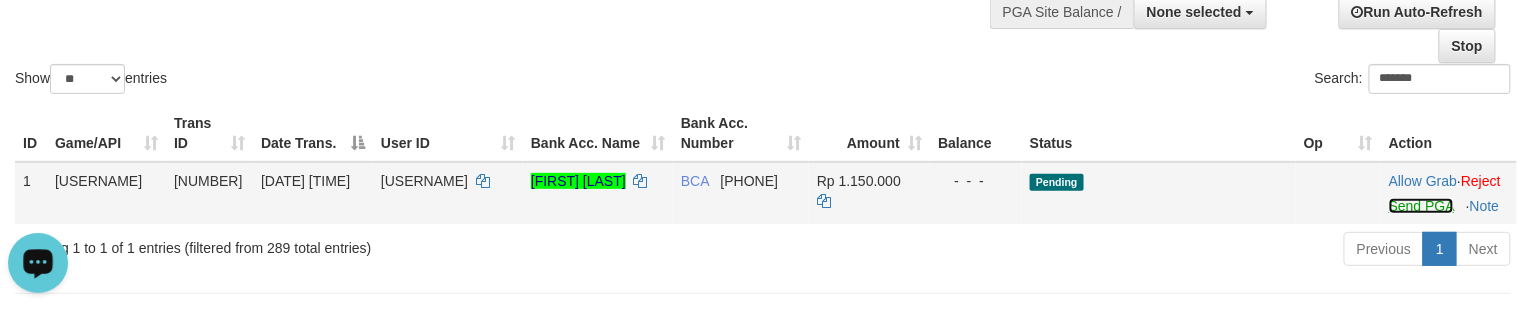 click on "Send PGA" at bounding box center [1421, 206] 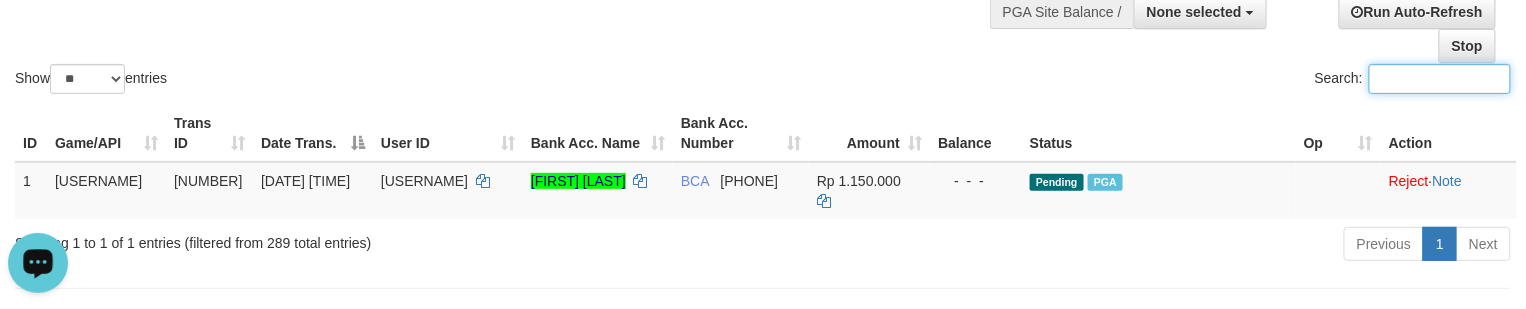 click on "Show  ** ** ** ***  entries Search:" at bounding box center [763, -12] 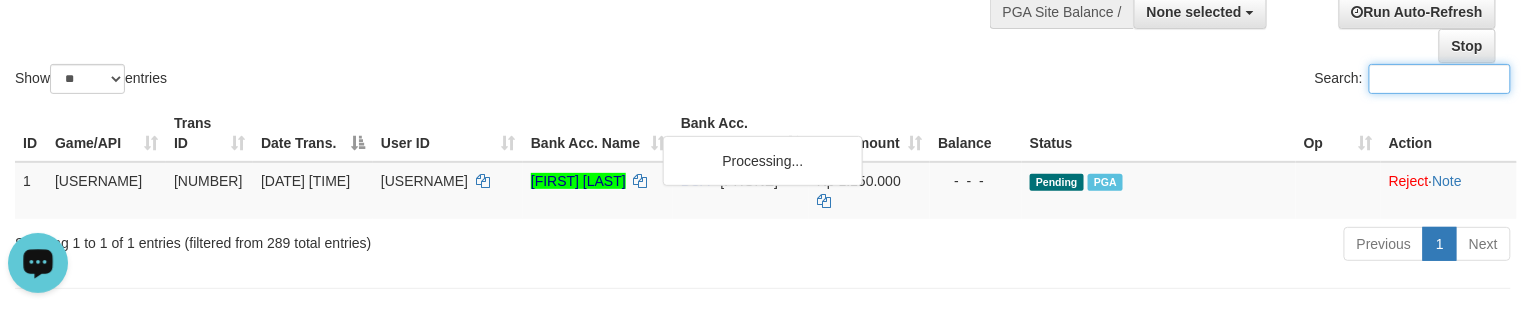 paste on "[MASKED_DATA]" 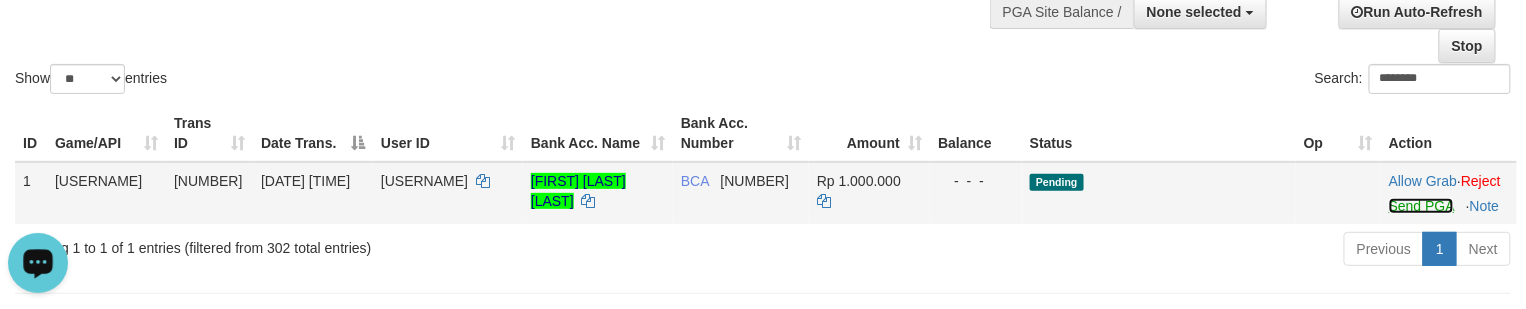 click on "Send PGA" at bounding box center [1421, 206] 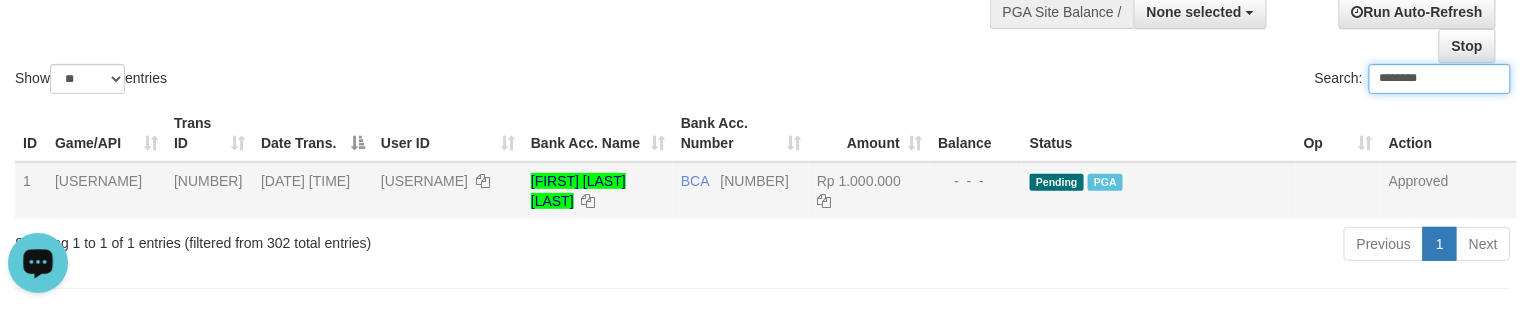drag, startPoint x: 492, startPoint y: 56, endPoint x: 416, endPoint y: 84, distance: 80.99383 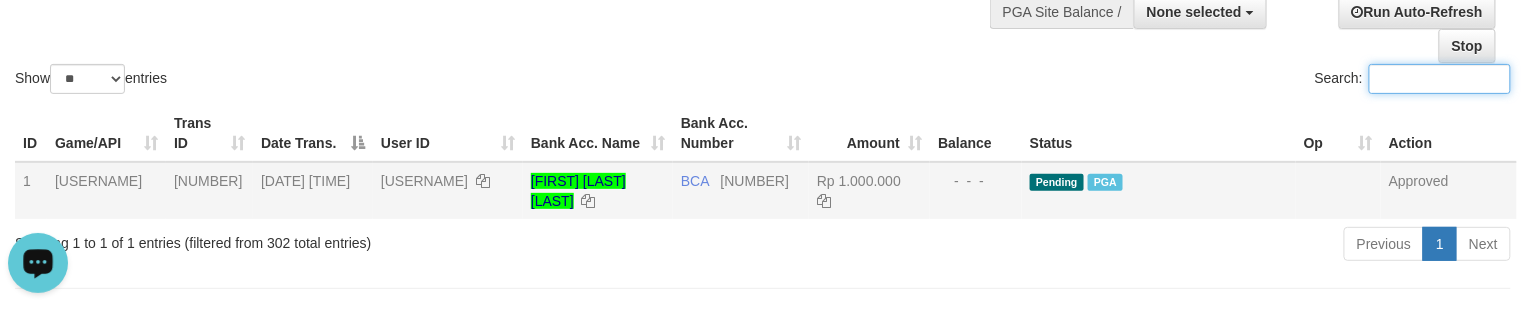 paste on "[MASKED_DATA]" 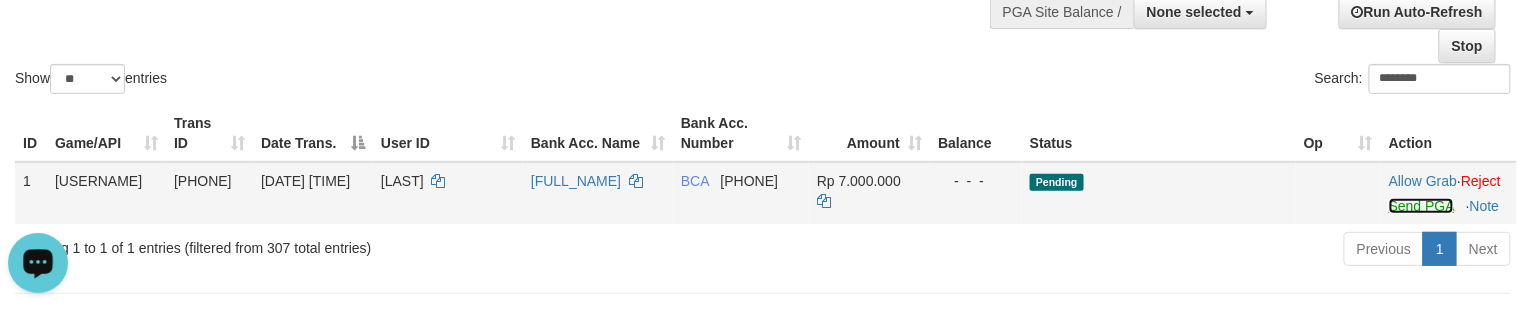 click on "Send PGA" at bounding box center (1421, 206) 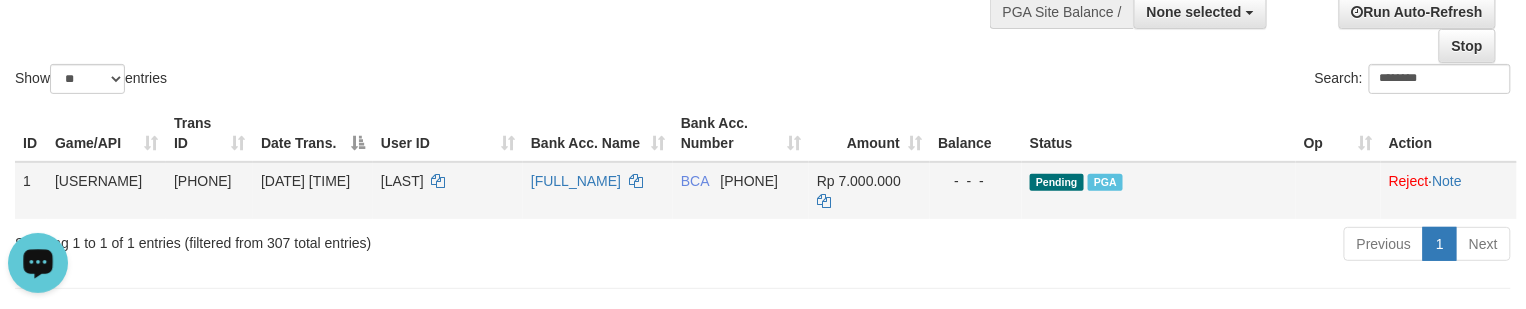 drag, startPoint x: 452, startPoint y: 70, endPoint x: 190, endPoint y: 204, distance: 294.27878 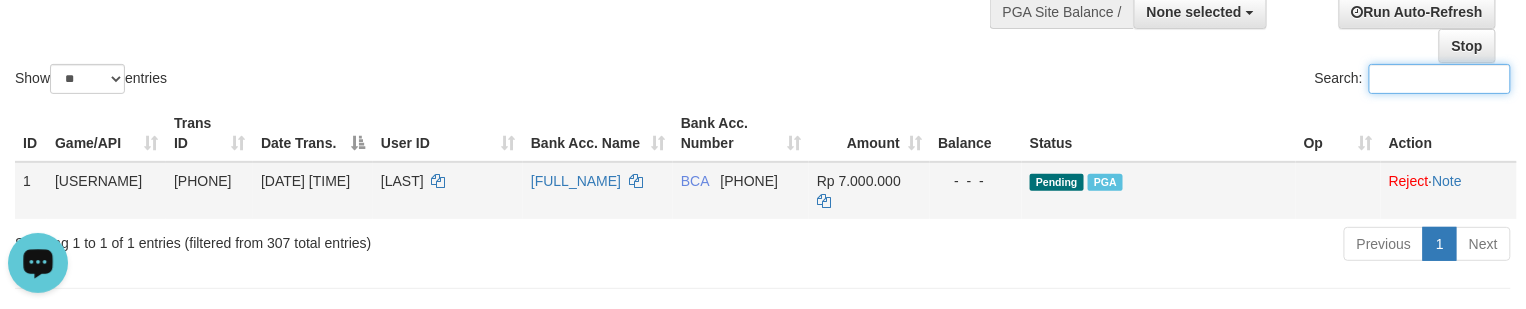 paste on "**********" 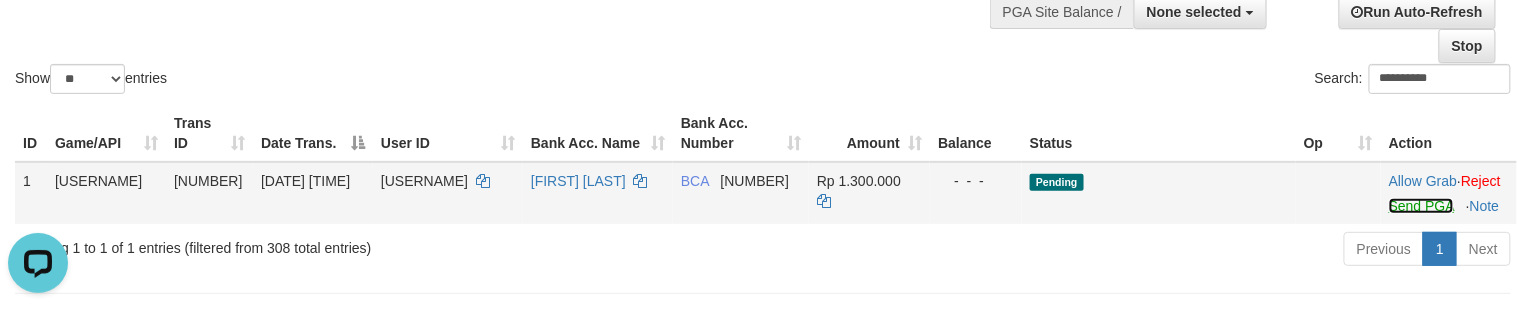 click on "Send PGA" at bounding box center [1421, 206] 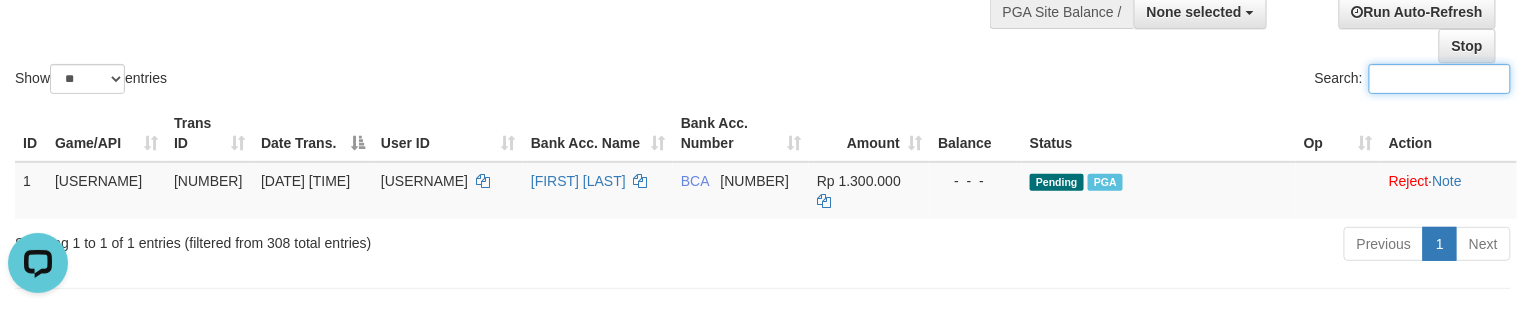 drag, startPoint x: 461, startPoint y: 73, endPoint x: 408, endPoint y: 98, distance: 58.60034 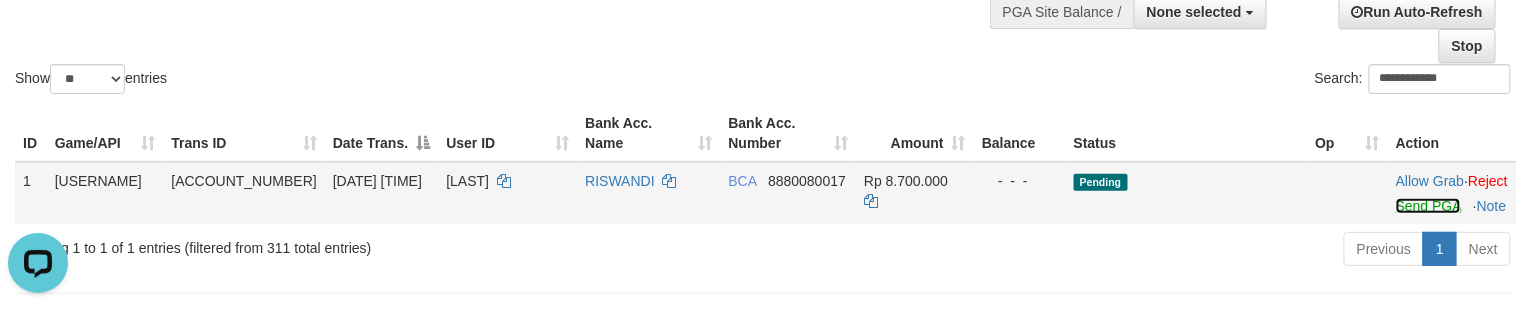 click on "Send PGA" at bounding box center (1428, 206) 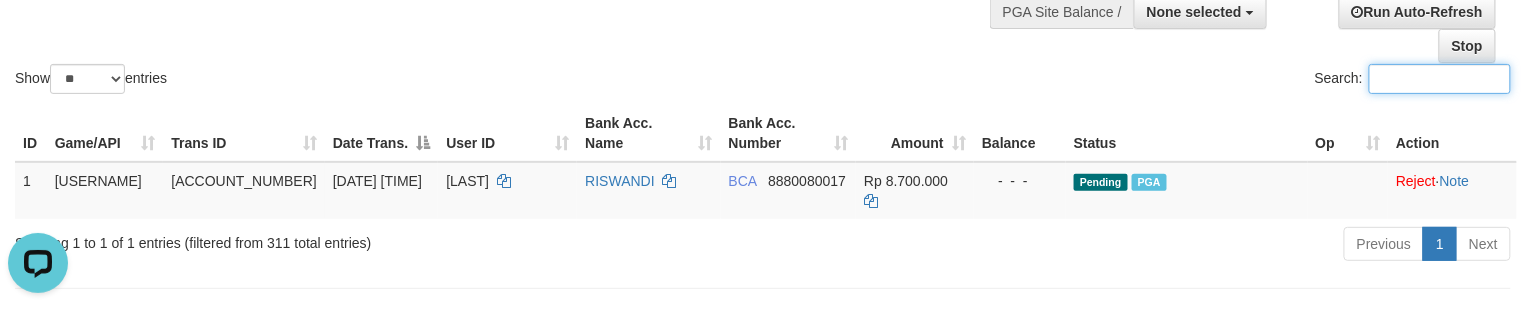 drag, startPoint x: 468, startPoint y: 76, endPoint x: 366, endPoint y: 129, distance: 114.947815 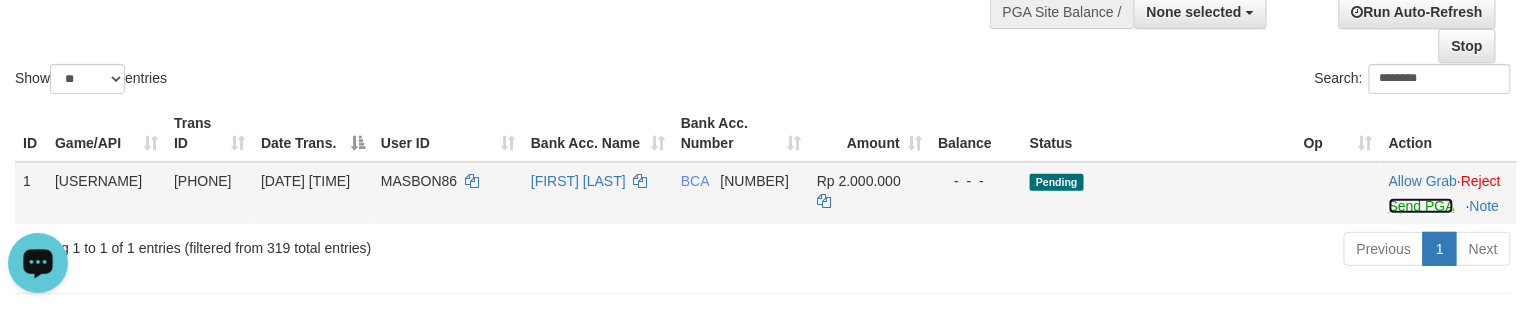 click on "Send PGA" at bounding box center [1421, 206] 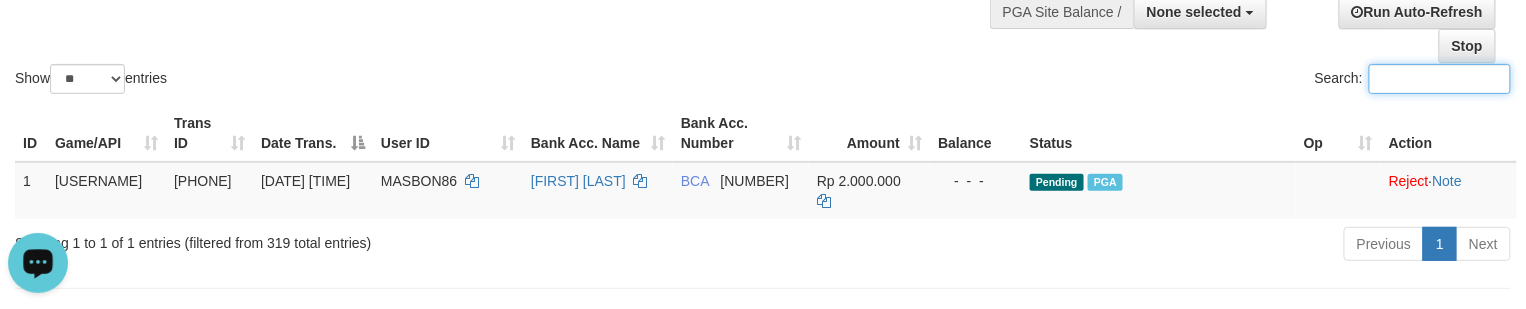 drag, startPoint x: 444, startPoint y: 69, endPoint x: 14, endPoint y: 189, distance: 446.4303 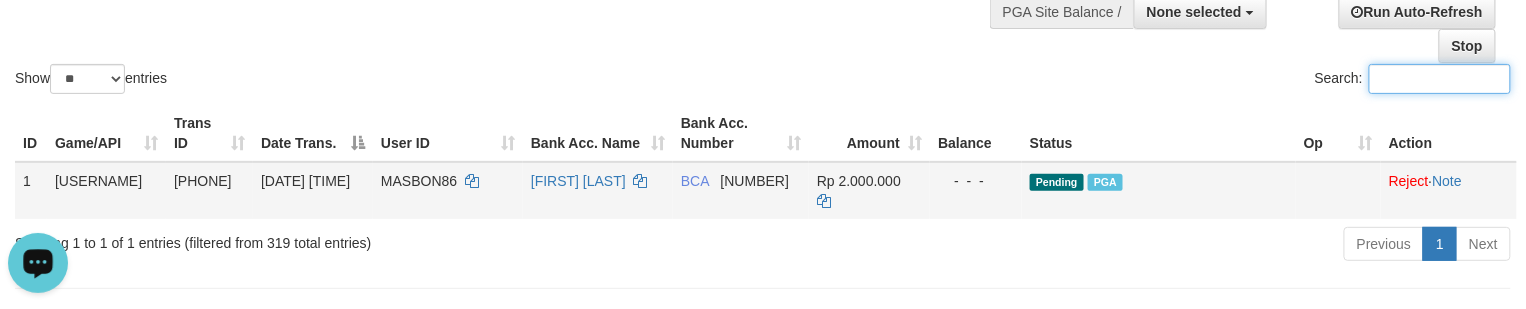 paste on "*******" 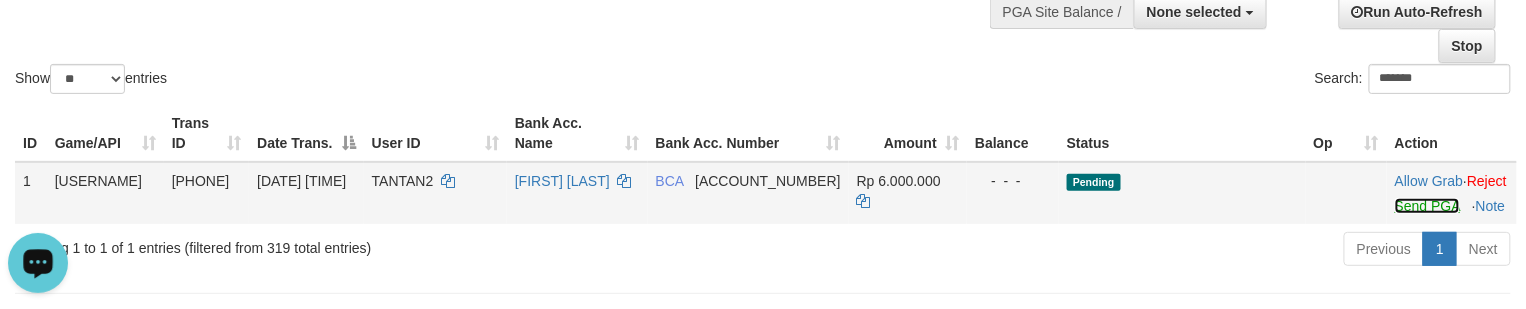 click on "Send PGA" at bounding box center [1427, 206] 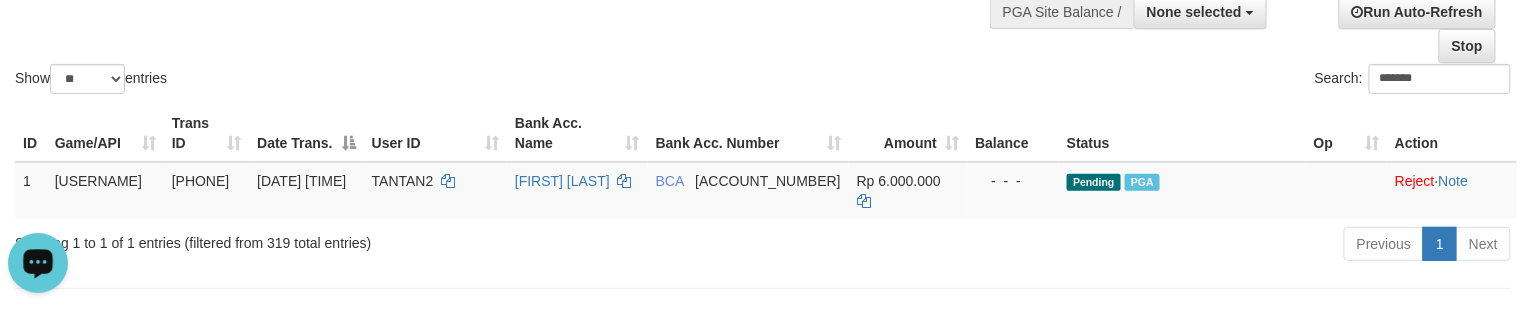 click on "Show  ** ** ** ***  entries Search: *******" at bounding box center [763, -12] 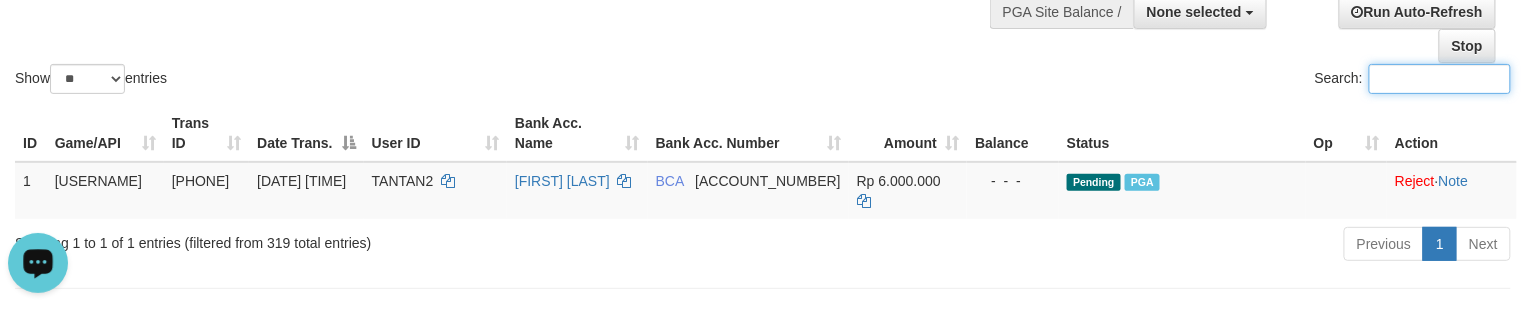 paste on "[MASKED_DATA]" 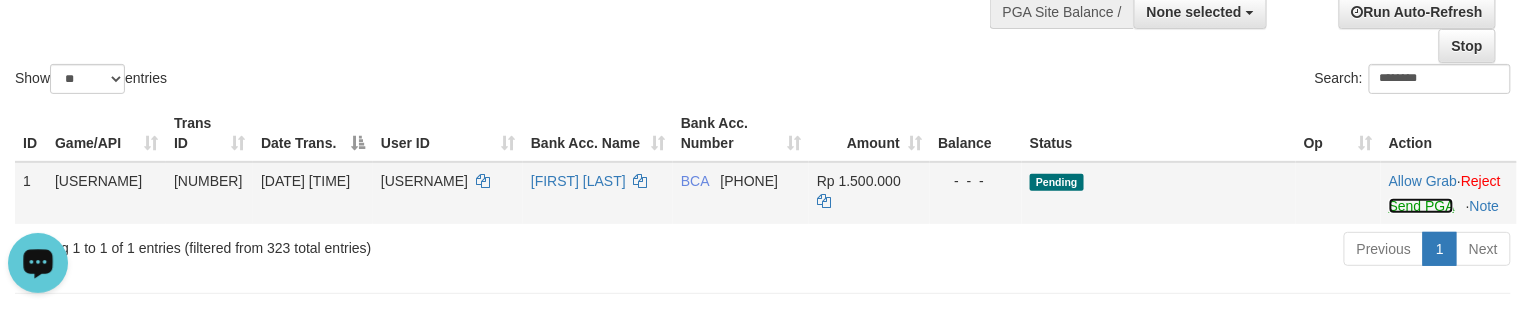 click on "Send PGA" at bounding box center (1421, 206) 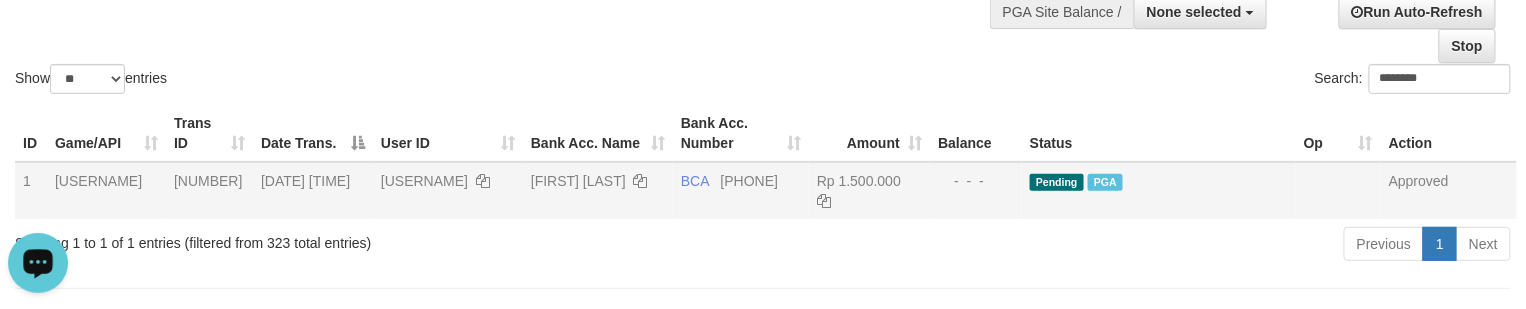 click on "Show  ** ** ** ***  entries Search: [USERNAME]" at bounding box center (763, -12) 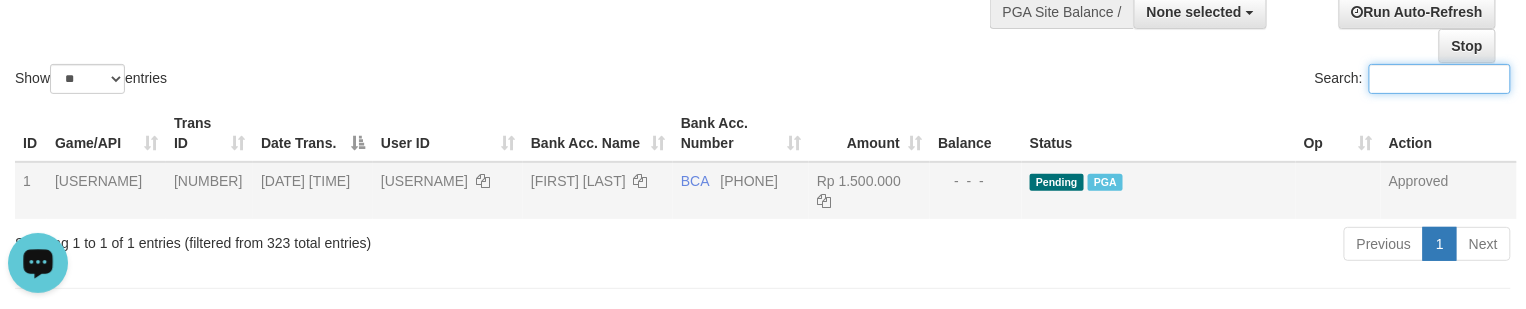 paste on "*********" 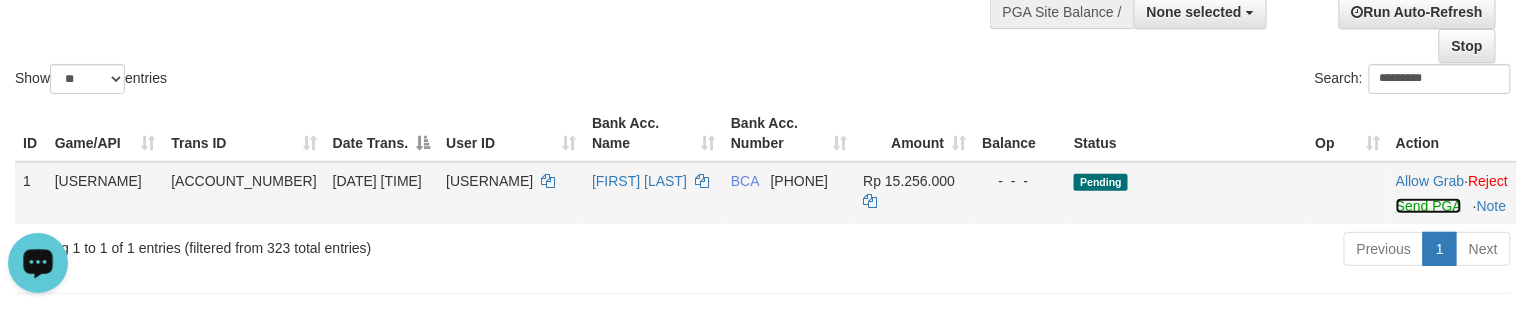 click on "Send PGA" at bounding box center (1428, 206) 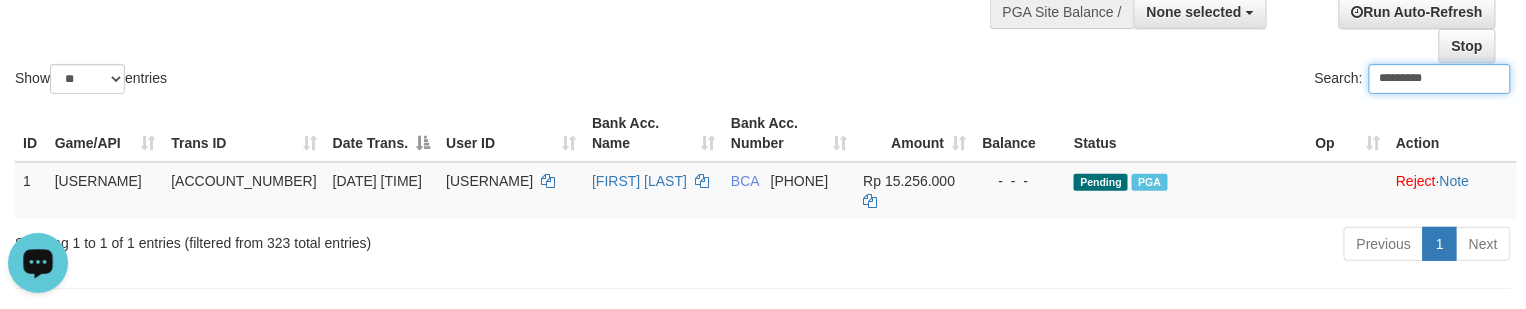 click on "Show  ** ** ** ***  entries Search: *********" at bounding box center (763, -12) 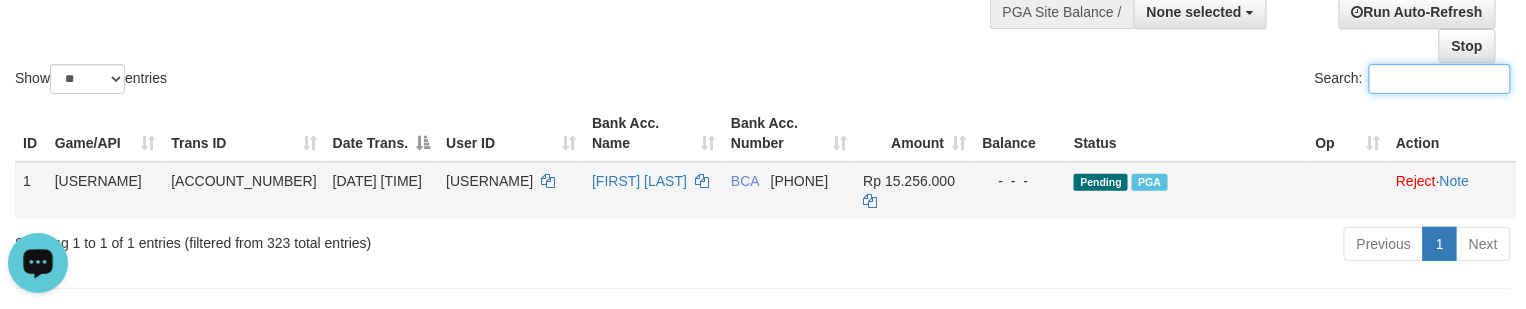 paste on "[MASKED_DATA]" 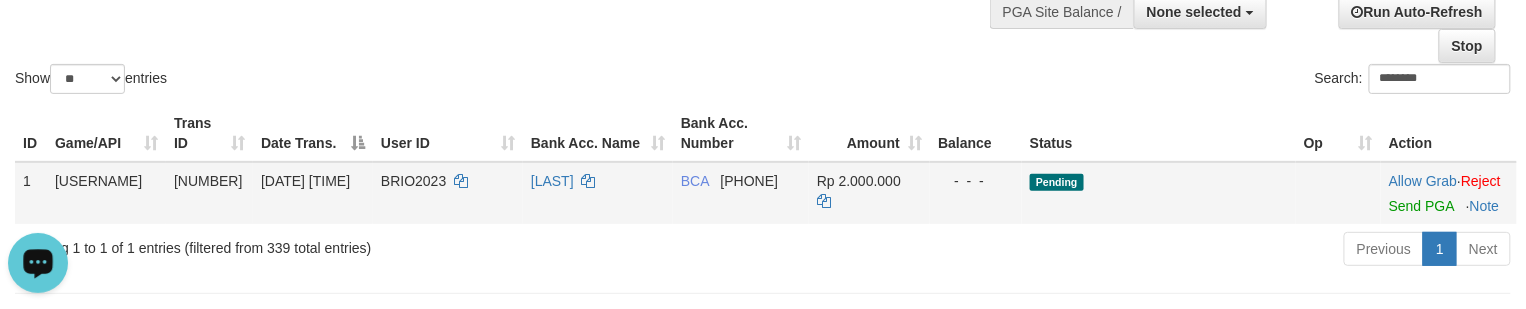 click on "Allow Grab   ·    Reject Send PGA     ·    Note" at bounding box center [1449, 193] 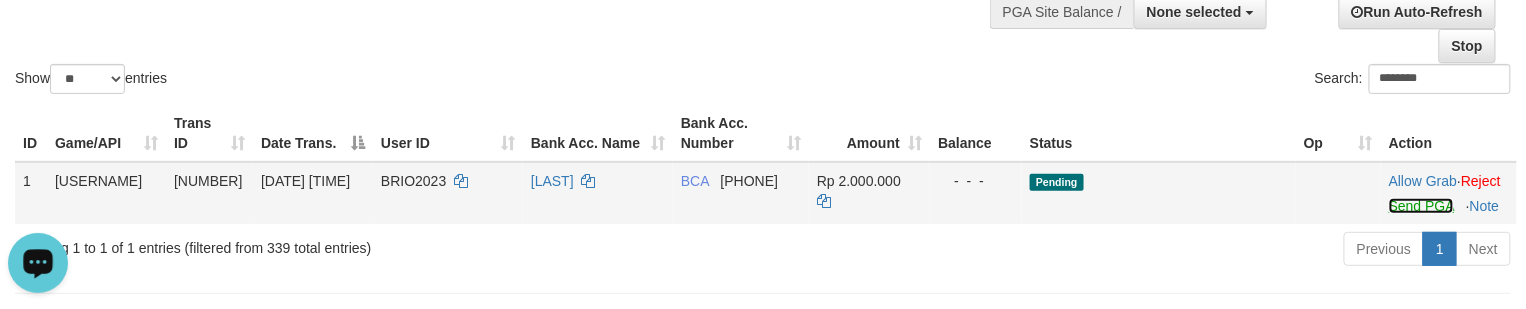 click on "Send PGA" at bounding box center [1421, 206] 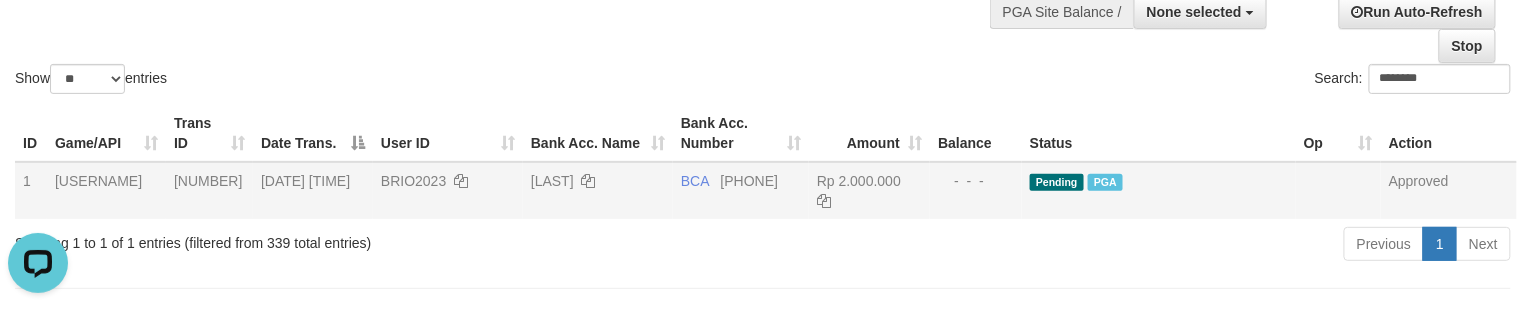 click on "Show  ** ** ** ***  entries" at bounding box center (381, 81) 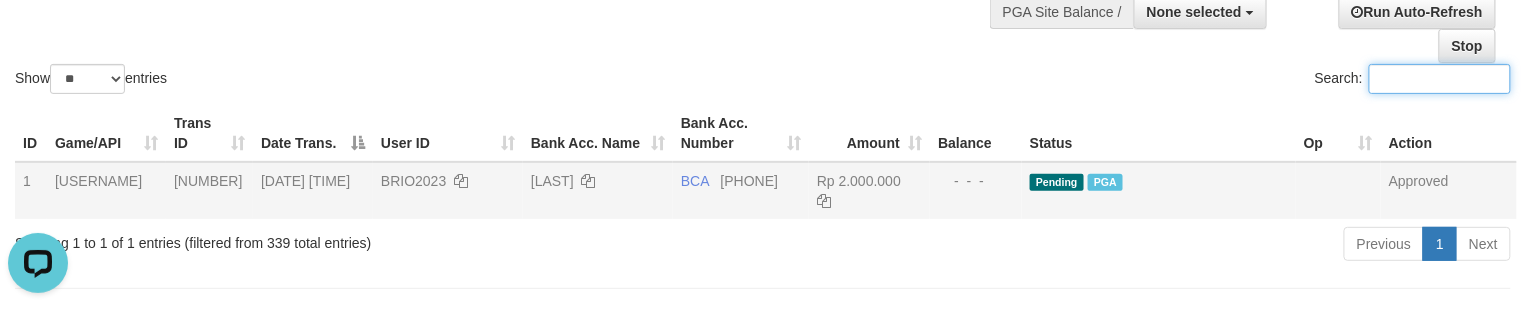 paste on "**********" 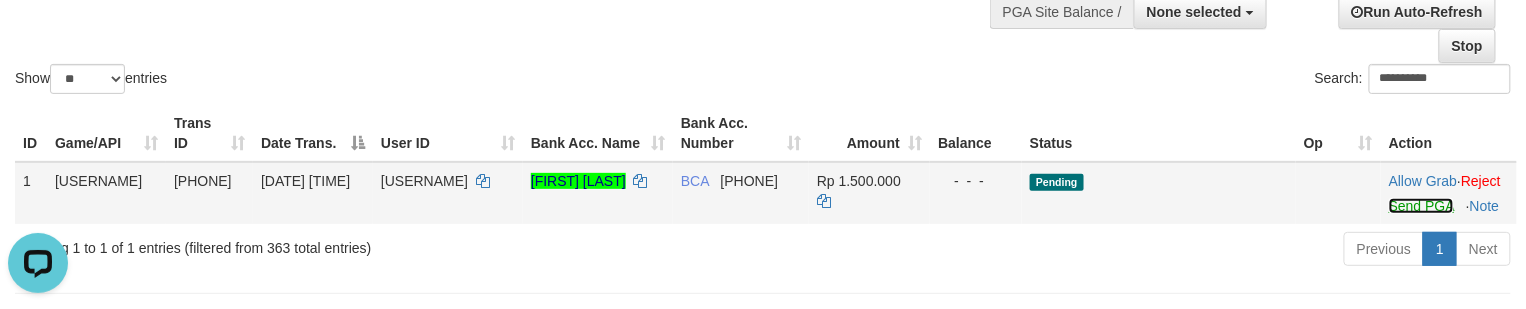 click on "Send PGA" at bounding box center (1421, 206) 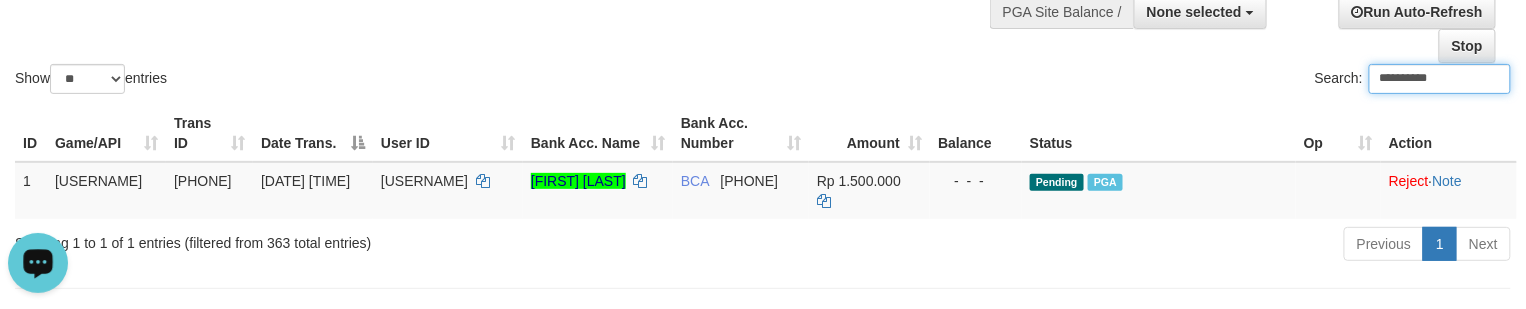 click on "Show  ** ** ** ***  entries" at bounding box center (381, 81) 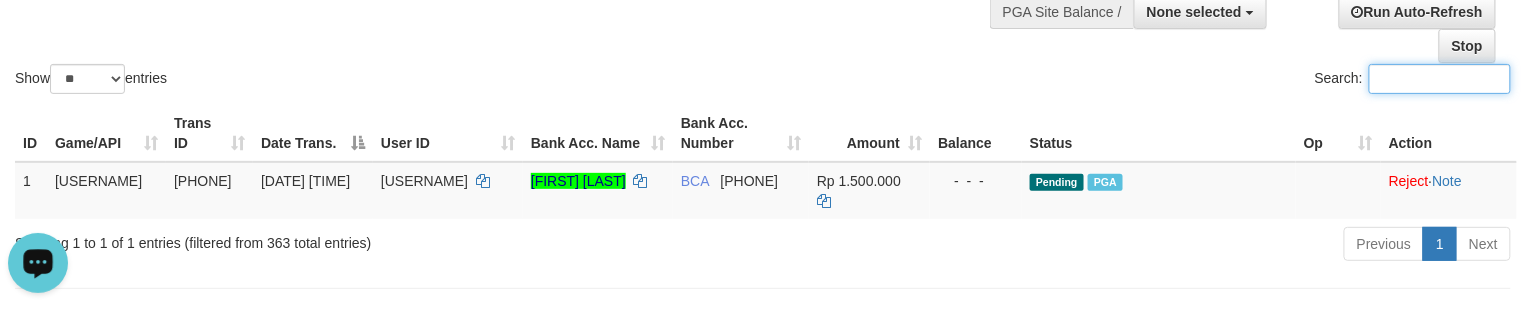 paste on "*********" 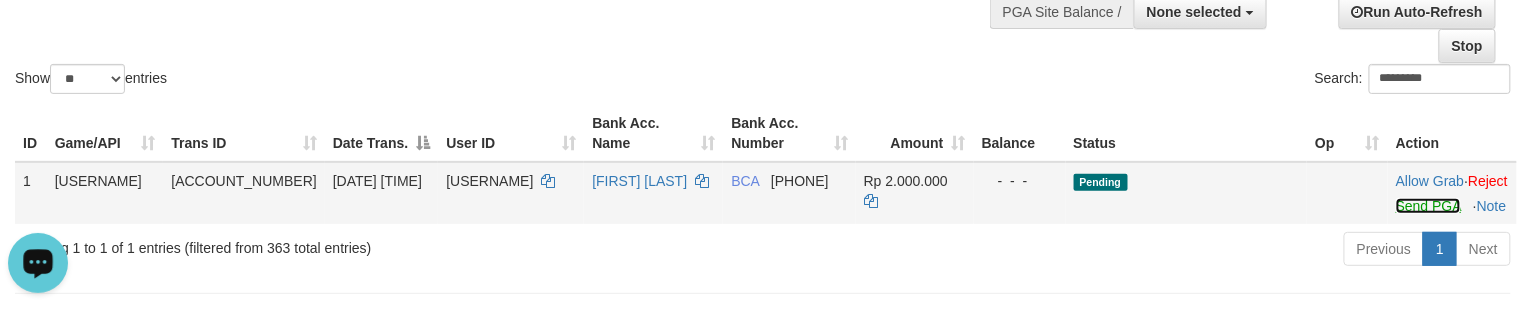 click on "Send PGA" at bounding box center (1428, 206) 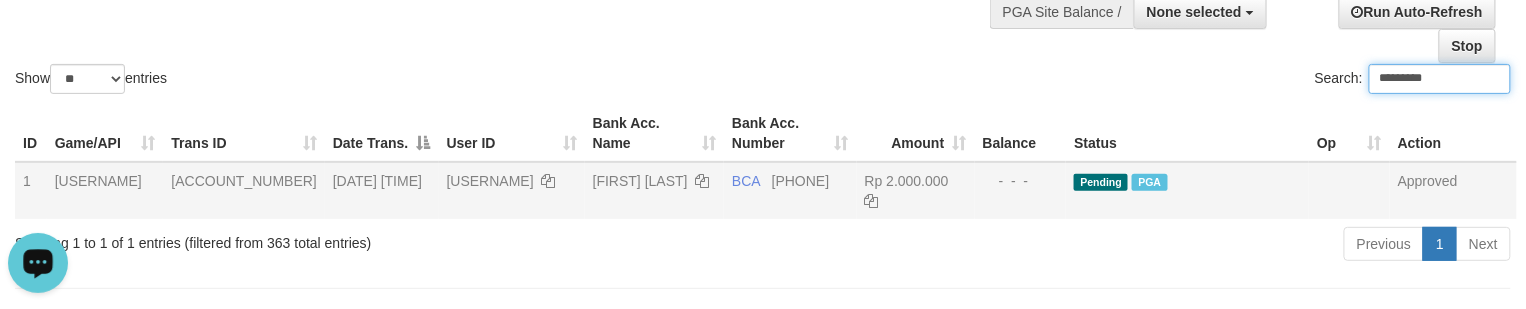 click on "Show  ** ** ** ***  entries Search: *********" at bounding box center (763, -12) 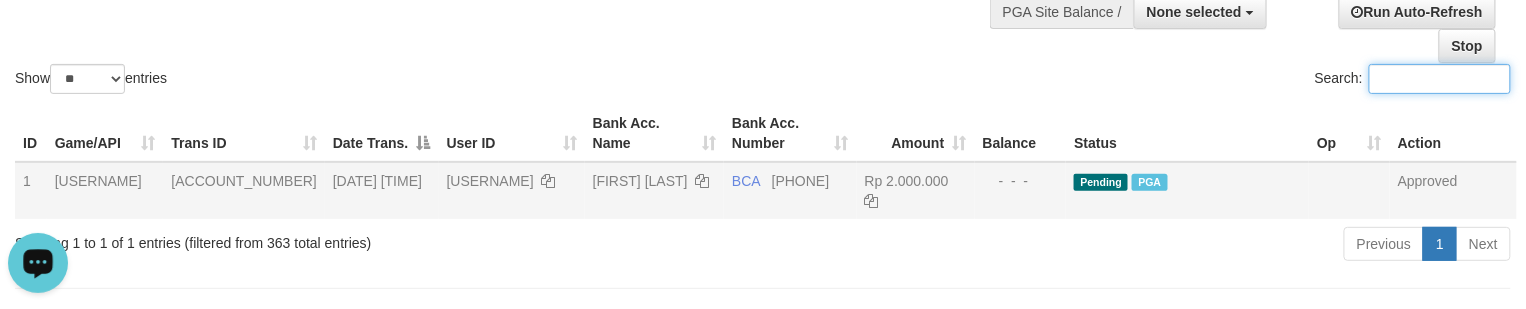 paste on "*****" 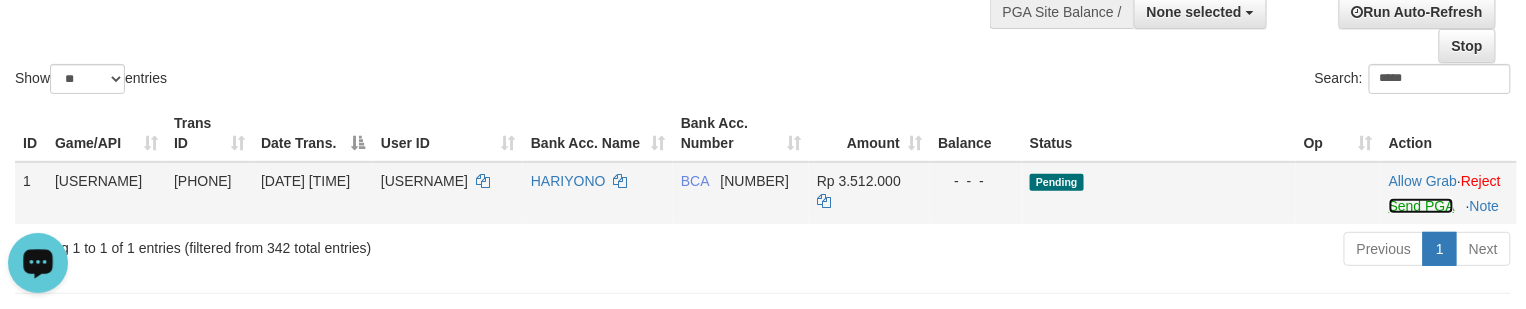 click on "Send PGA" at bounding box center [1421, 206] 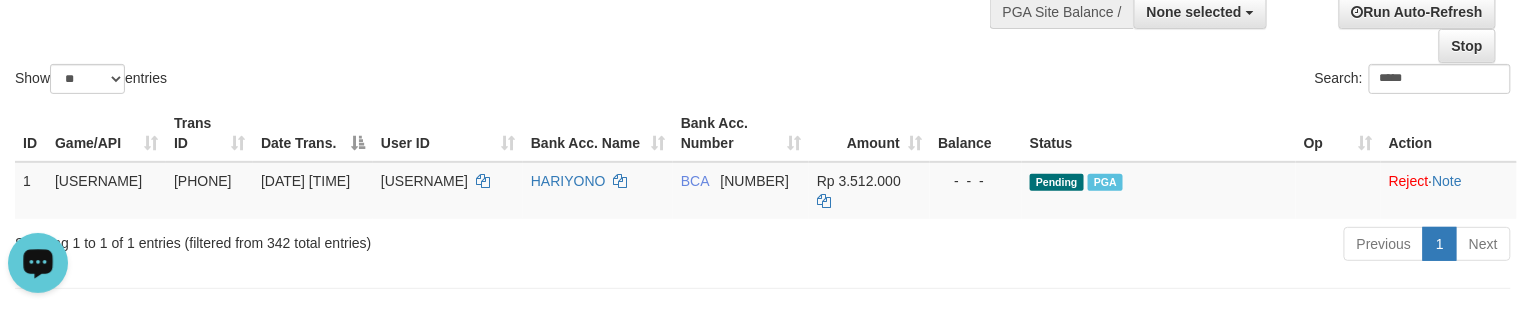 drag, startPoint x: 300, startPoint y: 34, endPoint x: 222, endPoint y: 66, distance: 84.30895 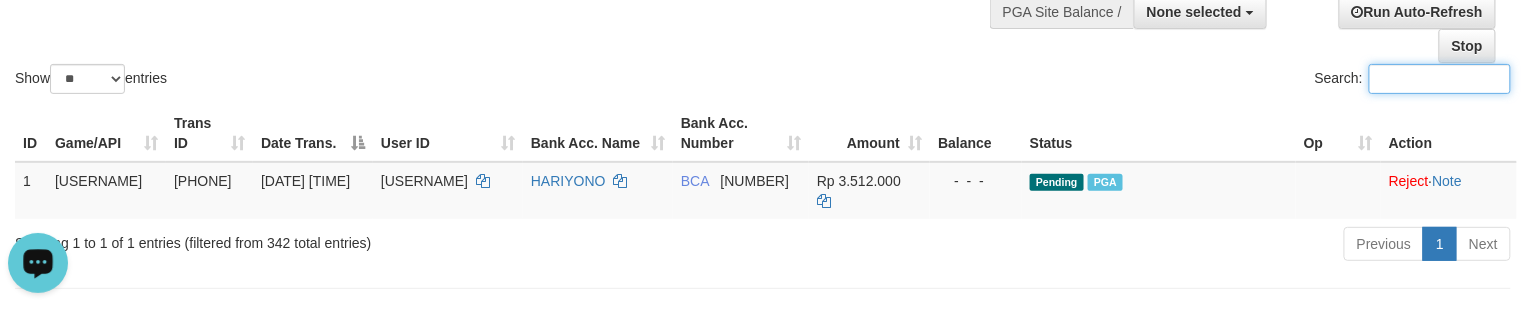 paste on "**********" 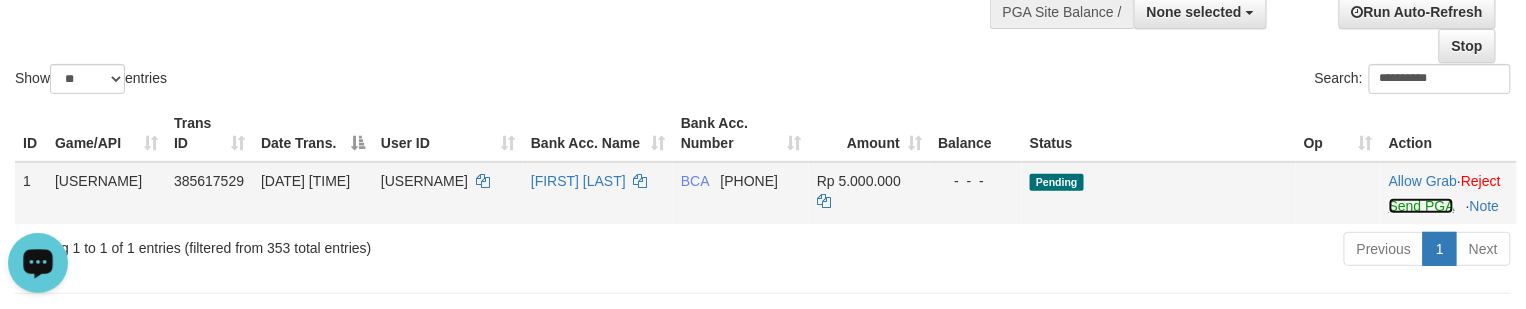 click on "Send PGA" at bounding box center (1421, 206) 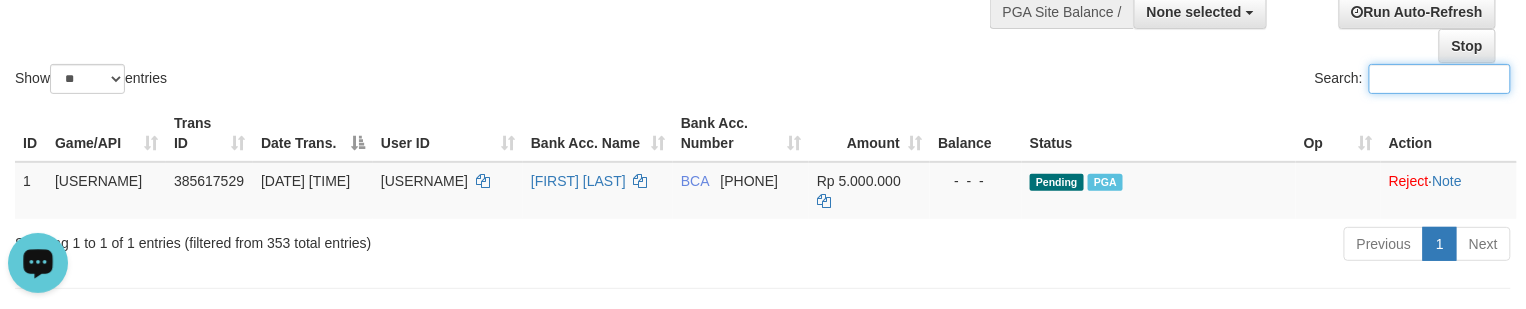 click on "Show  ** ** ** ***  entries" at bounding box center (381, 81) 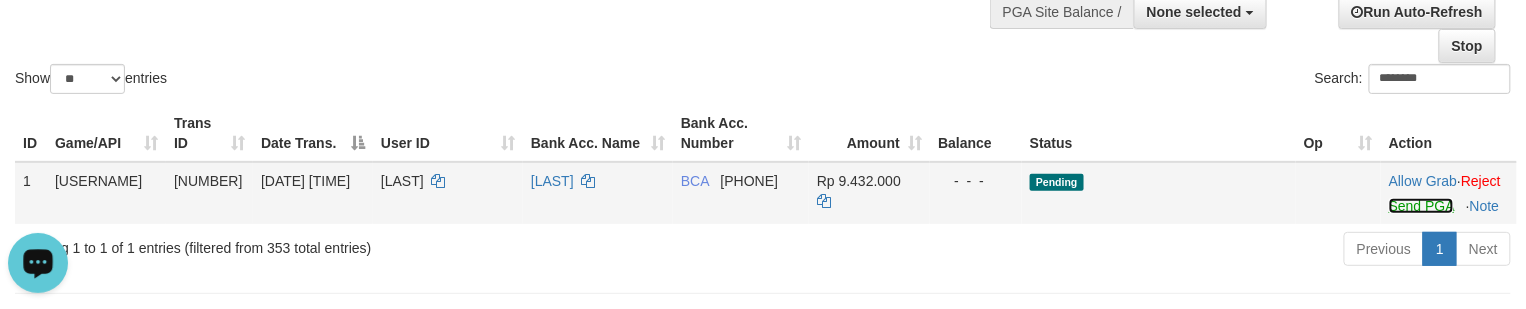 click on "Send PGA" at bounding box center [1421, 206] 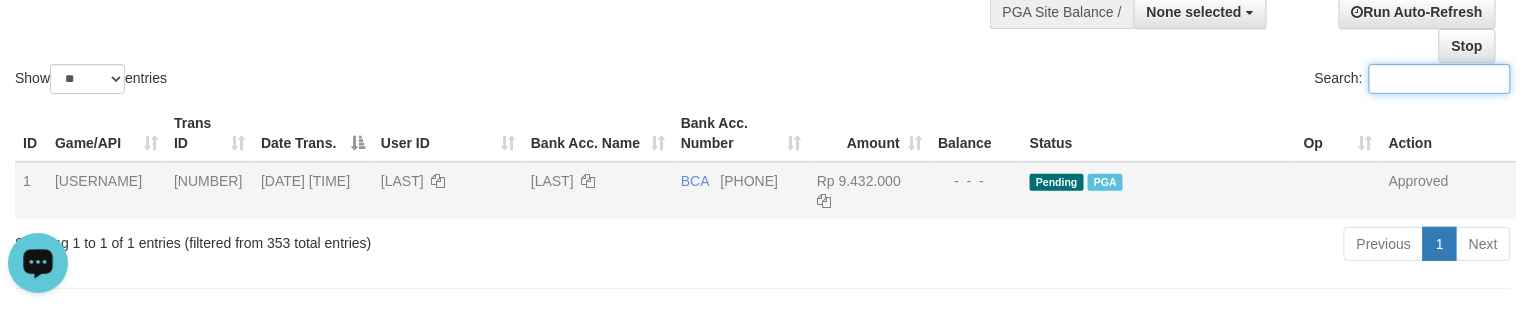 click on "Show  ** ** ** ***  entries Search:" at bounding box center [763, -12] 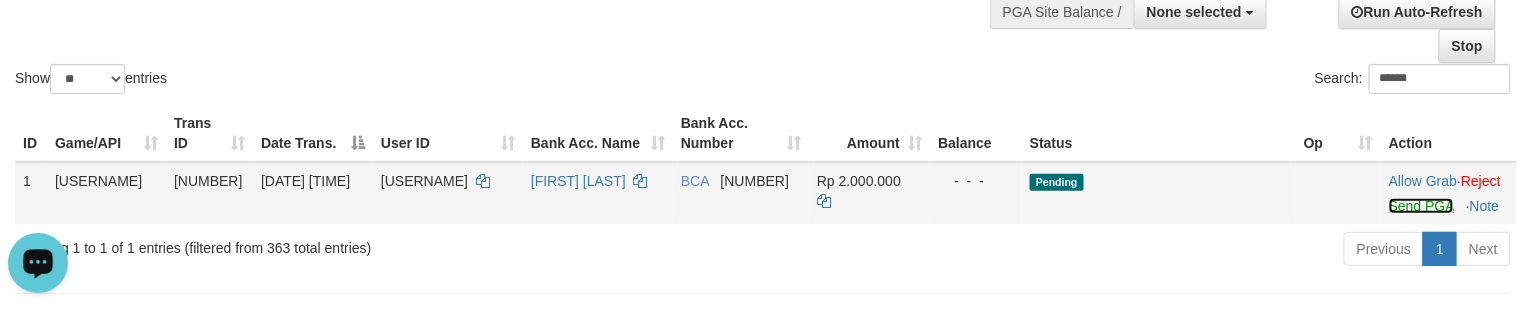 click on "Send PGA" at bounding box center (1421, 206) 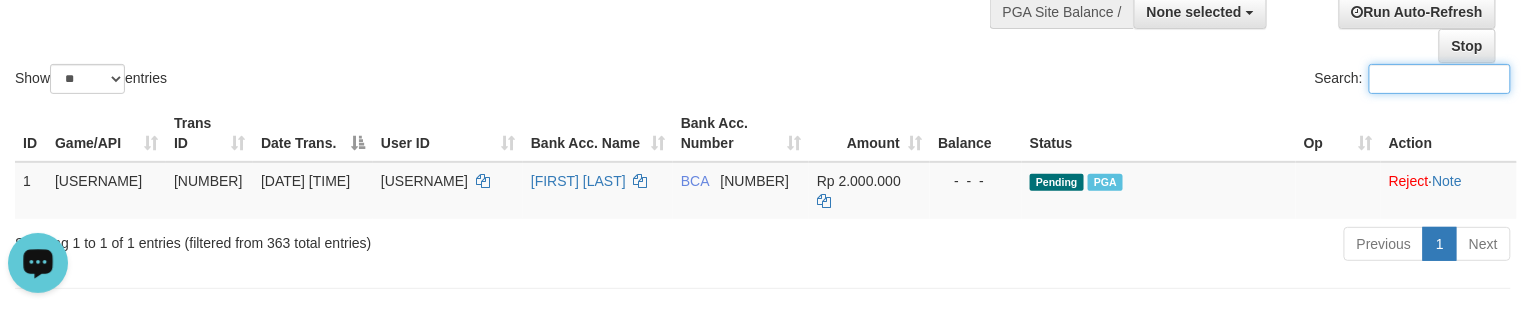 click on "Show  ** ** ** ***  entries Search:" at bounding box center [763, -12] 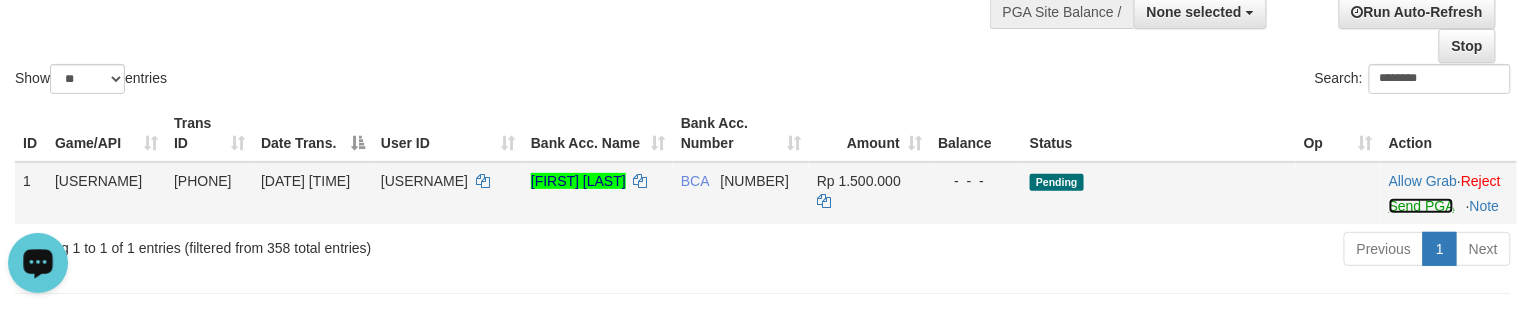 click on "Send PGA" at bounding box center (1421, 206) 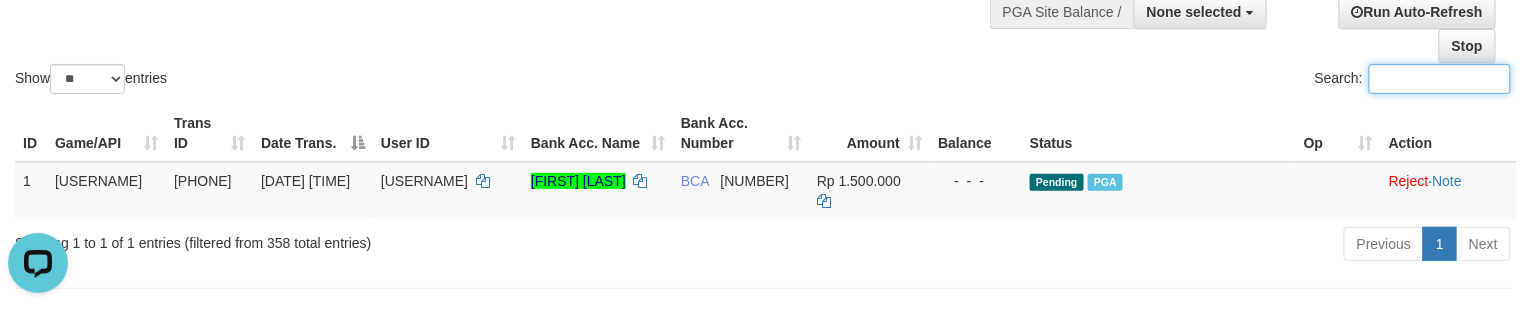 click on "Show  ** ** ** ***  entries Search:" at bounding box center (763, -12) 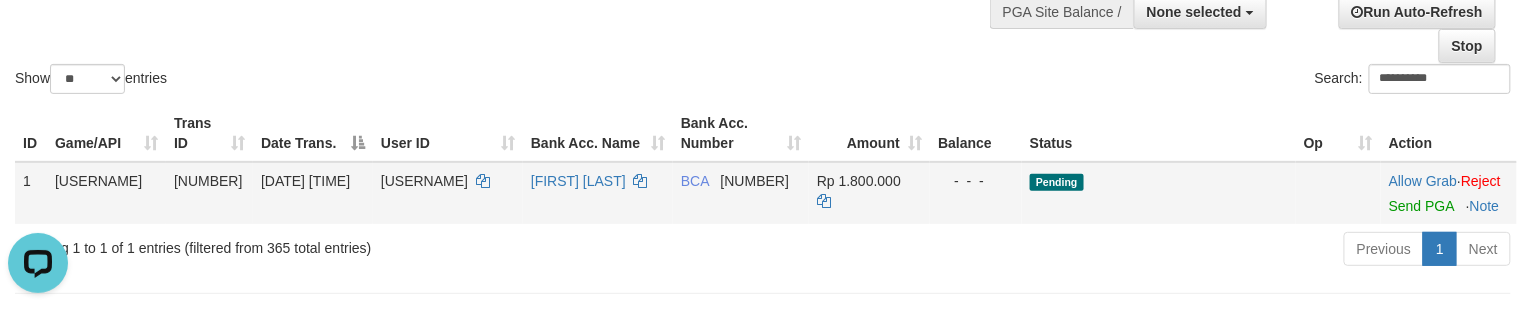 click on "Allow Grab   ·    Reject Send PGA     ·    Note" at bounding box center [1449, 193] 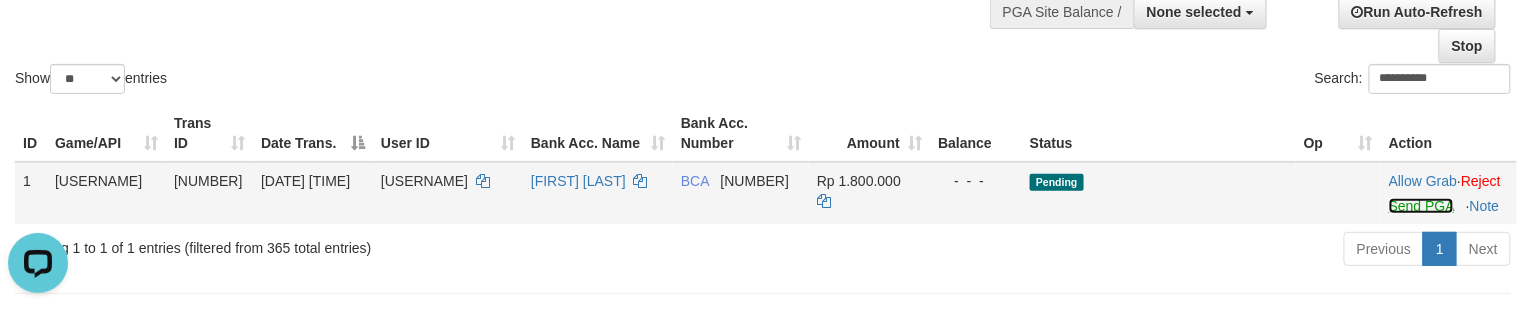 click on "Send PGA" at bounding box center [1421, 206] 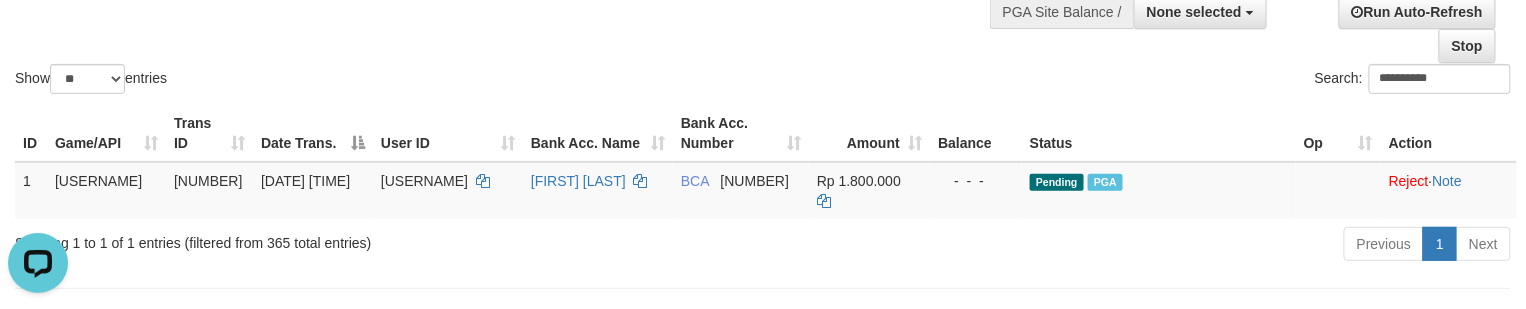 drag, startPoint x: 448, startPoint y: 60, endPoint x: 26, endPoint y: 129, distance: 427.6038 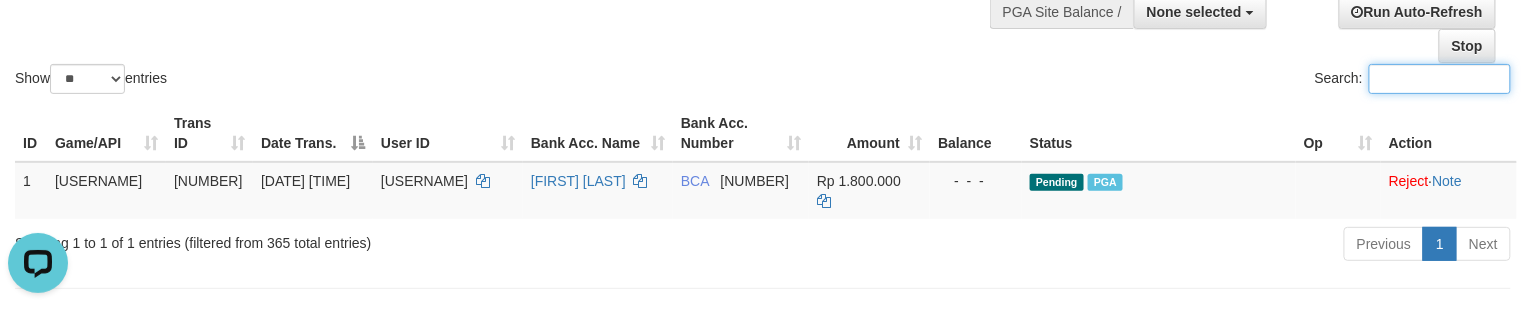 paste on "[MASKED_DATA]" 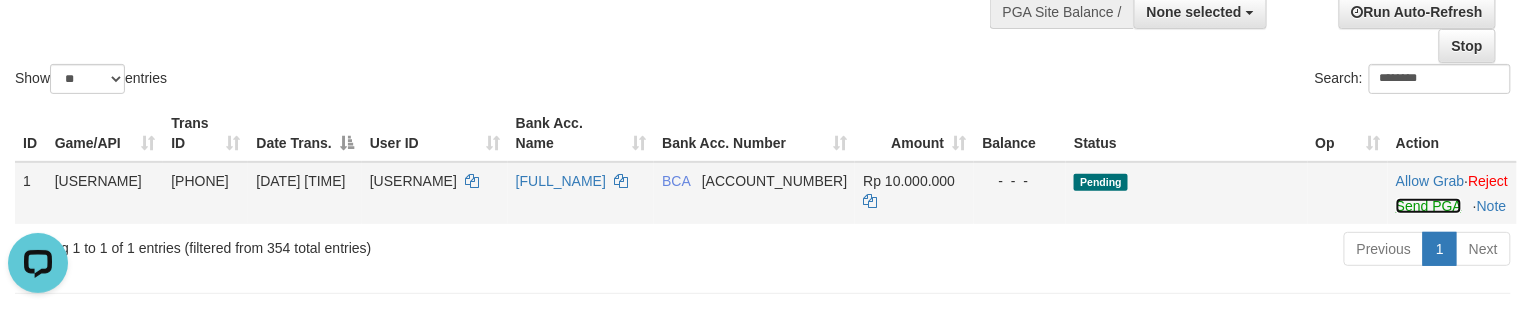 click on "Send PGA" at bounding box center [1428, 206] 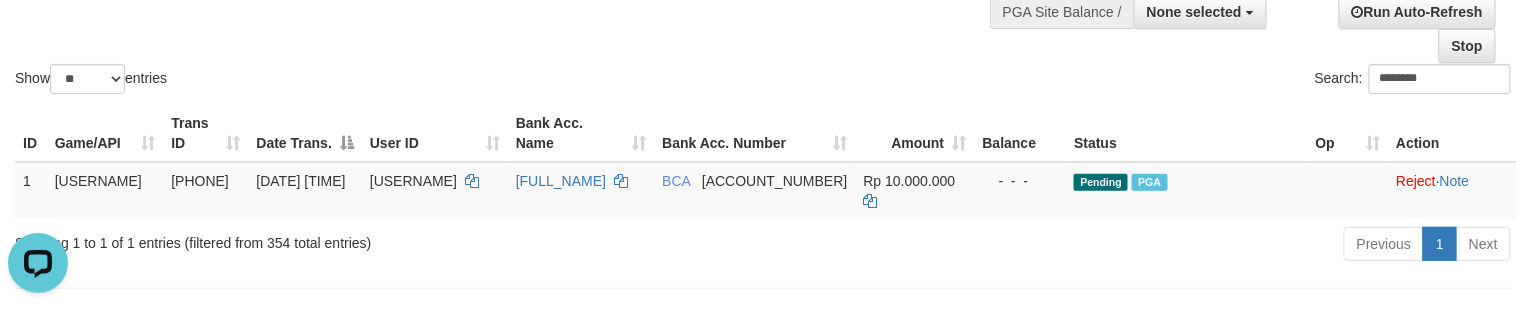 click on "Show  ** ** ** ***  entries Search: [USERNAME]" at bounding box center (763, -12) 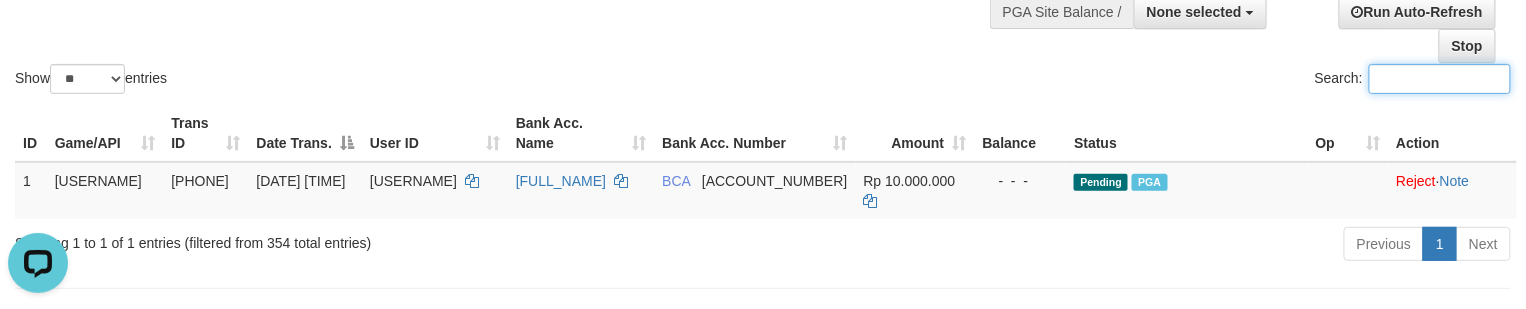 paste on "*******" 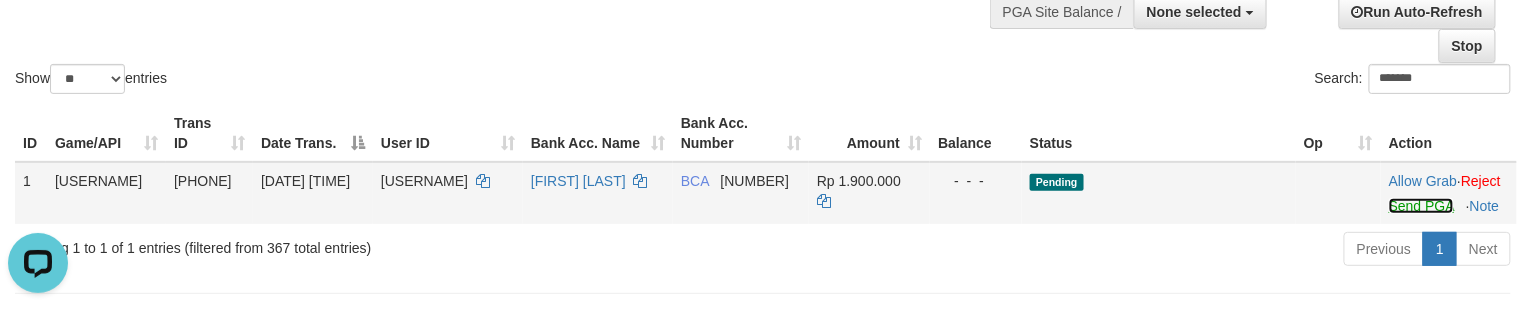 click on "Send PGA" at bounding box center [1421, 206] 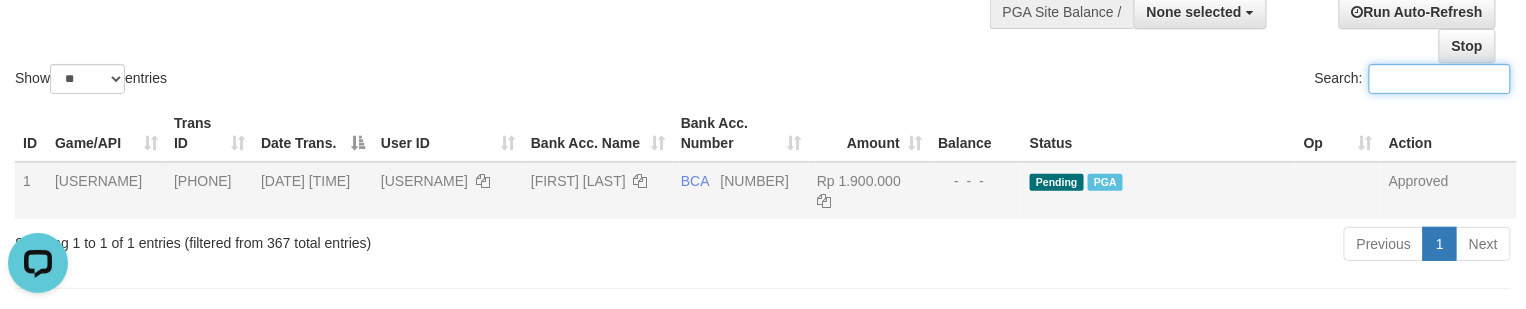drag, startPoint x: 465, startPoint y: 41, endPoint x: 92, endPoint y: 100, distance: 377.6374 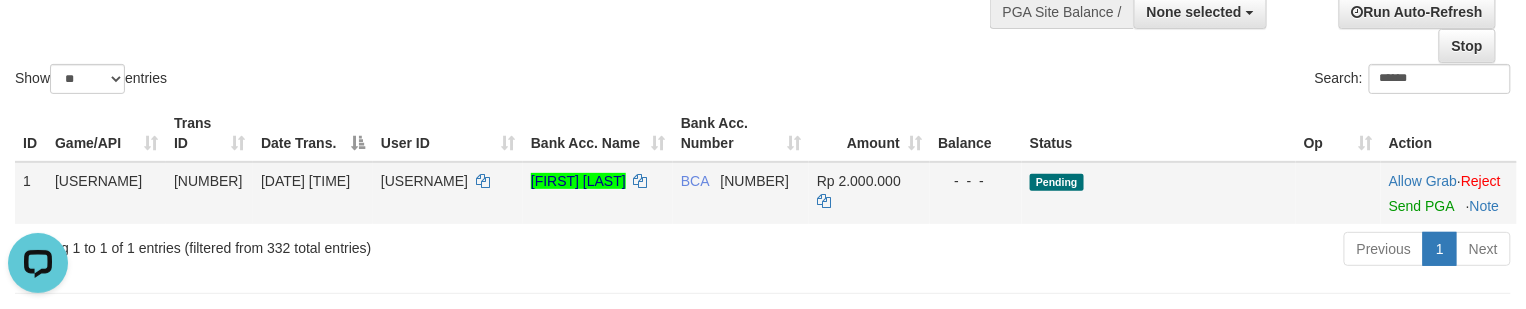 click on "Allow Grab   ·    Reject Send PGA     ·    Note" at bounding box center (1449, 193) 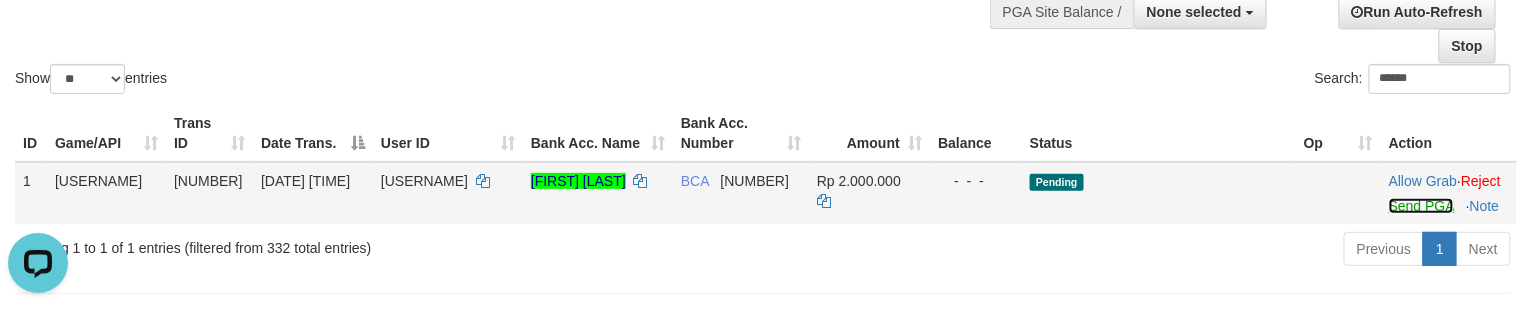 click on "Send PGA" at bounding box center (1421, 206) 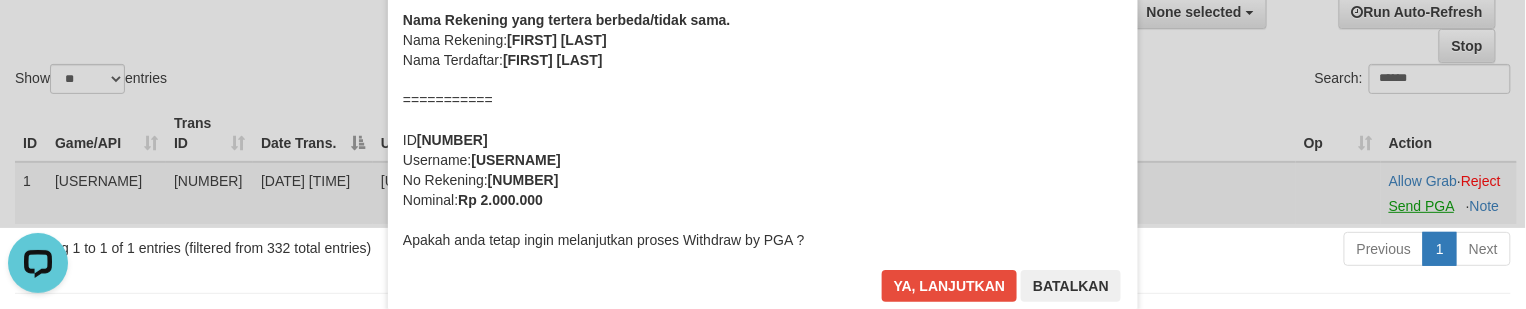 scroll, scrollTop: 0, scrollLeft: 0, axis: both 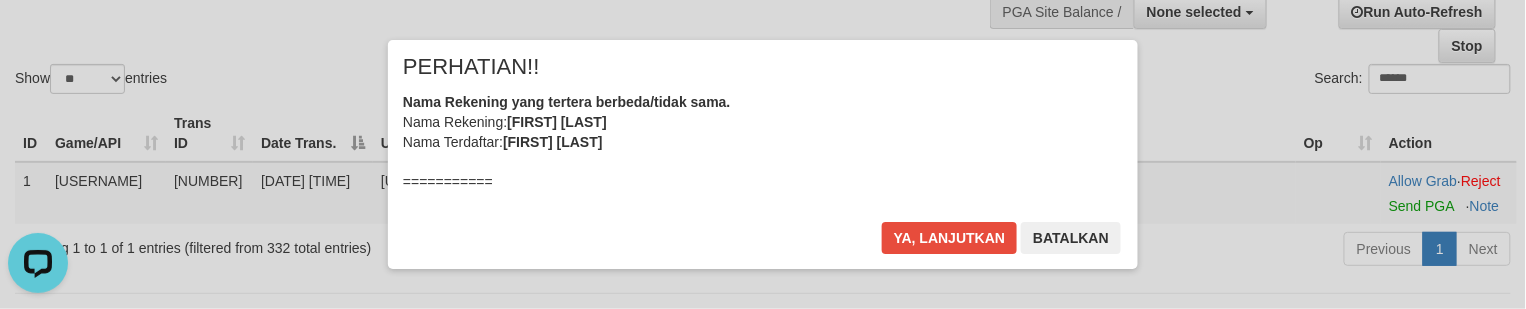 click on "Nama Rekening yang tertera berbeda/tidak sama. Nama Rekening:  [FIRST] [LAST] Nama Terdaftar:  [FIRST] [LAST] XXX =========== ID  [NUMBER] Username:  [USERNAME] No Rekening:  [NUMBER] Nominal:  Rp 2.000.000 Apakah anda tetap ingin melanjutkan proses Withdraw by PGA ?" at bounding box center (763, 212) 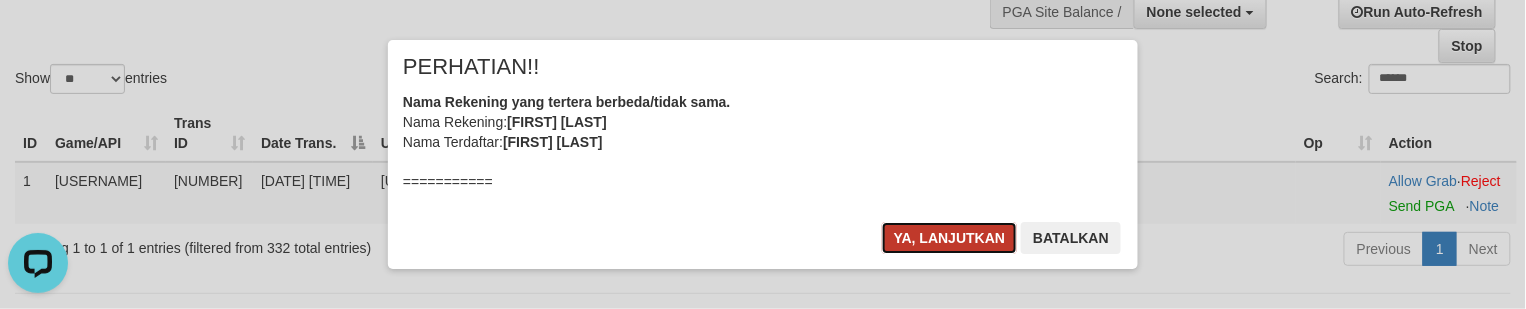 click on "Ya, lanjutkan" at bounding box center (950, 238) 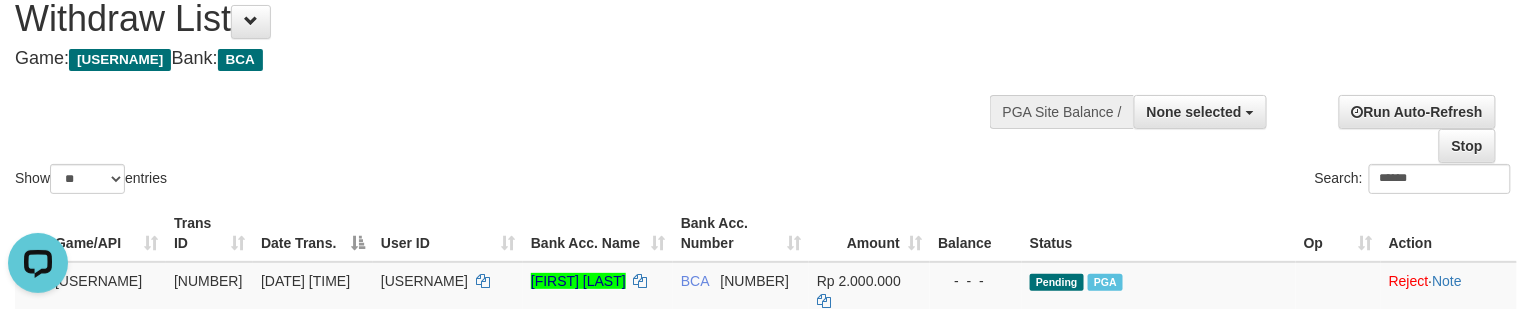 scroll, scrollTop: 70, scrollLeft: 0, axis: vertical 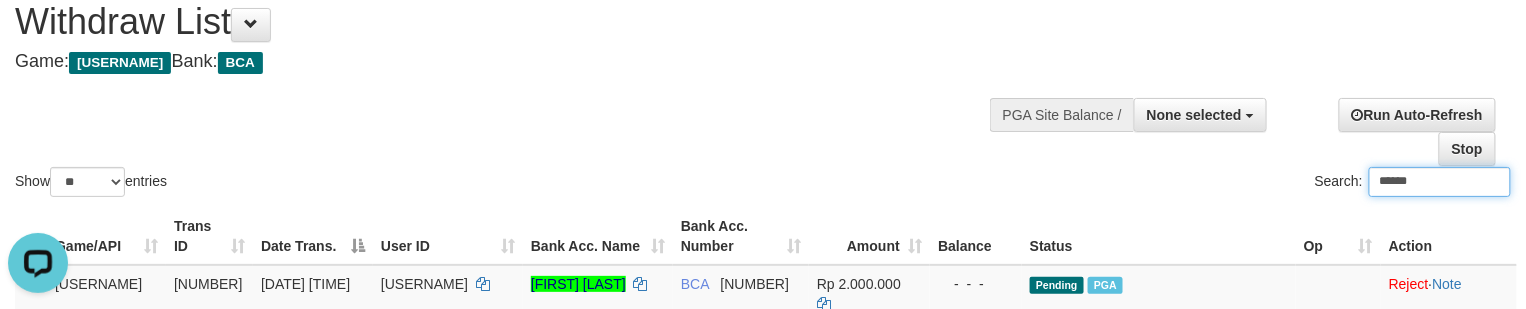 click on "Show  ** ** ** ***  entries Search: ******" at bounding box center (763, 91) 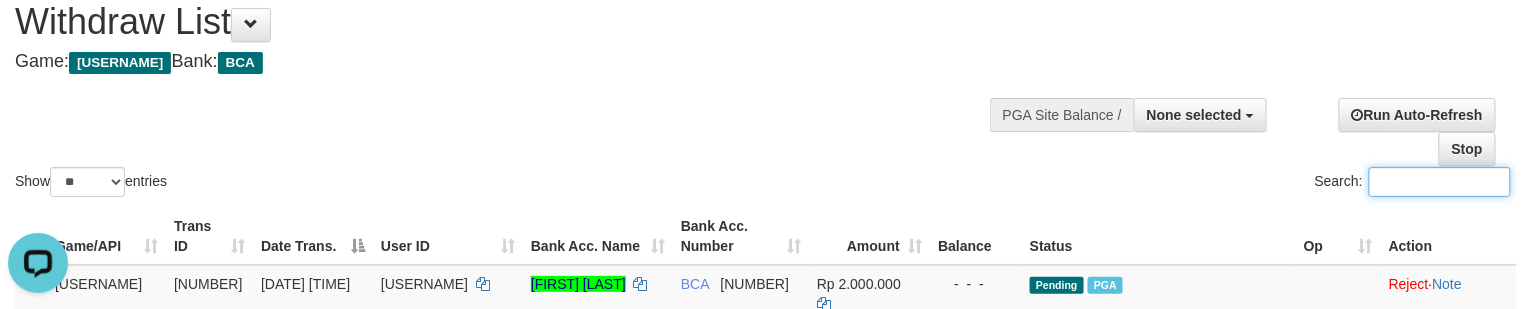 paste on "**********" 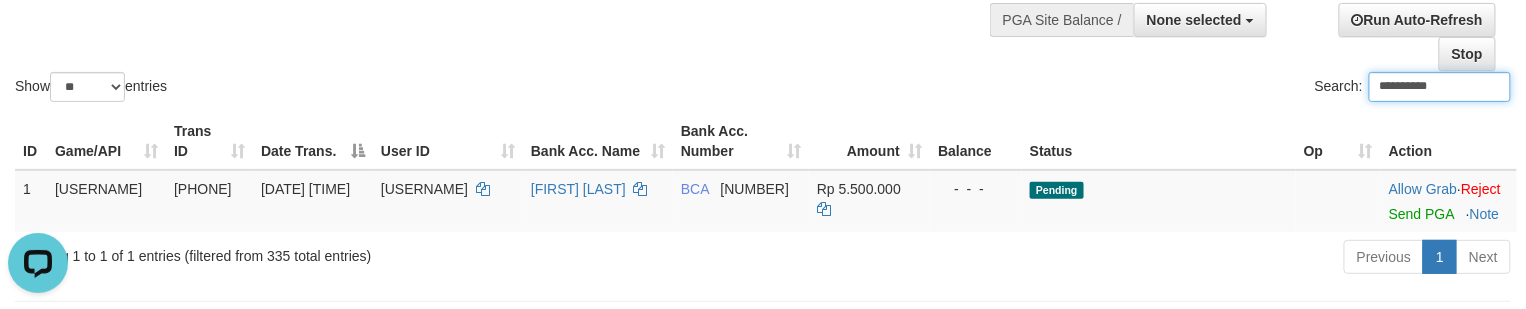 scroll, scrollTop: 213, scrollLeft: 0, axis: vertical 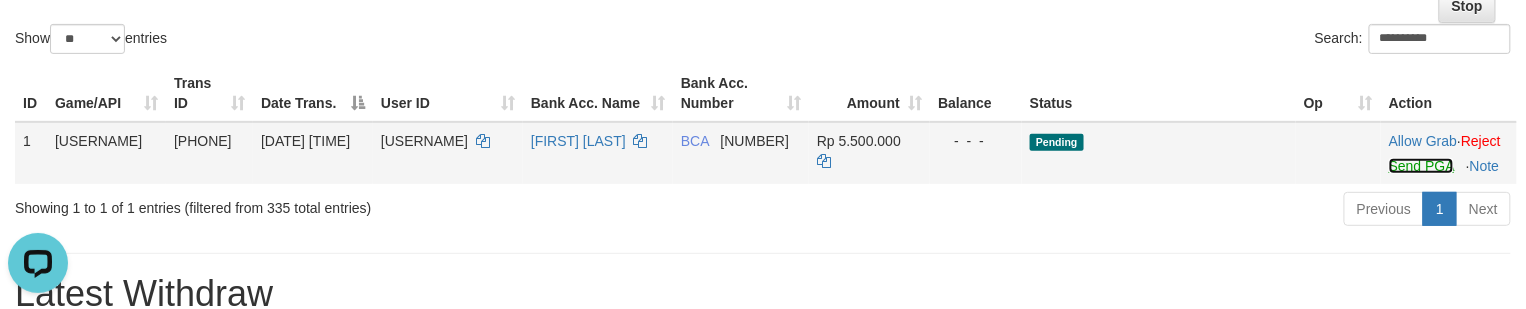 click on "Send PGA" at bounding box center [1421, 166] 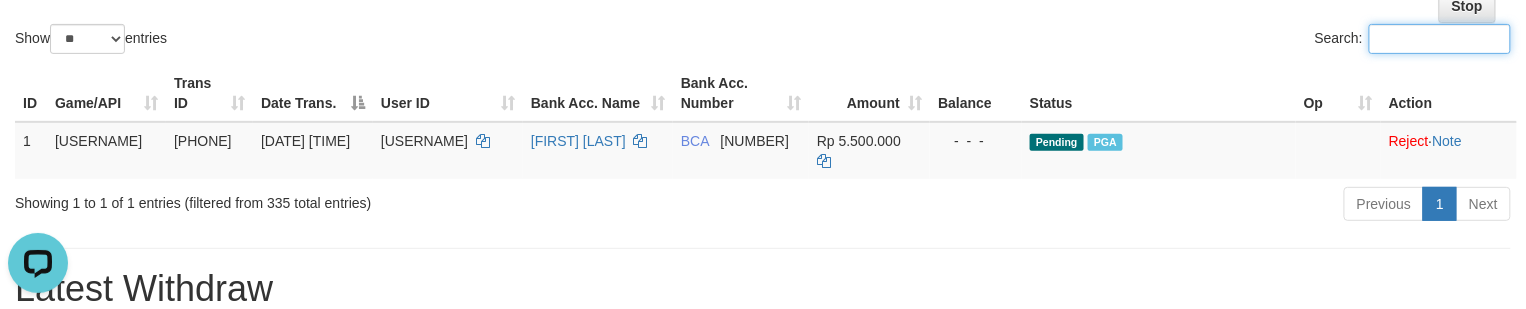 click on "Show  ** ** ** ***  entries Search:" at bounding box center (763, -52) 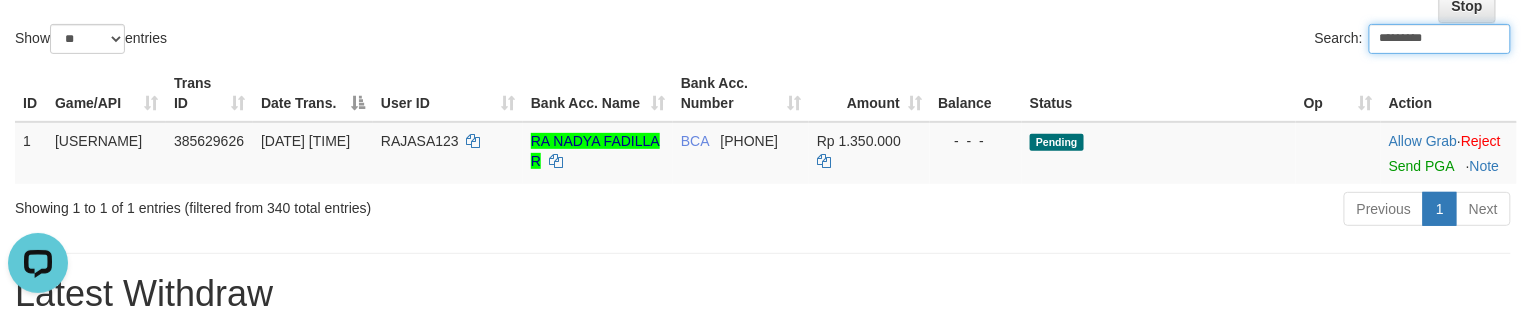 scroll, scrollTop: 194, scrollLeft: 0, axis: vertical 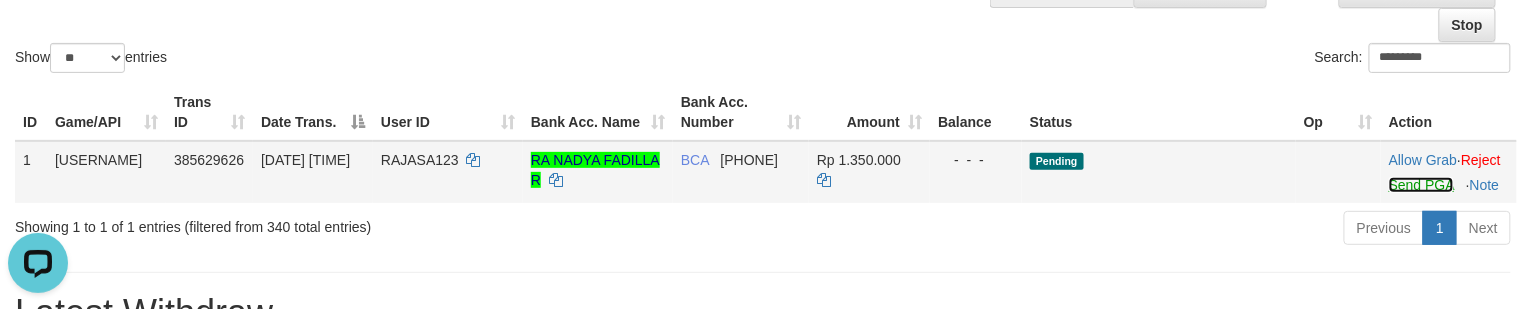 click on "Send PGA" at bounding box center [1421, 185] 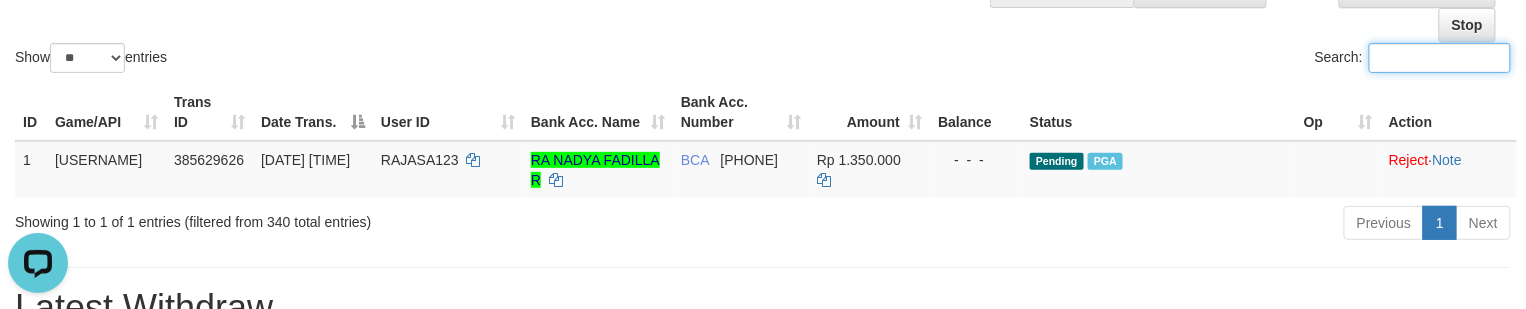 click on "Show  ** ** ** ***  entries" at bounding box center [381, 60] 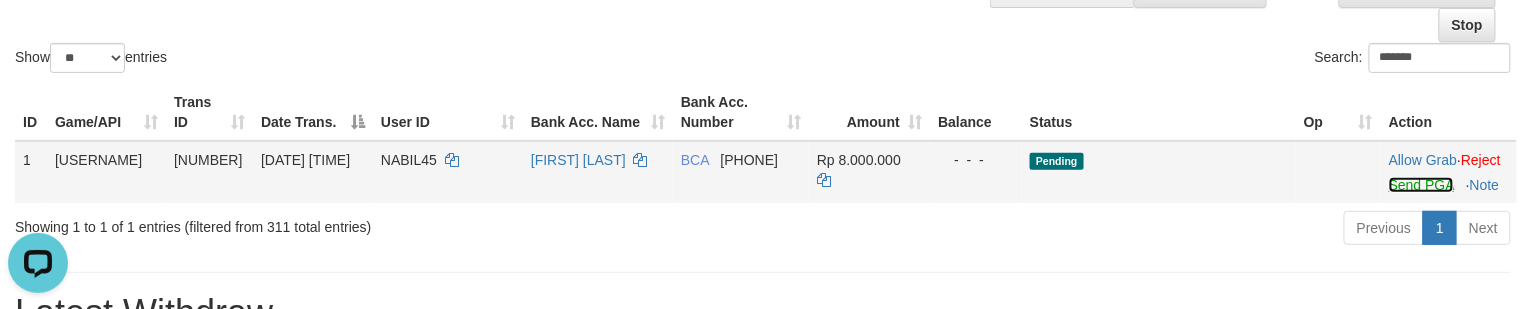 click on "Send PGA" at bounding box center (1421, 185) 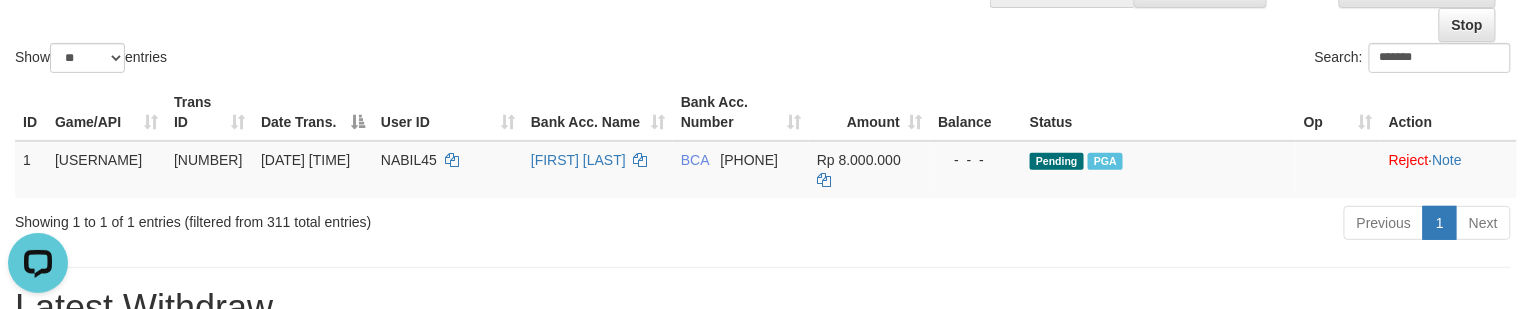 click on "Show  ** ** ** ***  entries" at bounding box center (381, 60) 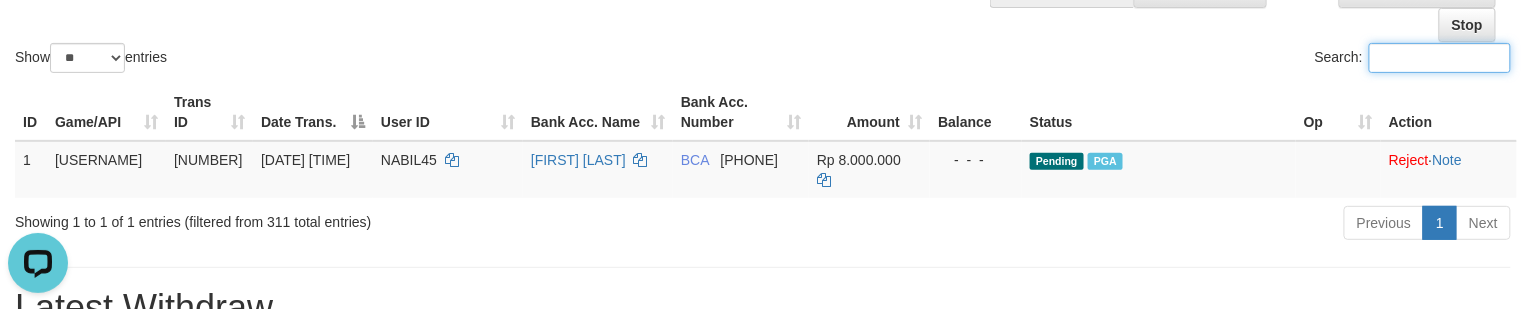 paste on "******" 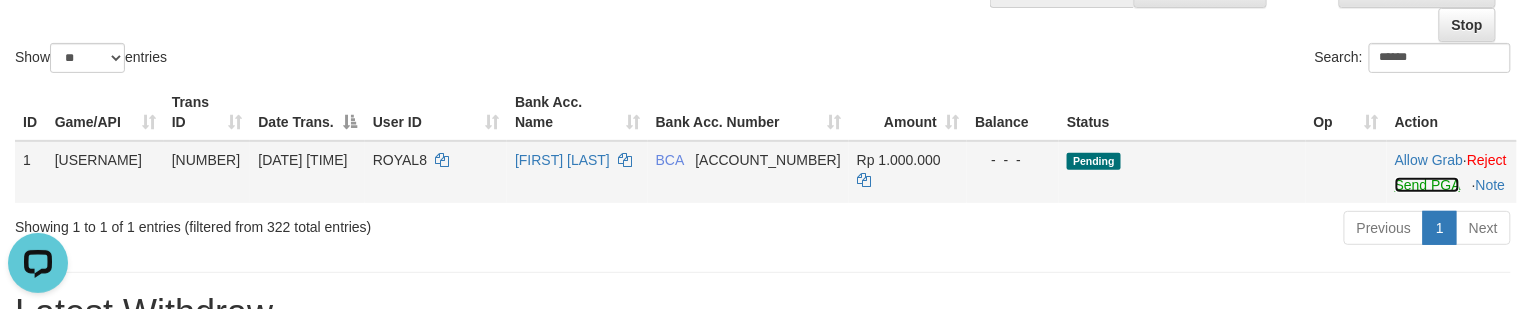 click on "Send PGA" at bounding box center [1427, 185] 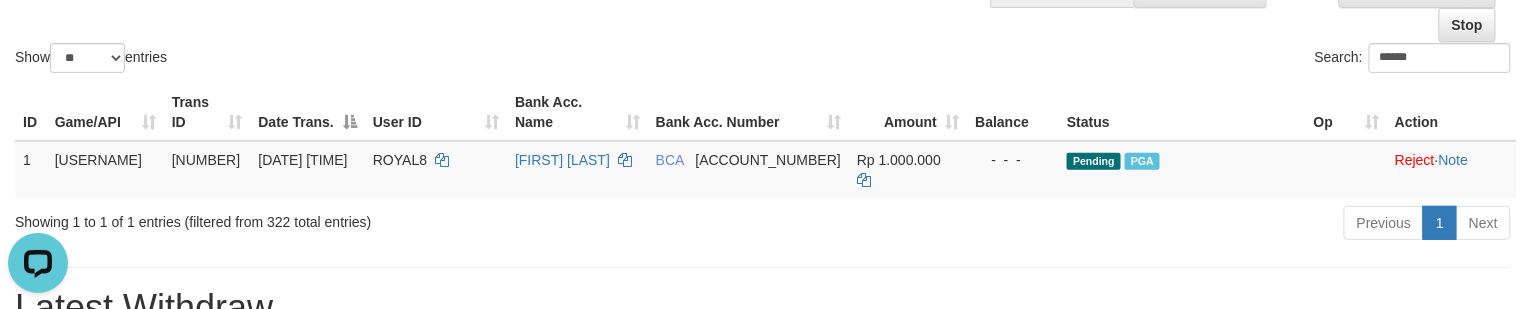 click on "Show  ** ** ** ***  entries Search: ******" at bounding box center [763, -33] 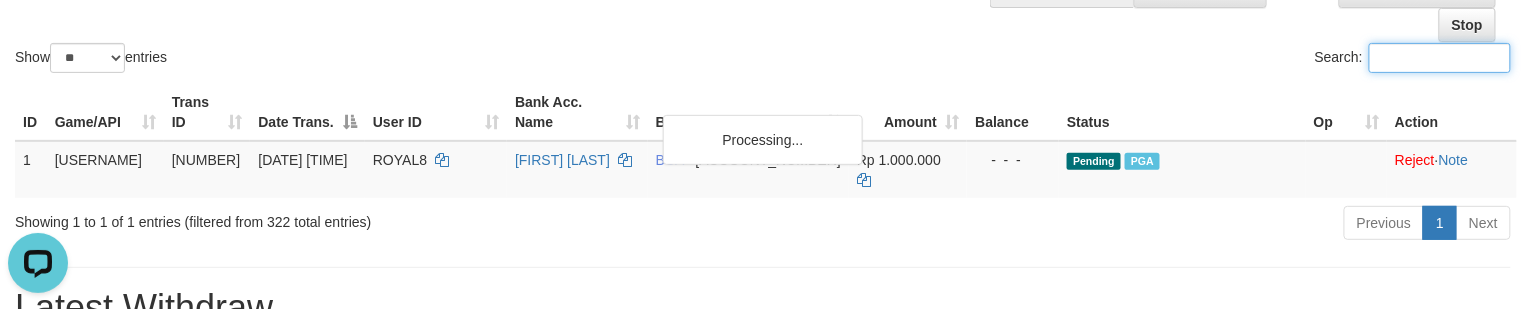 paste on "*********" 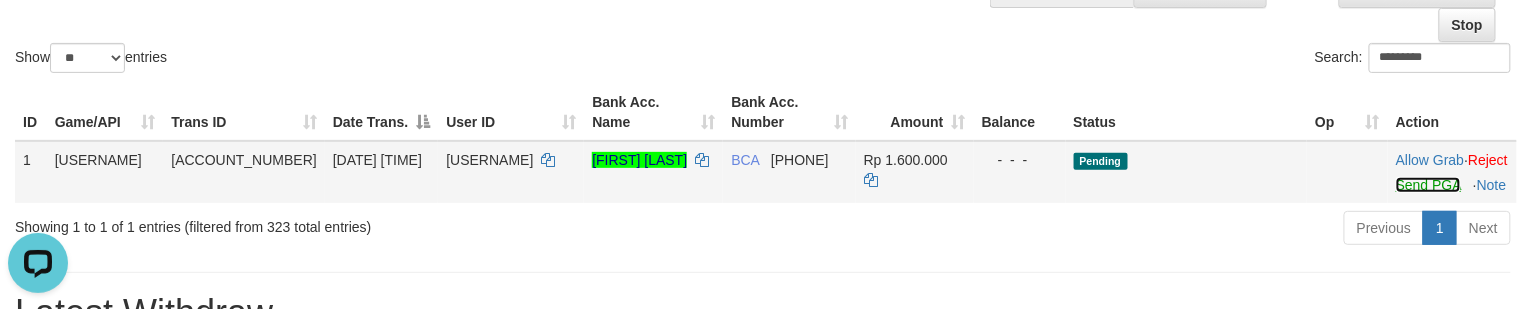 click on "Send PGA" at bounding box center (1428, 185) 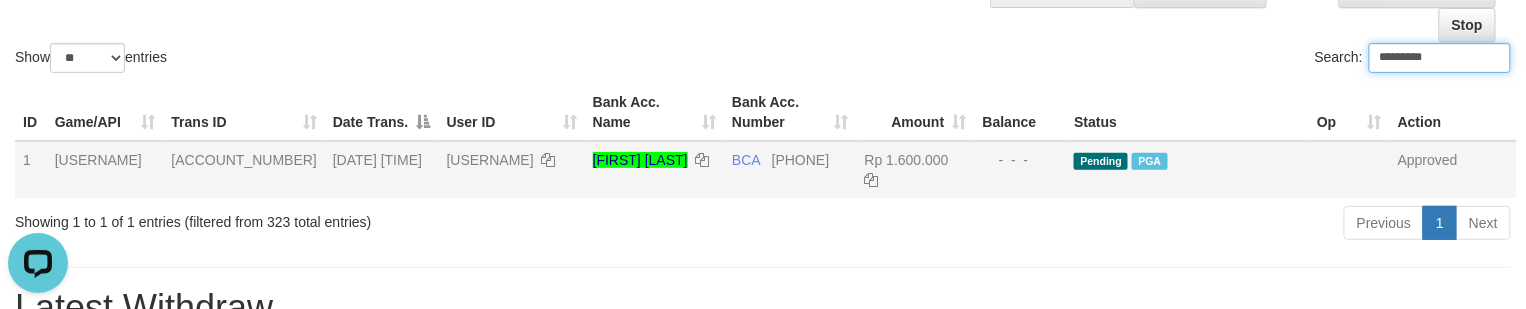 click on "Show  ** ** ** ***  entries Search:" at bounding box center (763, -33) 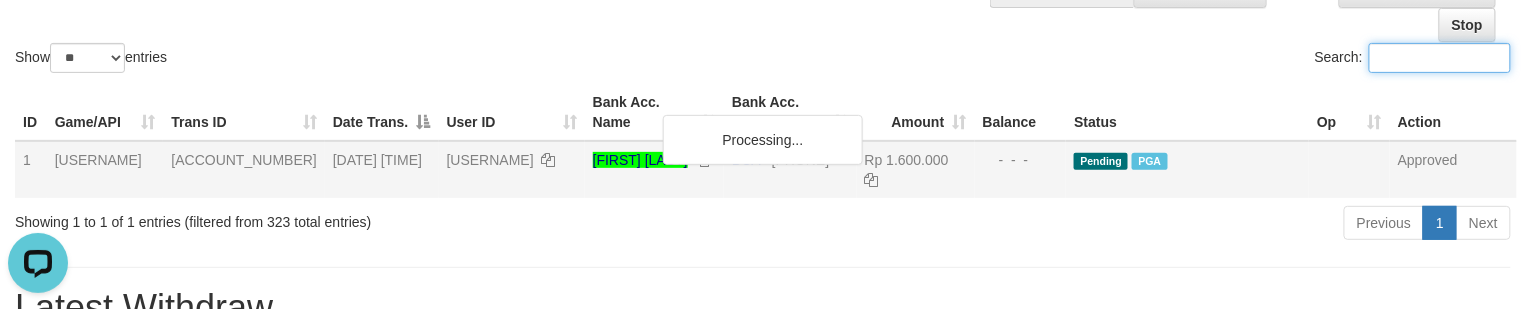 paste on "**********" 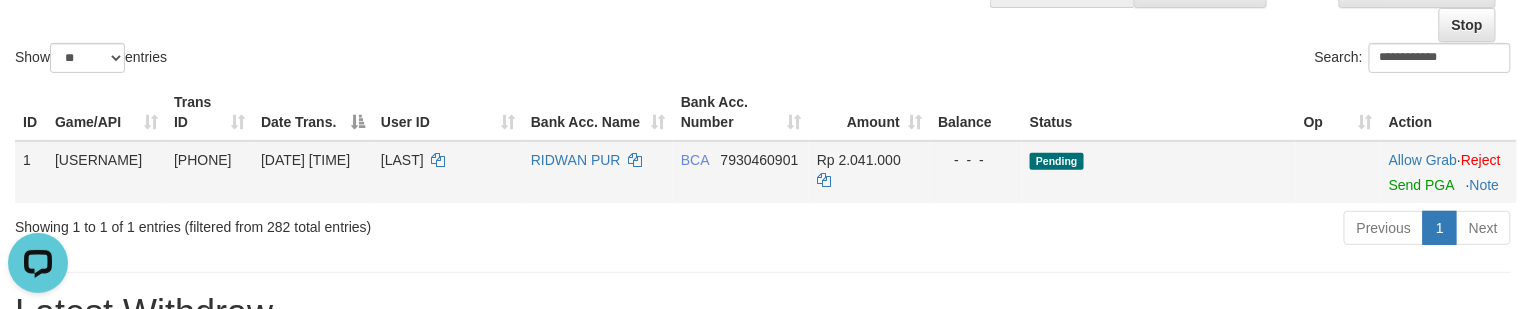 click on "Allow Grab   ·    Reject Send PGA     ·    Note" at bounding box center (1449, 172) 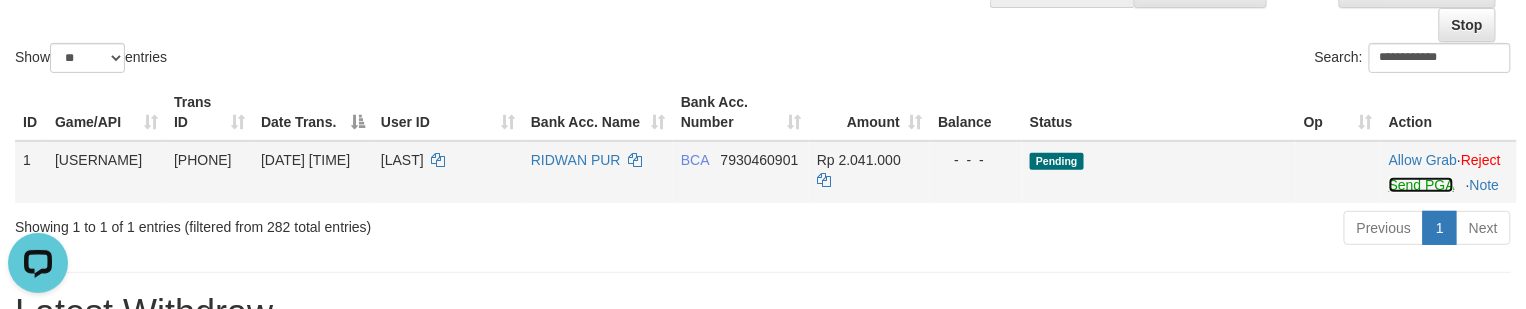 click on "Send PGA" at bounding box center (1421, 185) 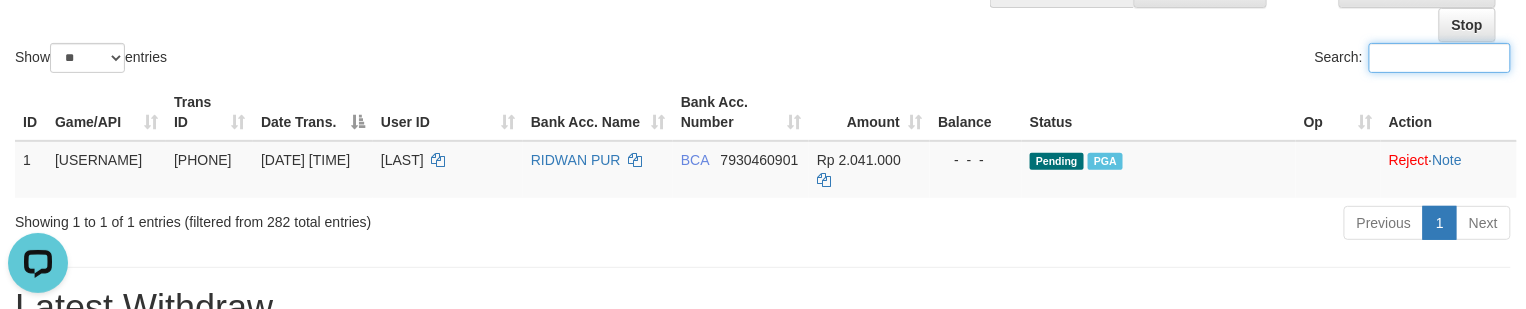click on "Show  ** ** ** ***  entries" at bounding box center (381, 60) 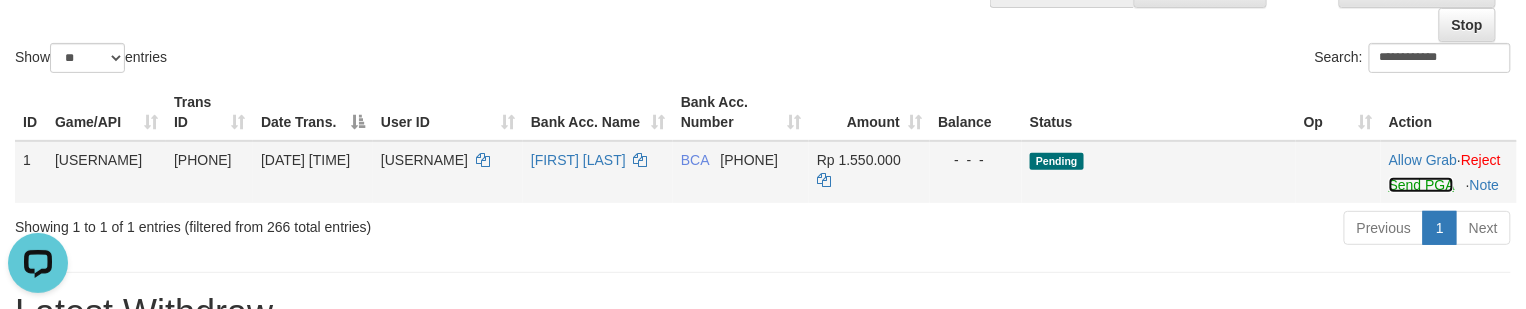 click on "Send PGA" at bounding box center [1421, 185] 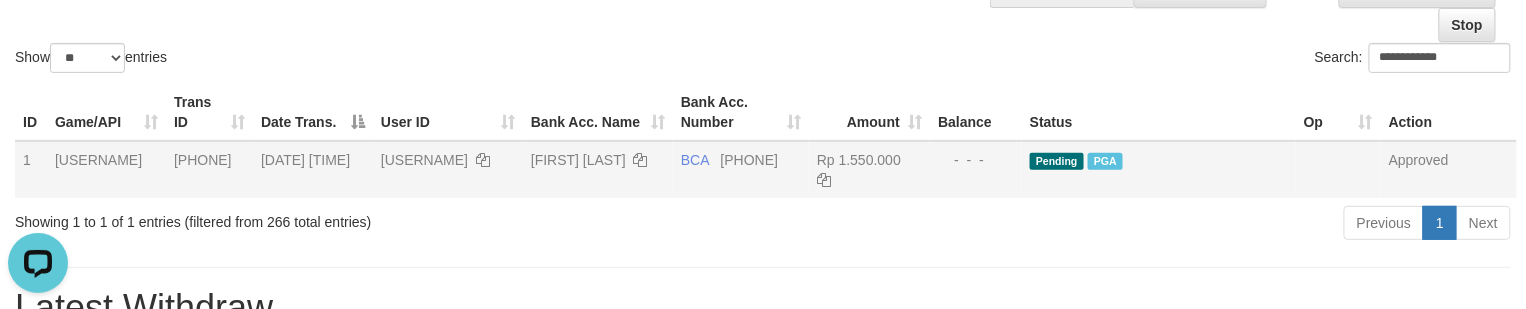 drag, startPoint x: 594, startPoint y: 6, endPoint x: 541, endPoint y: 33, distance: 59.48109 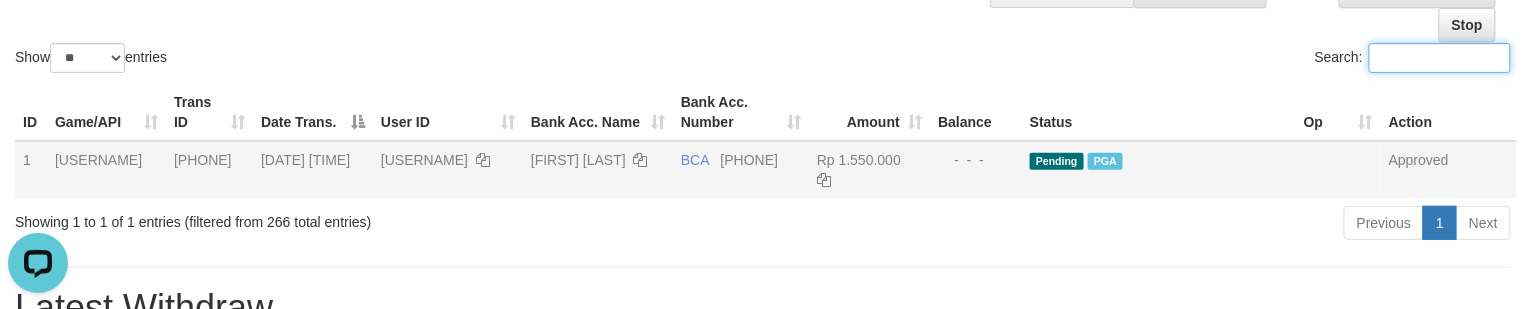 paste on "*********" 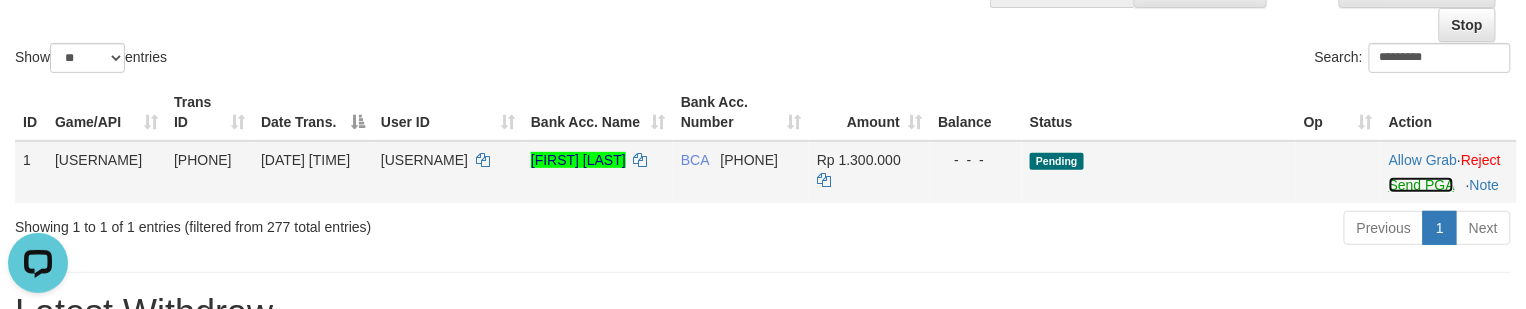 click on "Send PGA" at bounding box center (1421, 185) 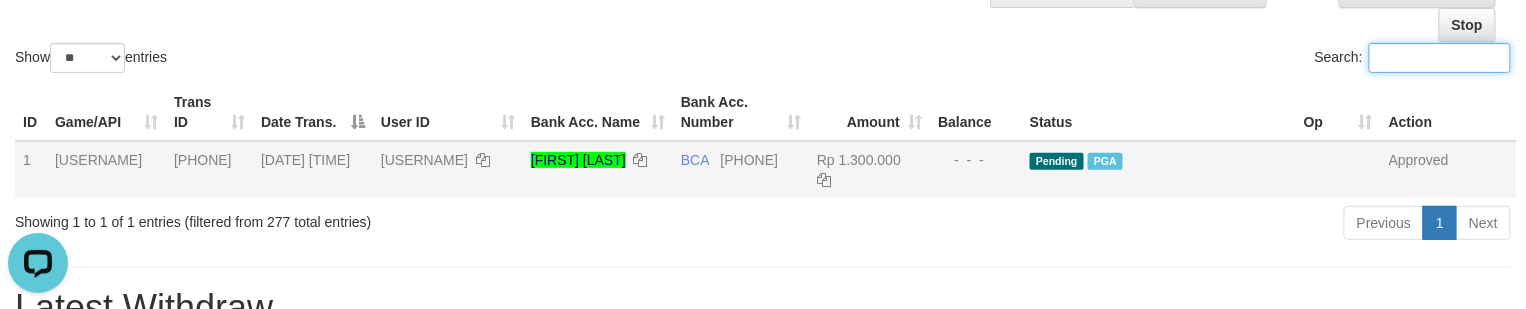 drag, startPoint x: 374, startPoint y: 38, endPoint x: 6, endPoint y: 142, distance: 382.4134 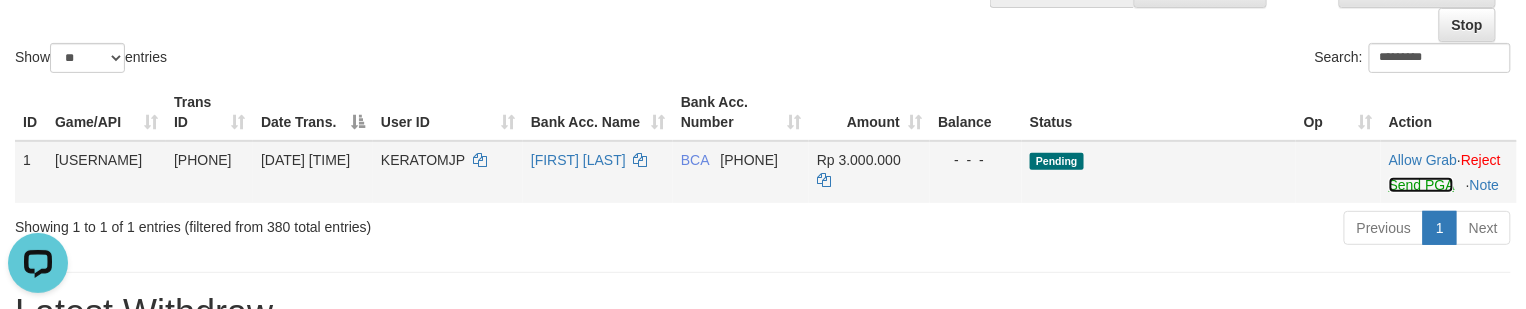 click on "Send PGA" at bounding box center (1421, 185) 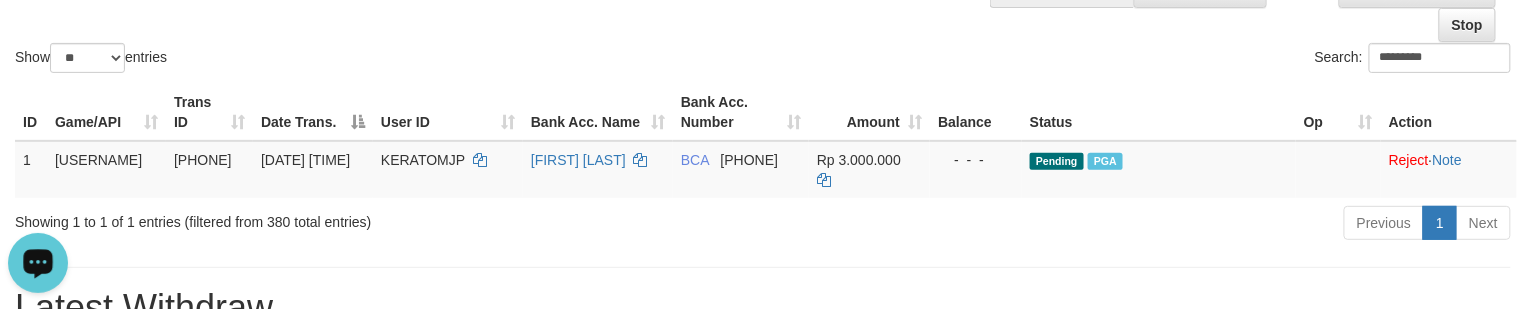 drag, startPoint x: 332, startPoint y: 9, endPoint x: 321, endPoint y: 13, distance: 11.7046995 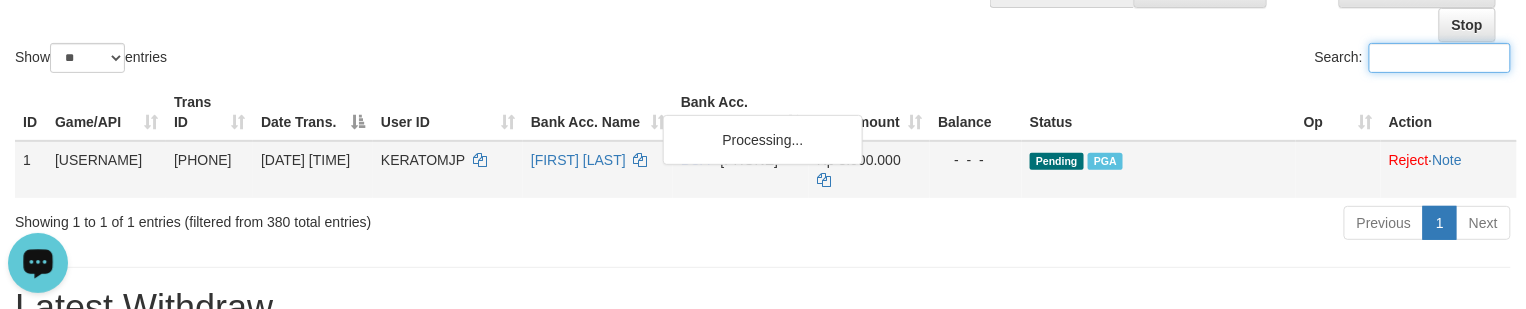 paste on "*******" 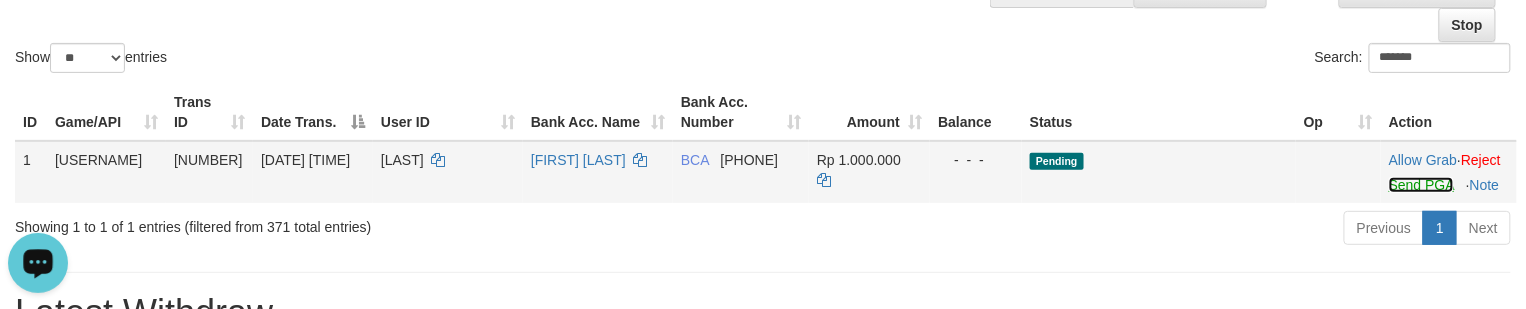 click on "Send PGA" at bounding box center [1421, 185] 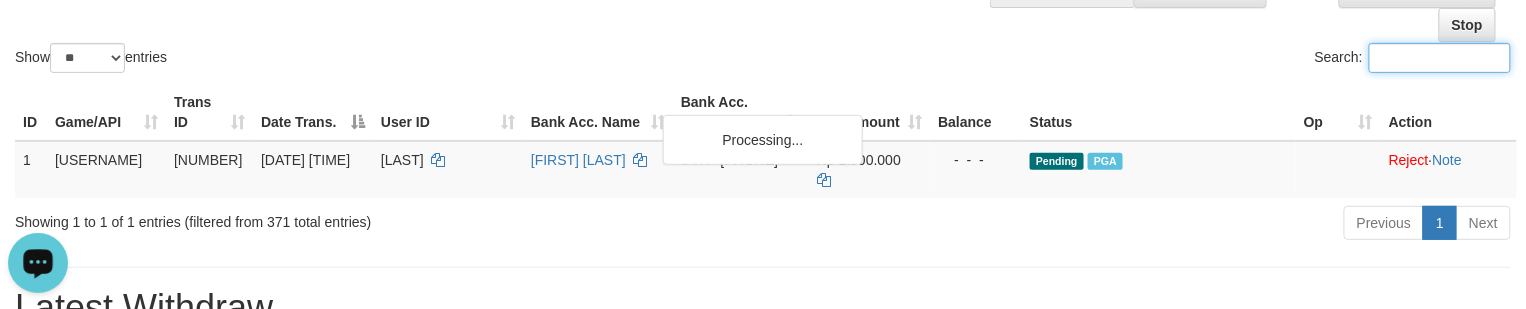 paste on "[MASKED_DATA]" 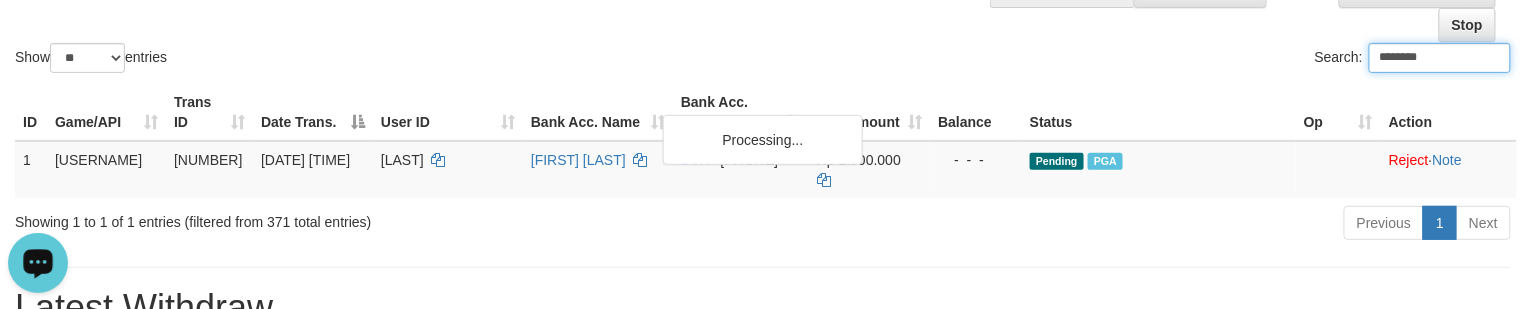 click on "Show  ** ** ** ***  entries" at bounding box center [381, 60] 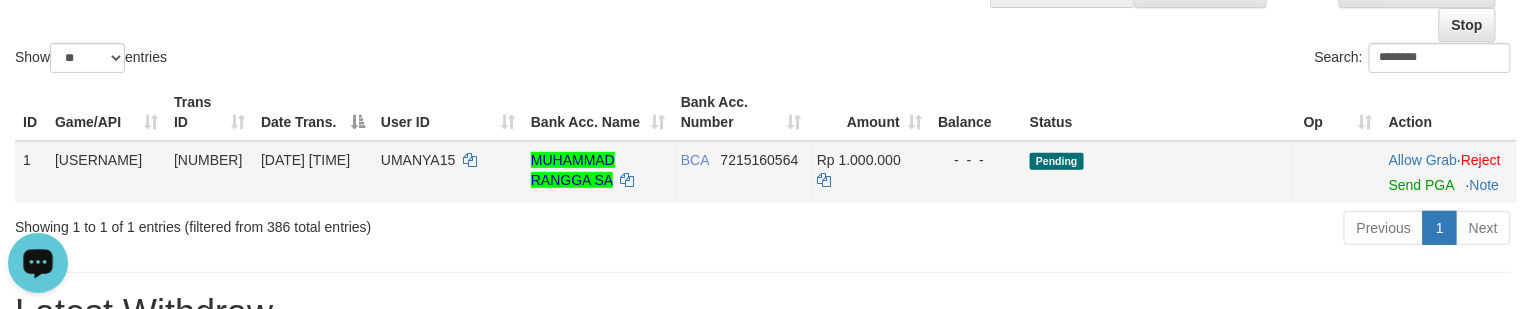 click at bounding box center [1449, 172] 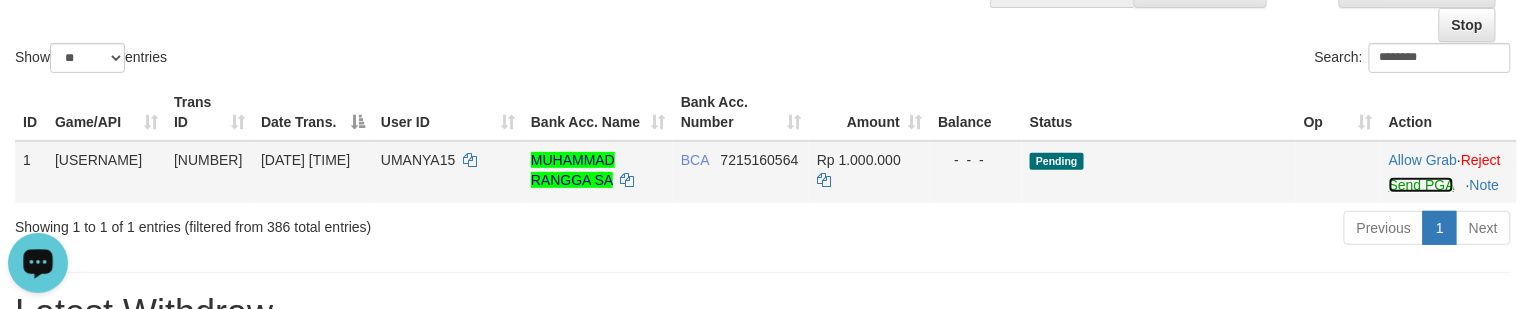 click on "Send PGA" at bounding box center (1421, 185) 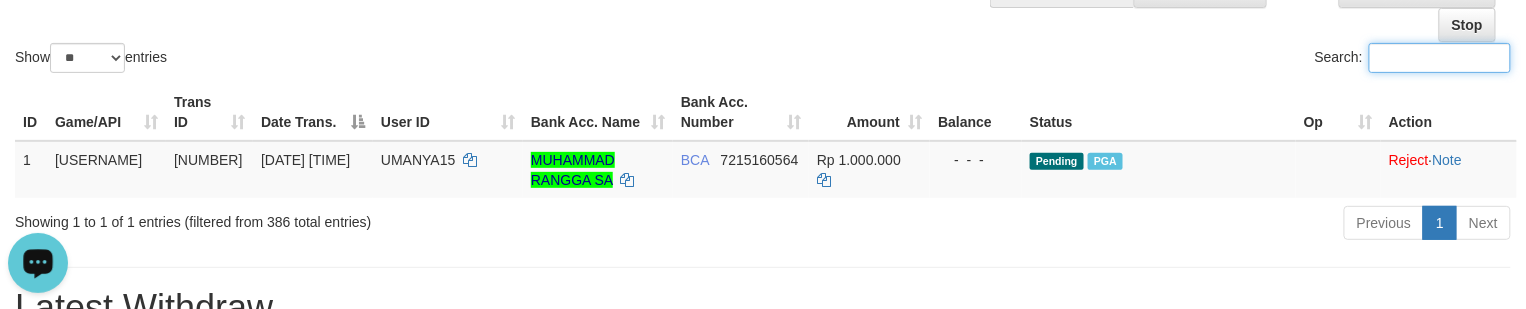 click on "Show  ** ** ** ***  entries Search:" at bounding box center (763, -33) 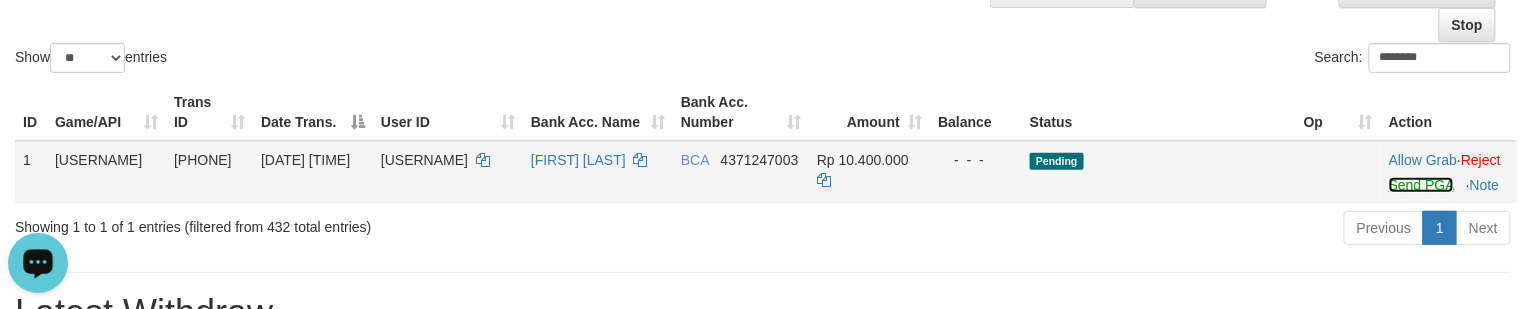 click on "Send PGA" at bounding box center [1421, 185] 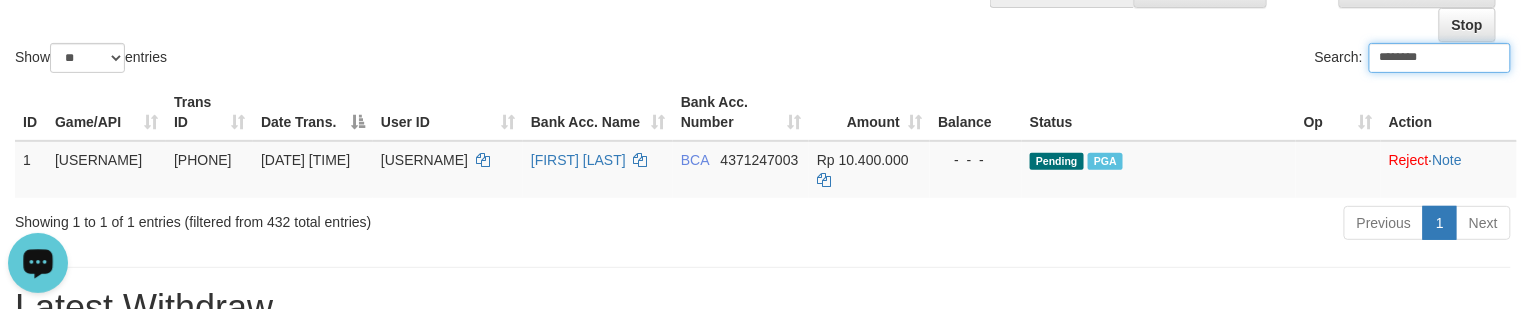 drag, startPoint x: 297, startPoint y: 46, endPoint x: 277, endPoint y: 52, distance: 20.880613 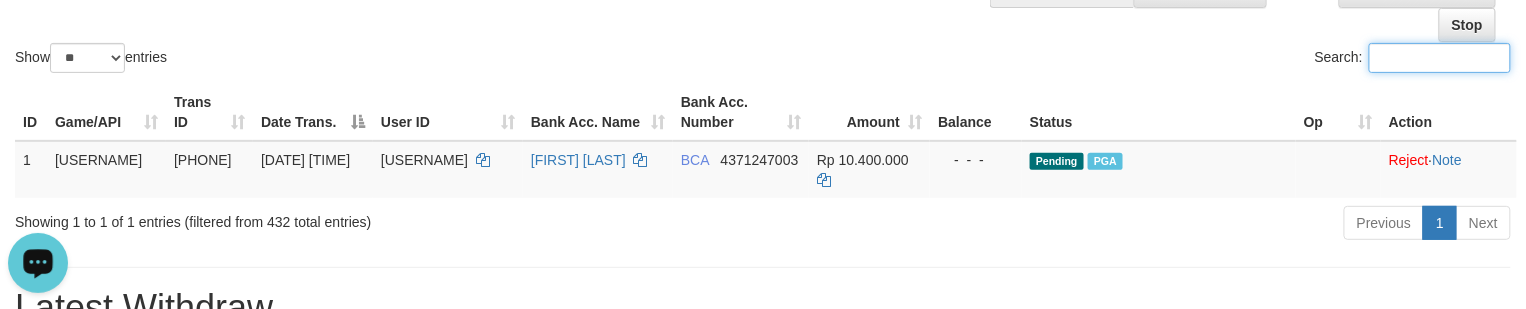 paste on "*******" 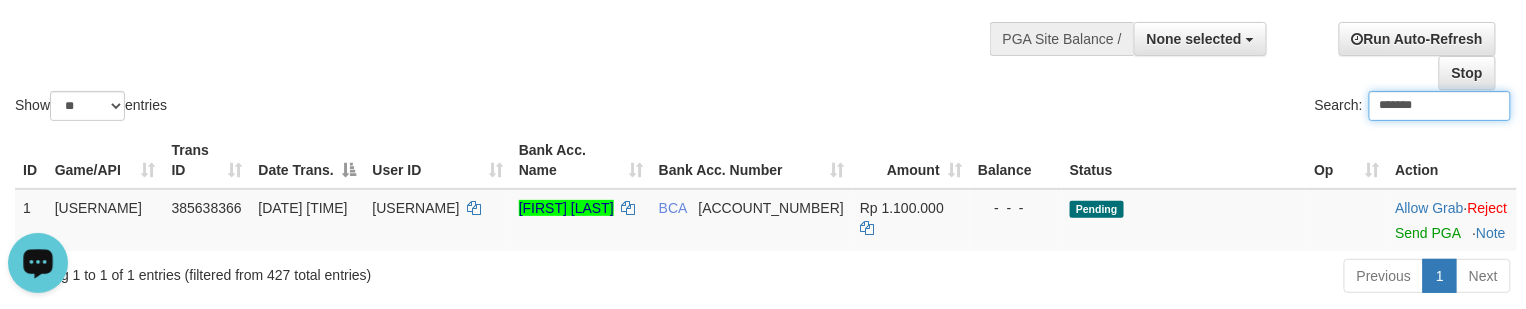 scroll, scrollTop: 156, scrollLeft: 0, axis: vertical 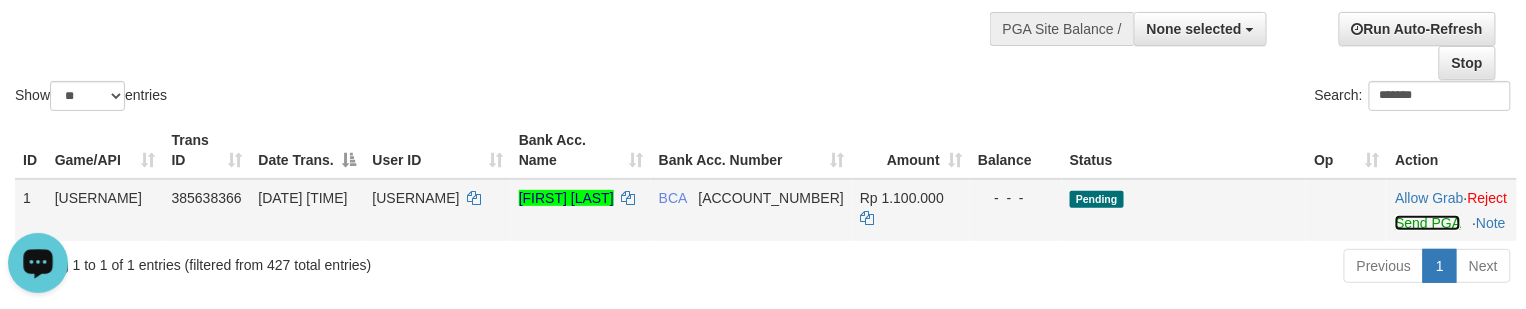 click on "Send PGA" at bounding box center [1427, 223] 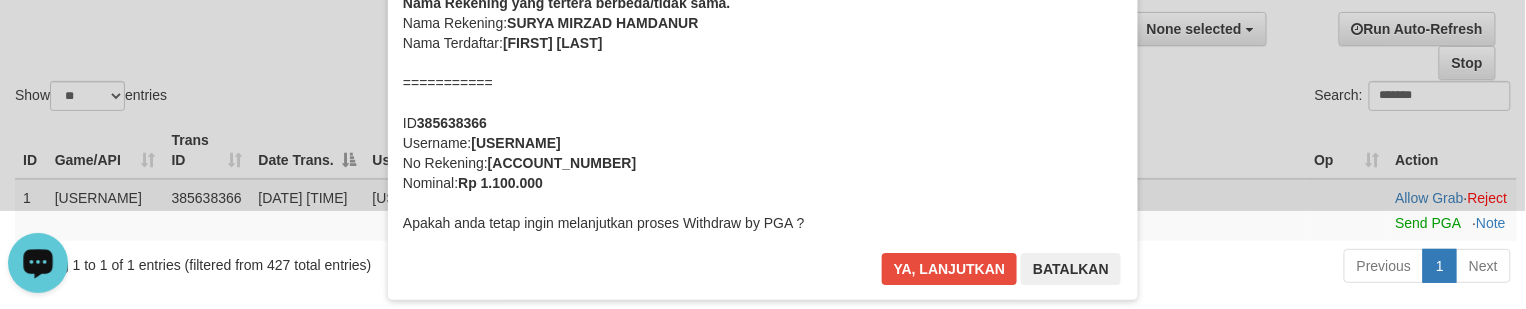scroll, scrollTop: 0, scrollLeft: 0, axis: both 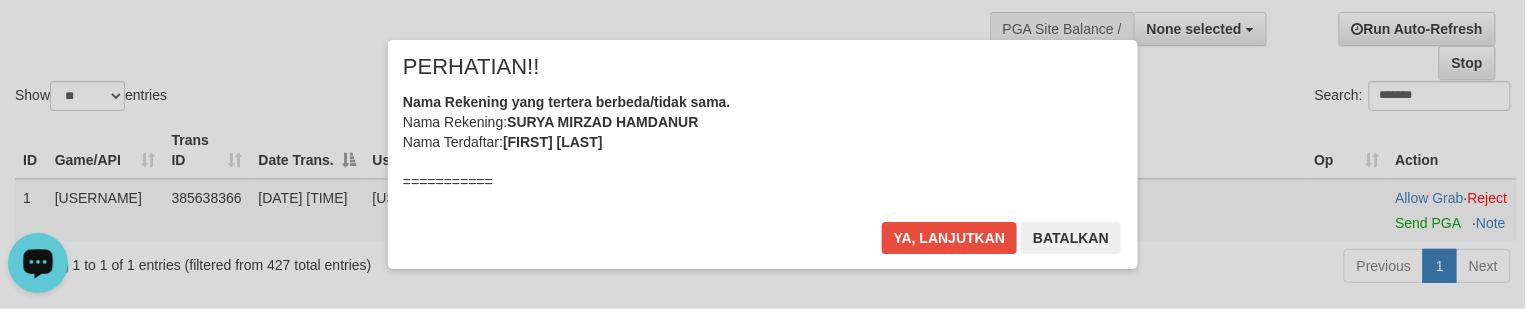 drag, startPoint x: 833, startPoint y: 140, endPoint x: 846, endPoint y: 144, distance: 13.601471 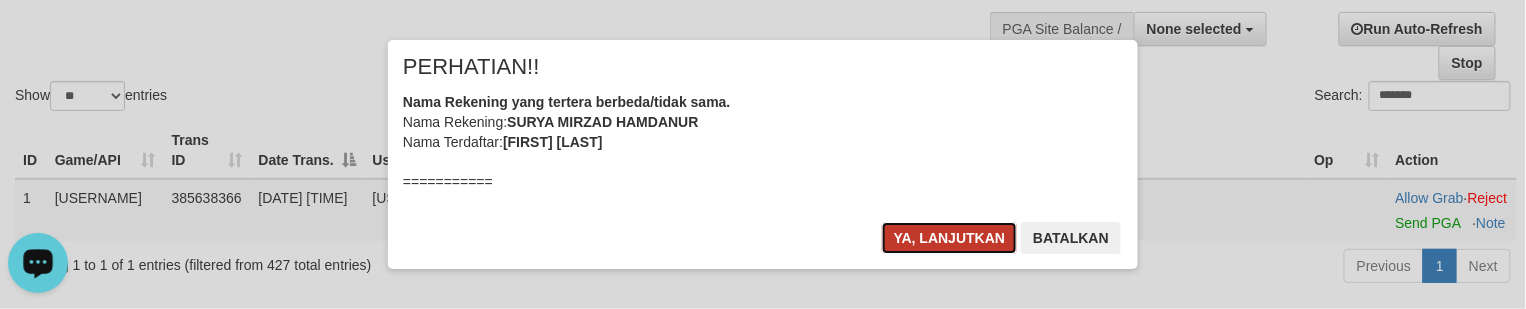 click on "Ya, lanjutkan" at bounding box center [950, 238] 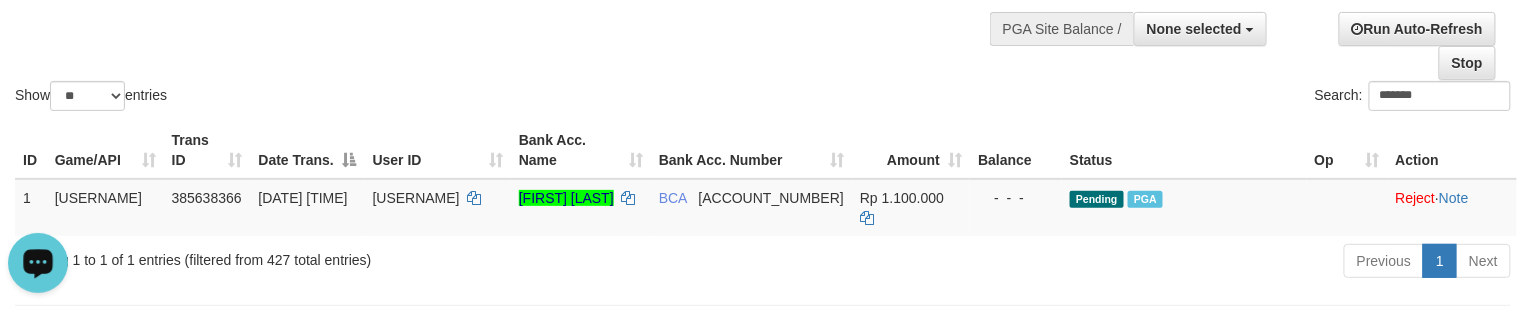 click on "Show  ** ** ** ***  entries" at bounding box center [381, 98] 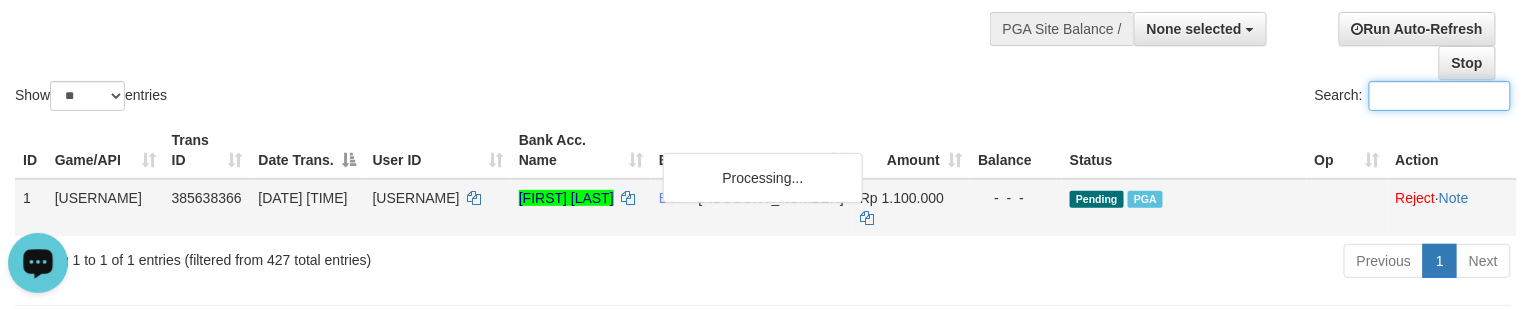 paste on "*****" 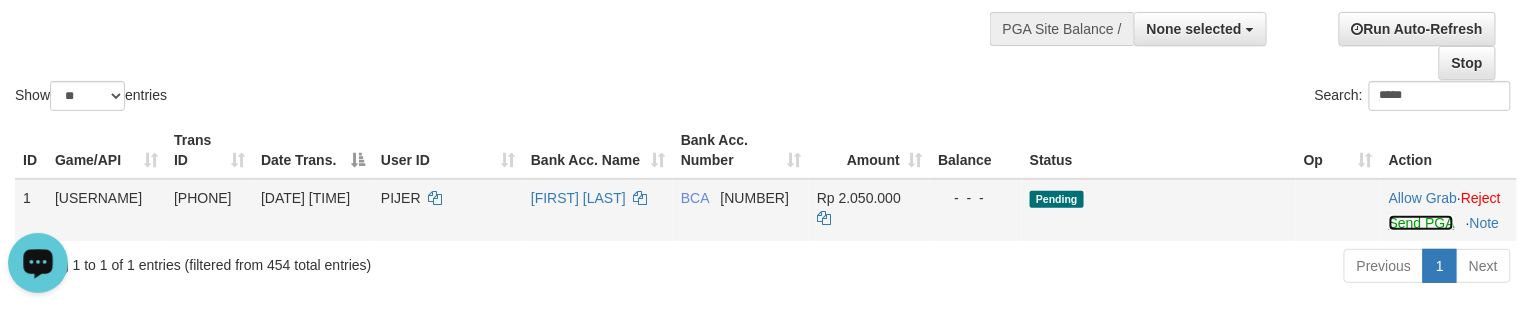 click on "Send PGA" at bounding box center [1421, 223] 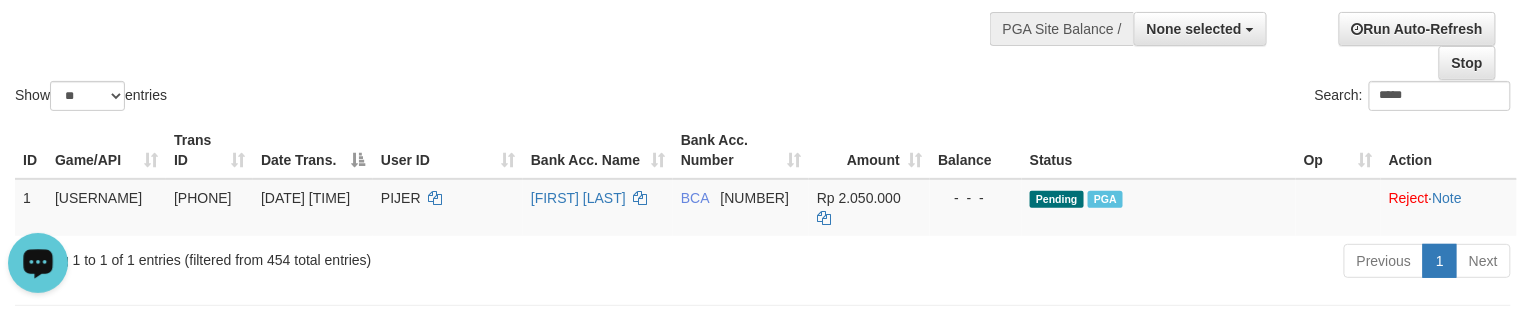 drag, startPoint x: 550, startPoint y: 53, endPoint x: 472, endPoint y: 77, distance: 81.608826 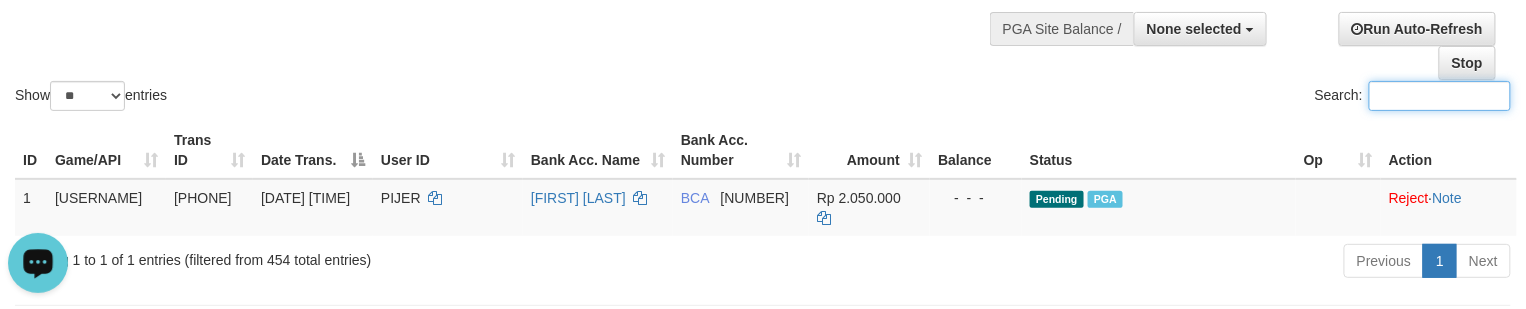 paste on "*******" 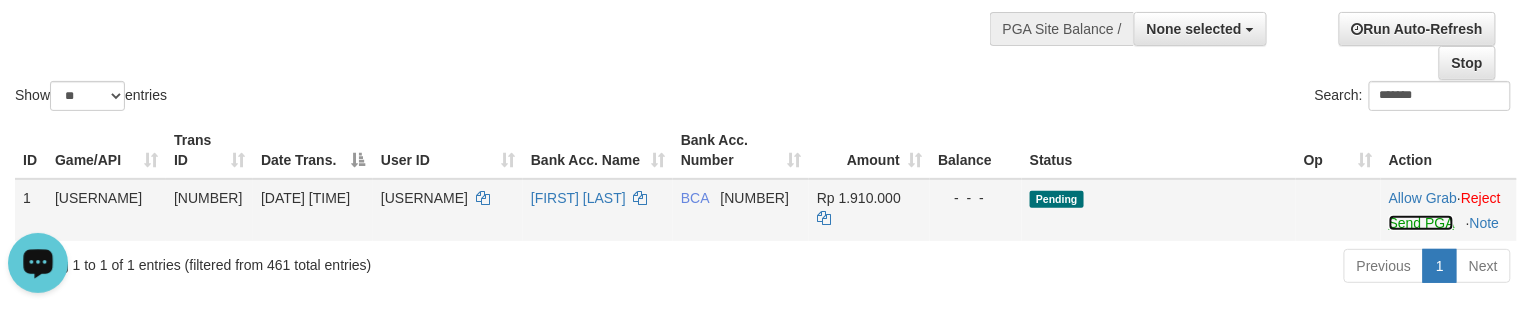 click on "Send PGA" at bounding box center [1421, 223] 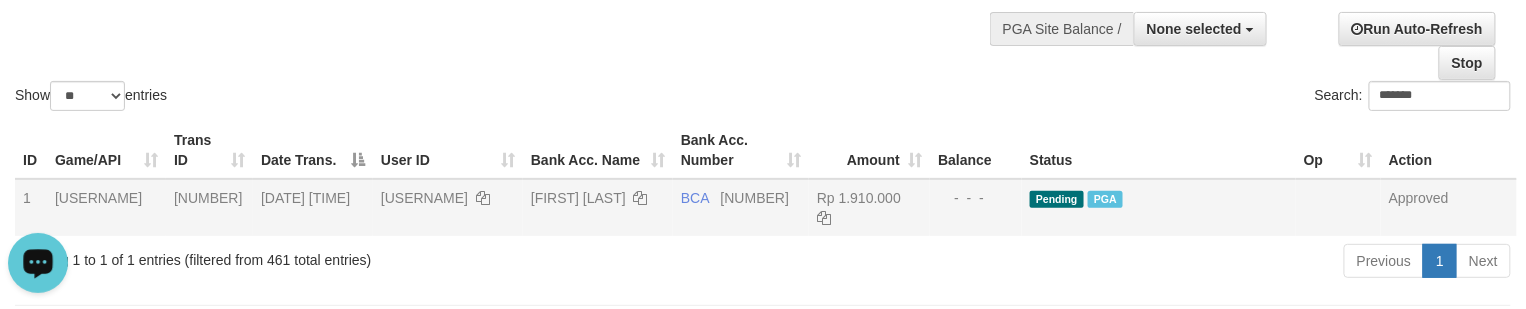 click on "Show  ** ** ** ***  entries Search: *******" at bounding box center (763, 5) 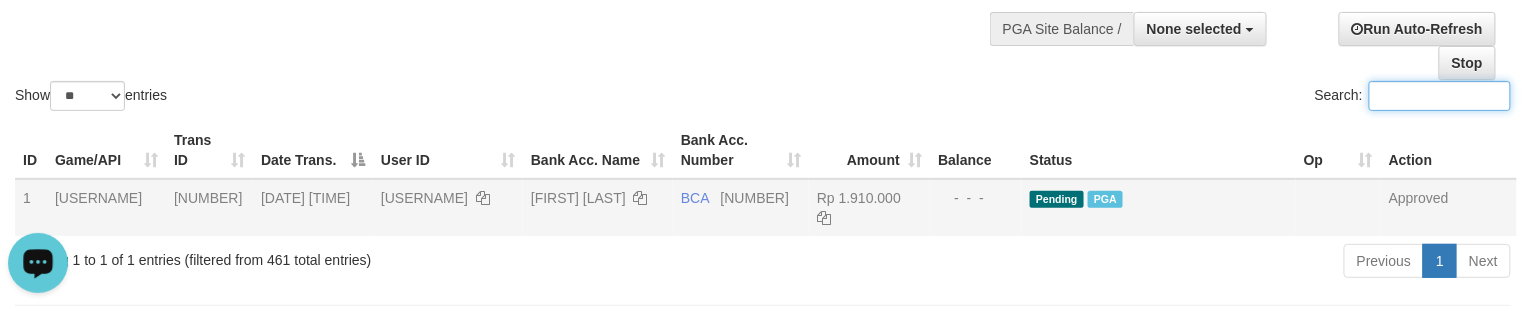 paste on "******" 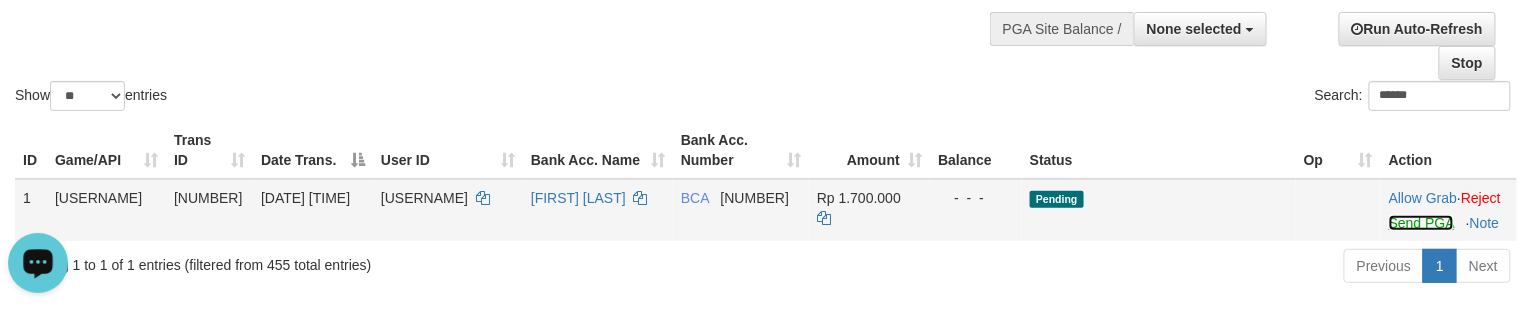 click on "Send PGA" at bounding box center (1421, 223) 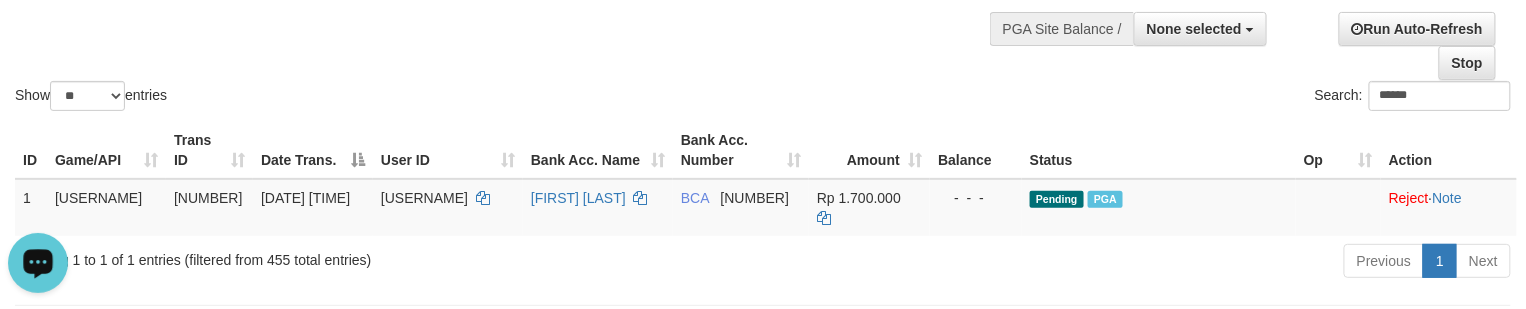 click on "Show  ** ** ** ***  entries Search: ******" at bounding box center [763, 5] 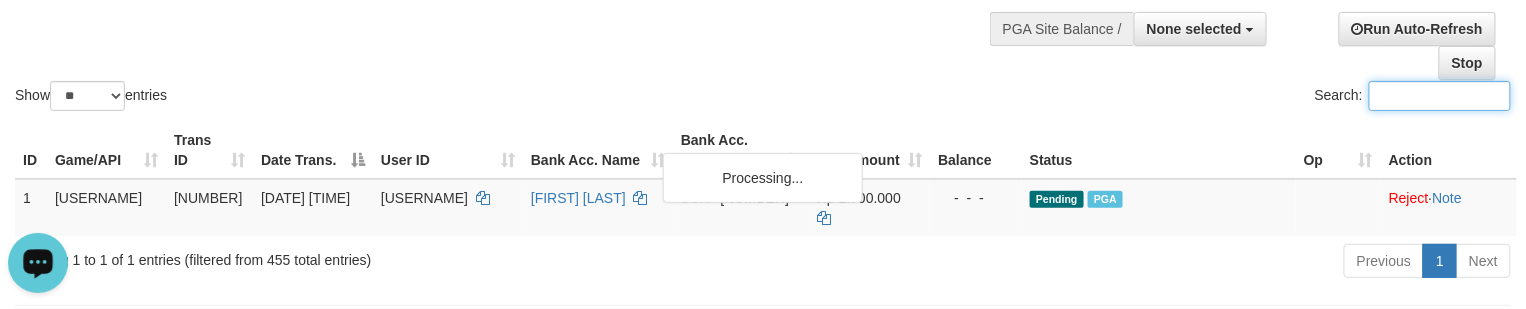 paste on "******" 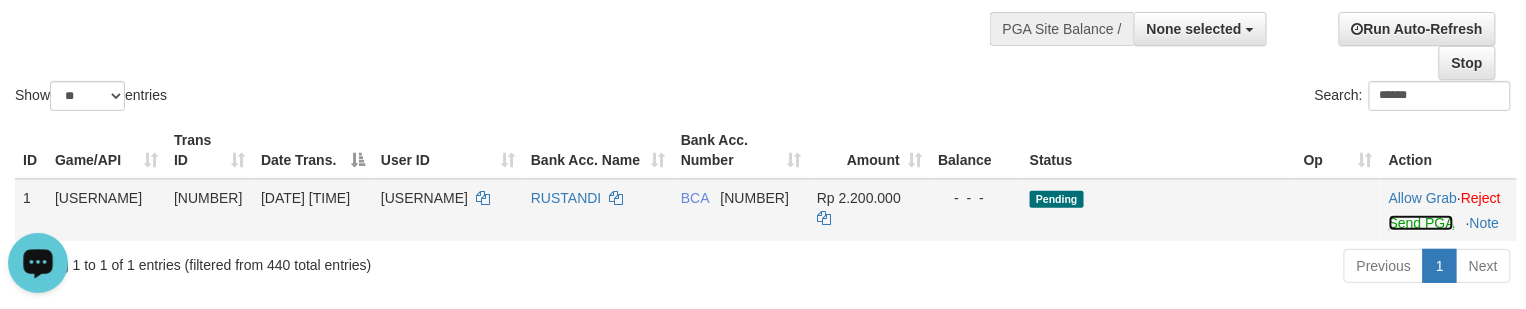click on "Send PGA" at bounding box center (1421, 223) 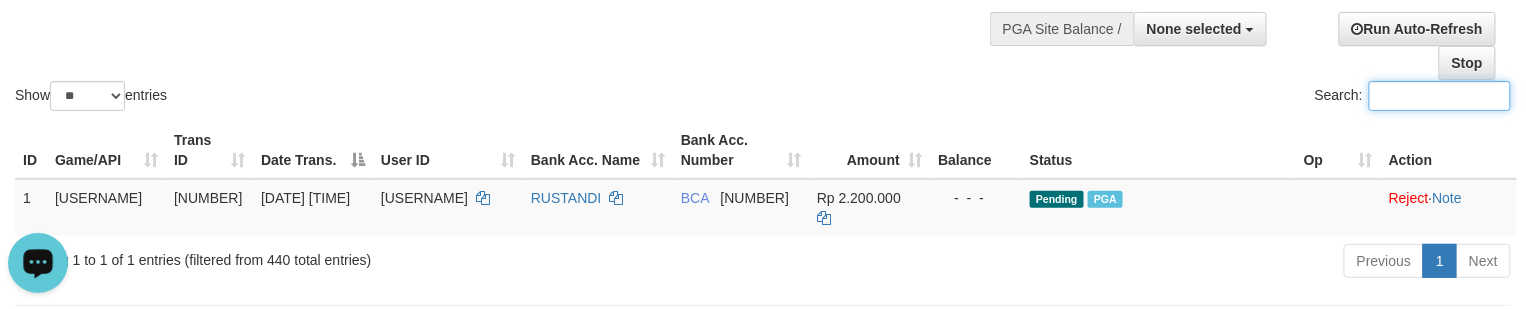 drag, startPoint x: 596, startPoint y: 44, endPoint x: 517, endPoint y: 72, distance: 83.81527 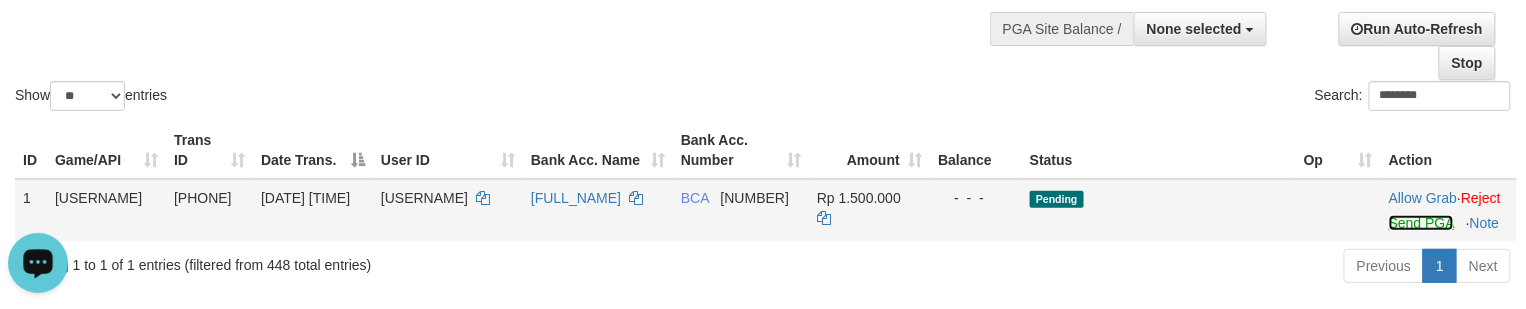 click on "Send PGA" at bounding box center [1421, 223] 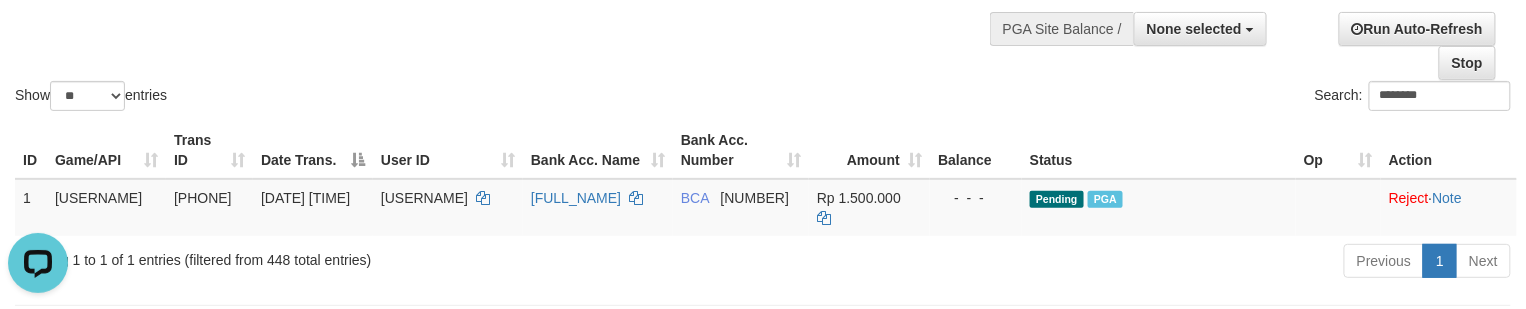 click on "Show  ** ** ** ***  entries Search: [USERNAME]" at bounding box center [763, 5] 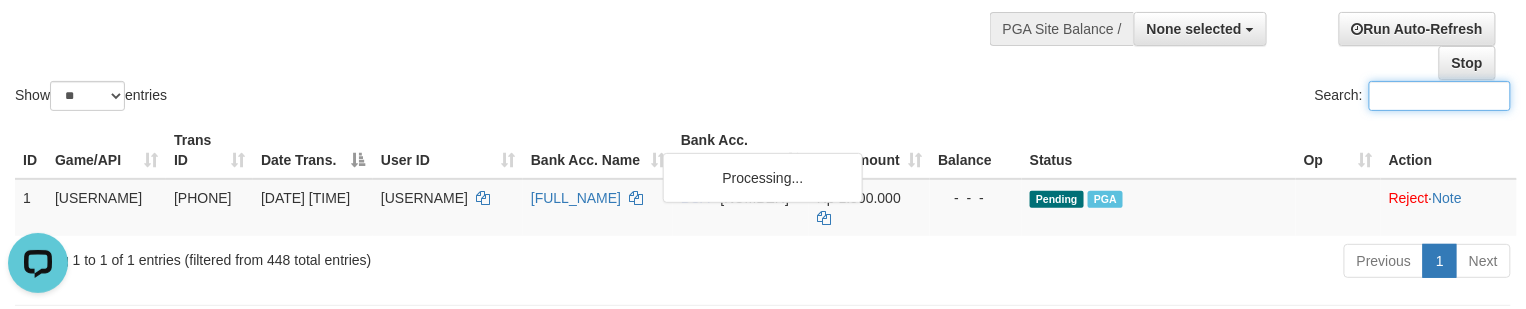paste on "******" 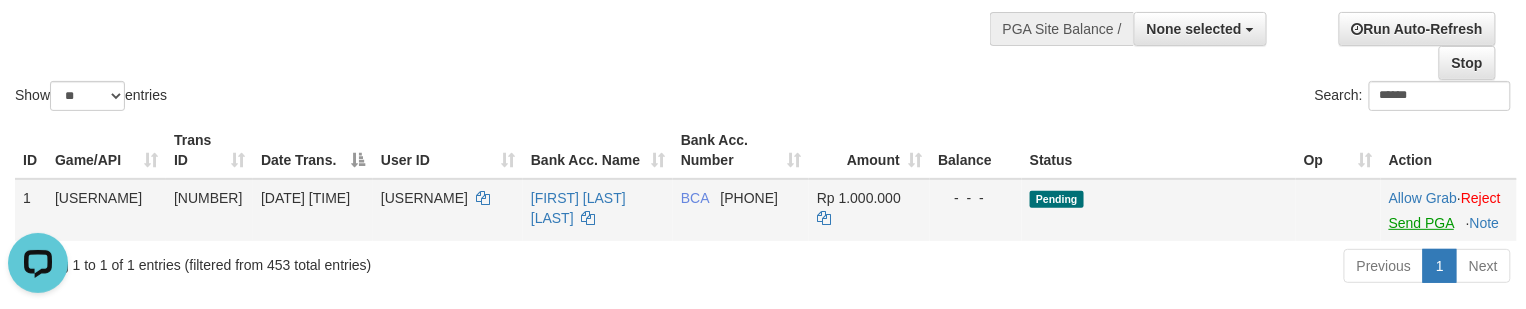 click on "Allow Grab   ·    Reject Send PGA     ·    Note" at bounding box center (1449, 210) 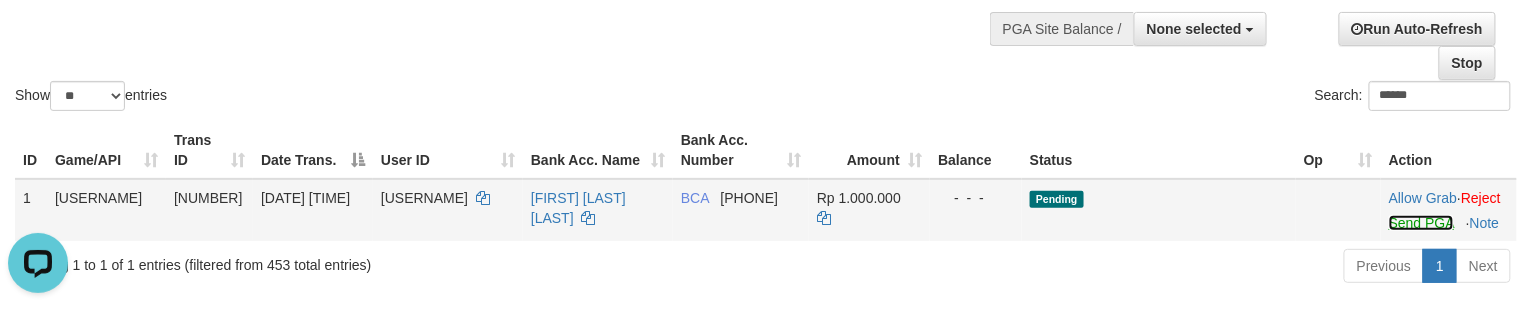 click on "Send PGA" at bounding box center (1421, 223) 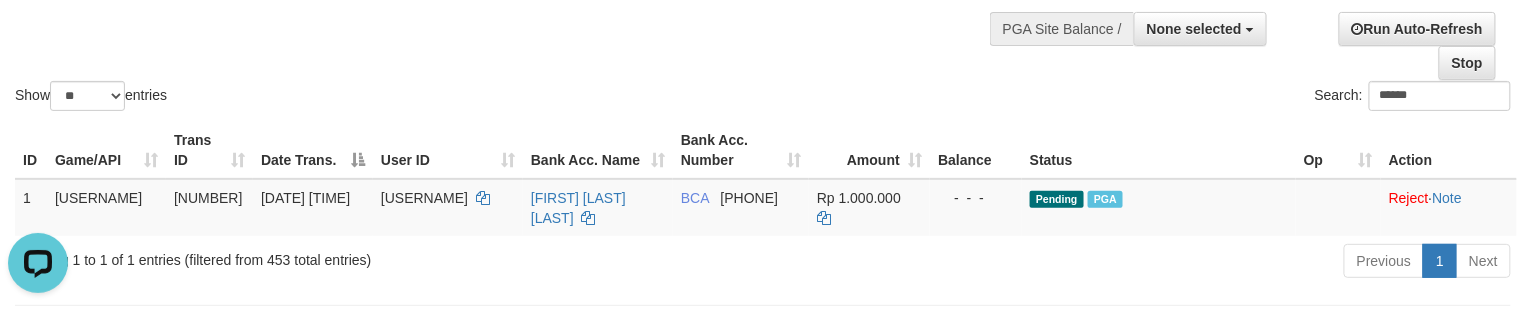 click on "Show  ** ** ** ***  entries Search: ******" at bounding box center (763, 5) 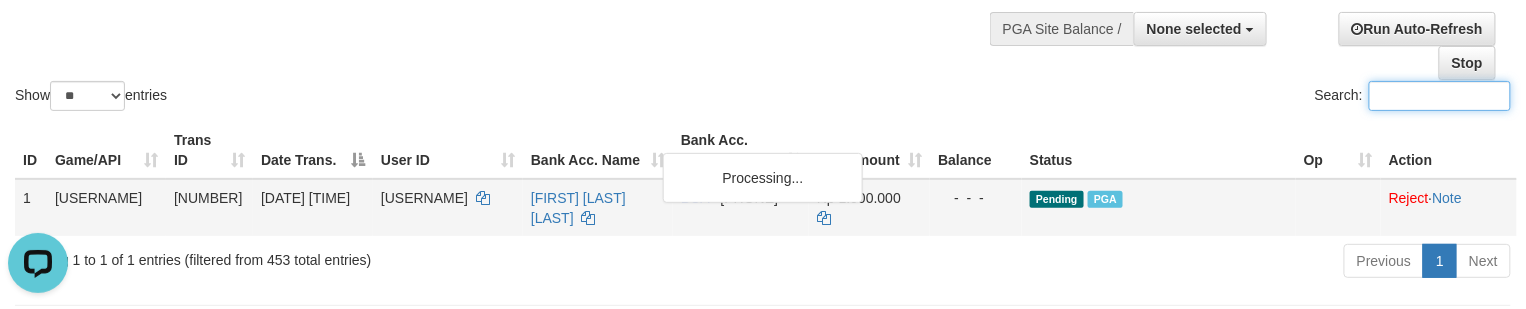 paste on "[MASKED_DATA]" 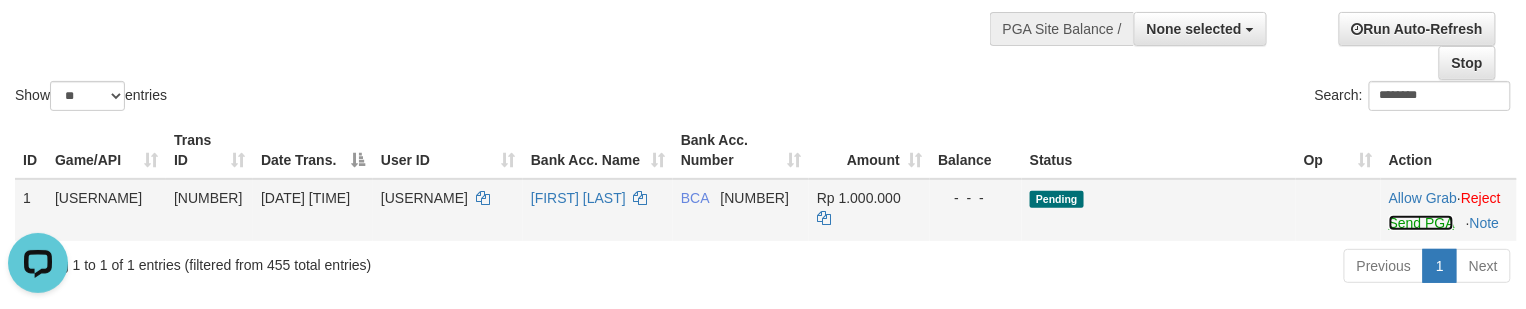 click on "Send PGA" at bounding box center [1421, 223] 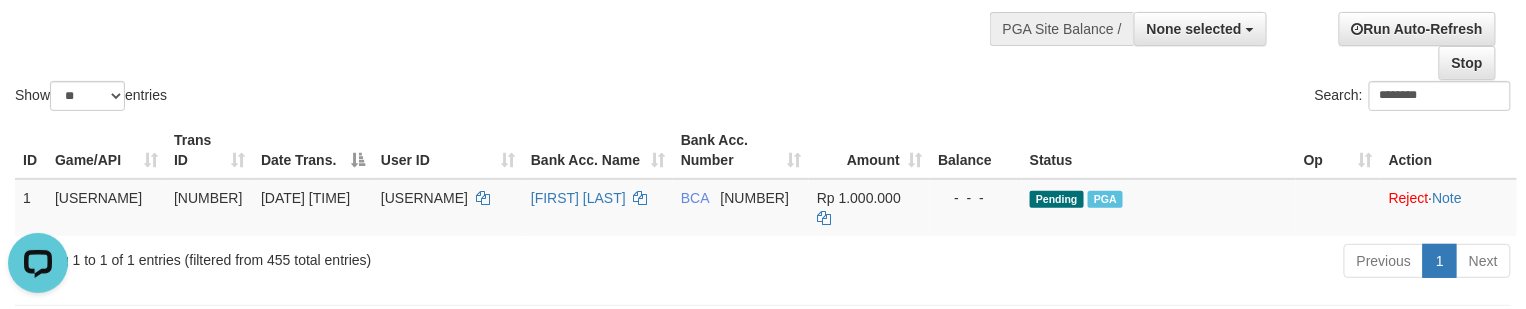click on "Show  ** ** ** ***  entries Search: [USERNAME]" at bounding box center (763, 5) 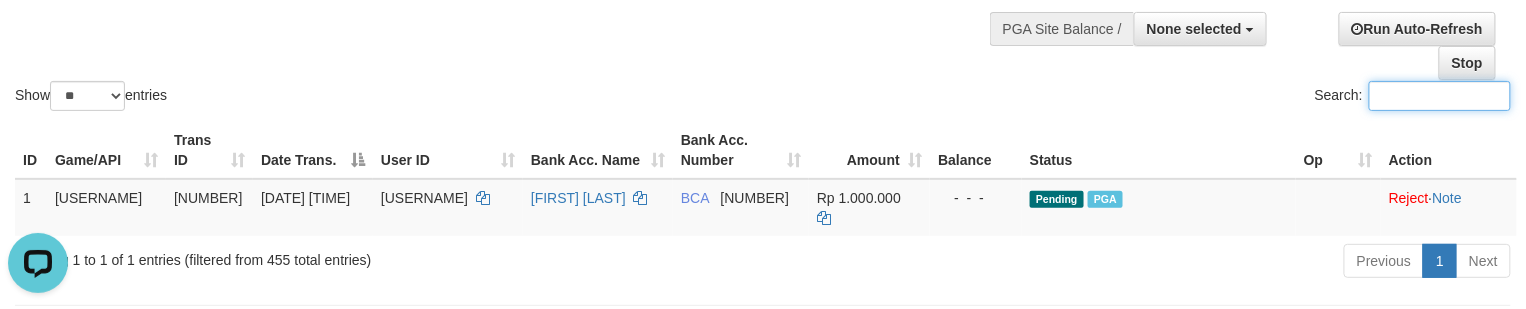 paste on "*********" 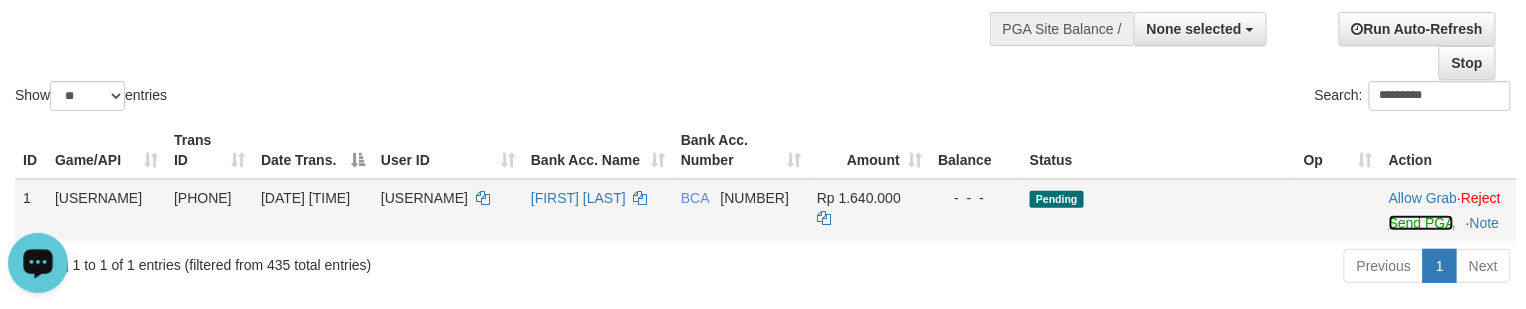 click on "Send PGA" at bounding box center (1421, 223) 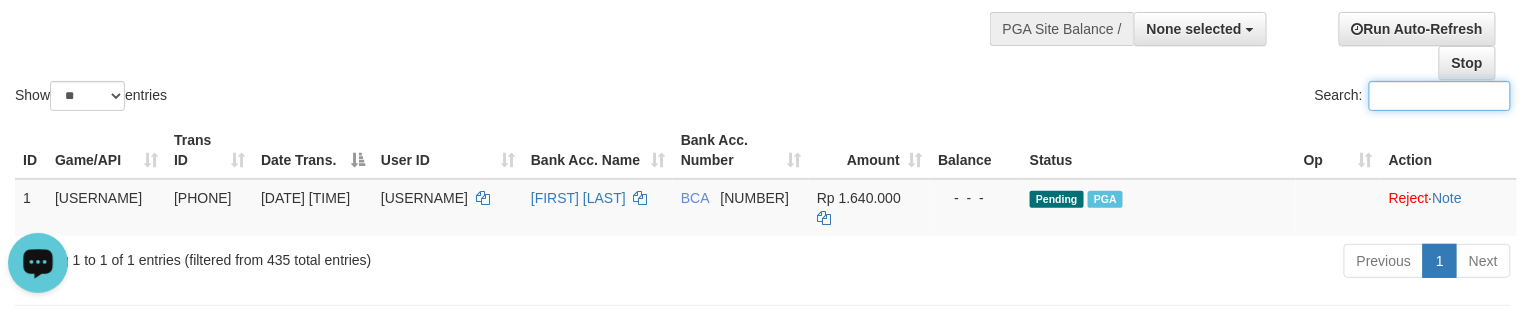 drag, startPoint x: 492, startPoint y: 56, endPoint x: 450, endPoint y: 72, distance: 44.94441 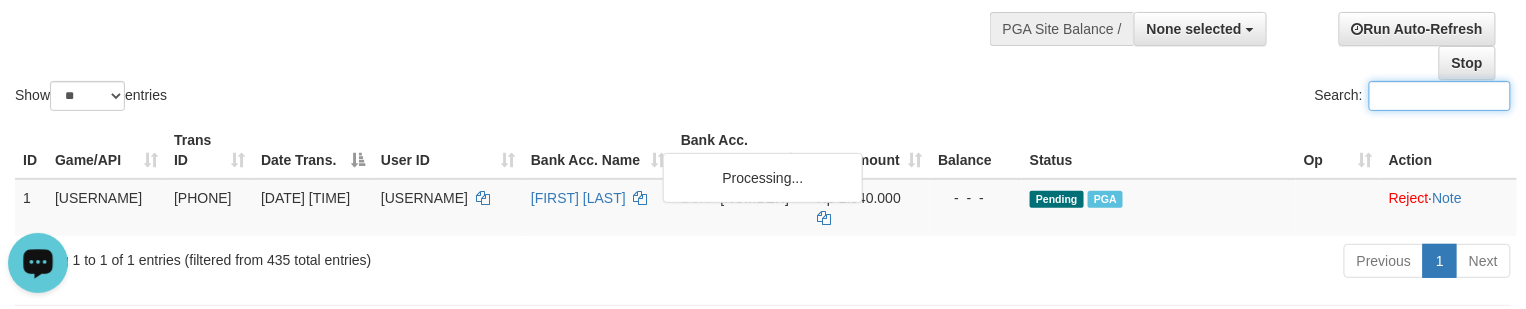 paste on "*******" 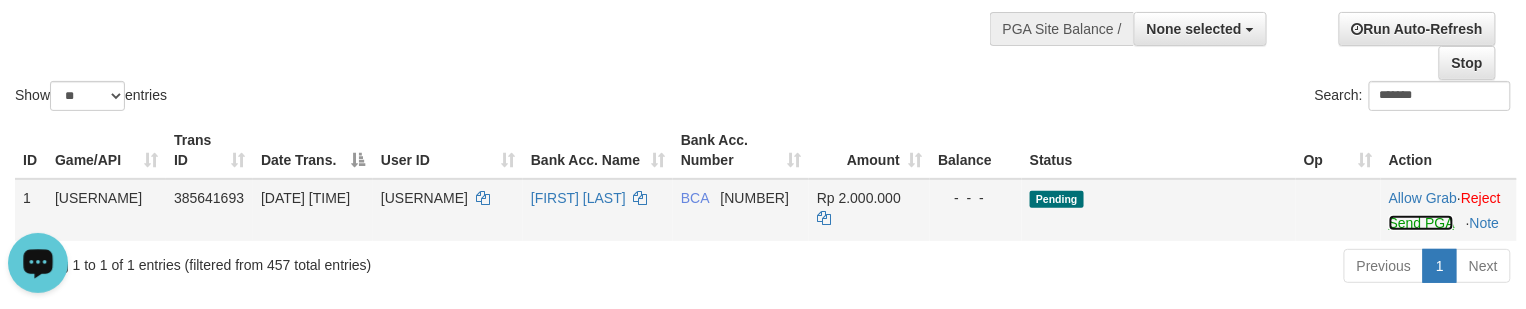 click on "Send PGA" at bounding box center [1421, 223] 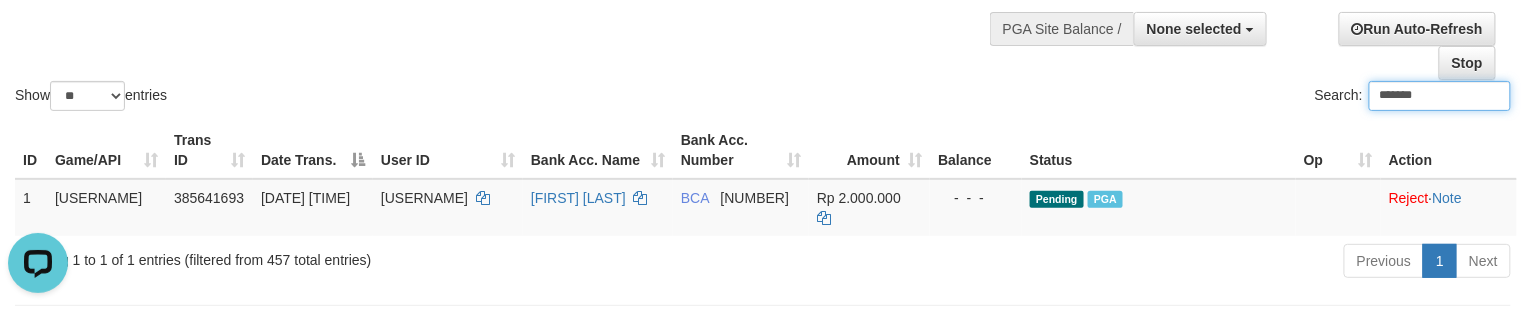 click on "Show  ** ** ** ***  entries" at bounding box center [381, 98] 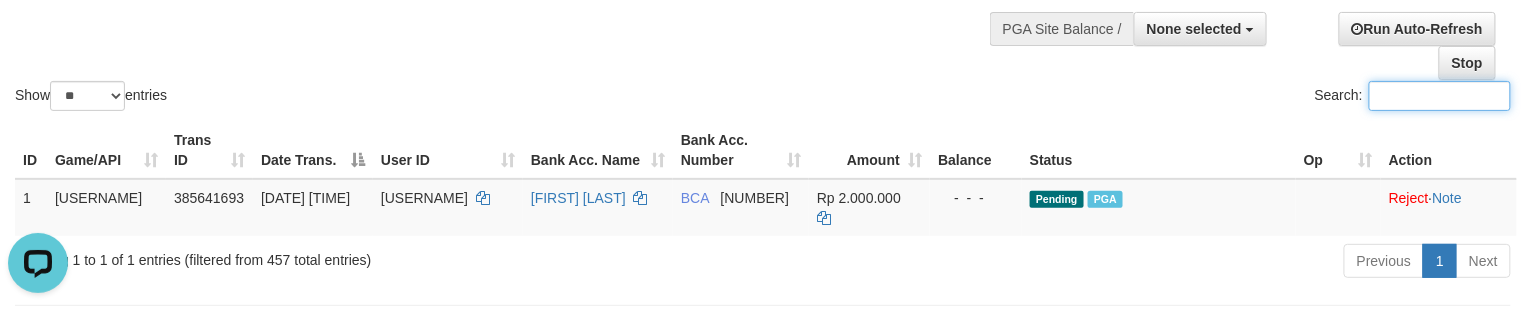 paste on "**********" 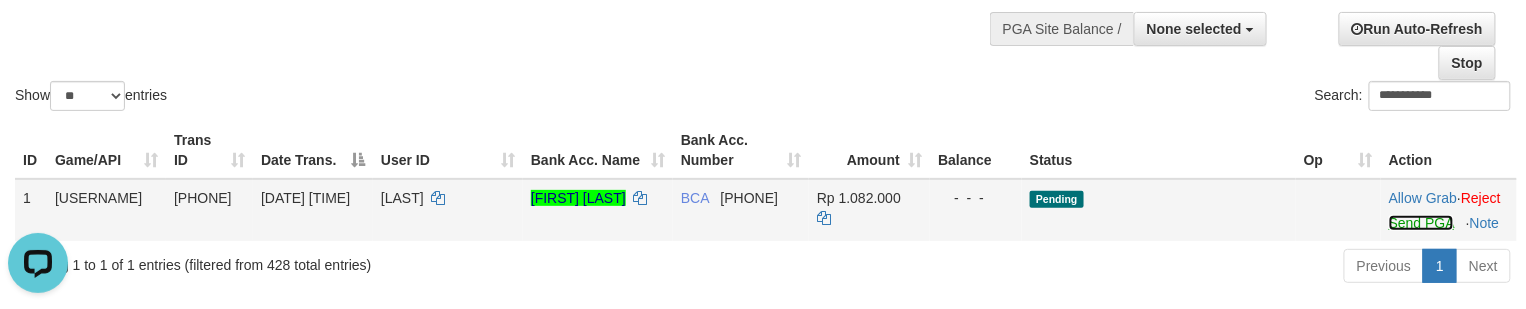 click on "Send PGA" at bounding box center (1421, 223) 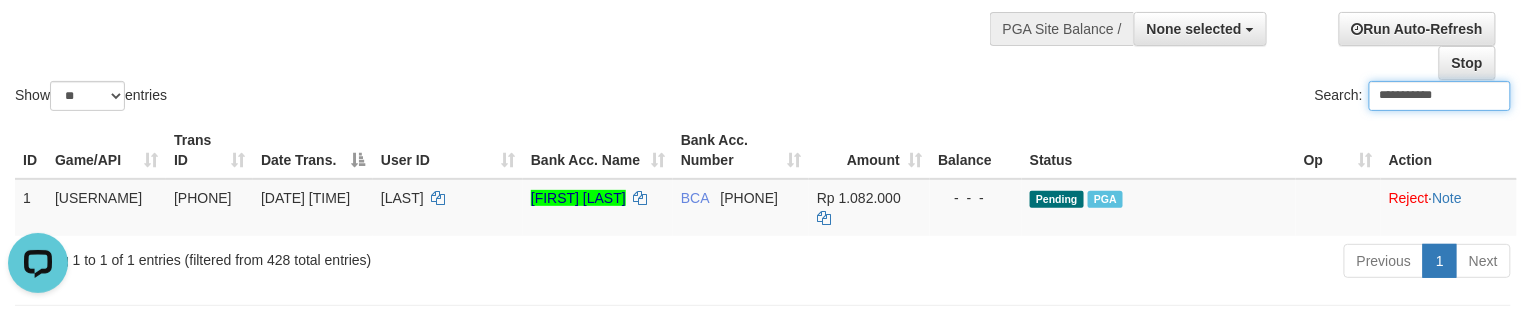 click on "Show  ** ** ** ***  entries" at bounding box center [381, 98] 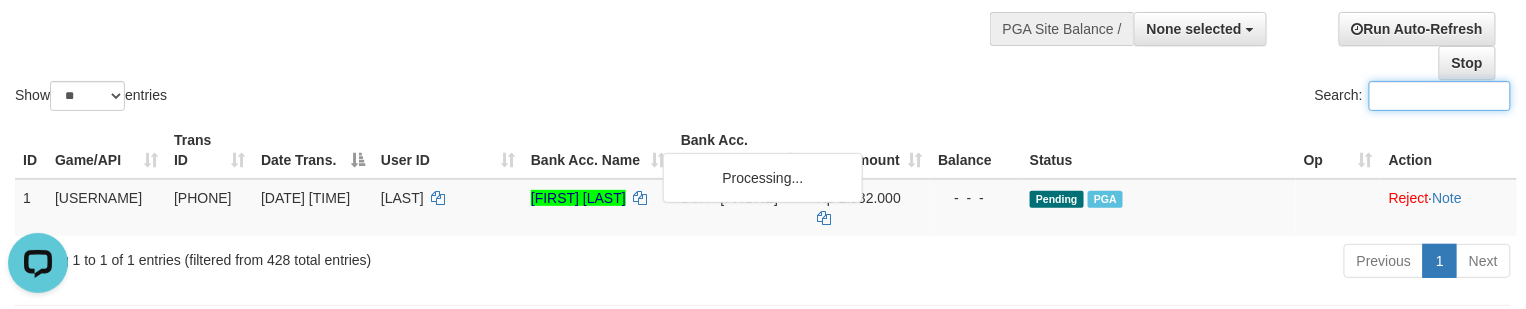 paste on "[MASKED_DATA]" 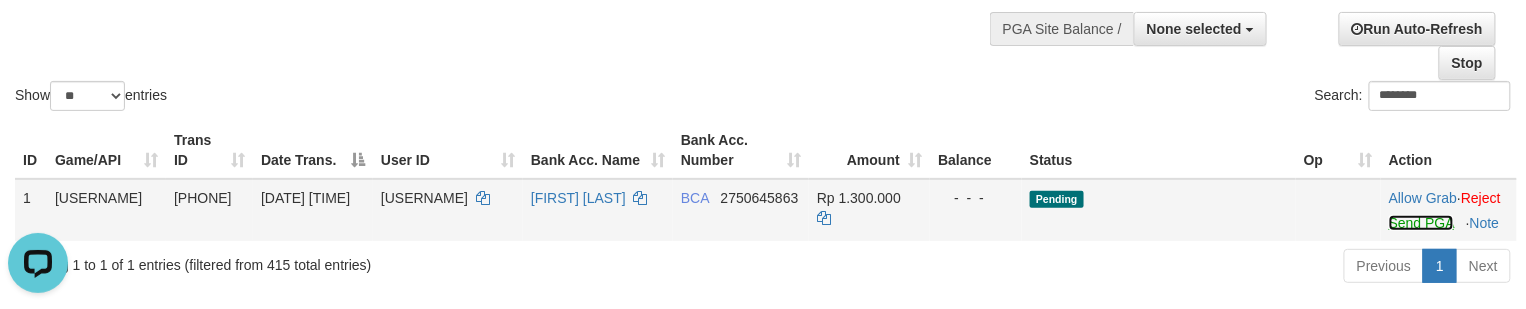 click on "Send PGA" at bounding box center (1421, 223) 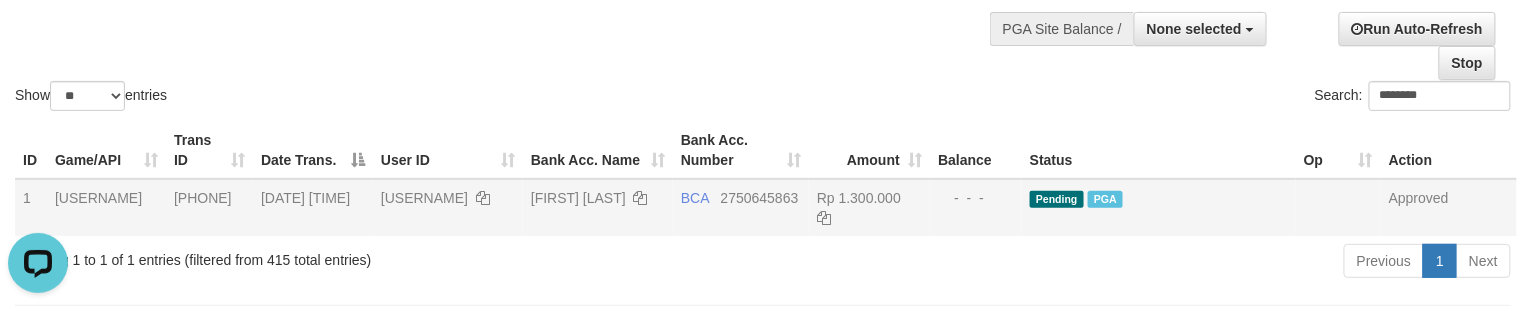 drag, startPoint x: 544, startPoint y: 26, endPoint x: 493, endPoint y: 34, distance: 51.62364 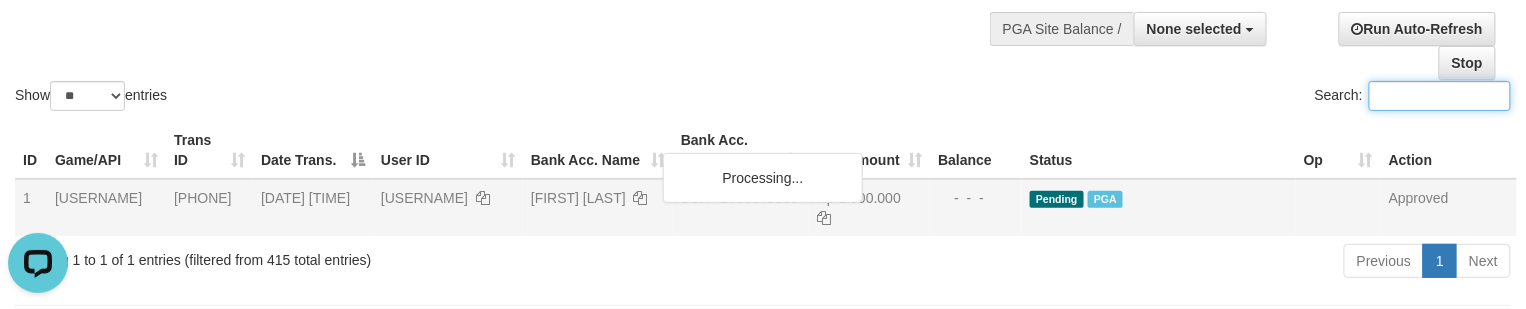 paste on "**********" 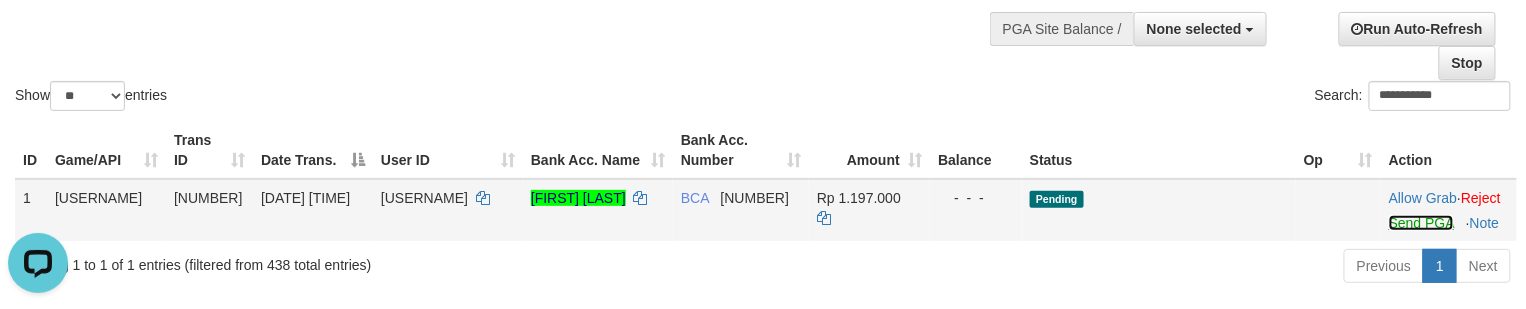click on "Send PGA" at bounding box center [1421, 223] 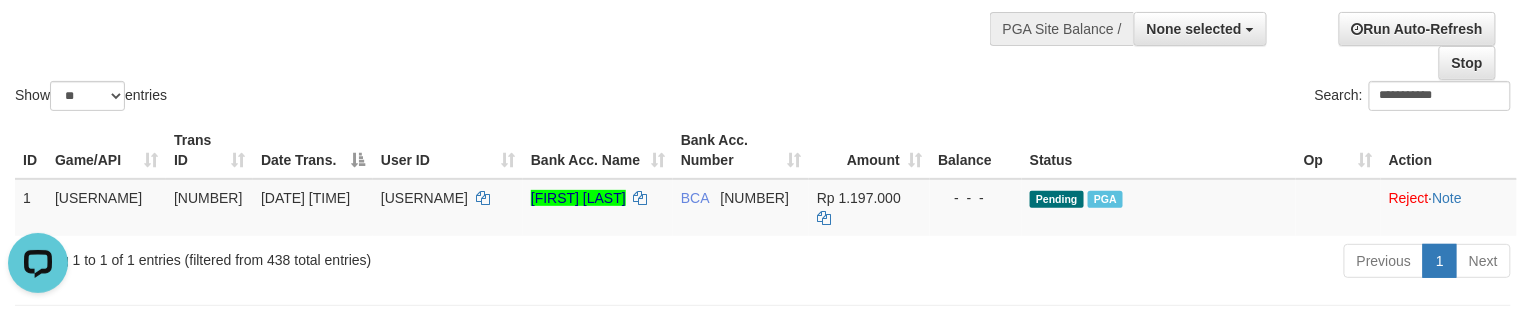 click on "**********" at bounding box center [763, 5] 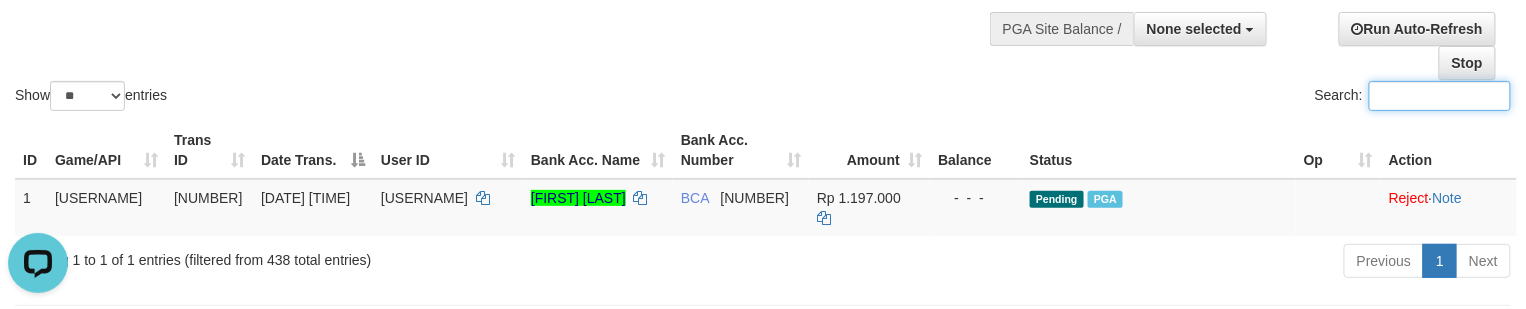 paste 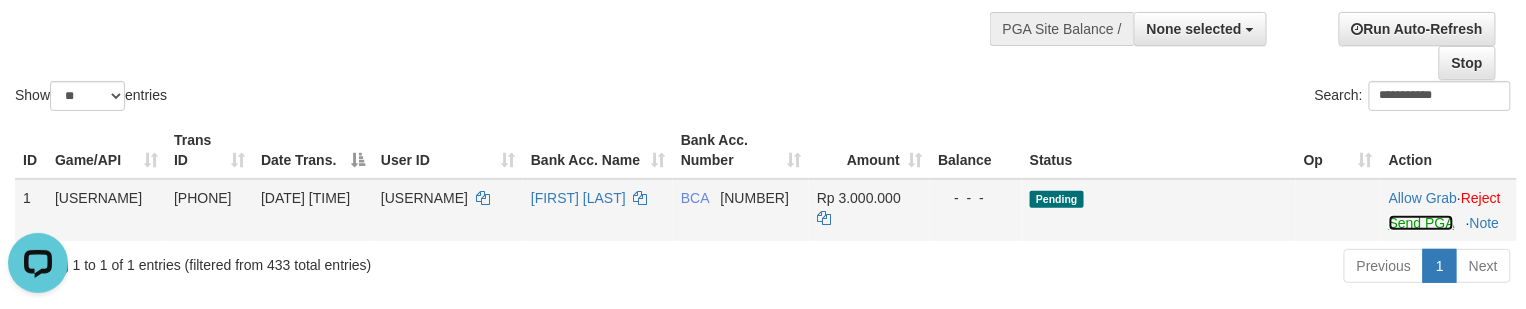 click on "Send PGA" at bounding box center (1421, 223) 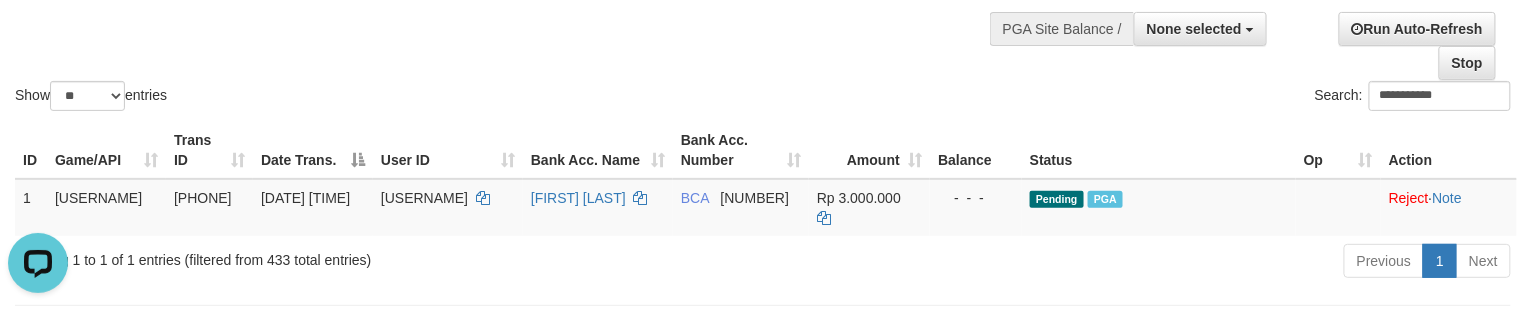 click on "**********" at bounding box center (763, 5) 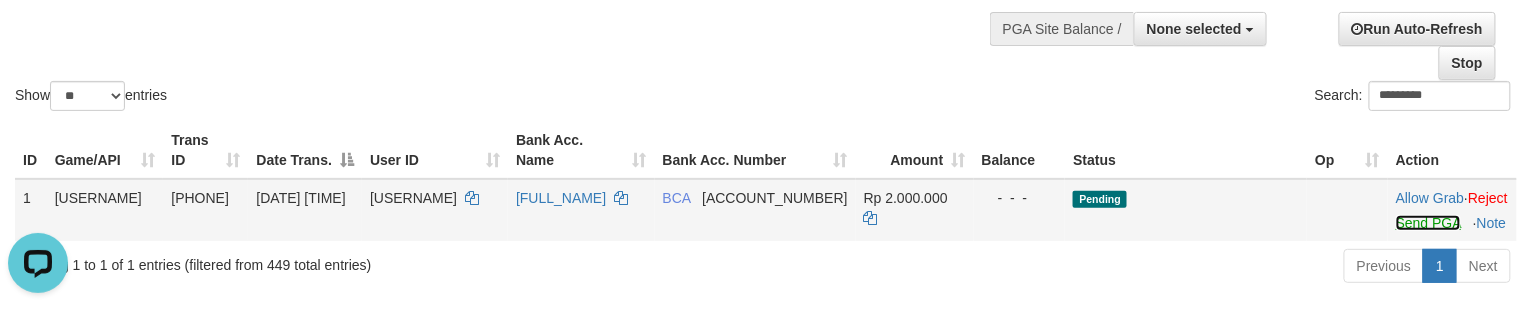 click on "Send PGA" at bounding box center [1428, 223] 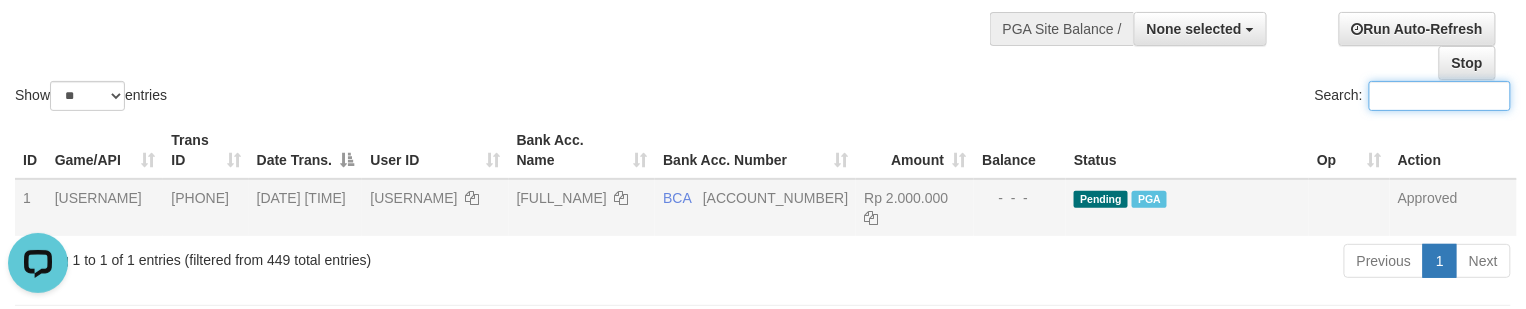 click on "Show  ** ** ** ***  entries Search:" at bounding box center [763, 5] 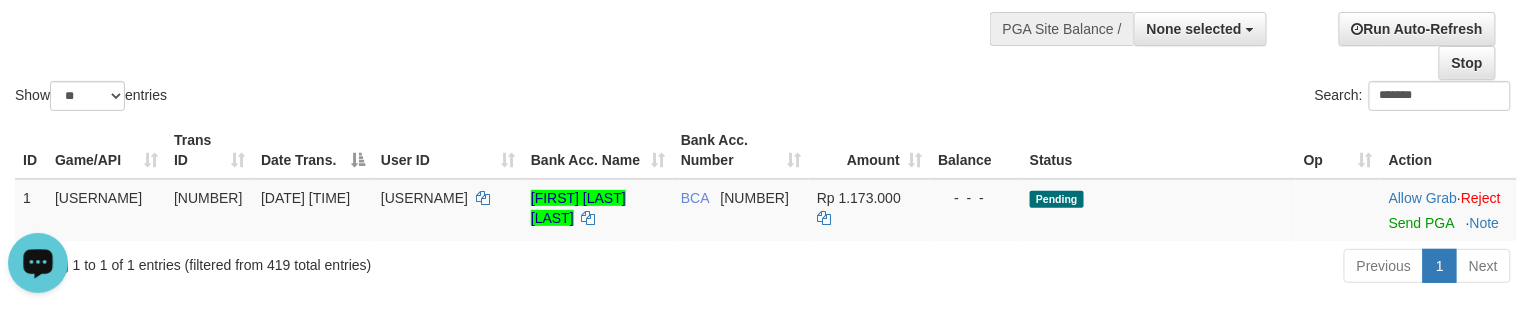 click on "Show  ** ** ** ***  entries Search: *******" at bounding box center [763, 5] 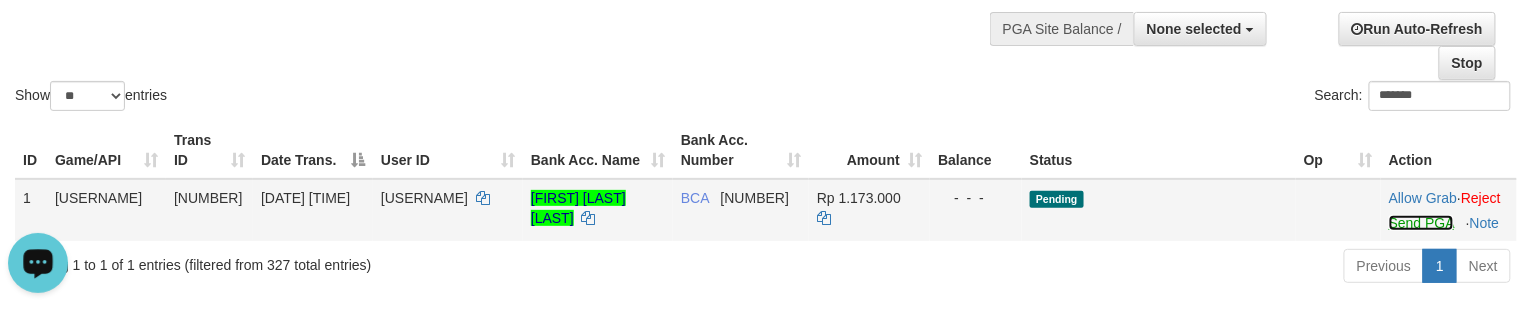 click on "Send PGA" at bounding box center (1421, 223) 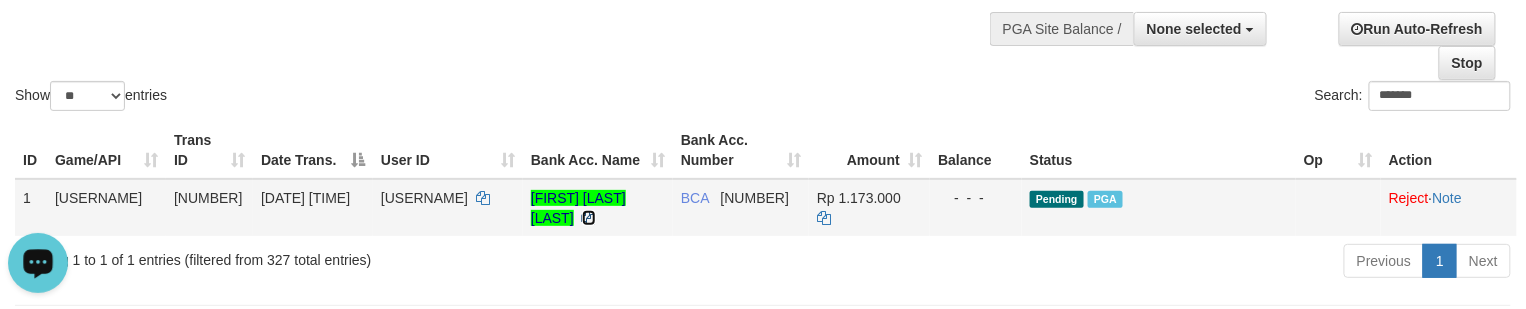 click at bounding box center [483, 198] 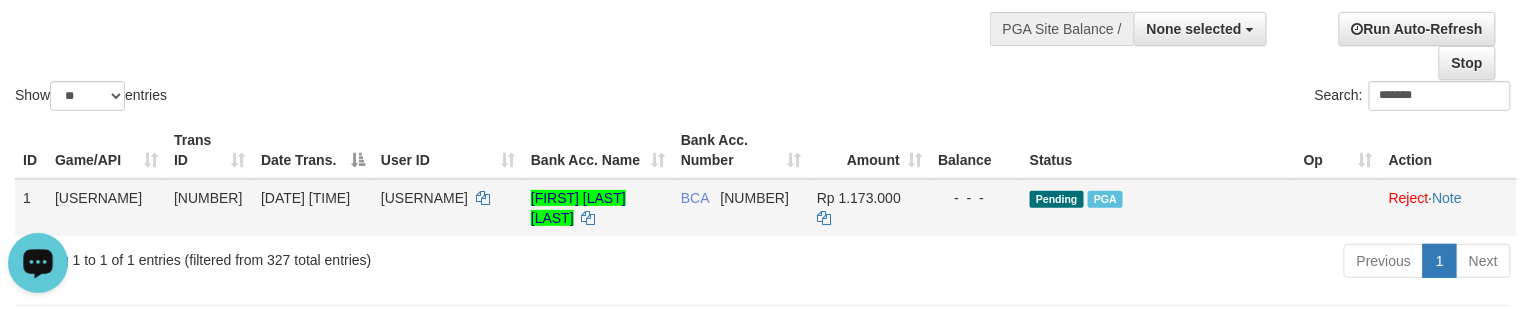 click on "[USERNAME]" at bounding box center [424, 198] 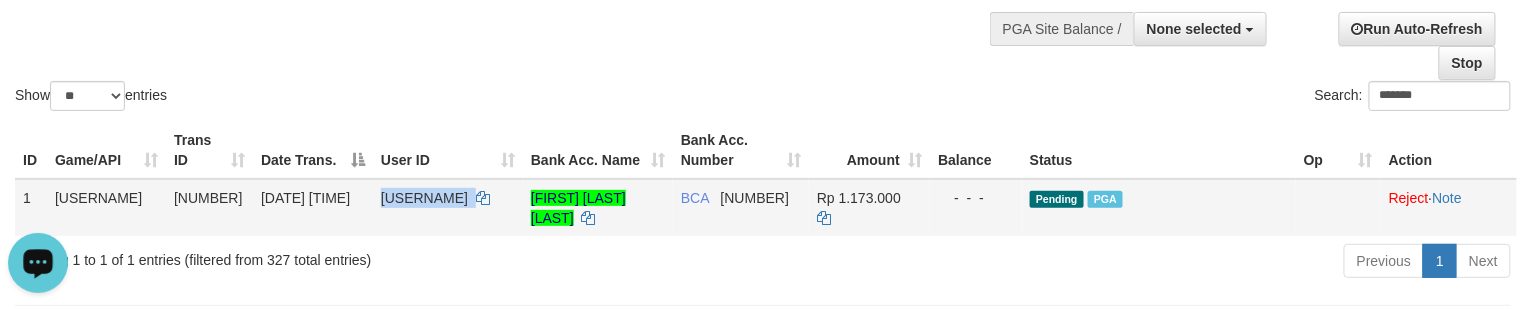 click on "[USERNAME]" at bounding box center (424, 198) 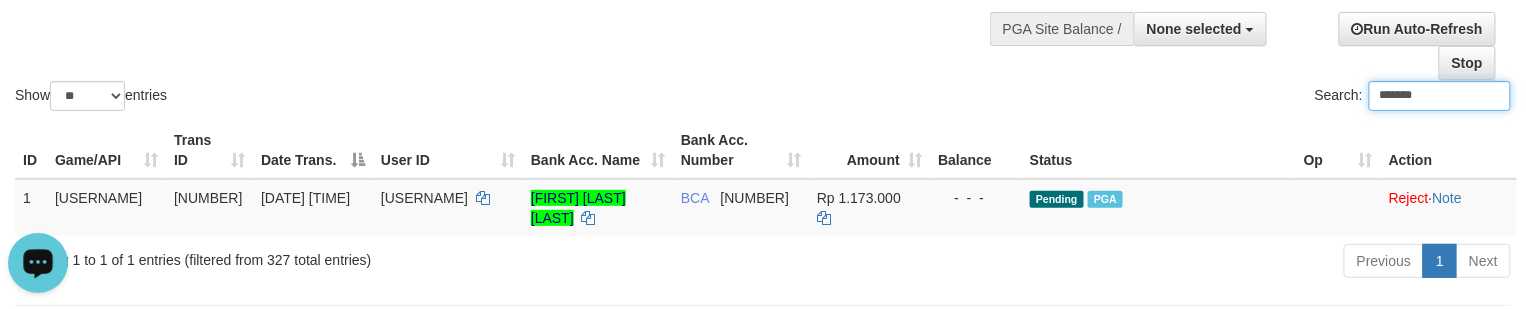 click on "*******" at bounding box center (1440, 96) 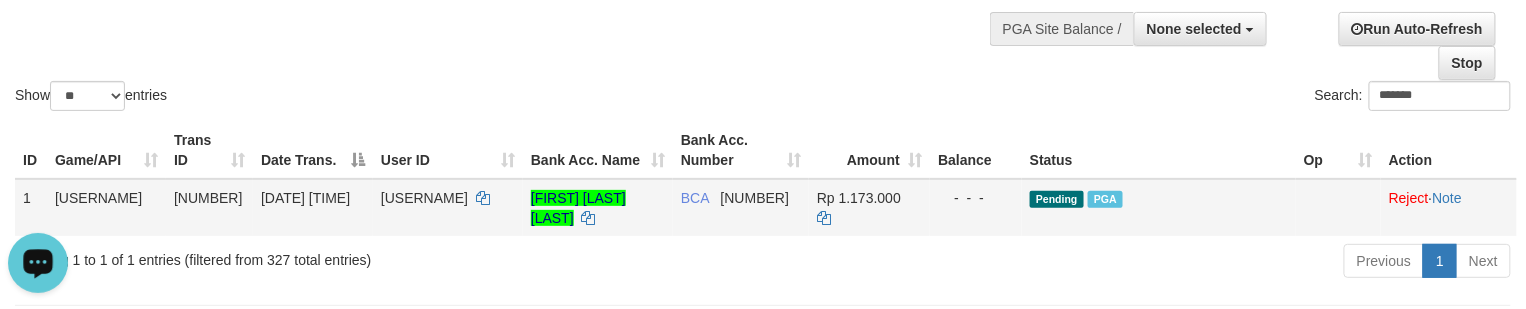 click on "Rp 1.173.000" at bounding box center [859, 198] 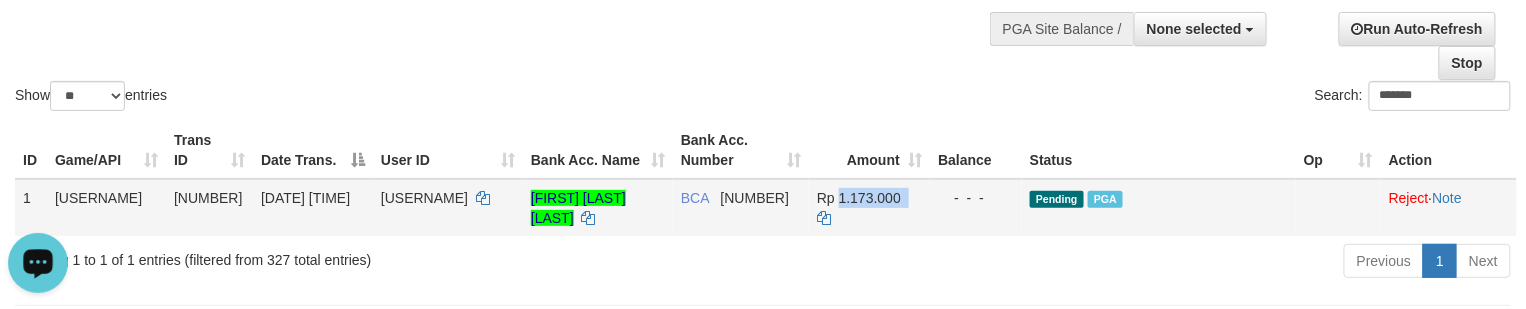 click on "Rp 1.173.000" at bounding box center [859, 198] 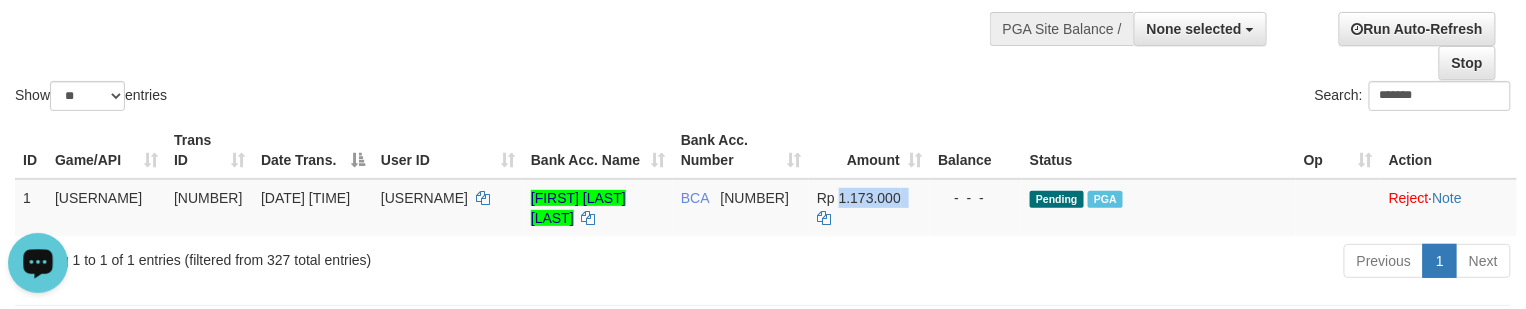 copy on "1.173.000" 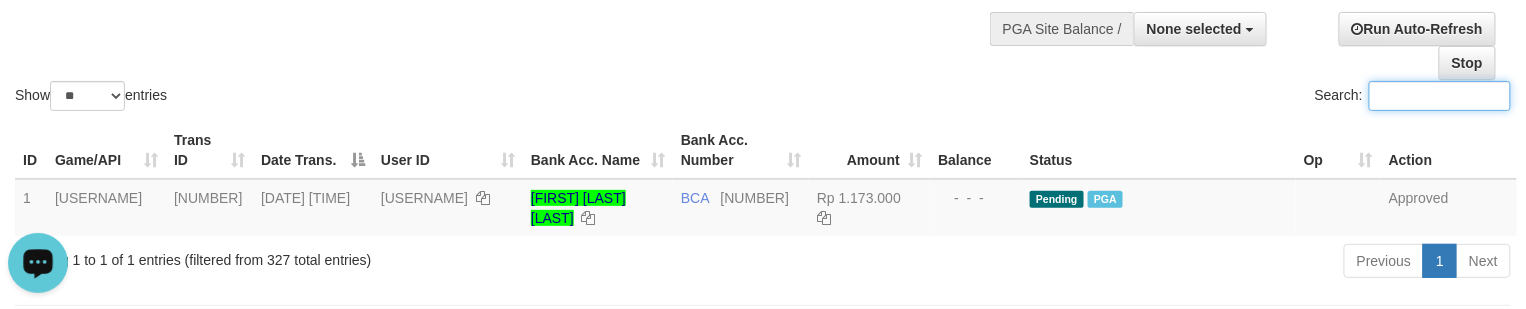 click on "Show  ** ** ** ***  entries" at bounding box center (381, 98) 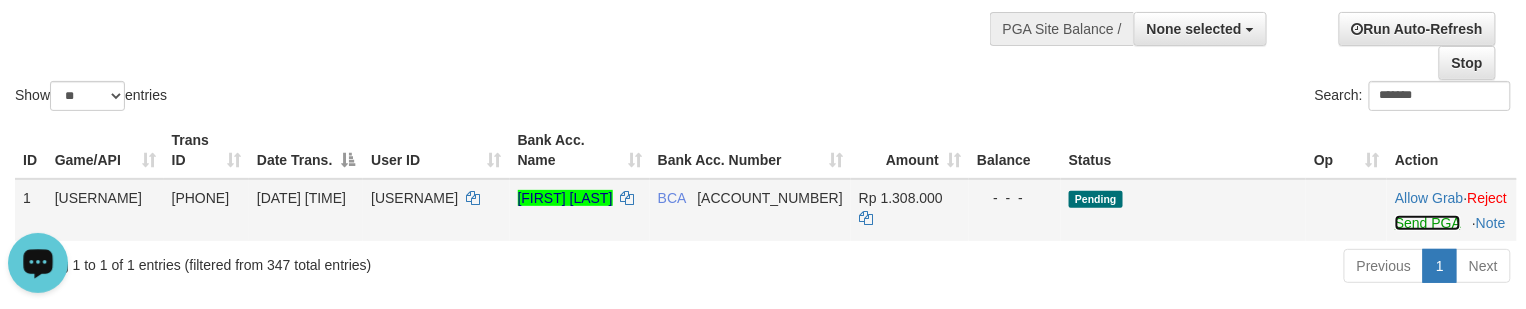 click on "Send PGA" at bounding box center [1427, 223] 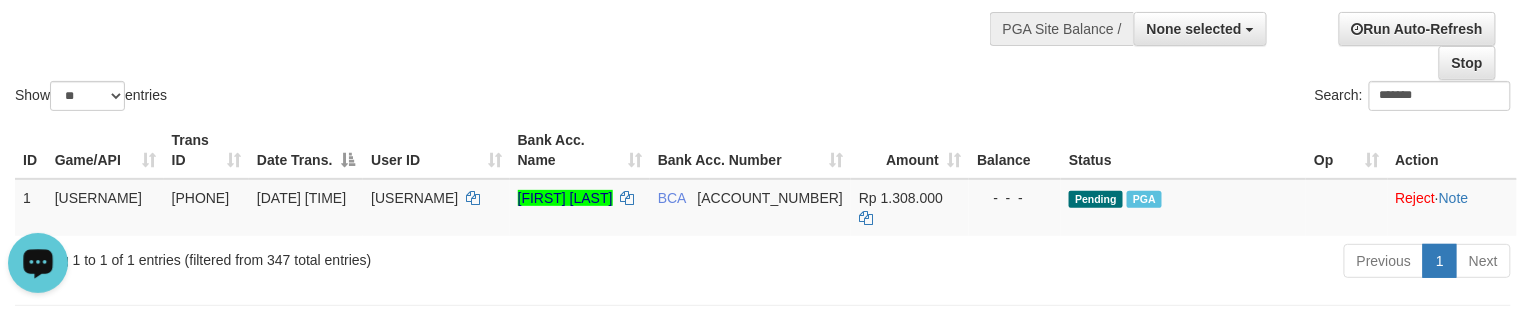 drag, startPoint x: 608, startPoint y: 72, endPoint x: 588, endPoint y: 81, distance: 21.931713 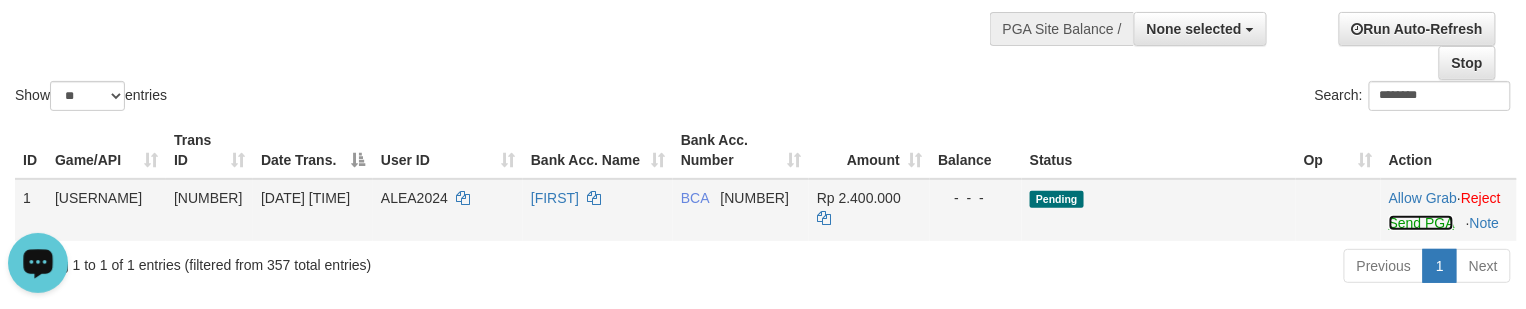 click on "Send PGA" at bounding box center (1421, 223) 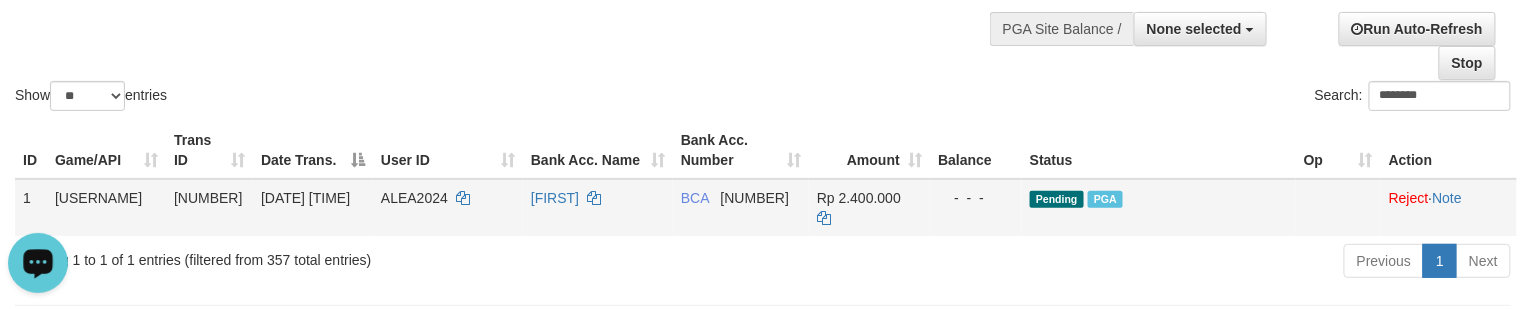 drag, startPoint x: 434, startPoint y: 64, endPoint x: 113, endPoint y: 214, distance: 354.31766 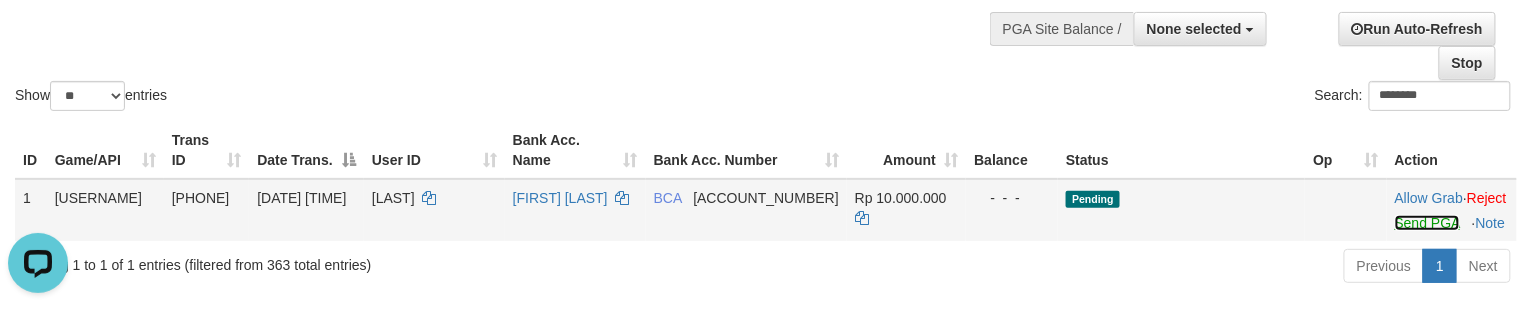 click on "Send PGA" at bounding box center [1427, 223] 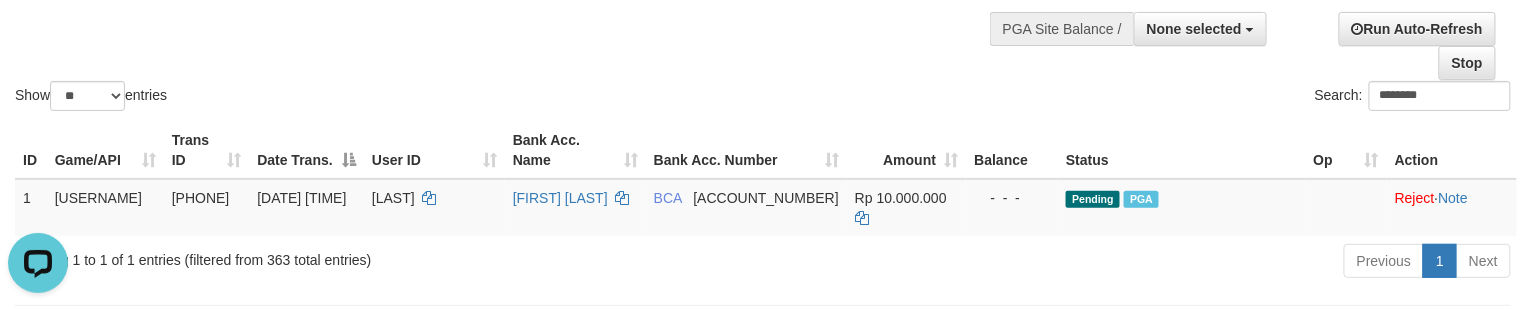 click on "Show  ** ** ** ***  entries" at bounding box center [381, 98] 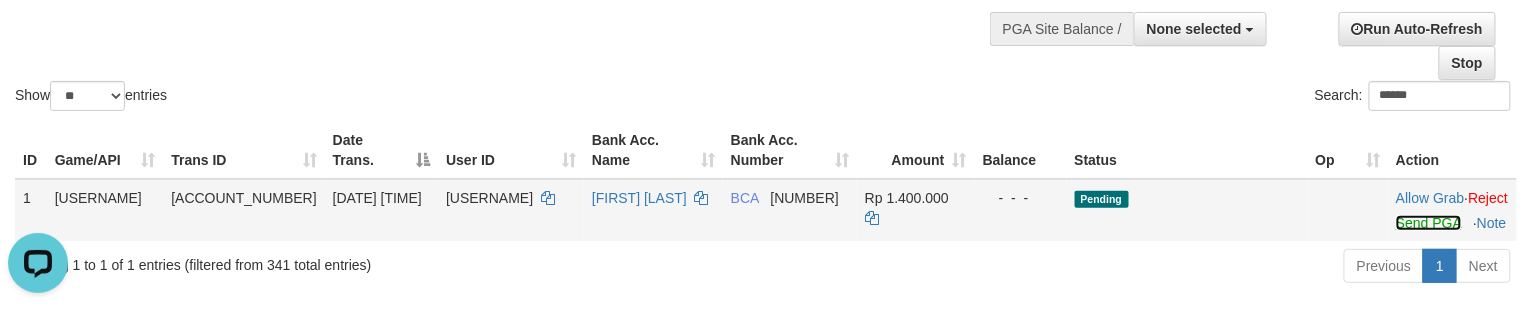 click on "Send PGA" at bounding box center [1428, 223] 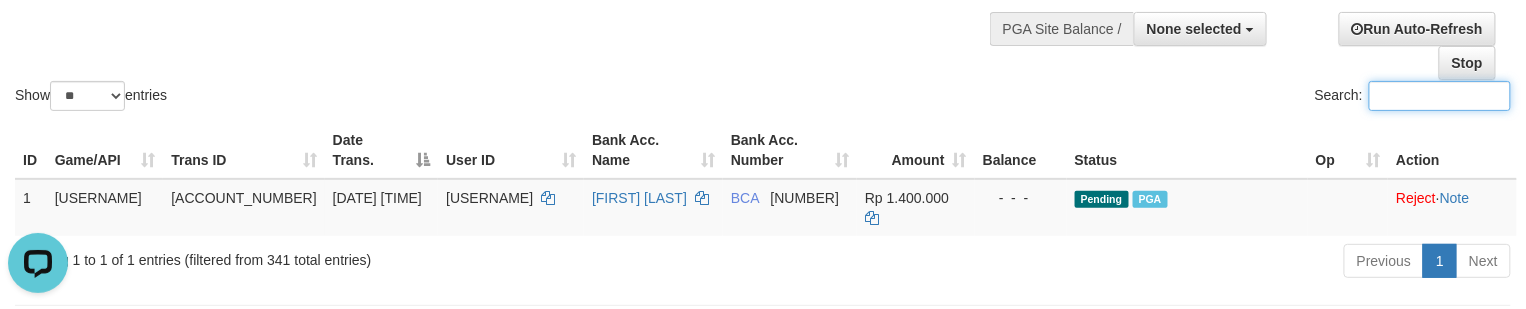 drag, startPoint x: 528, startPoint y: 76, endPoint x: 508, endPoint y: 105, distance: 35.22783 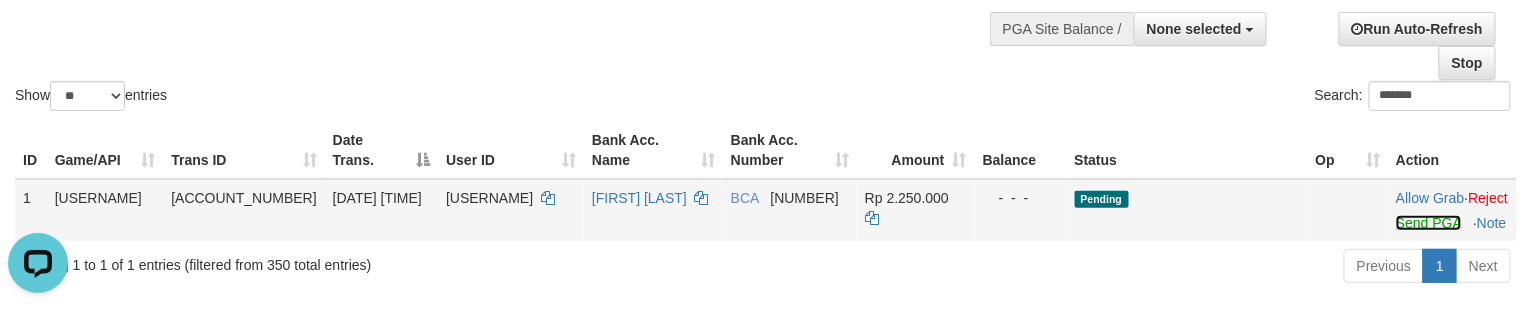 click on "Send PGA" at bounding box center [1428, 223] 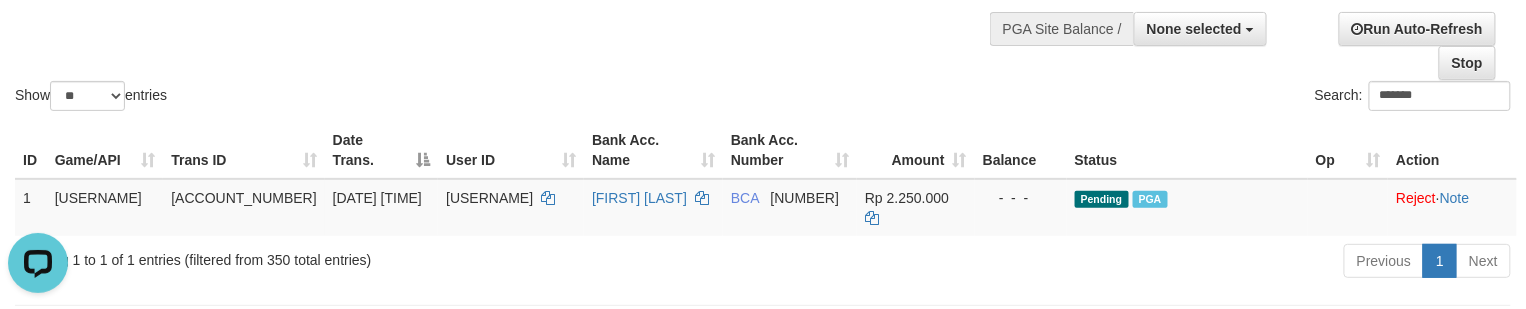 drag, startPoint x: 612, startPoint y: 66, endPoint x: 512, endPoint y: 124, distance: 115.60277 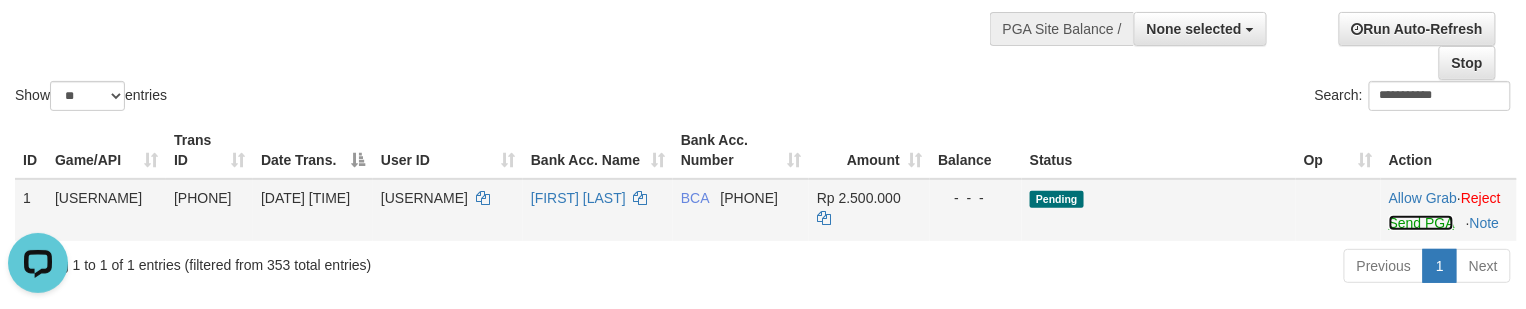 click on "Send PGA" at bounding box center (1421, 223) 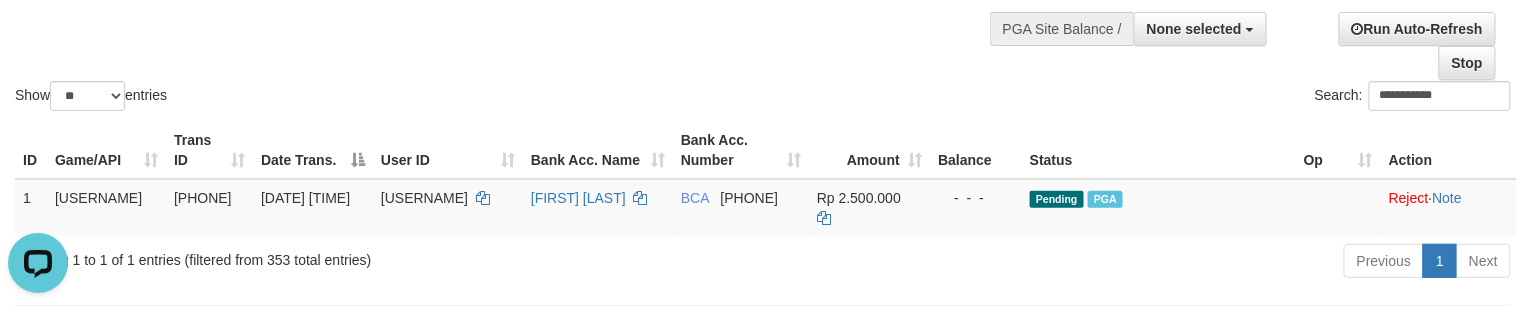drag, startPoint x: 517, startPoint y: 104, endPoint x: 482, endPoint y: 134, distance: 46.09772 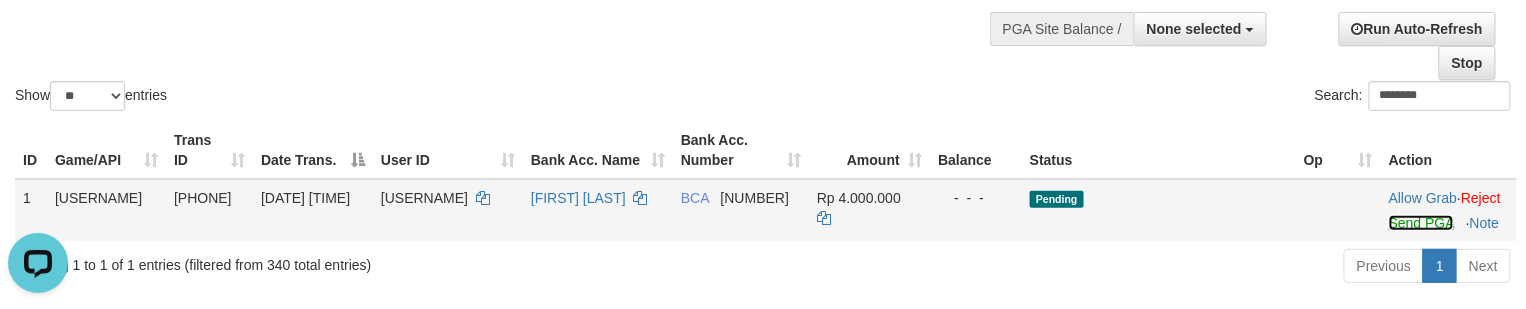 click on "Send PGA" at bounding box center [1421, 223] 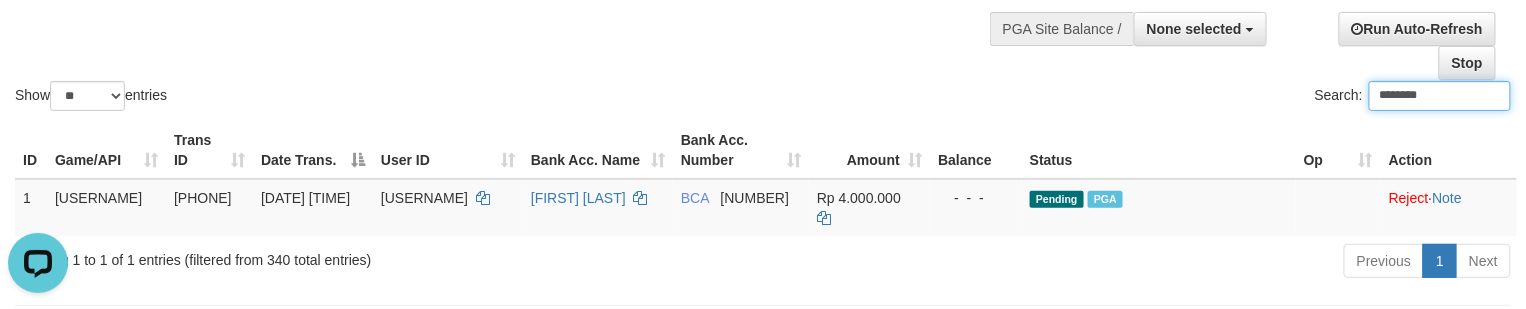 click on "Show  ** ** ** ***  entries Search: [USERNAME]" at bounding box center [763, 5] 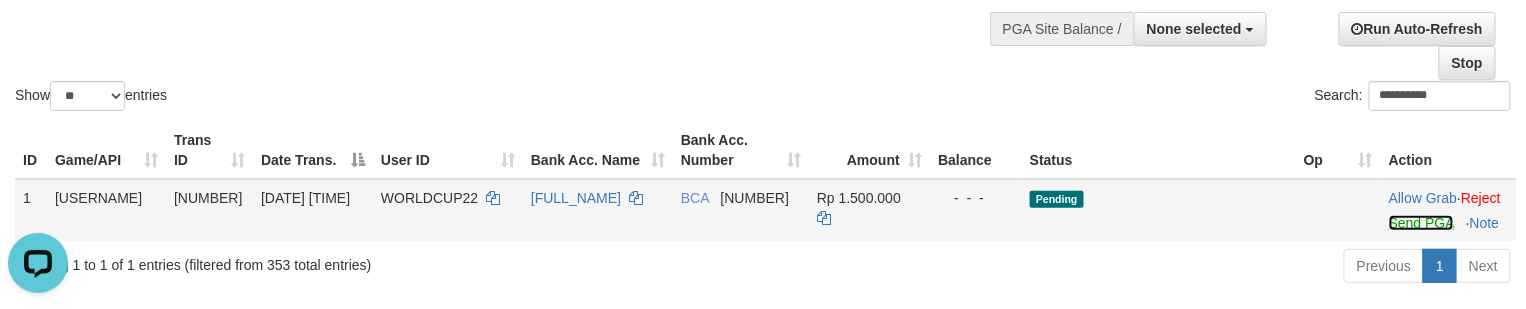 click on "Send PGA" at bounding box center (1421, 223) 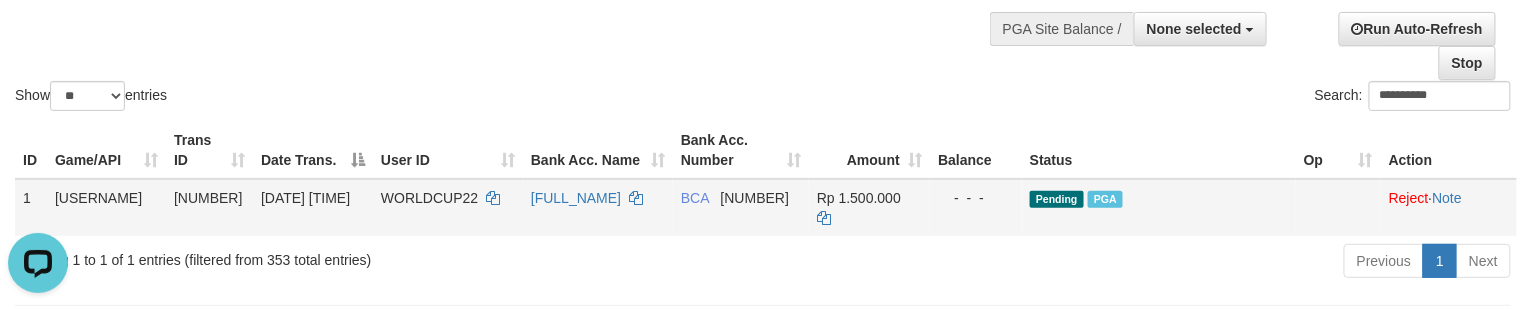 drag, startPoint x: 649, startPoint y: 69, endPoint x: 521, endPoint y: 181, distance: 170.08234 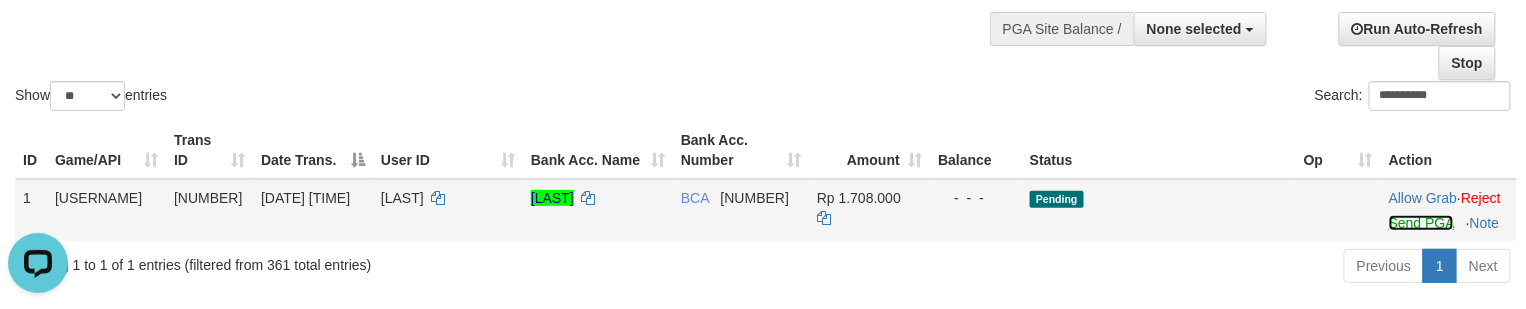 click on "Send PGA" at bounding box center [1421, 223] 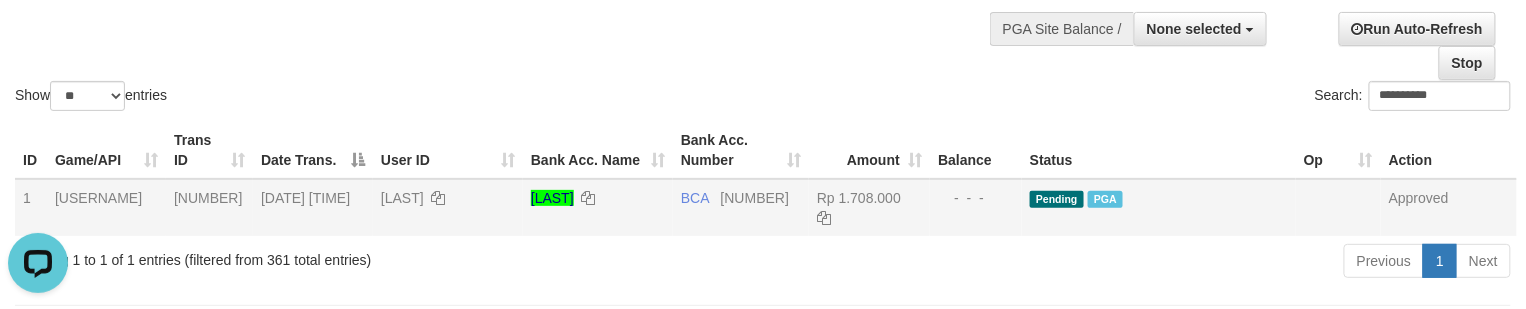 click on "Show  ** ** ** ***  entries" at bounding box center [381, 98] 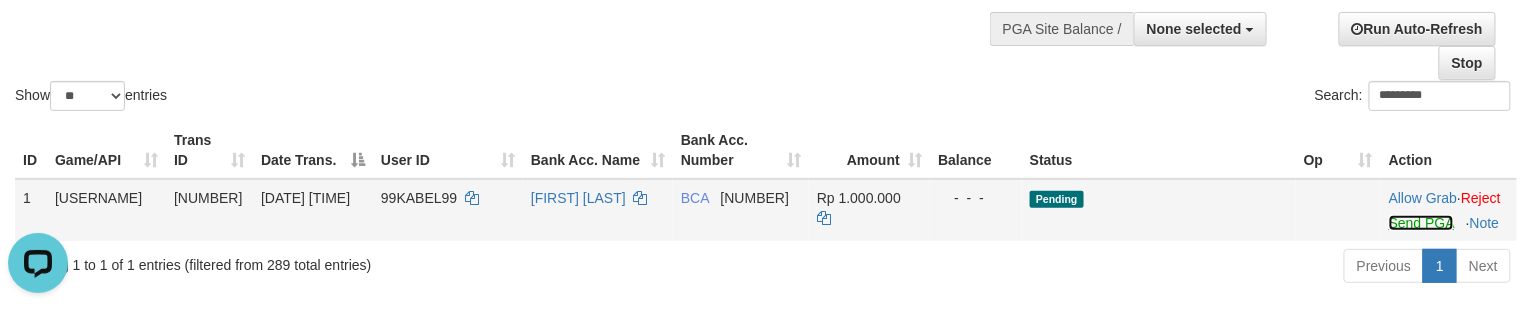 click on "Send PGA" at bounding box center (1421, 223) 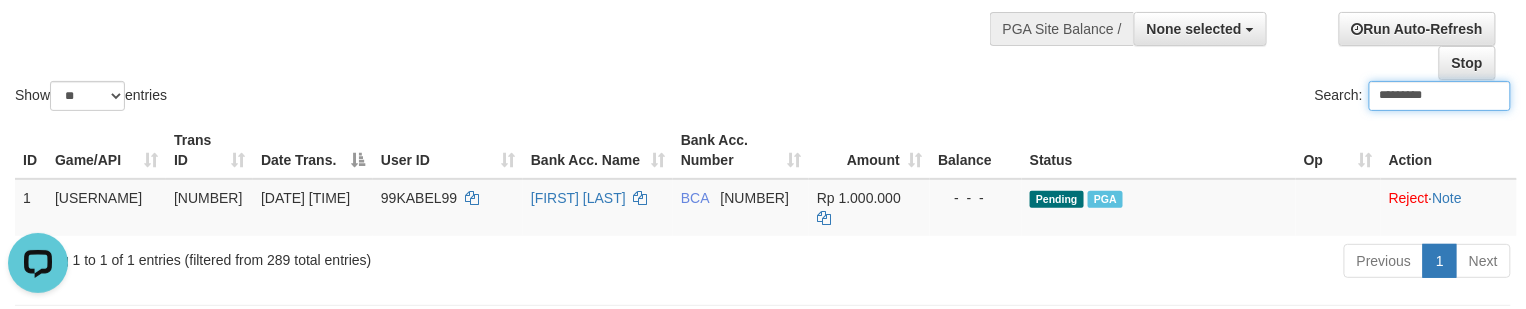 drag, startPoint x: 428, startPoint y: 64, endPoint x: 114, endPoint y: 165, distance: 329.8439 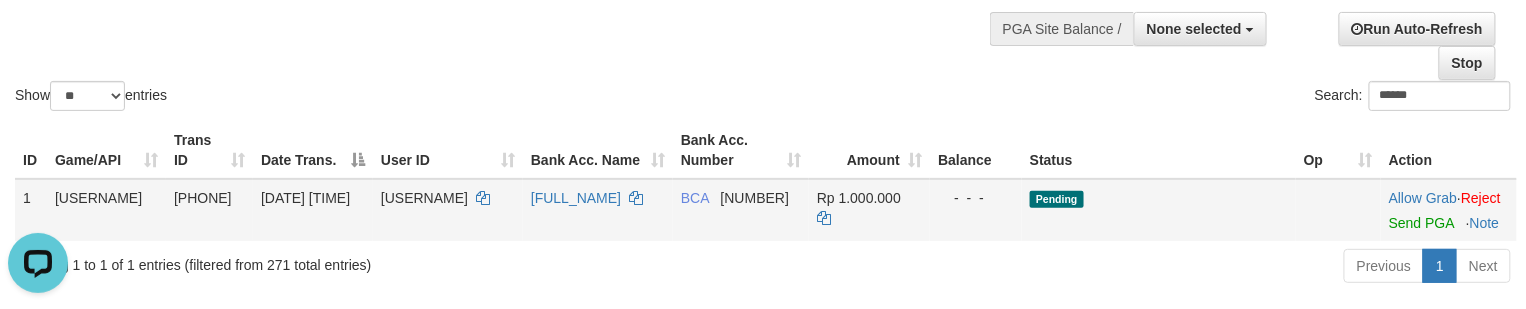 click at bounding box center [1449, 210] 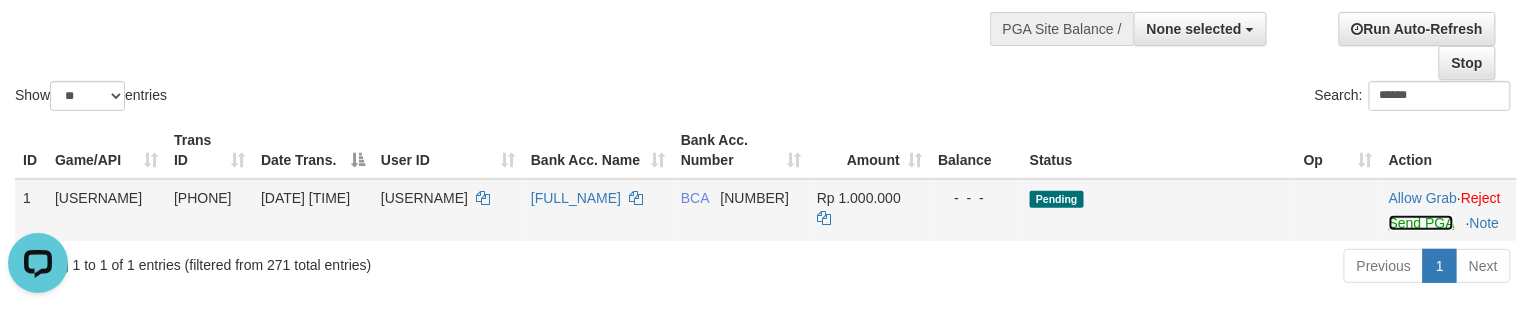 click on "Send PGA" at bounding box center (1421, 223) 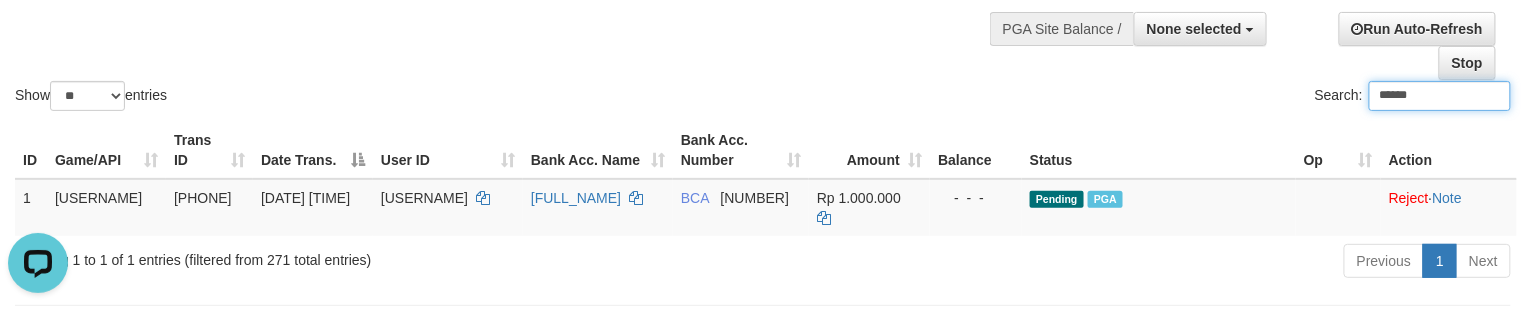 click on "Show  ** ** ** ***  entries Search: ******" at bounding box center [763, 5] 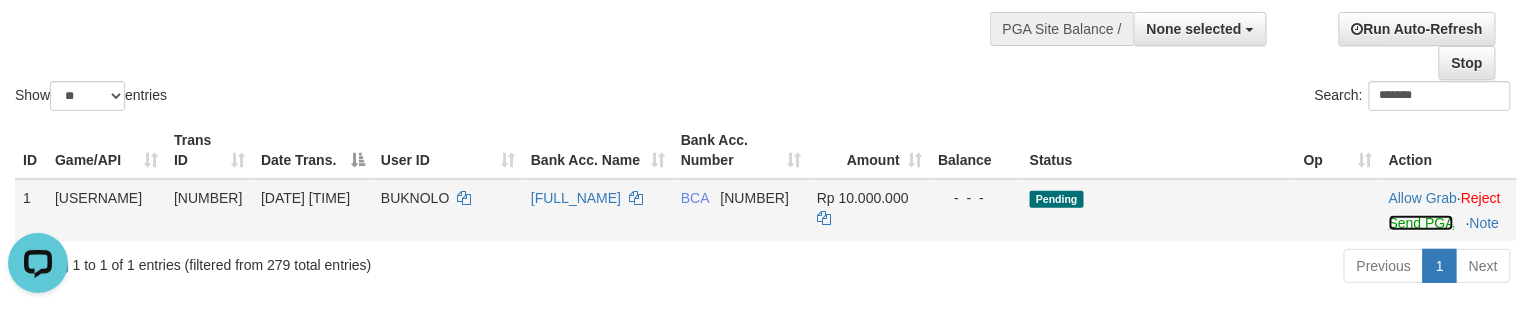 click on "Send PGA" at bounding box center (1421, 223) 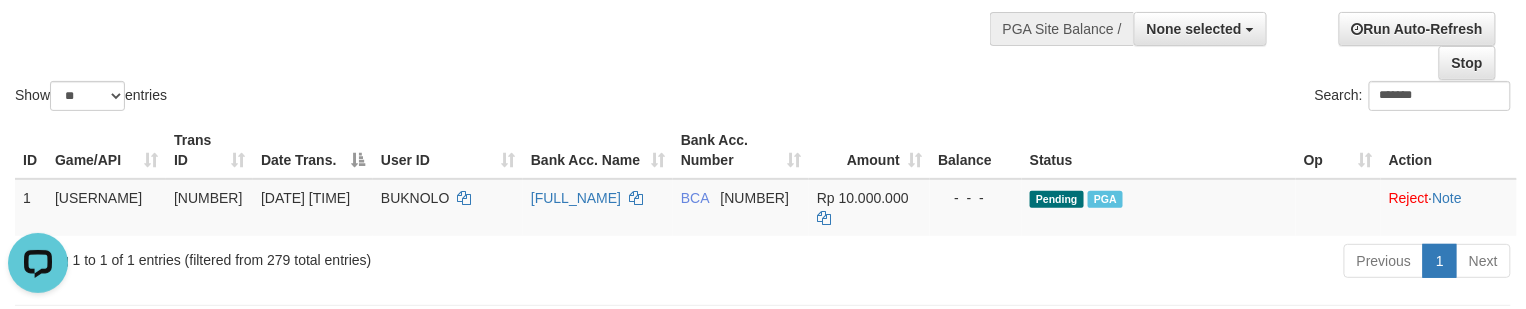 click on "Show  ** ** ** ***  entries" at bounding box center [381, 98] 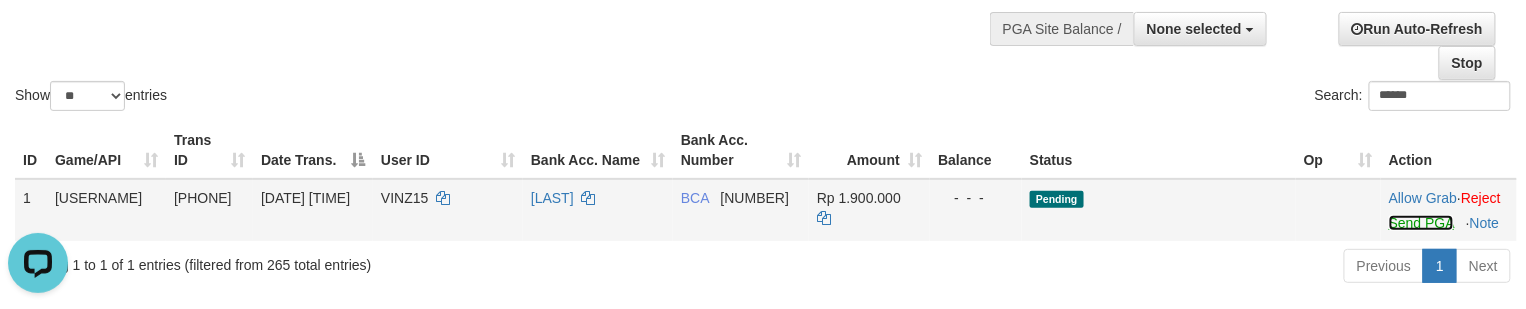 click on "Send PGA" at bounding box center [1421, 223] 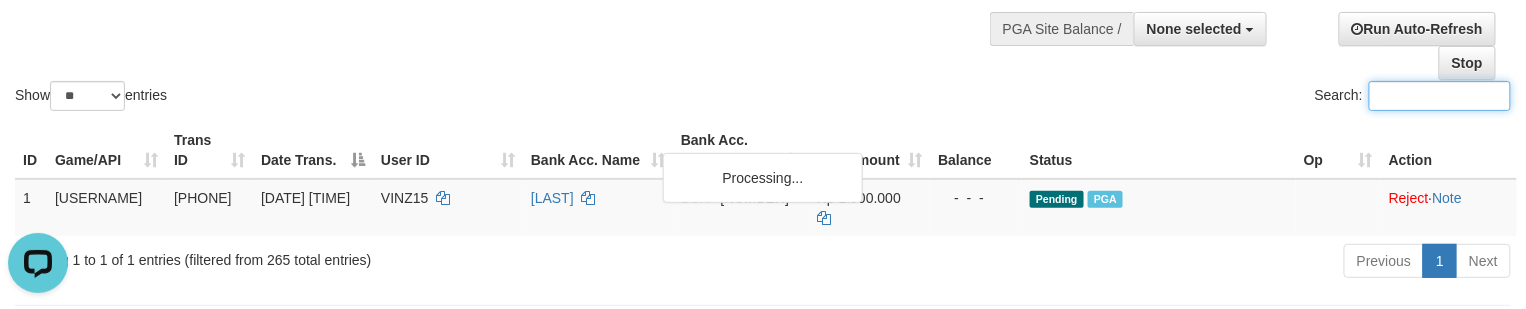 click on "Show  ** ** ** ***  entries Search:" at bounding box center [763, 5] 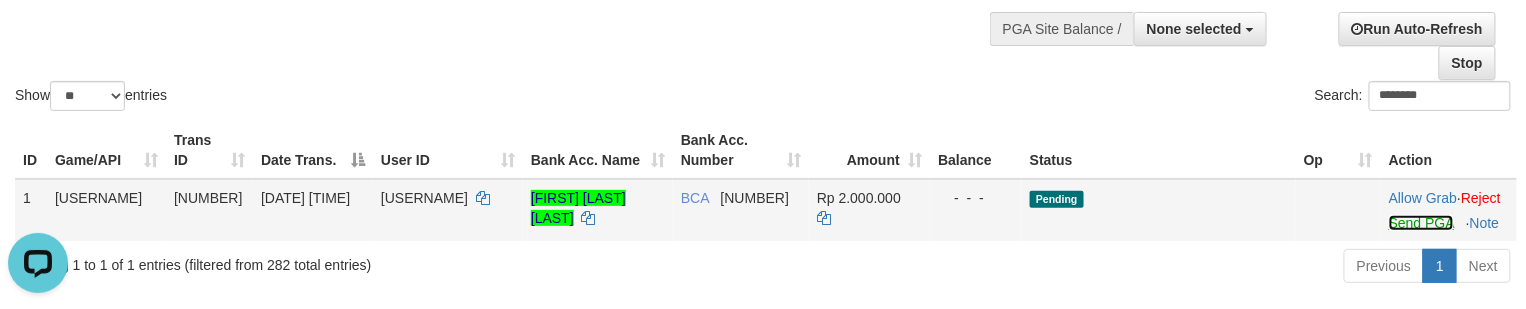 click on "Send PGA" at bounding box center [1421, 223] 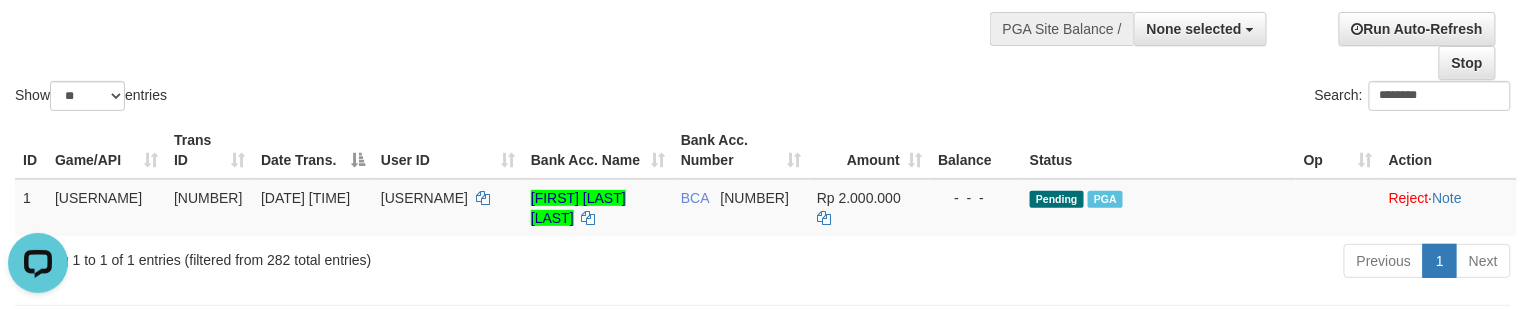 click on "Show  ** ** ** ***  entries Search: [USERNAME]" at bounding box center [763, 5] 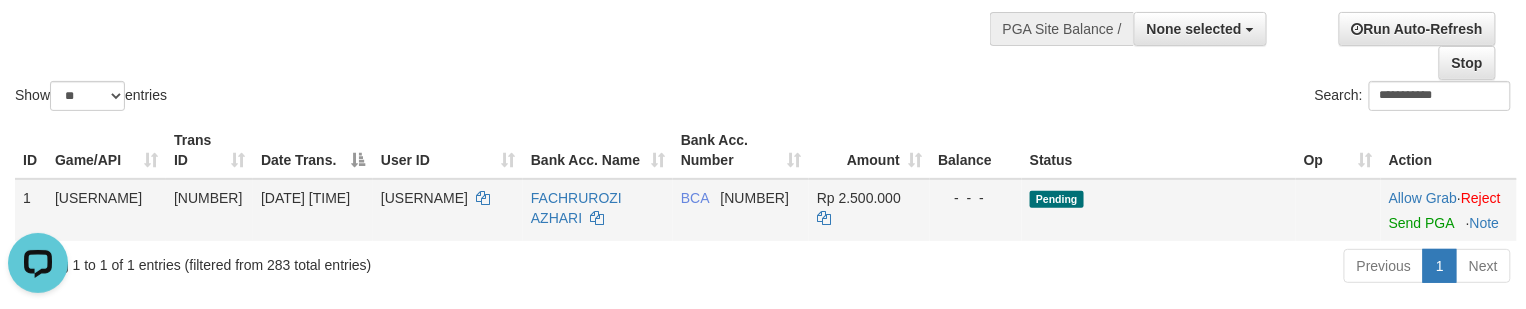 click on "Allow Grab   ·    Reject Send PGA     ·    Note" at bounding box center [1449, 210] 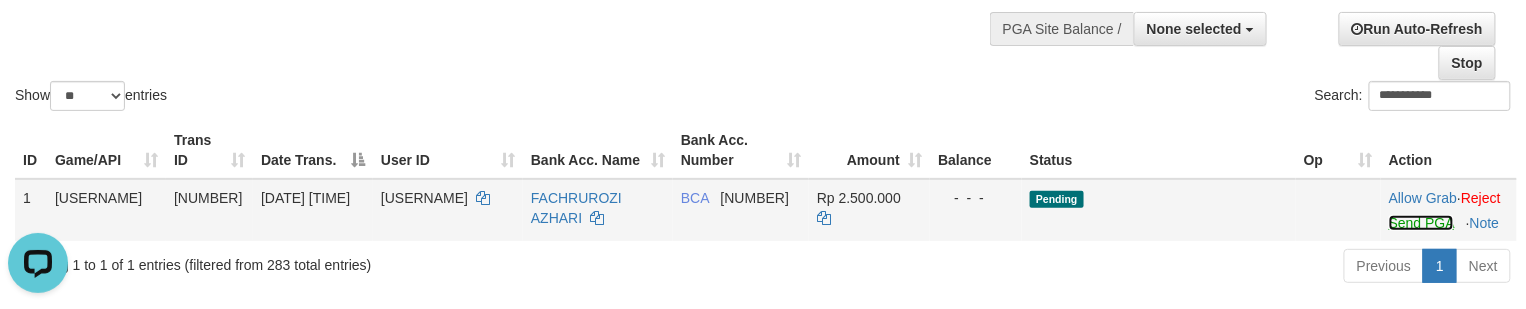 click on "Send PGA" at bounding box center [1421, 223] 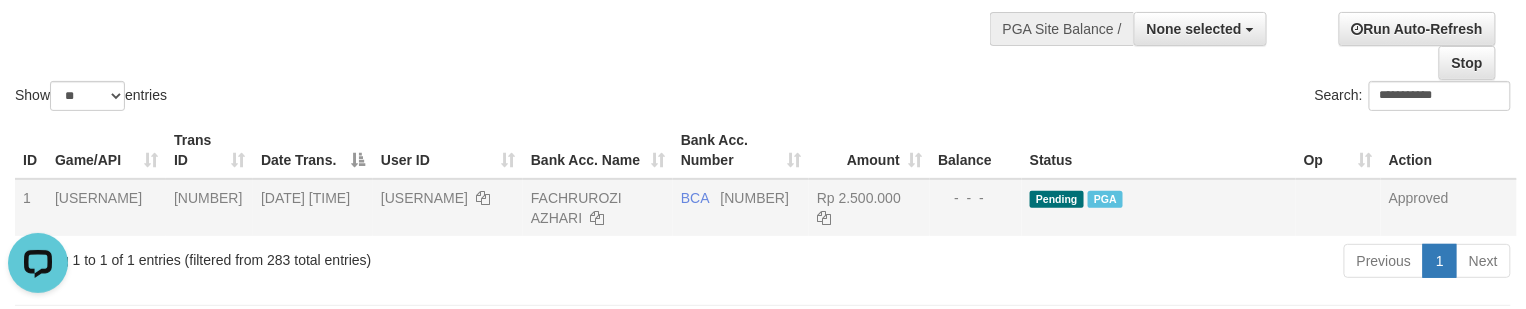 click on "**********" at bounding box center [763, 5] 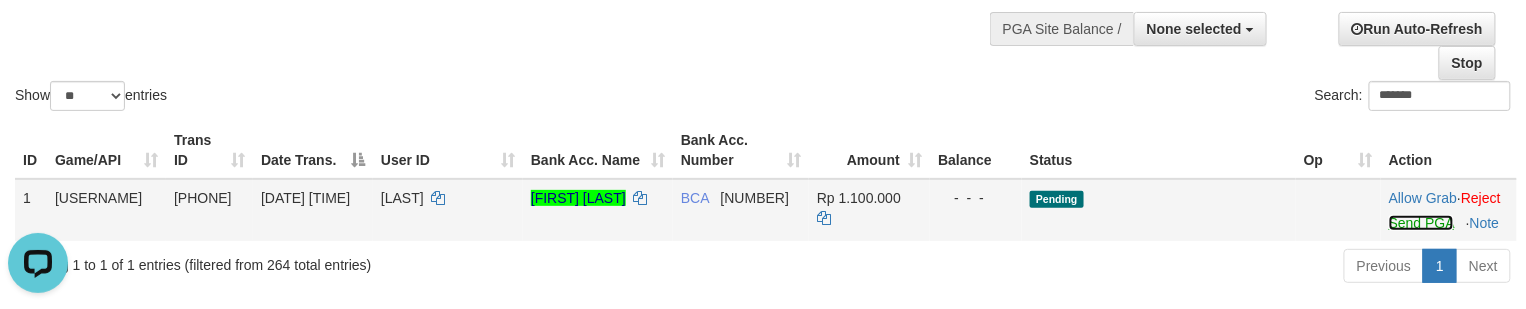 click on "Send PGA" at bounding box center (1421, 223) 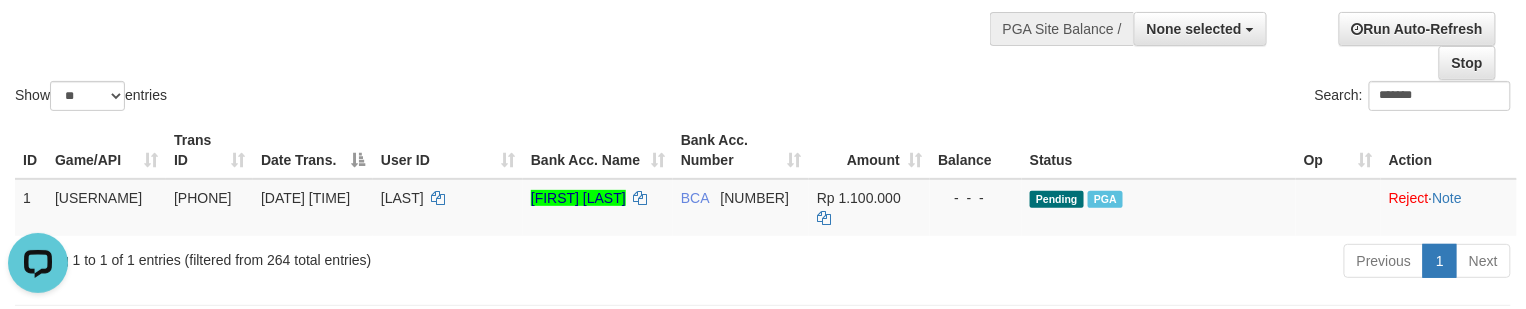 click on "Show  ** ** ** ***  entries Search: *******" at bounding box center (763, 5) 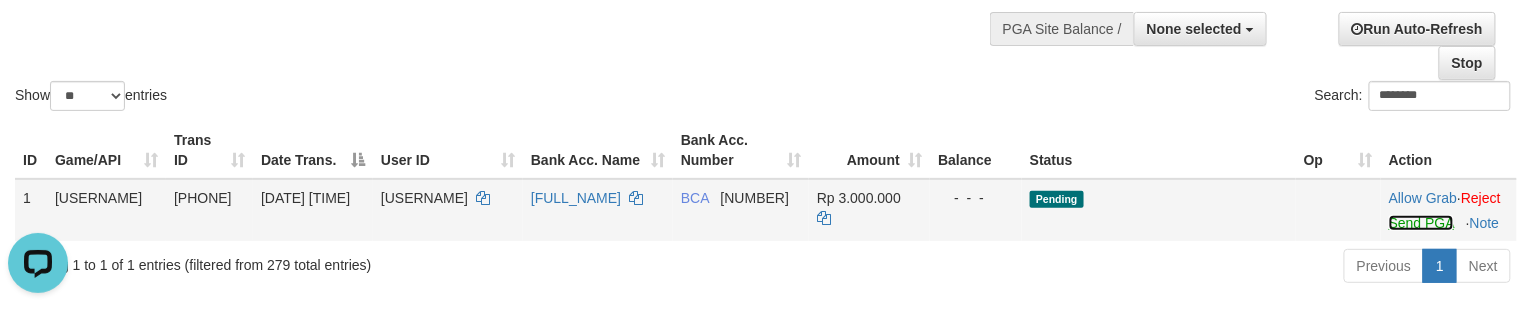 click on "Send PGA" at bounding box center [1421, 223] 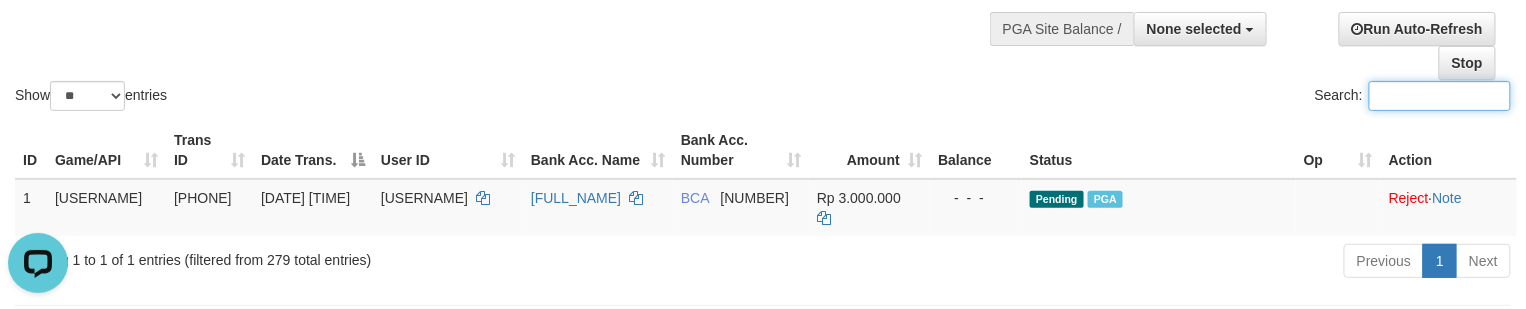 click on "Show  ** ** ** ***  entries Search:" at bounding box center (763, 5) 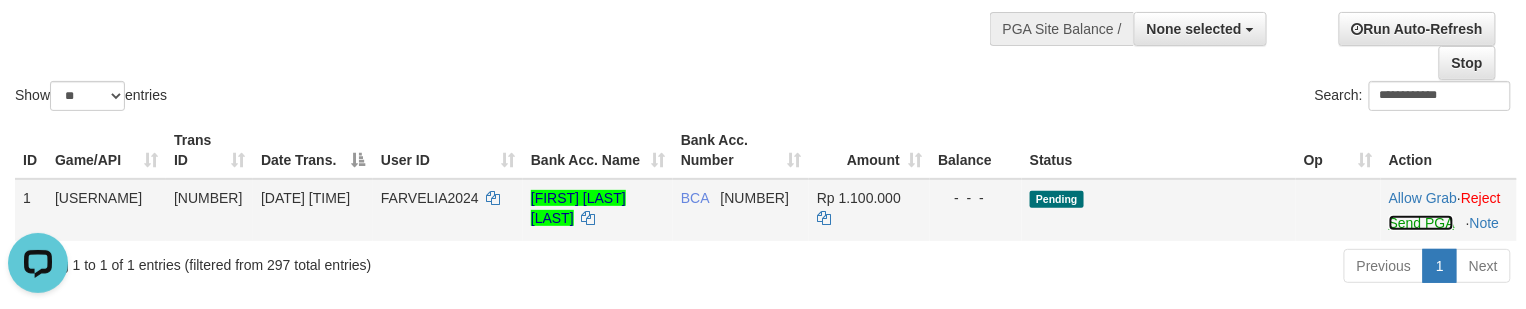 click on "Send PGA" at bounding box center (1421, 223) 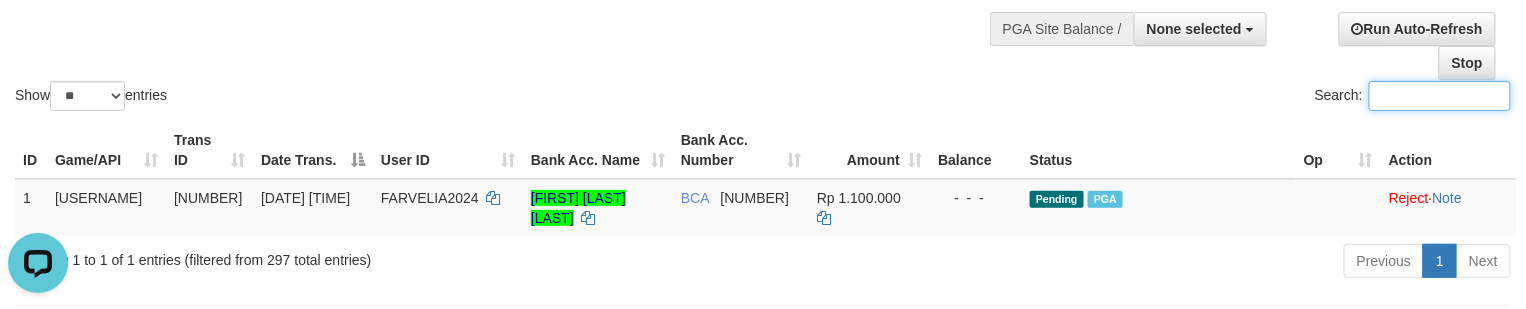 click on "Show  ** ** ** ***  entries Search:" at bounding box center [763, 5] 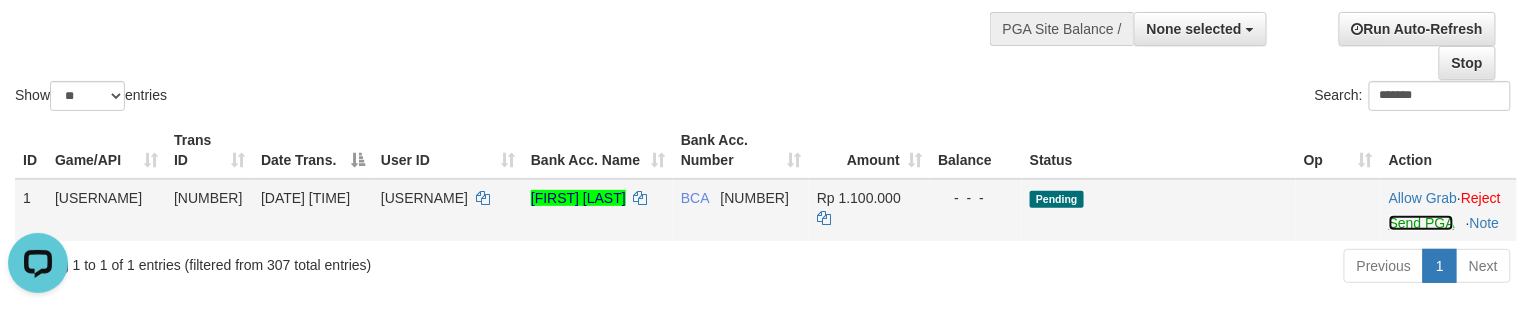 drag, startPoint x: 1414, startPoint y: 242, endPoint x: 850, endPoint y: 242, distance: 564 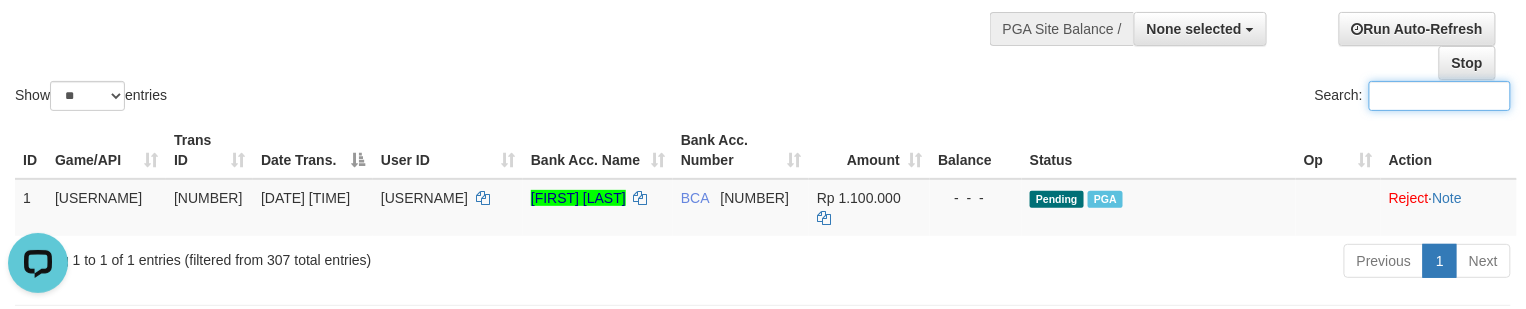 click on "Show  ** ** ** ***  entries Search:" at bounding box center [763, 5] 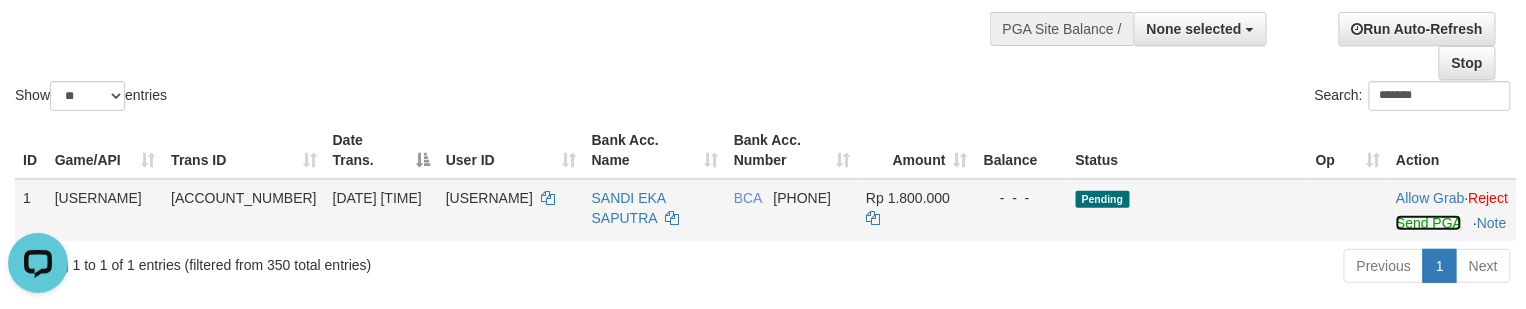 click on "Send PGA" at bounding box center [1428, 223] 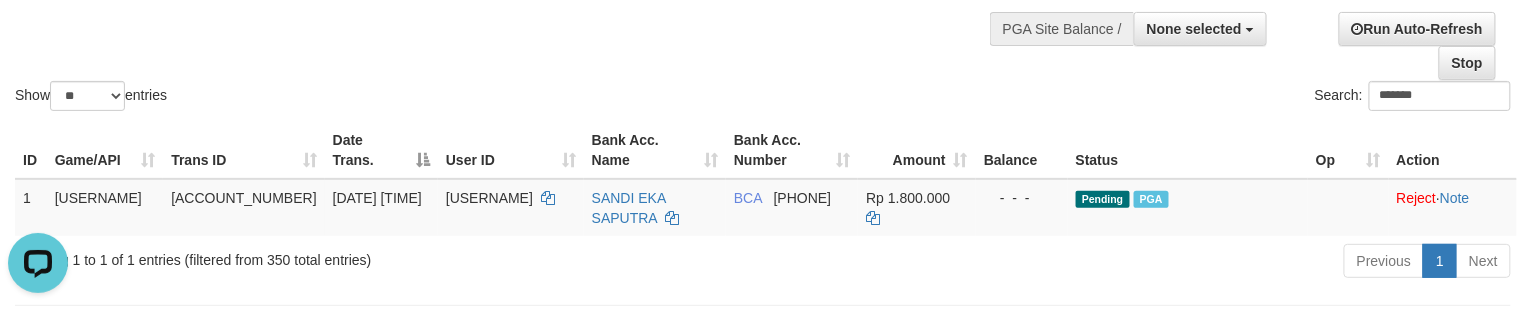 click on "Show  ** ** ** ***  entries Search: *******" at bounding box center (763, 5) 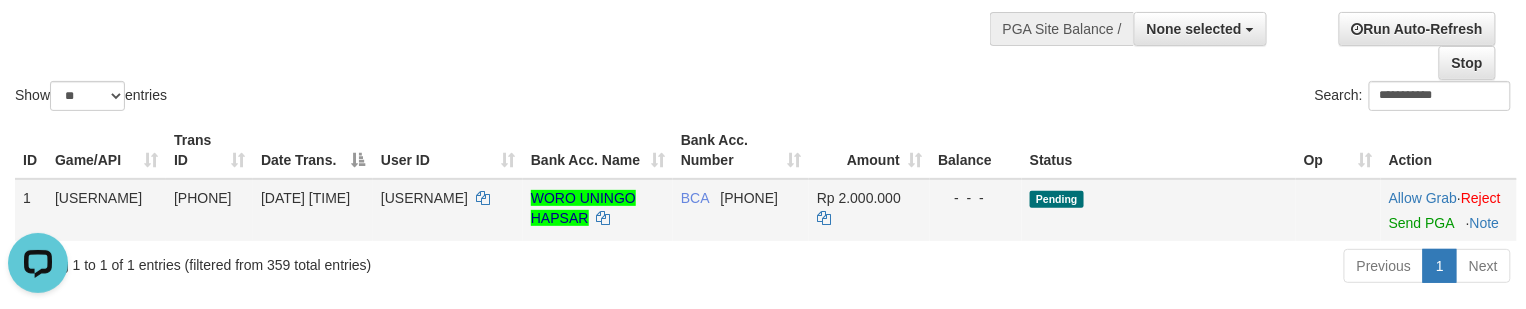 click on "Allow Grab   ·    Reject Send PGA     ·    Note" at bounding box center (1449, 210) 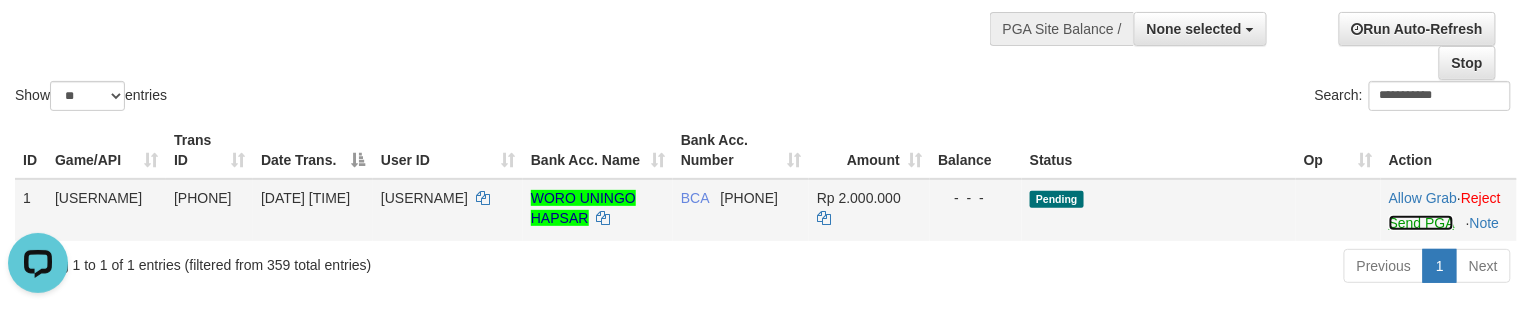 click on "Send PGA" at bounding box center [1421, 223] 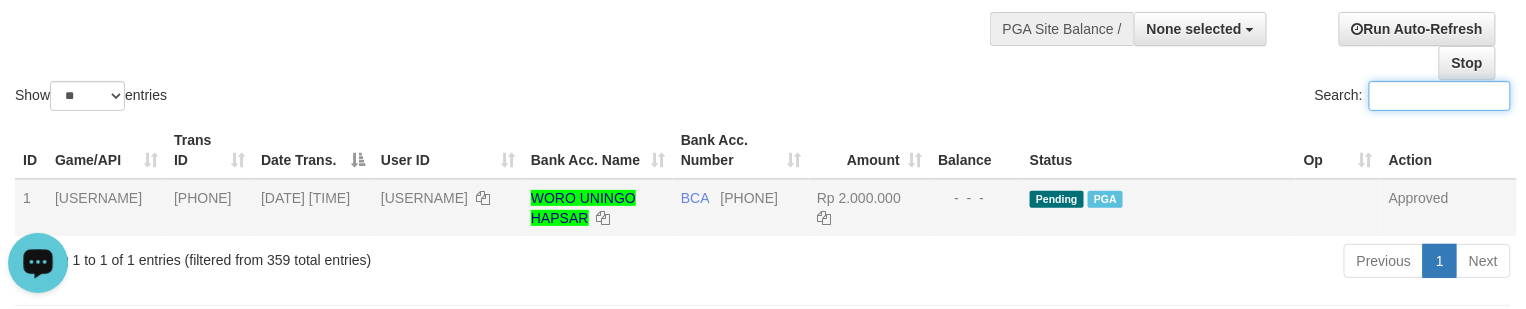 drag, startPoint x: 449, startPoint y: 92, endPoint x: 25, endPoint y: 201, distance: 437.78647 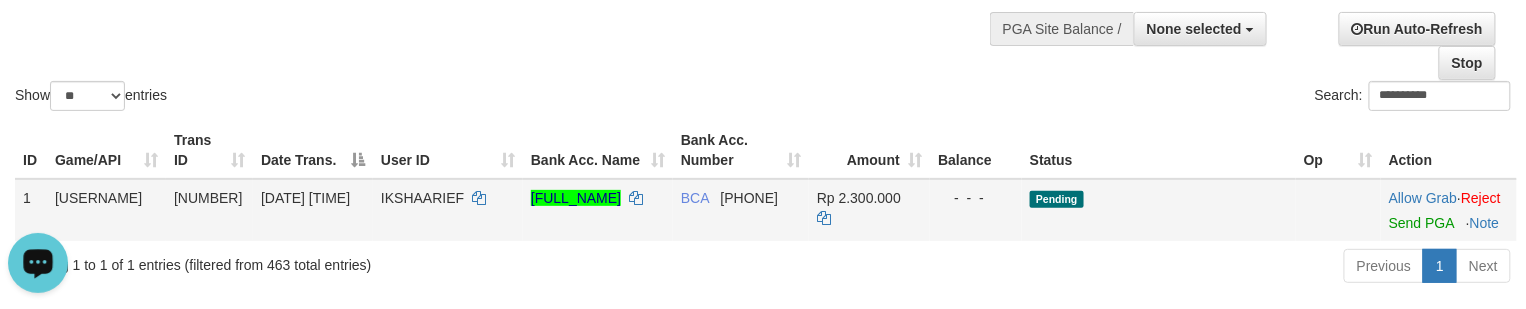 click on "Allow Grab   ·    Reject Send PGA     ·    Note" at bounding box center (1449, 210) 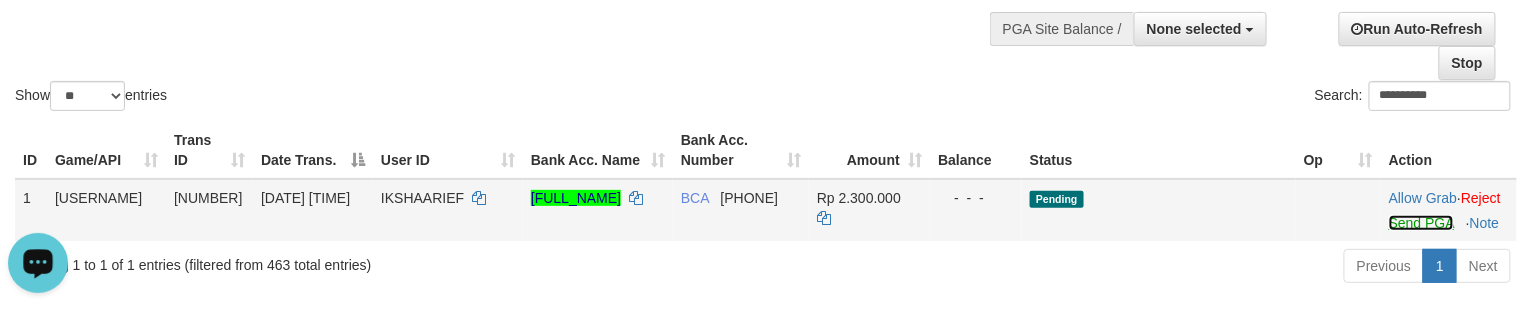 click on "Send PGA" at bounding box center (1421, 223) 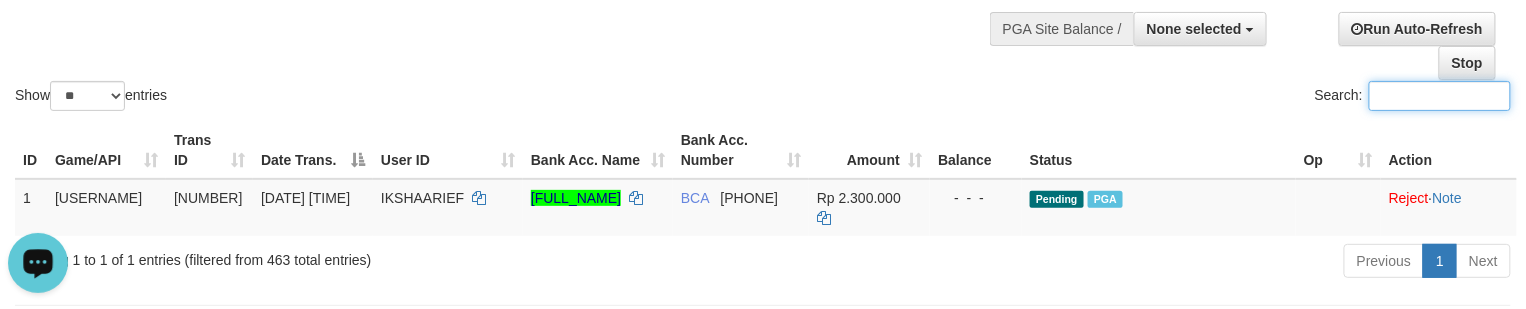 click on "Show  ** ** ** ***  entries" at bounding box center [381, 98] 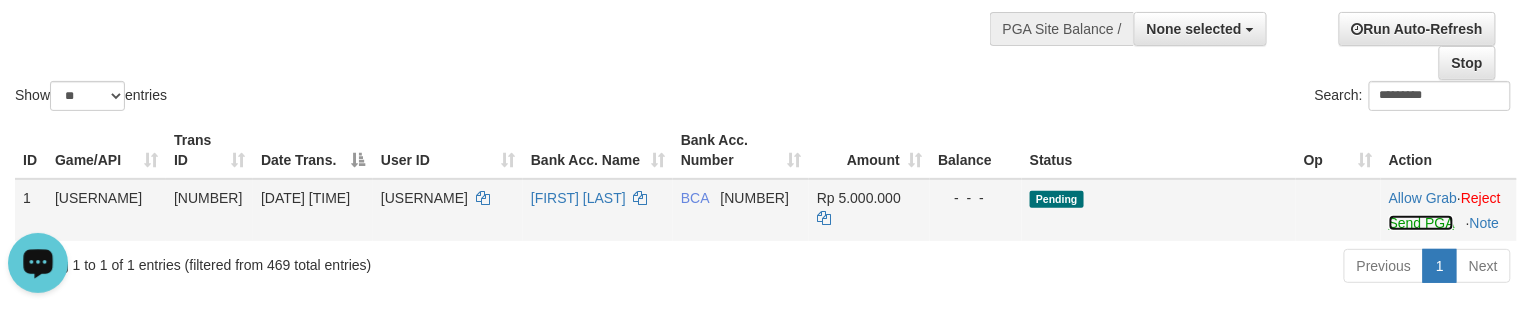 click on "Send PGA" at bounding box center (1421, 223) 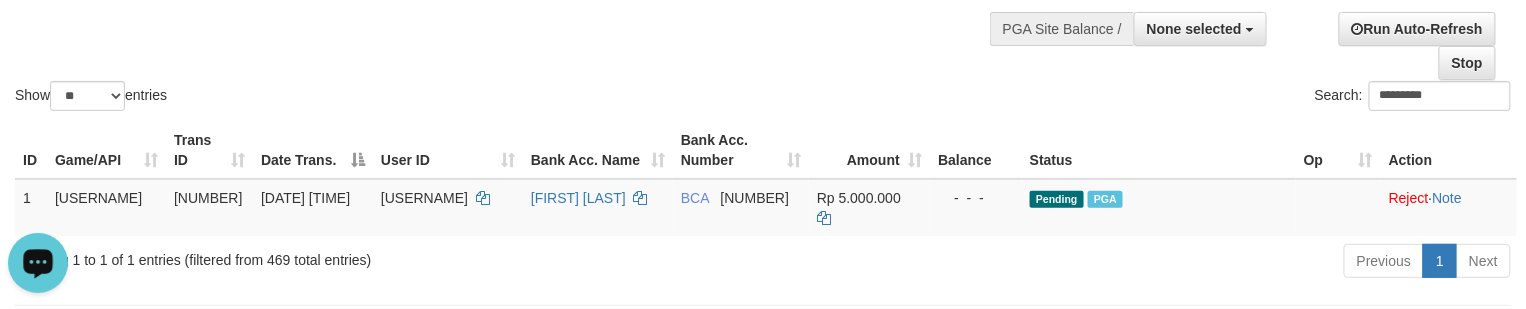 click on "Show  ** ** ** ***  entries" at bounding box center (381, 98) 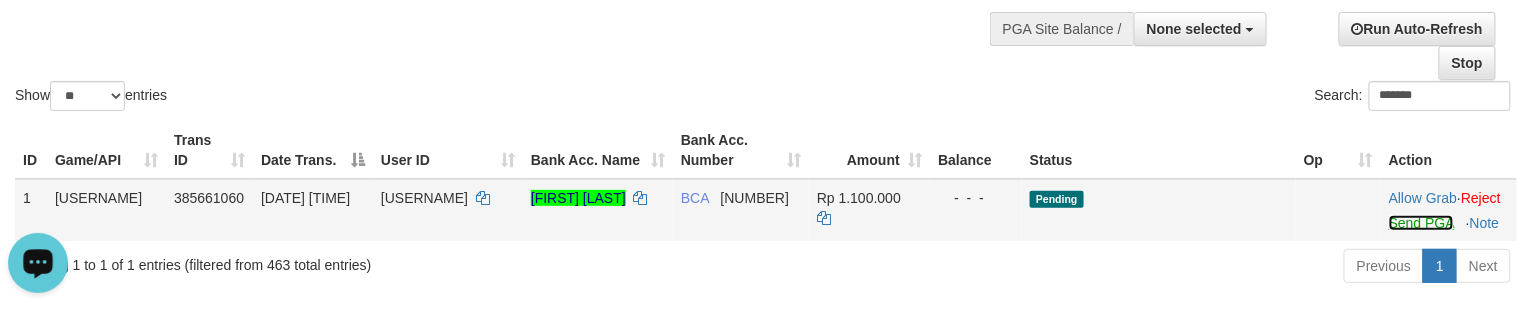 click on "Send PGA" at bounding box center [1421, 223] 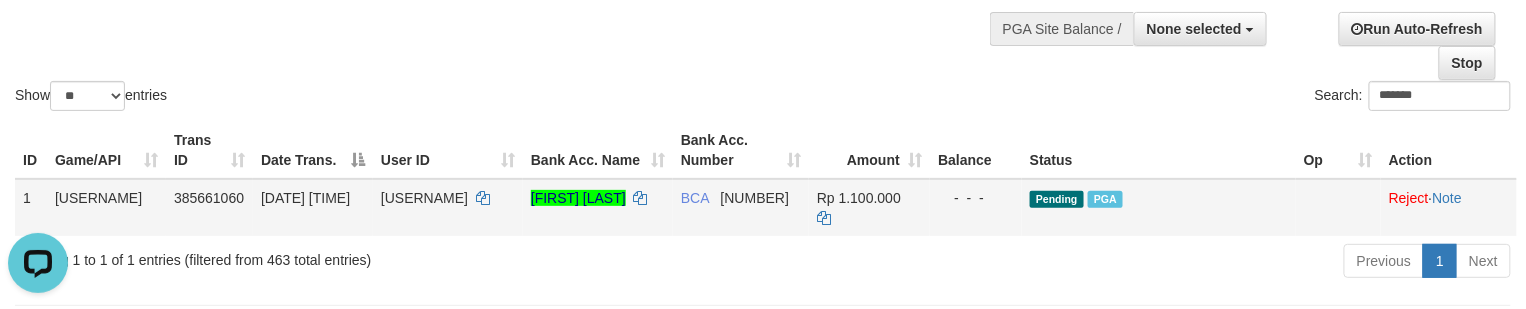 click on "[FIRST] [LAST]" at bounding box center (598, 207) 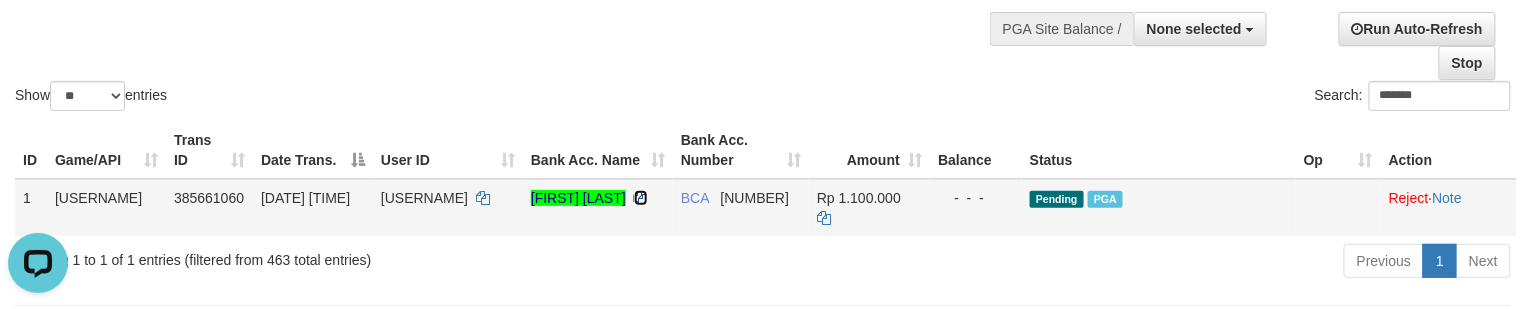 click at bounding box center [483, 198] 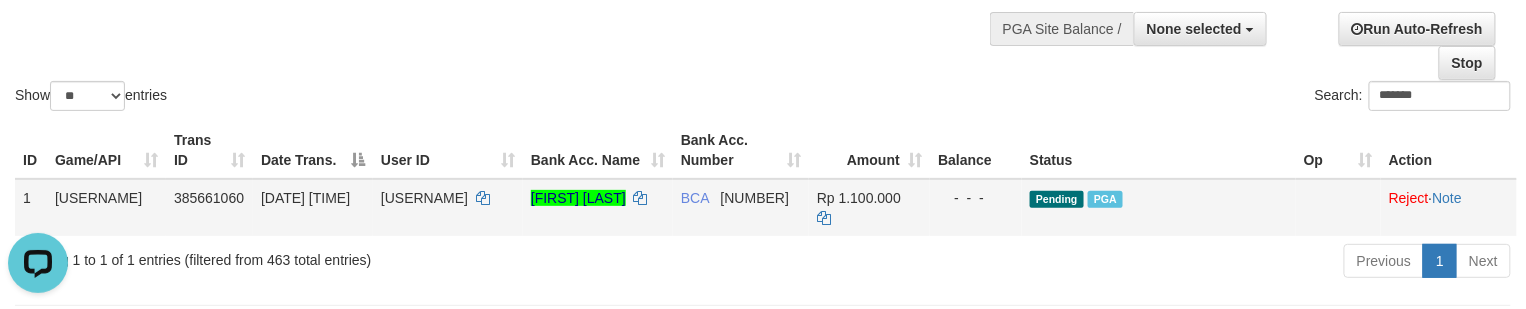click on "Rp 1.100.000" at bounding box center (859, 198) 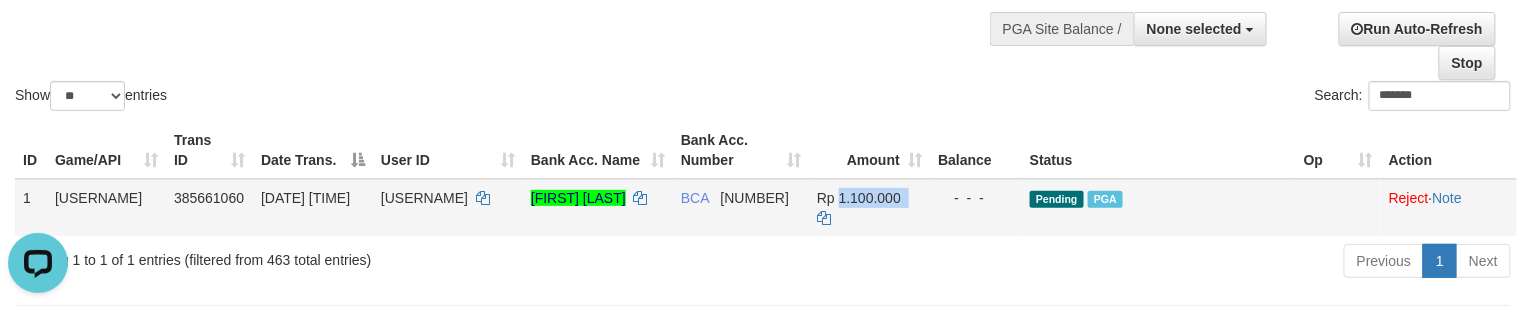 click on "Rp 1.100.000" at bounding box center (859, 198) 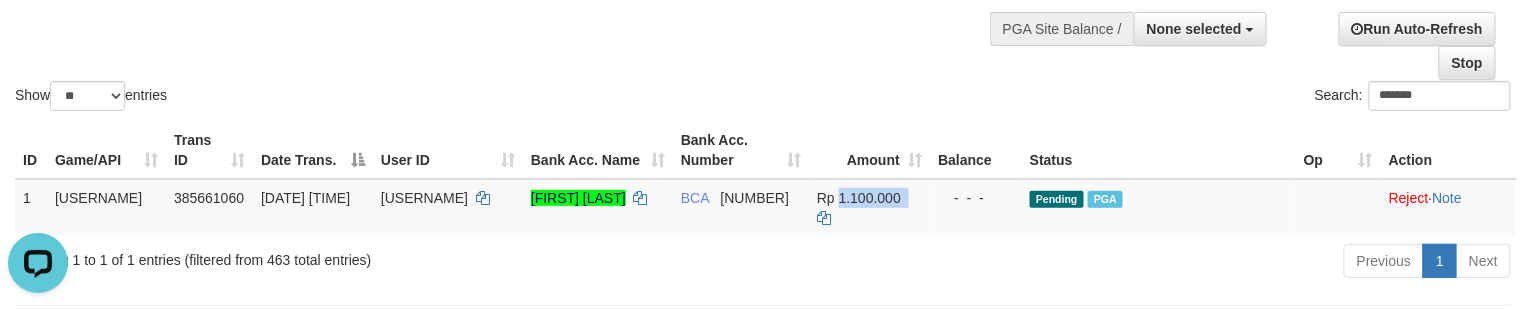 copy on "1.100.000" 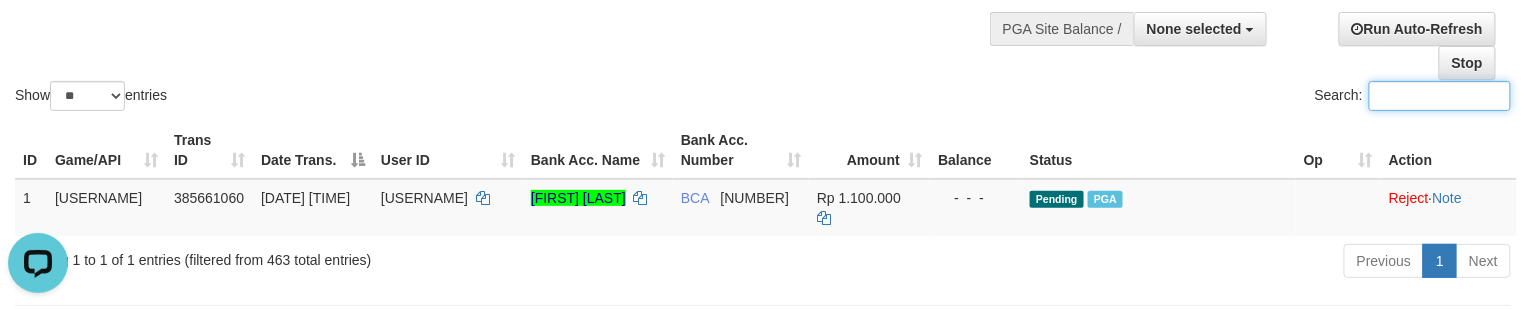 click on "Show  ** ** ** ***  entries Search:" at bounding box center [763, 5] 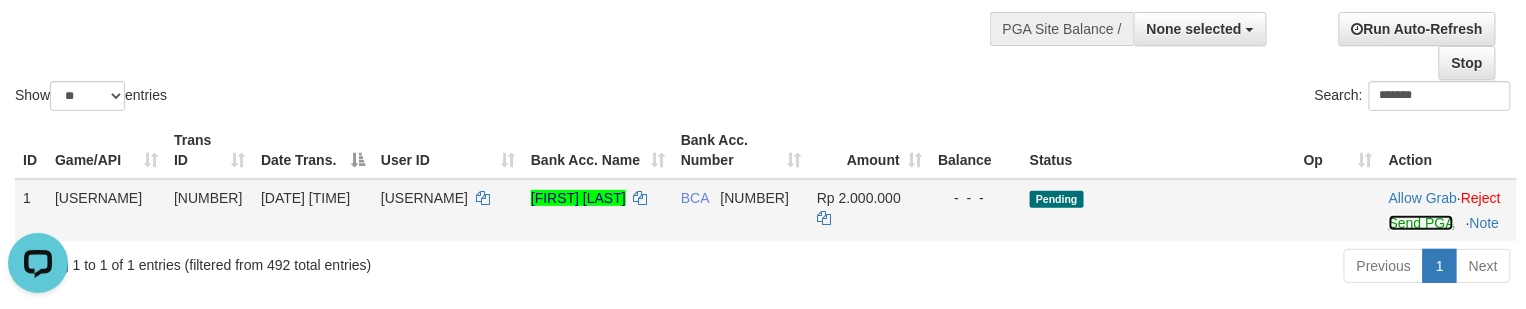 click on "Send PGA" at bounding box center [1421, 223] 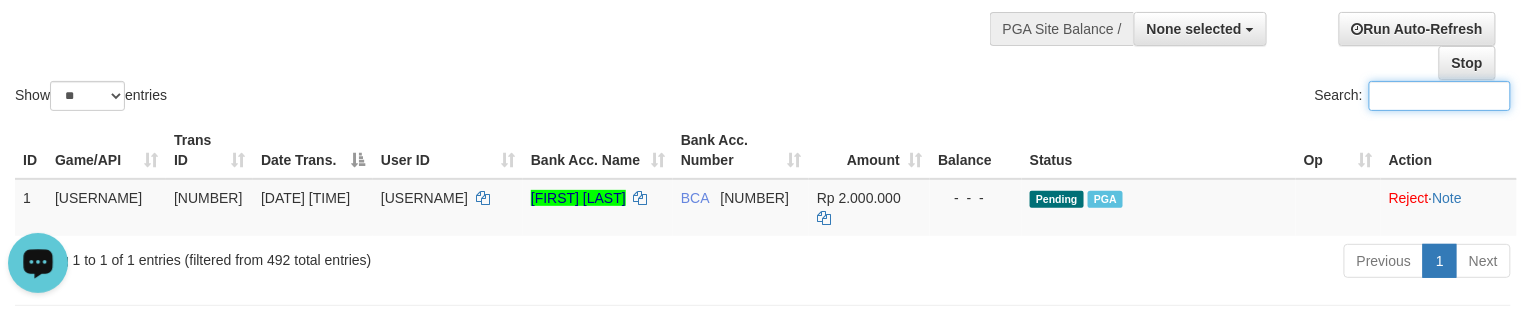 drag, startPoint x: 504, startPoint y: 70, endPoint x: 220, endPoint y: 156, distance: 296.73557 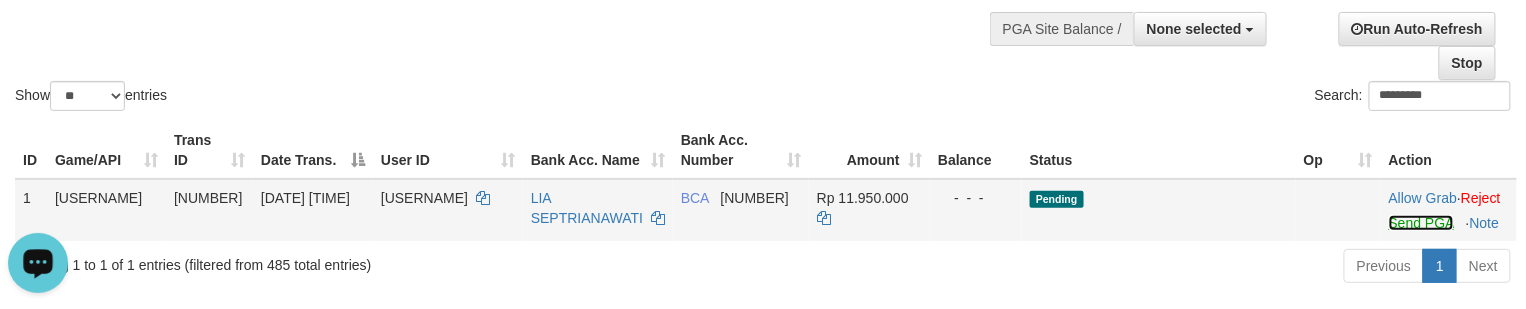 click on "Send PGA" at bounding box center [1421, 223] 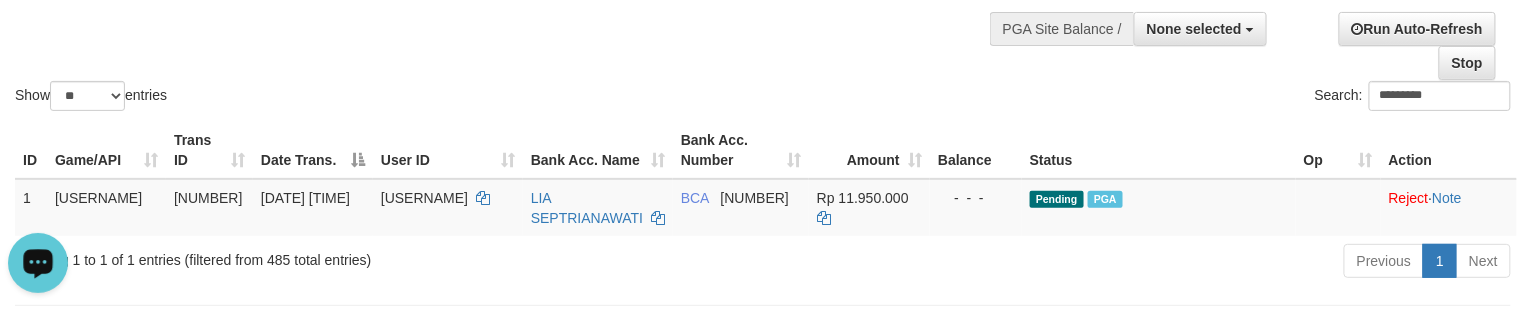 drag, startPoint x: 340, startPoint y: 121, endPoint x: 293, endPoint y: 128, distance: 47.518417 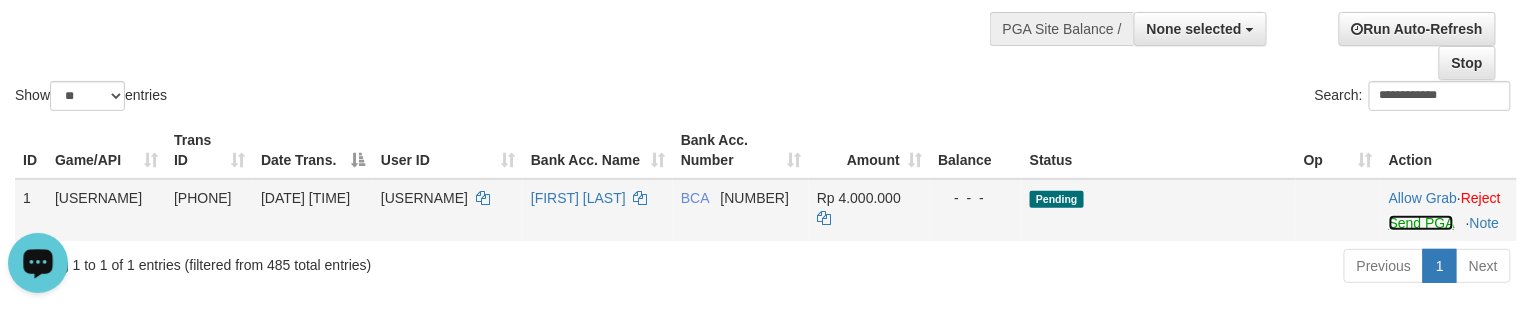click on "Send PGA" at bounding box center (1421, 223) 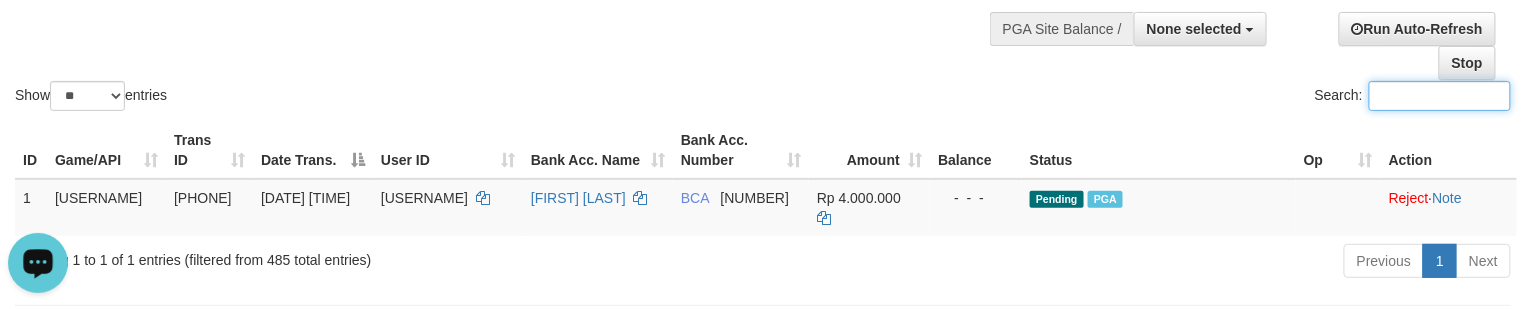click on "Show  ** ** ** ***  entries Search:" at bounding box center [763, 5] 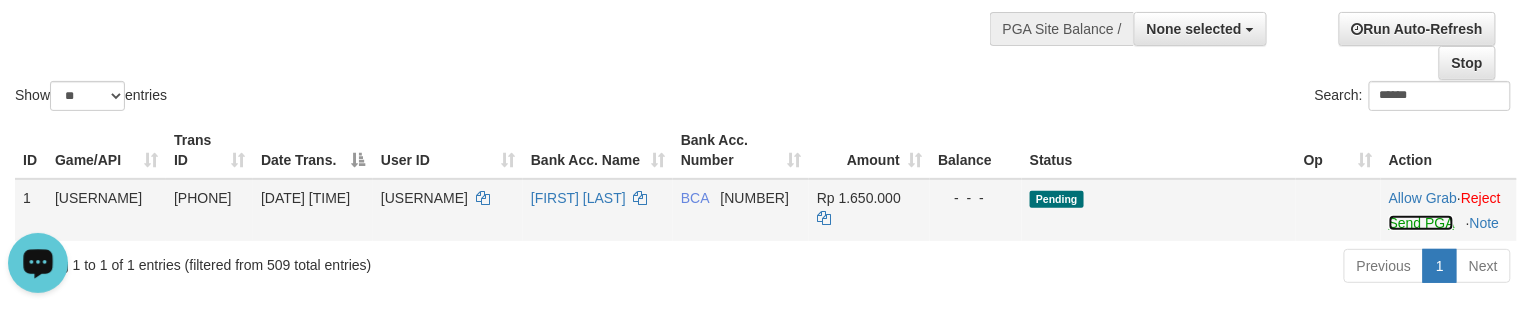 click on "Send PGA" at bounding box center [1421, 223] 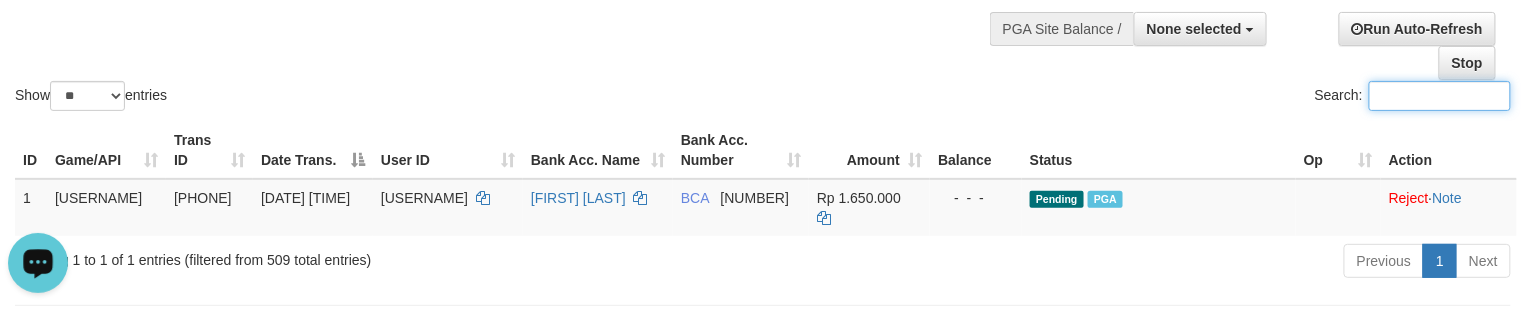 drag, startPoint x: 509, startPoint y: 92, endPoint x: 9, endPoint y: 173, distance: 506.51852 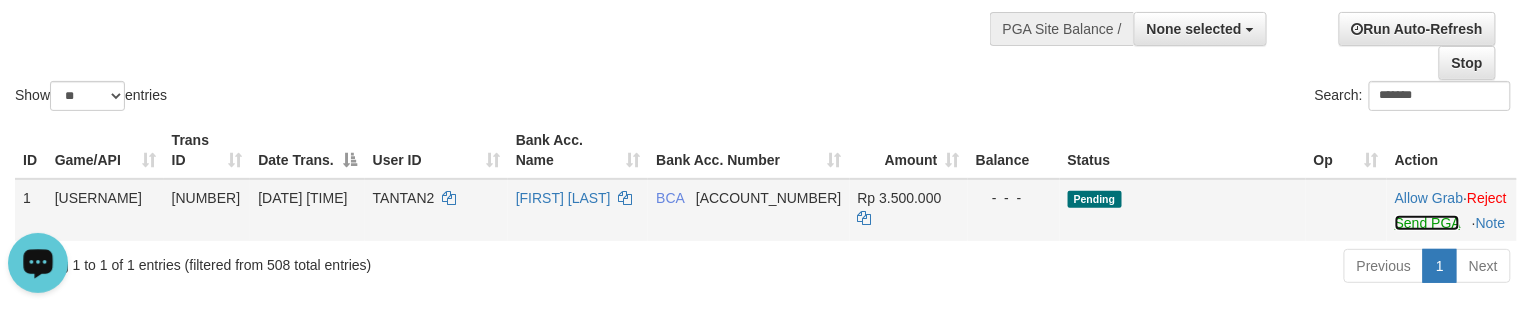 click on "Send PGA" at bounding box center [1427, 223] 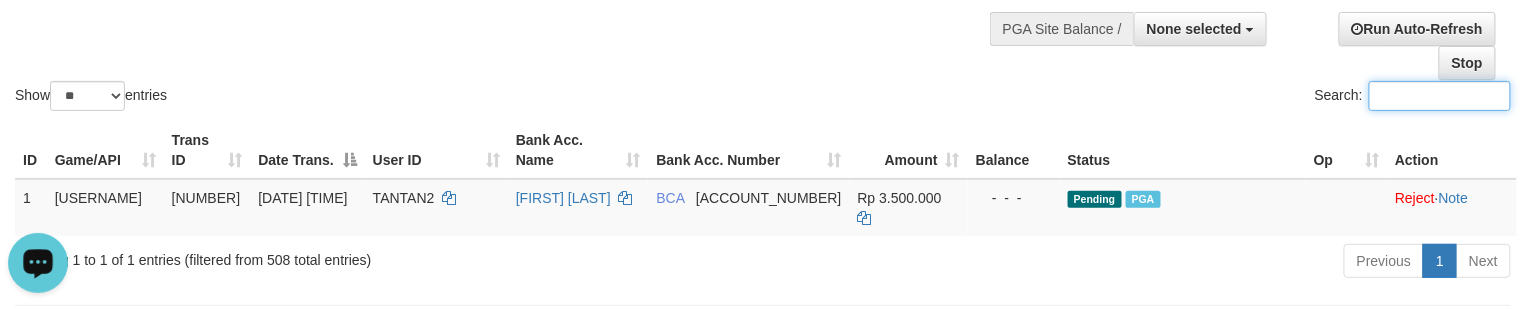 click on "Show  ** ** ** ***  entries Search:" at bounding box center (763, 5) 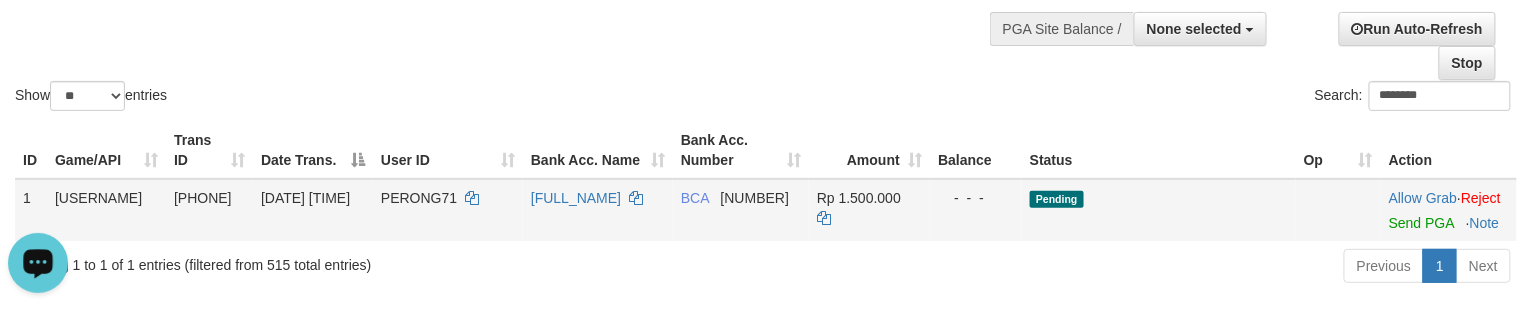 click at bounding box center [1449, 210] 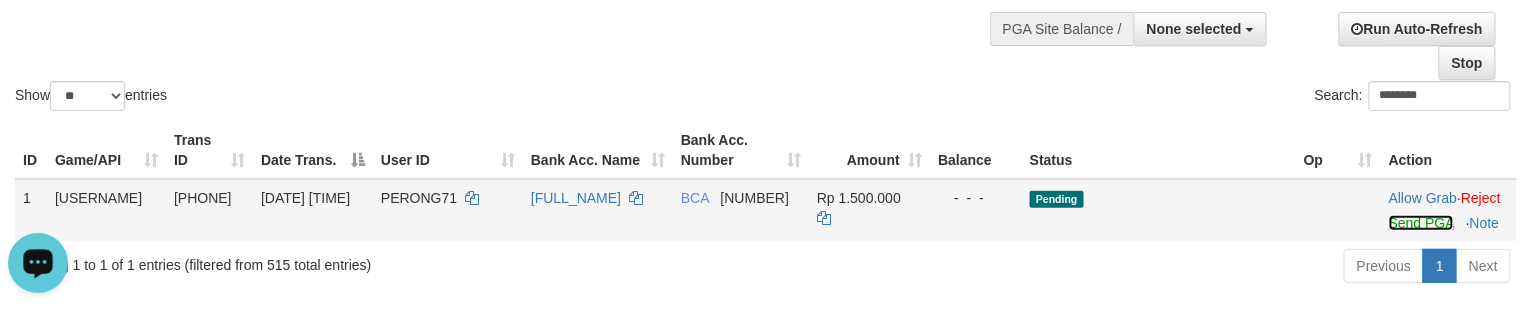 click on "Send PGA" at bounding box center (1421, 223) 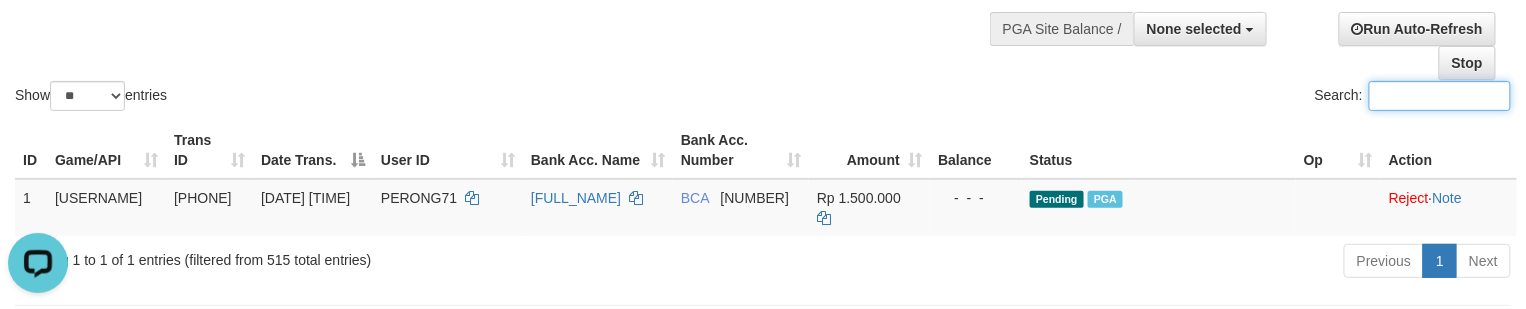 drag, startPoint x: 554, startPoint y: 84, endPoint x: 382, endPoint y: 134, distance: 179.12007 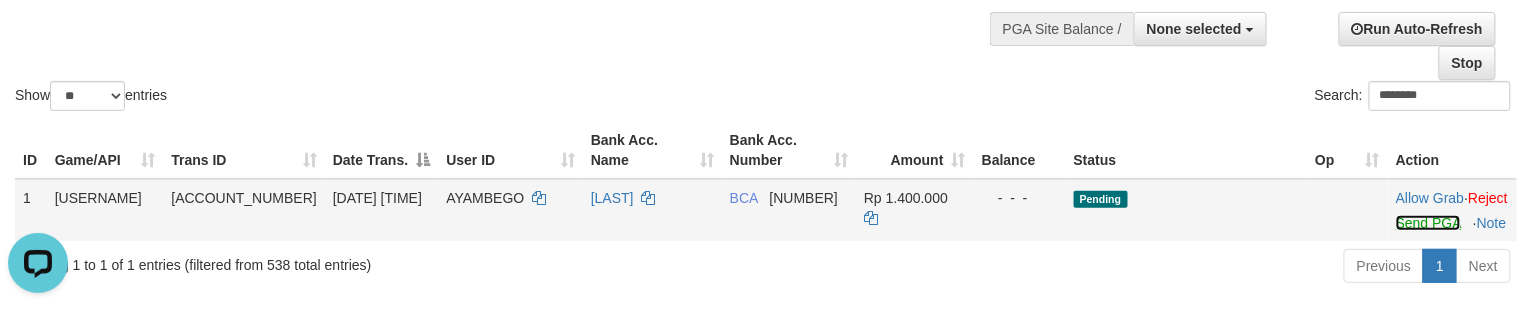 click on "Send PGA" at bounding box center [1428, 223] 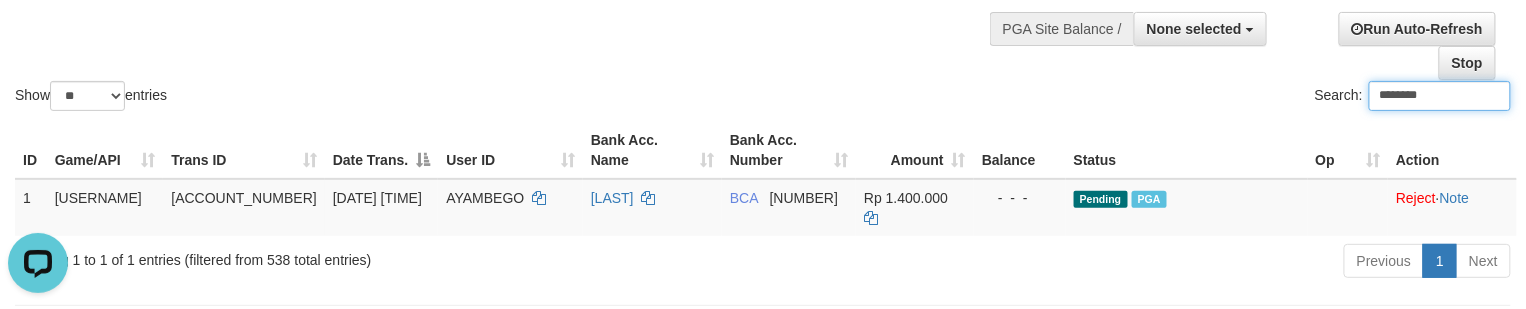 click on "Show  ** ** ** ***  entries Search: [USERNAME]" at bounding box center [763, 5] 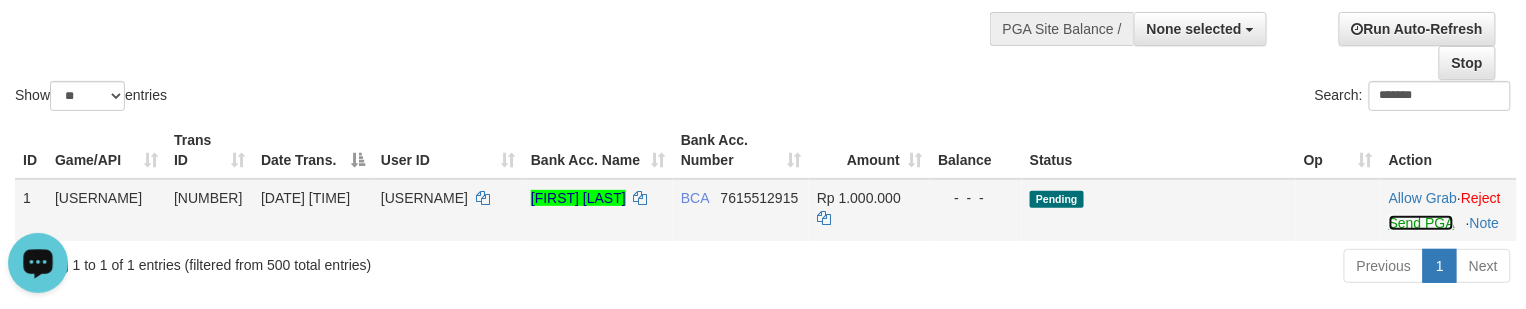 click on "Send PGA" at bounding box center [1421, 223] 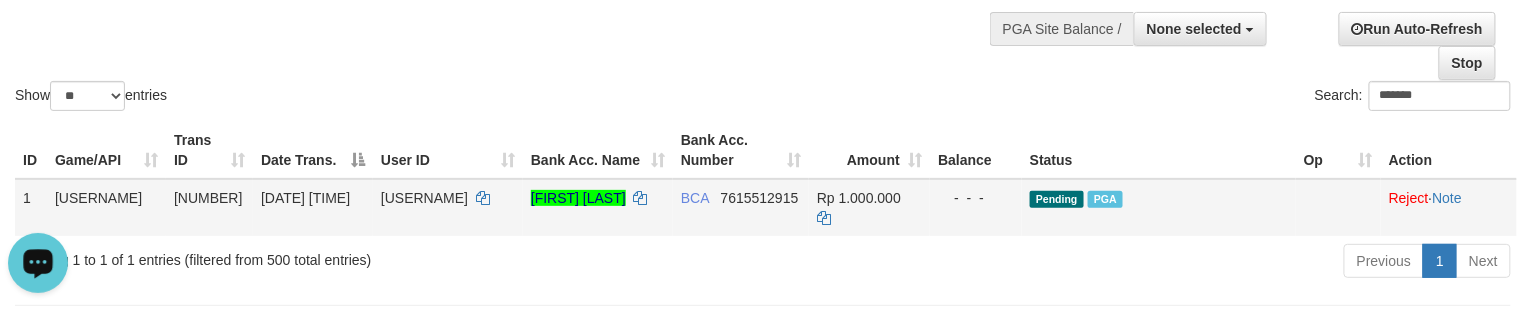 drag, startPoint x: 526, startPoint y: 64, endPoint x: 234, endPoint y: 213, distance: 327.81854 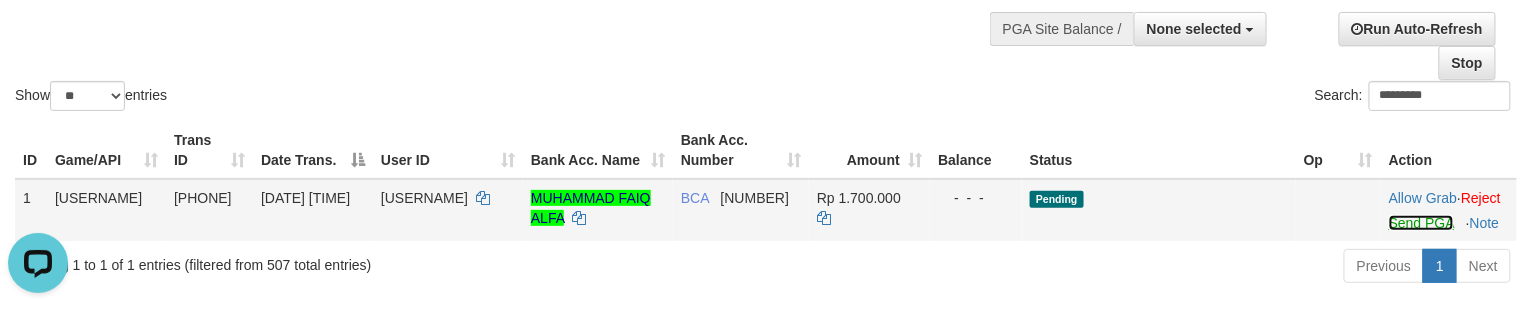 click on "Send PGA" at bounding box center (1421, 223) 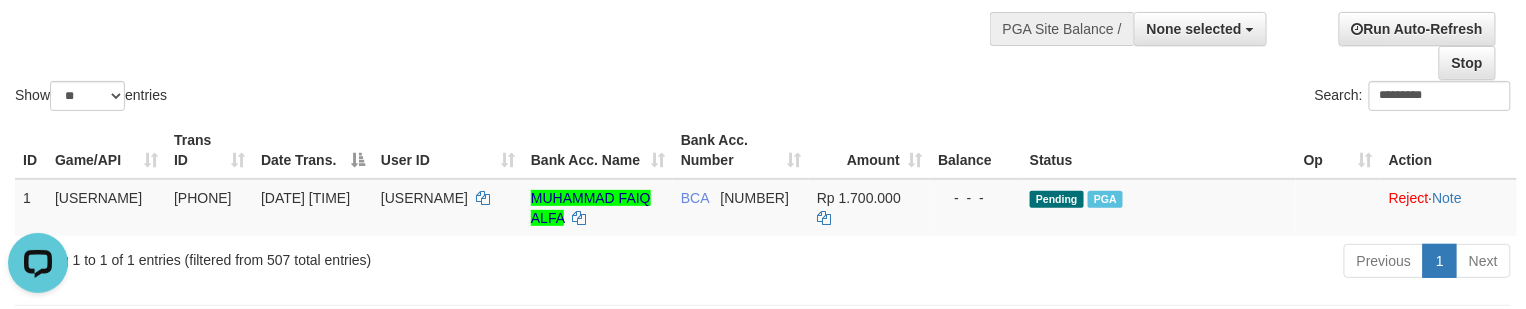 drag, startPoint x: 325, startPoint y: 90, endPoint x: 268, endPoint y: 120, distance: 64.412735 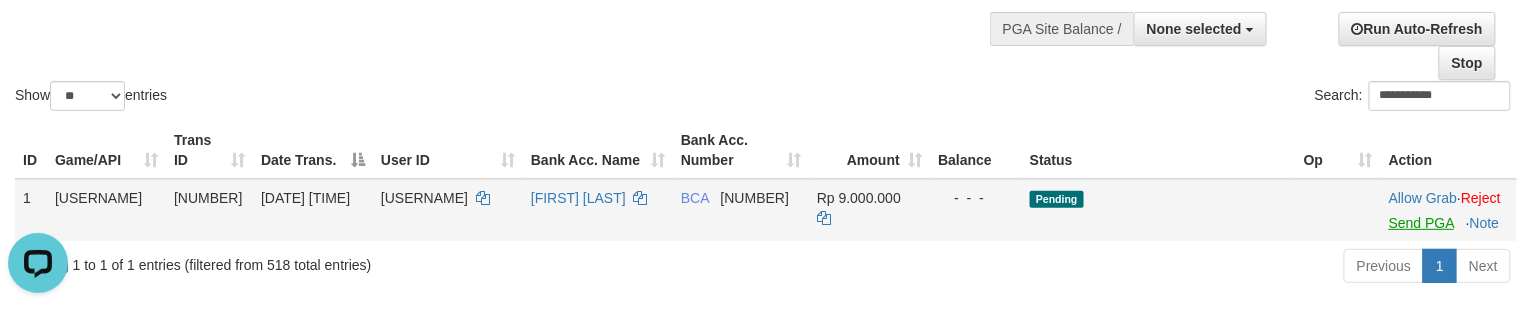 click on "Allow Grab   ·    Reject Send PGA     ·    Note" at bounding box center [1449, 210] 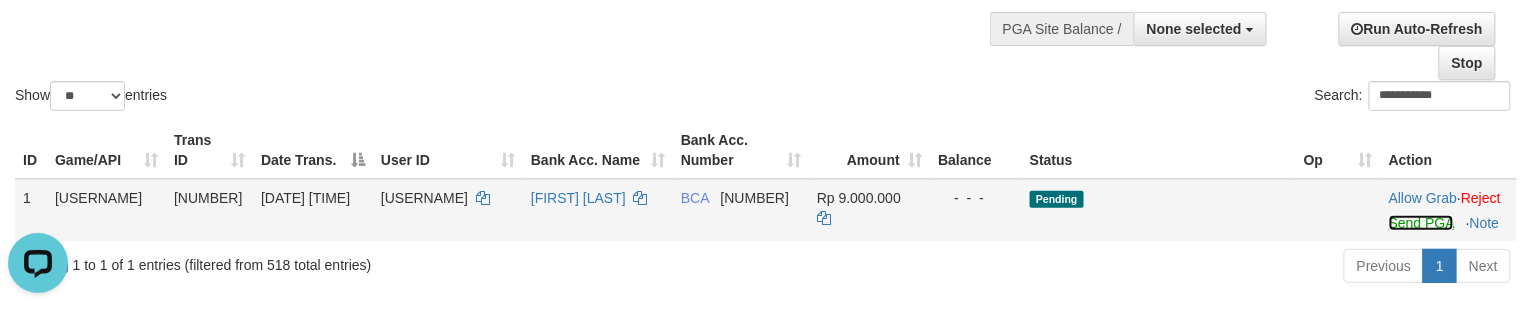 click on "Send PGA" at bounding box center [1421, 223] 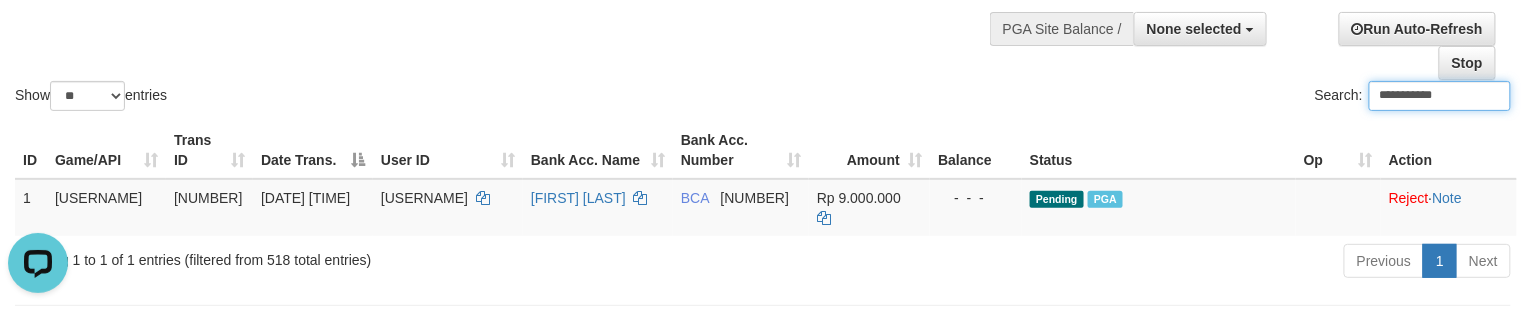 click on "**********" at bounding box center (763, 5) 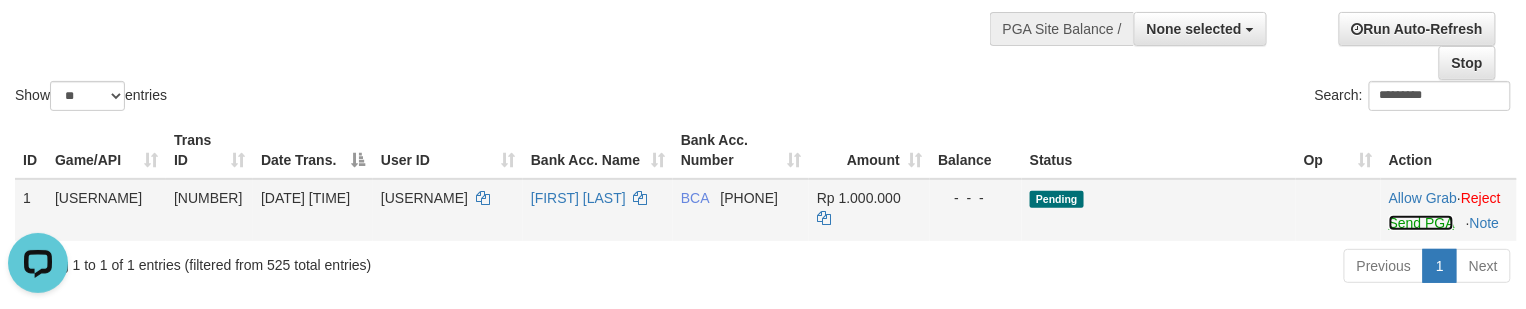 click on "Send PGA" at bounding box center (1421, 223) 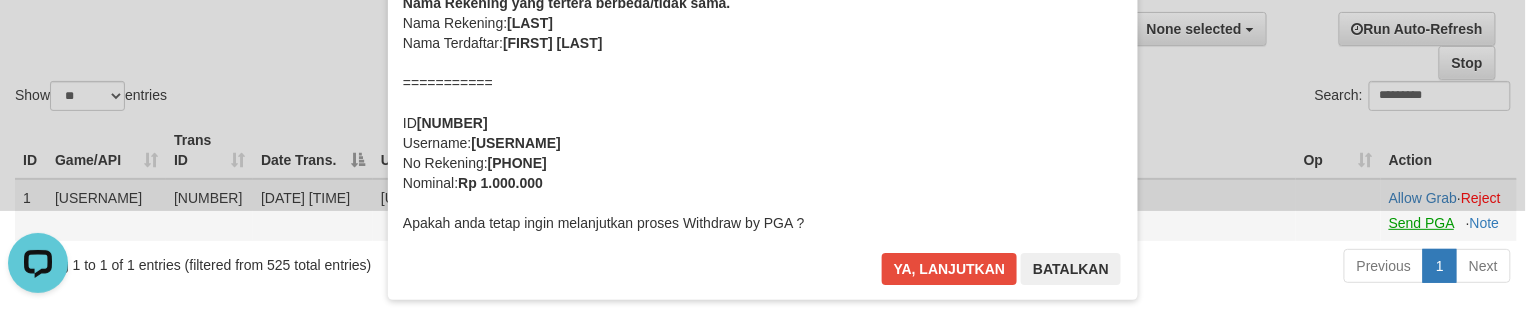 scroll, scrollTop: 0, scrollLeft: 0, axis: both 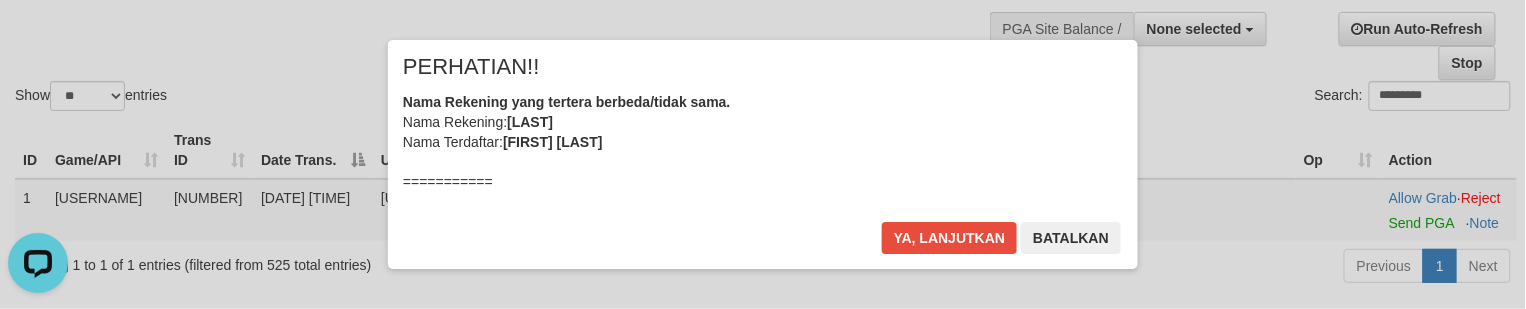 drag, startPoint x: 928, startPoint y: 142, endPoint x: 952, endPoint y: 185, distance: 49.24429 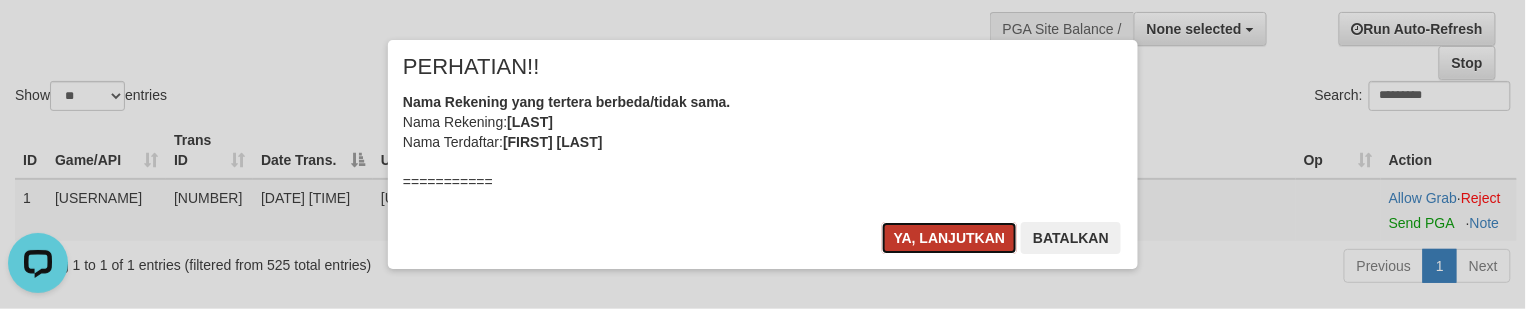 click on "Ya, lanjutkan" at bounding box center (950, 238) 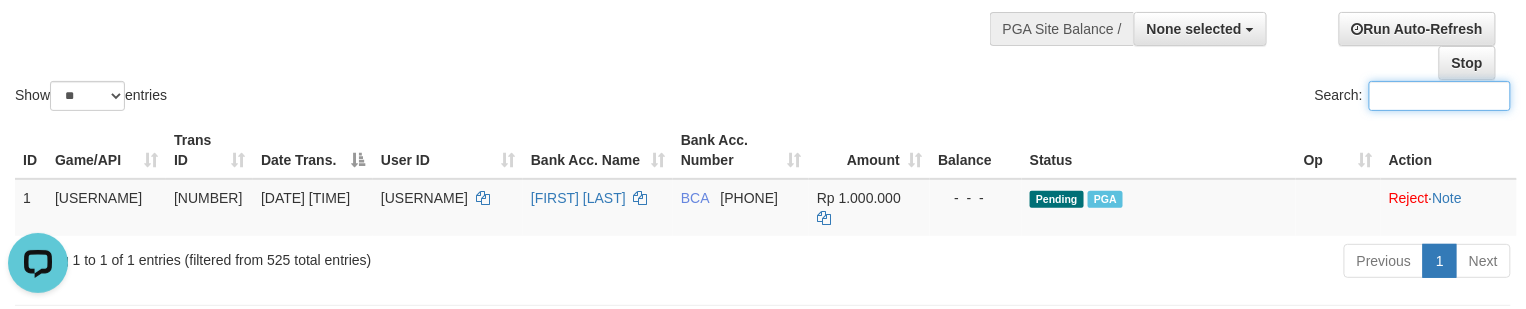 click on "Show  ** ** ** ***  entries Search:" at bounding box center (763, 5) 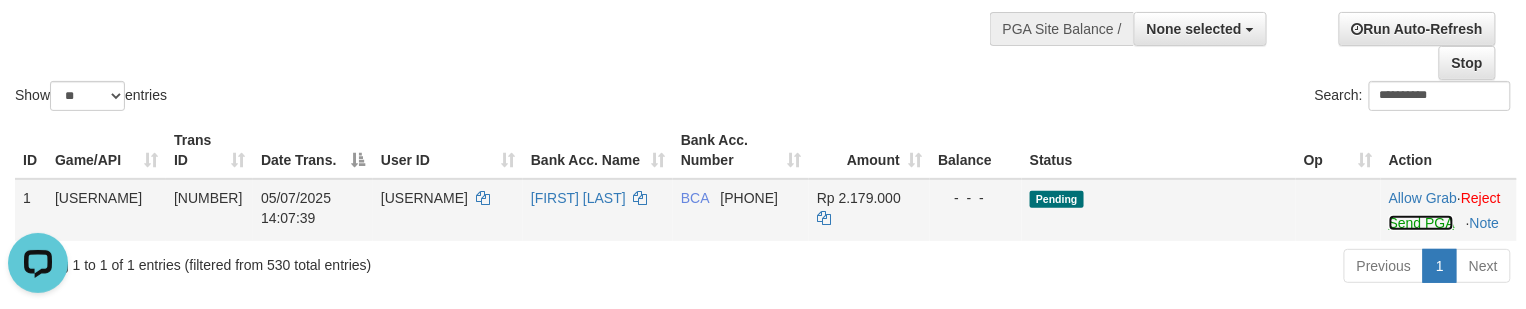 click on "Send PGA" at bounding box center [1421, 223] 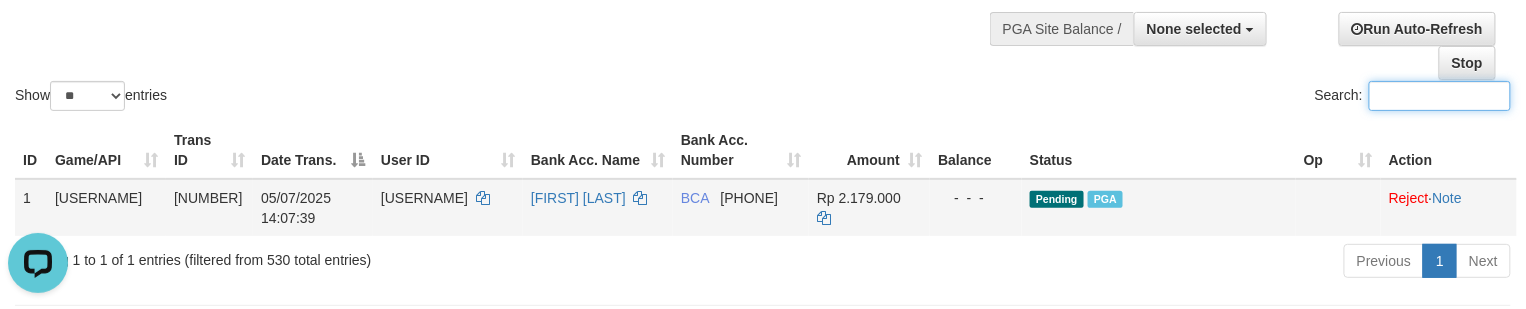 drag, startPoint x: 626, startPoint y: 77, endPoint x: 346, endPoint y: 185, distance: 300.10666 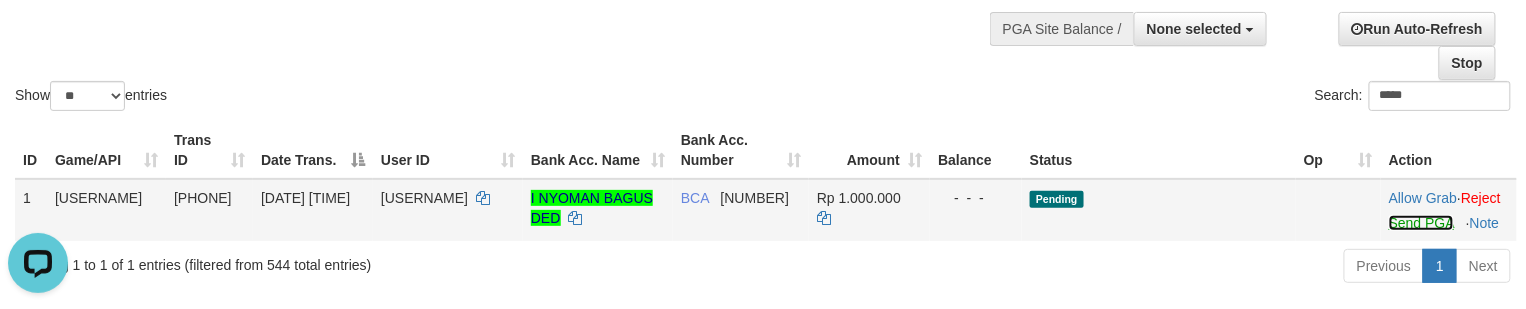 click on "Send PGA" at bounding box center [1421, 223] 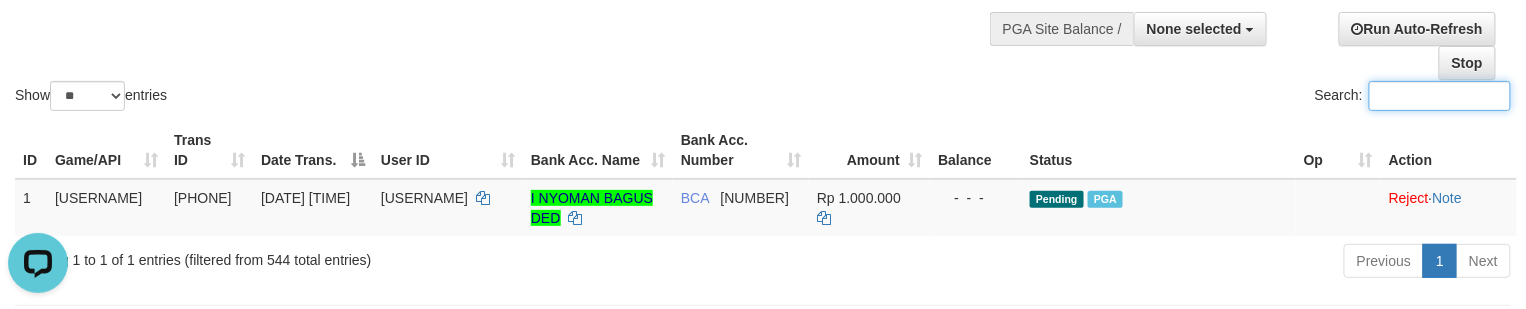 click on "Show  ** ** ** ***  entries Search:" at bounding box center (763, 5) 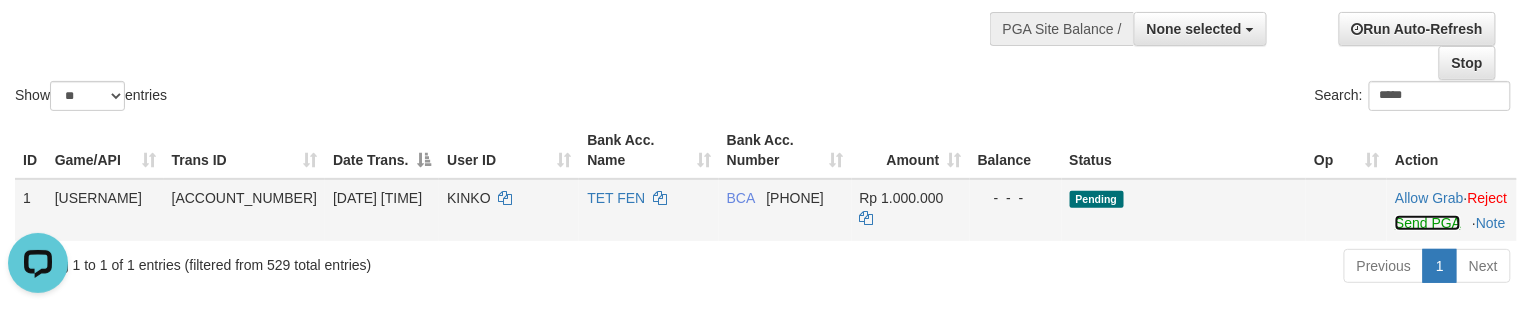 click on "Send PGA" at bounding box center [1427, 223] 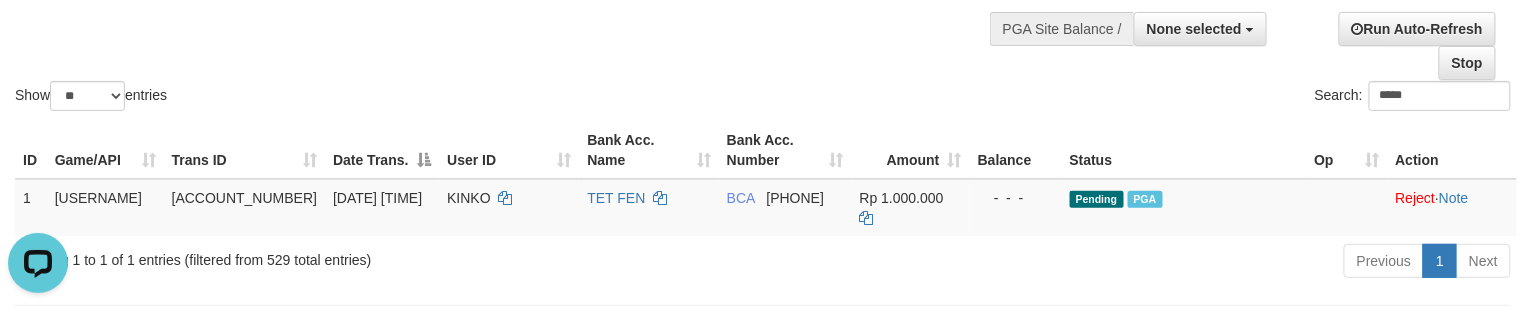 click on "Show  ** ** ** ***  entries Search: *****" at bounding box center (763, 5) 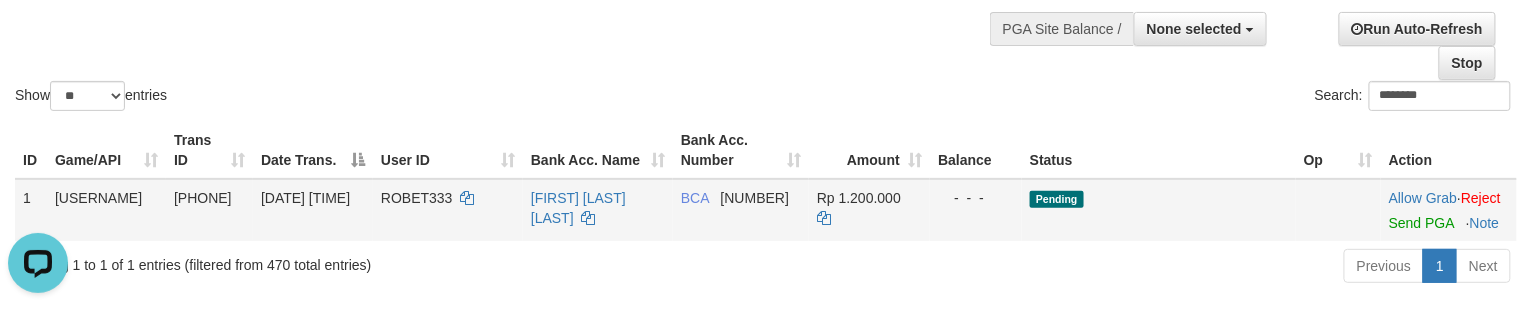 click on "Allow Grab   ·    Reject Send PGA     ·    Note" at bounding box center [1449, 210] 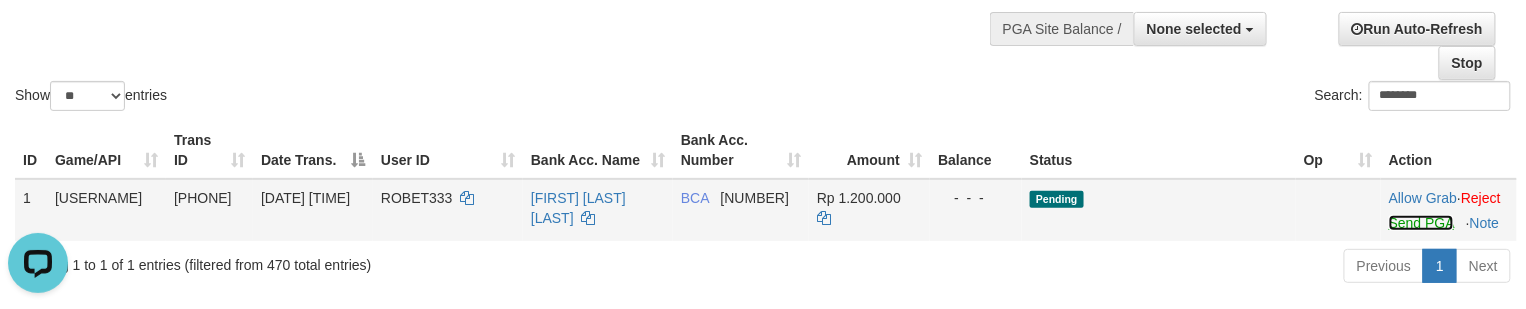 click on "Send PGA" at bounding box center [1421, 223] 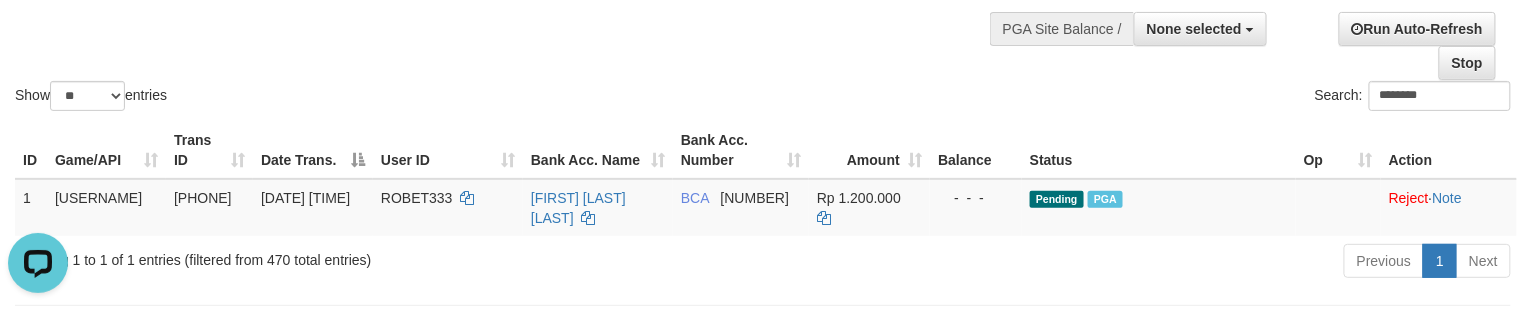 click on "Show  ** ** ** ***  entries Search: [USERNAME]" at bounding box center [763, 5] 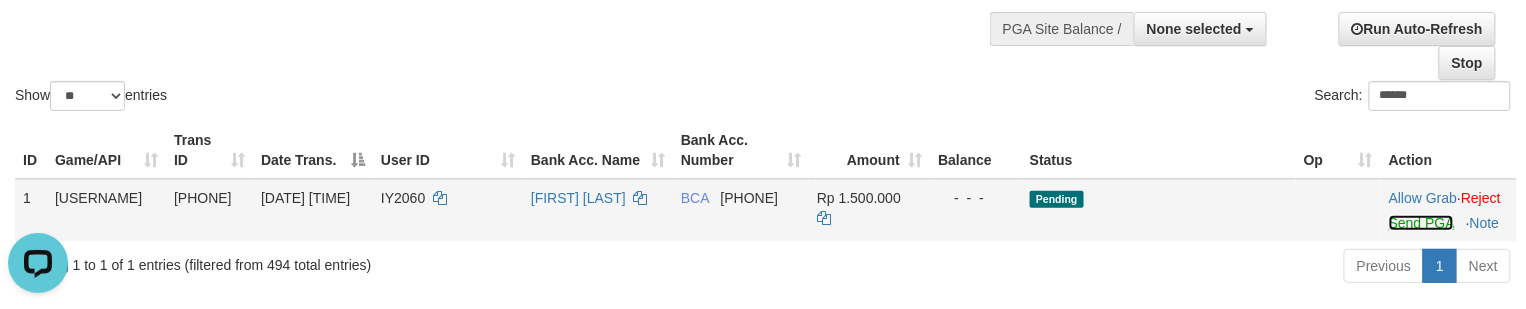 click on "Send PGA" at bounding box center [1421, 223] 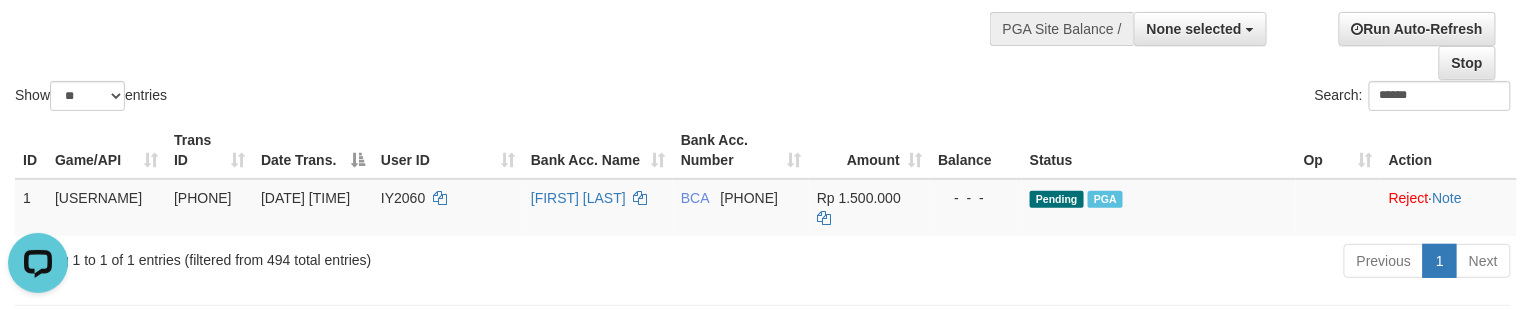 click on "Show  ** ** ** ***  entries" at bounding box center (381, 98) 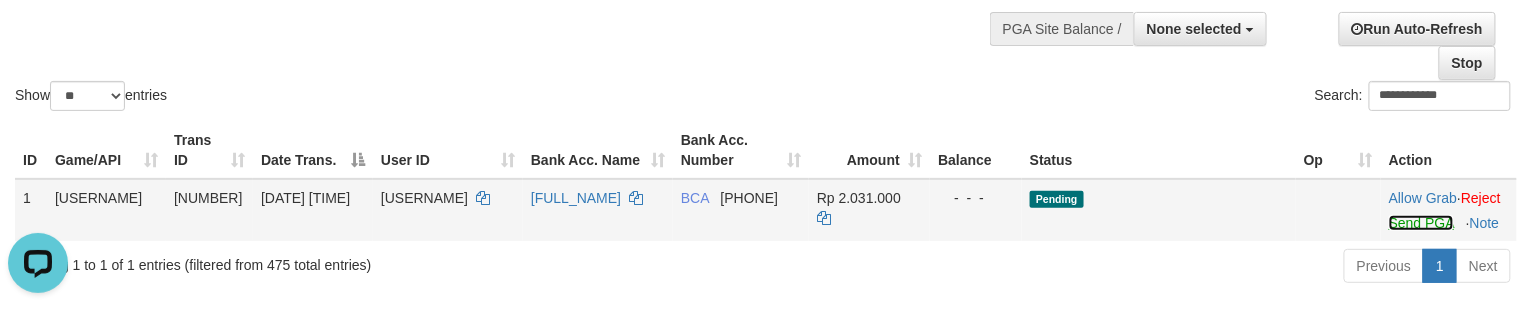 click on "Send PGA" at bounding box center (1421, 223) 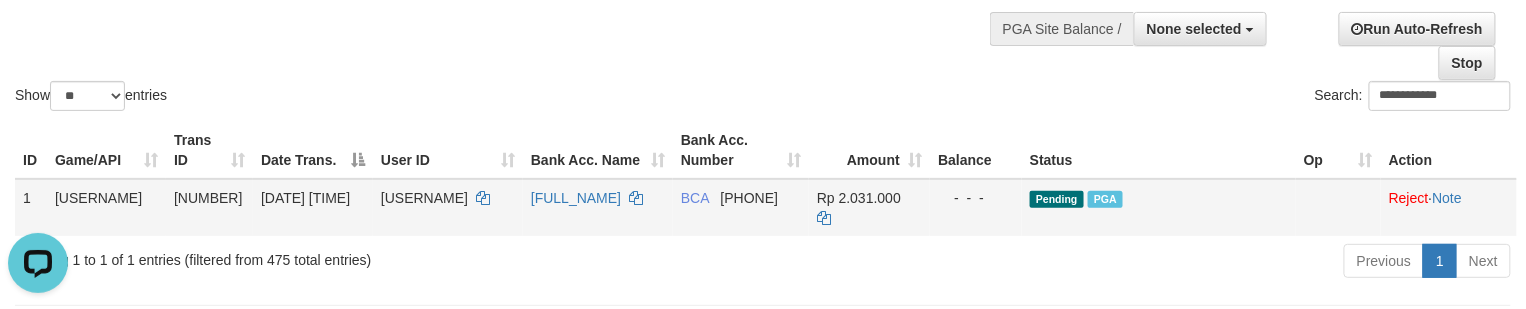 drag, startPoint x: 660, startPoint y: 62, endPoint x: 105, endPoint y: 210, distance: 574.3945 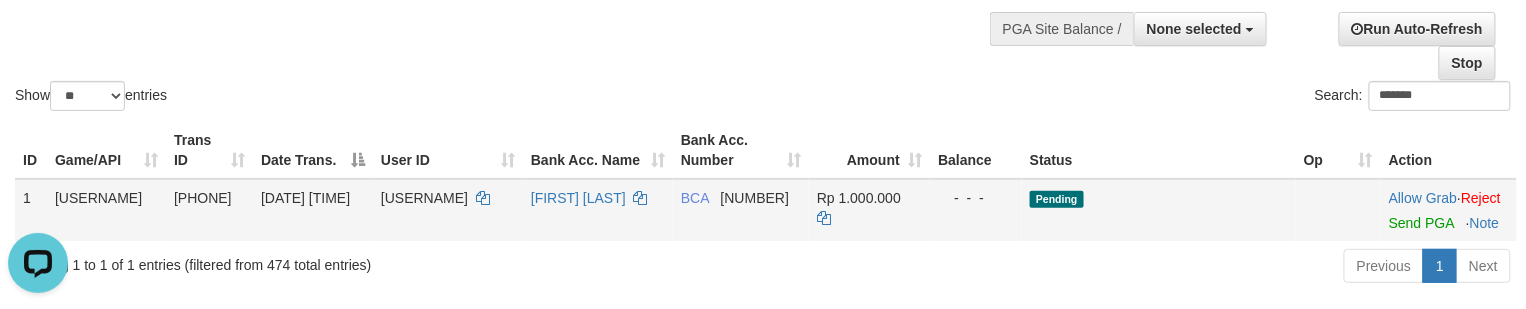 click on "Allow Grab   ·    Reject Send PGA     ·    Note" at bounding box center [1449, 210] 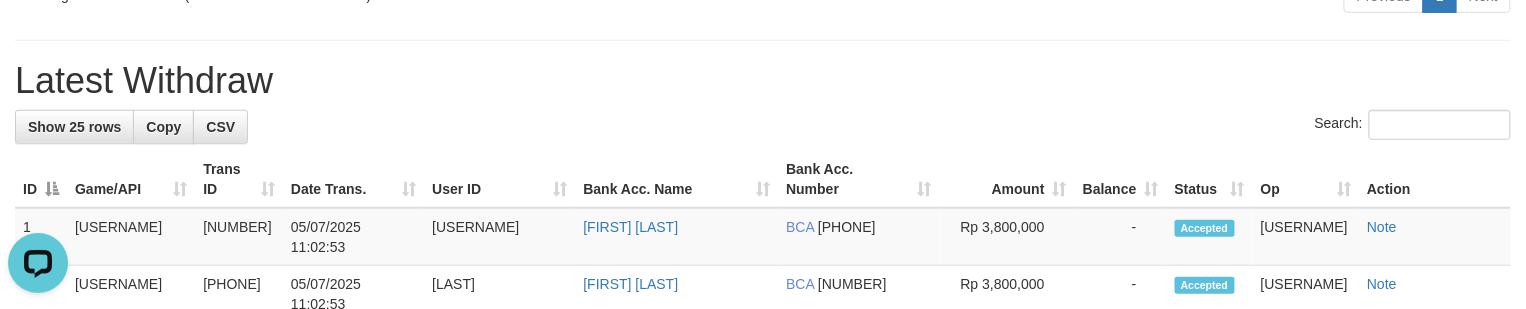 scroll, scrollTop: 70, scrollLeft: 0, axis: vertical 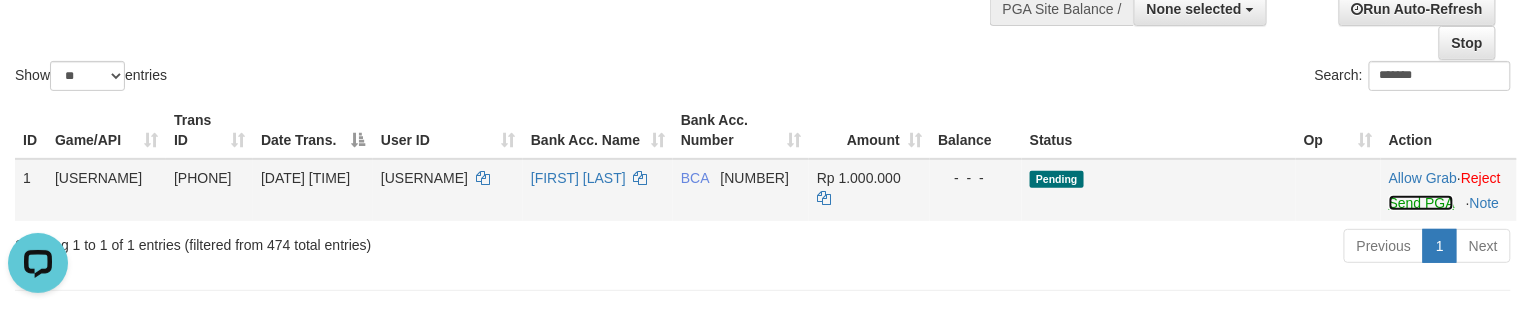 click on "Send PGA" at bounding box center [1421, 203] 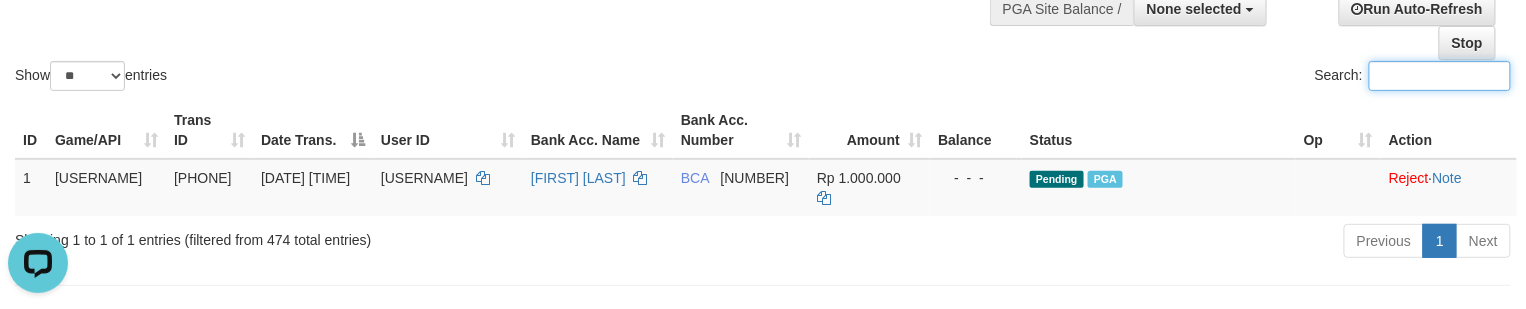 drag, startPoint x: 537, startPoint y: 72, endPoint x: 1, endPoint y: 214, distance: 554.4908 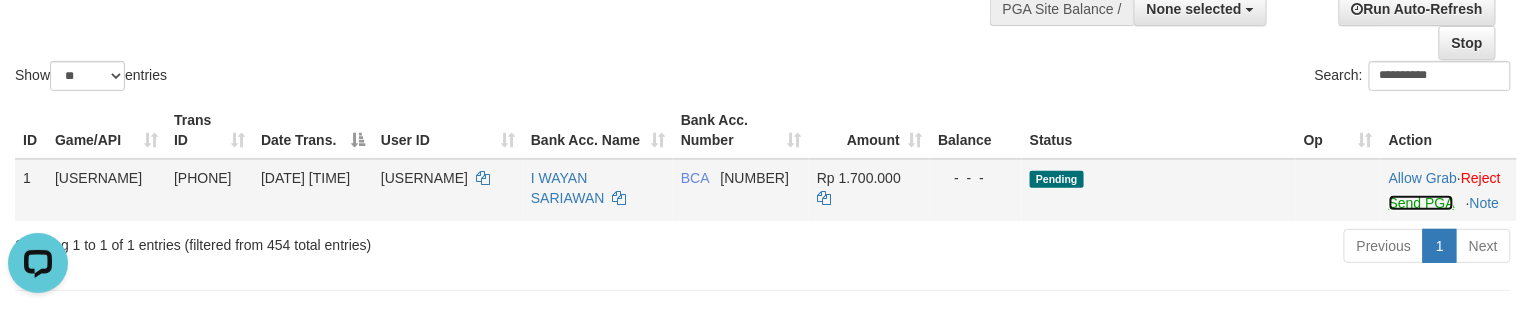 click on "Send PGA" at bounding box center [1421, 203] 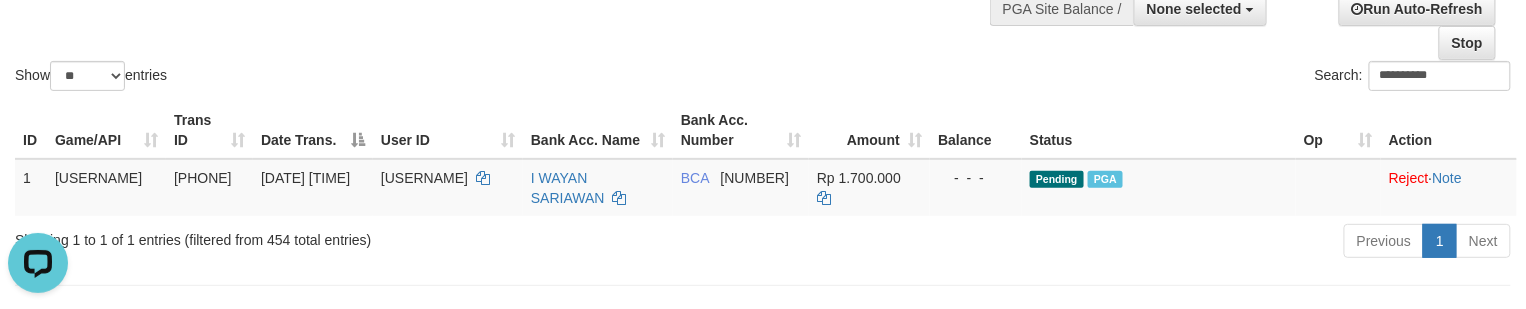 click on "**********" at bounding box center [763, -15] 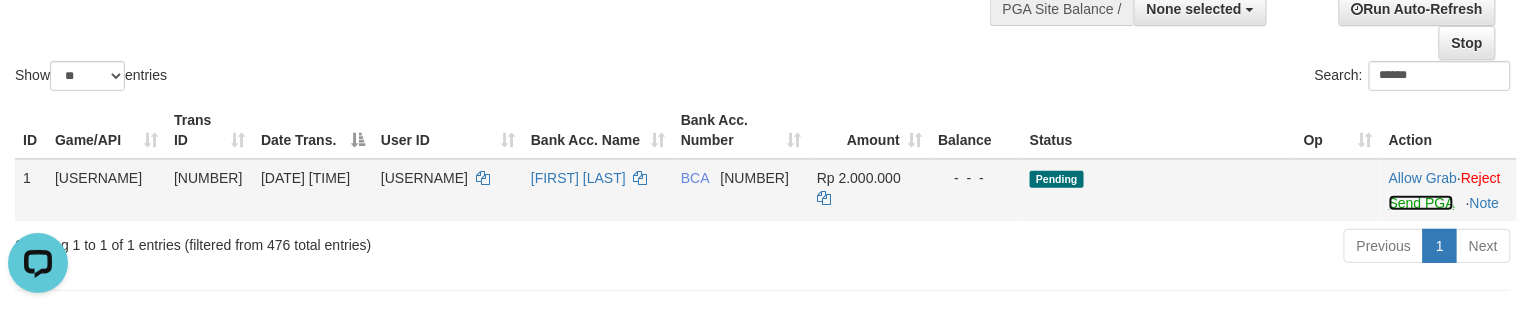 click on "Send PGA" at bounding box center (1421, 203) 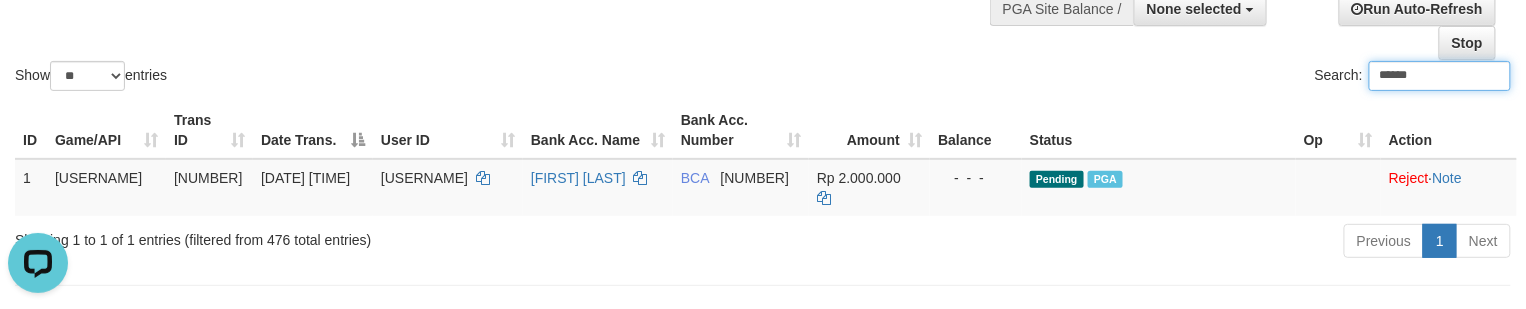 click on "Show  ** ** ** ***  entries Search: ******" at bounding box center (763, -15) 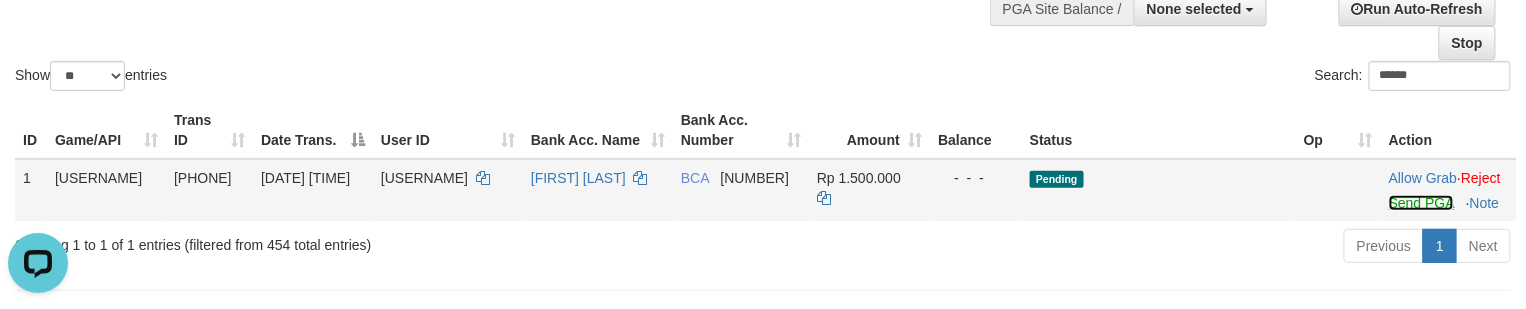 click on "Send PGA" at bounding box center (1421, 203) 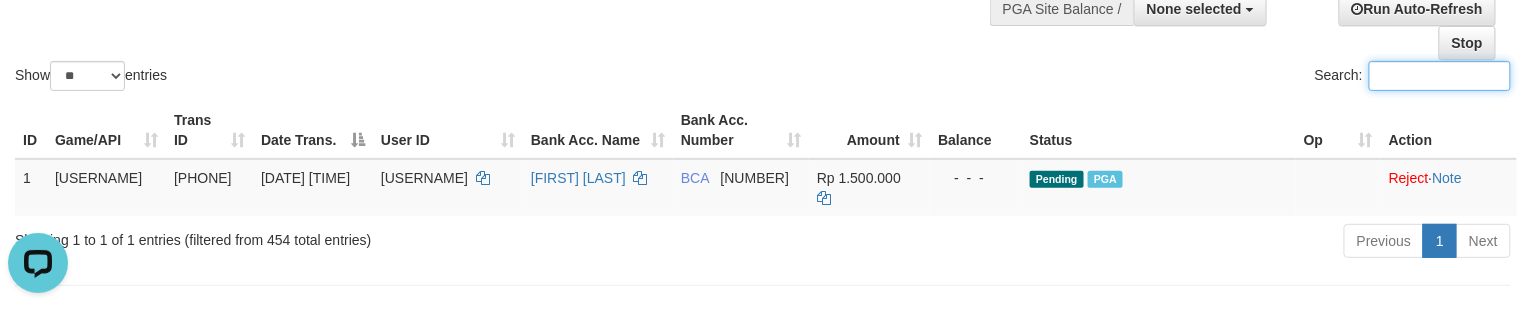 drag, startPoint x: 716, startPoint y: 40, endPoint x: 729, endPoint y: 40, distance: 13 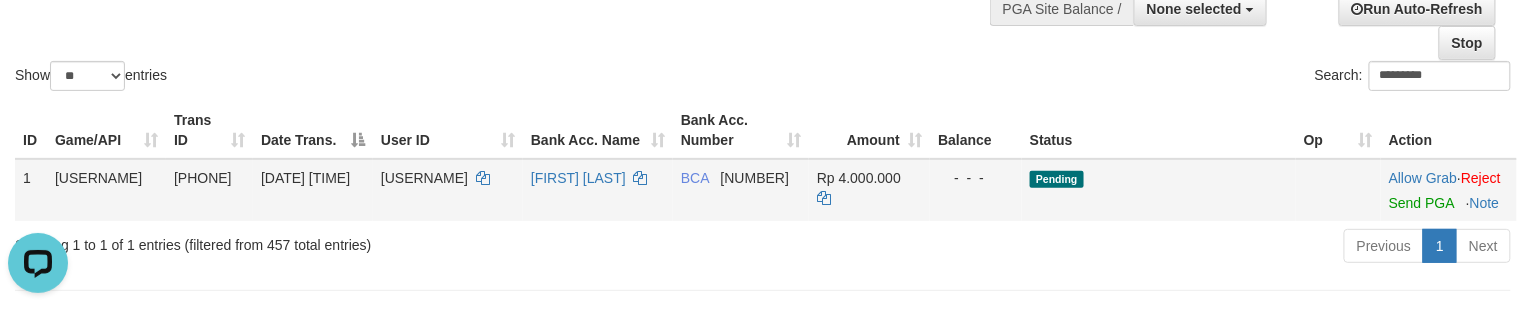 click on "Allow Grab   ·    Reject Send PGA     ·    Note" at bounding box center [1449, 190] 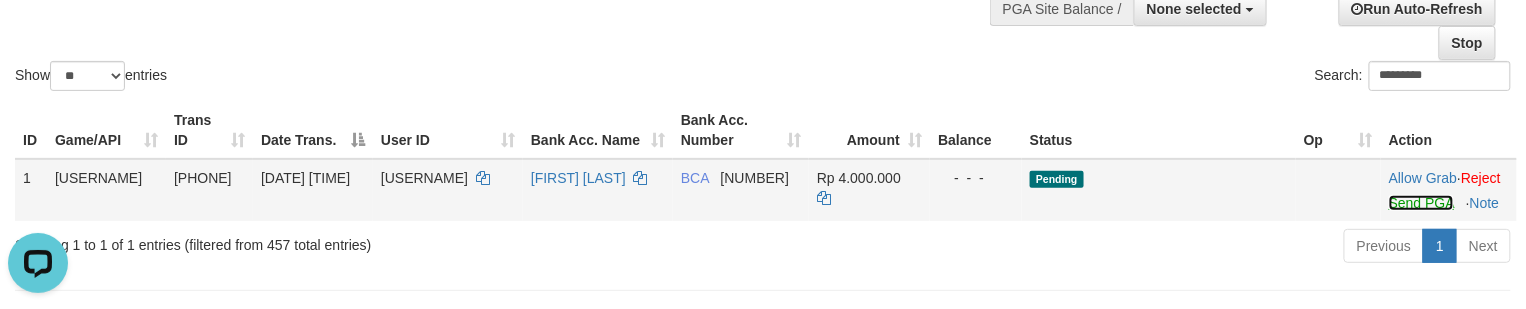 click on "Send PGA" at bounding box center (1421, 203) 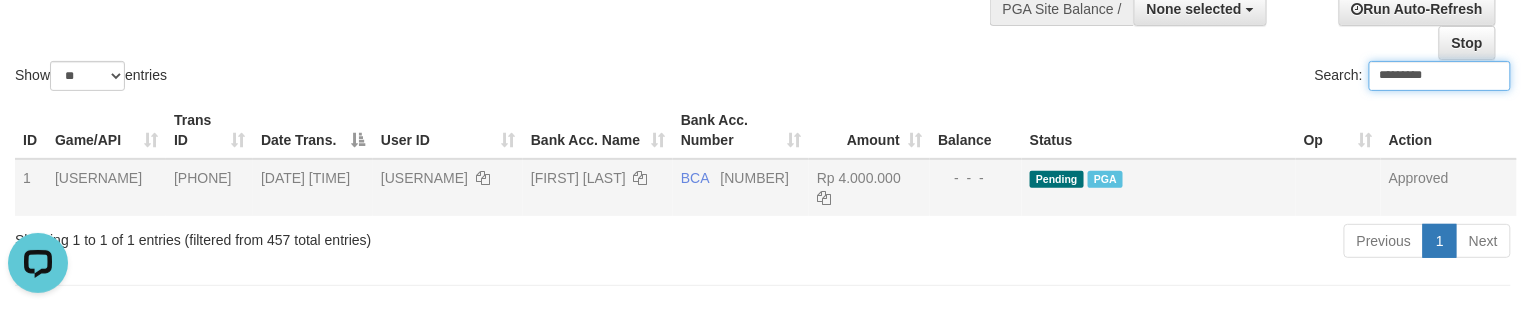 click on "Show  ** ** ** ***  entries Search: *********" at bounding box center (763, -15) 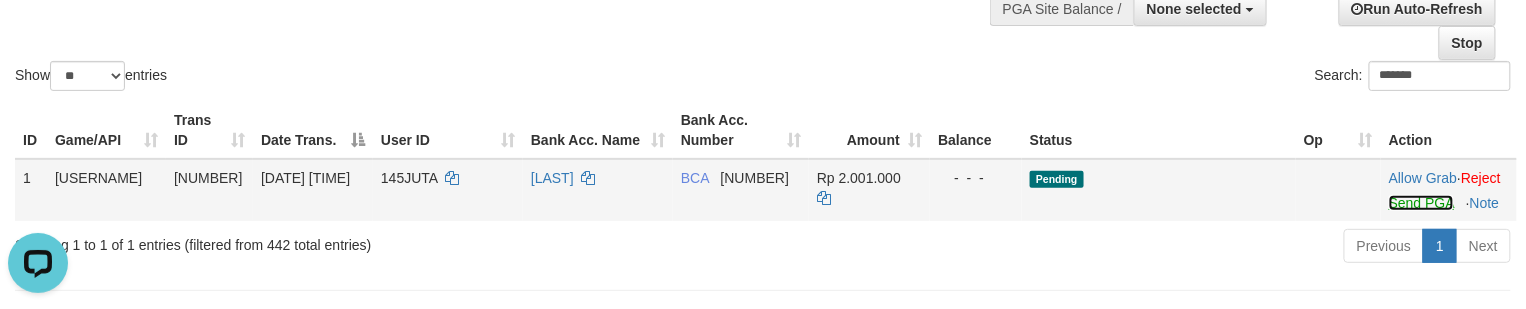 click on "Send PGA" at bounding box center [1421, 203] 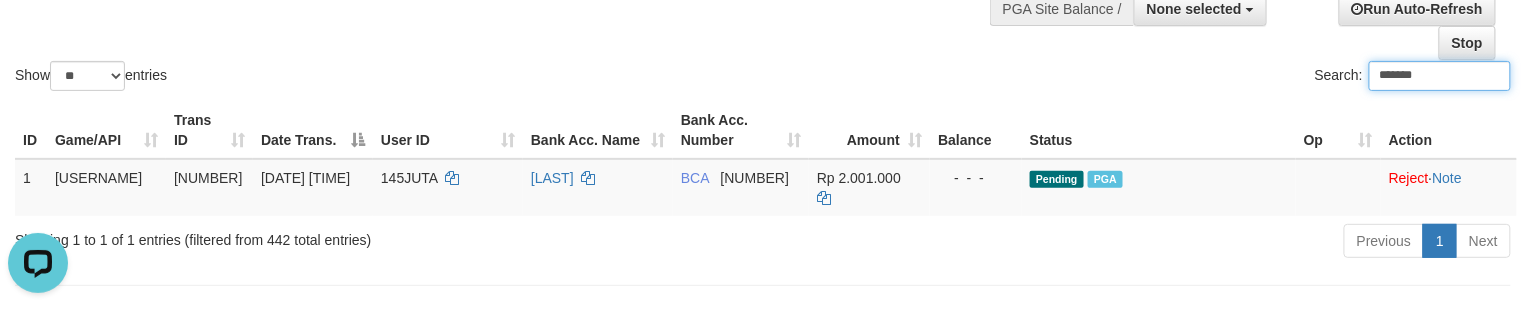 drag, startPoint x: 498, startPoint y: 44, endPoint x: 233, endPoint y: 102, distance: 271.27292 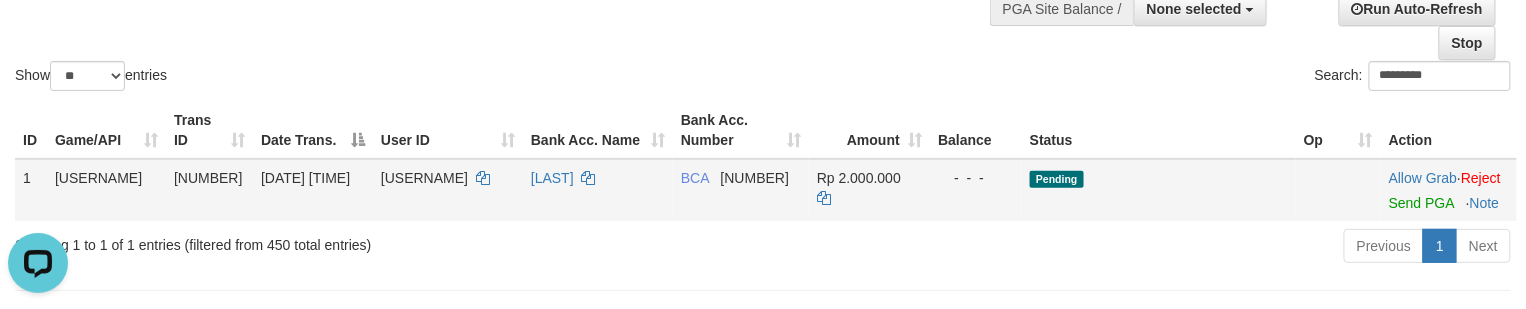 click on "Allow Grab   ·    Reject Send PGA     ·    Note" at bounding box center [1449, 190] 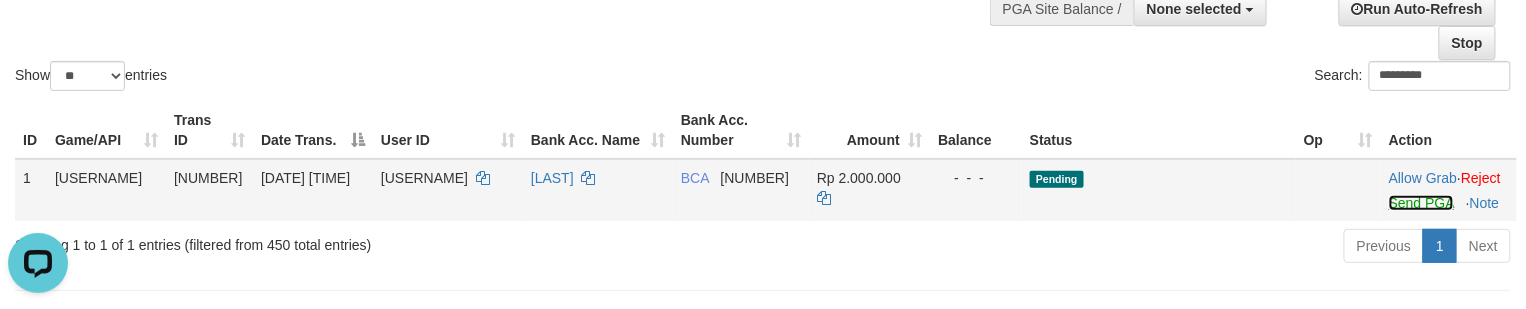 click on "Send PGA" at bounding box center (1421, 203) 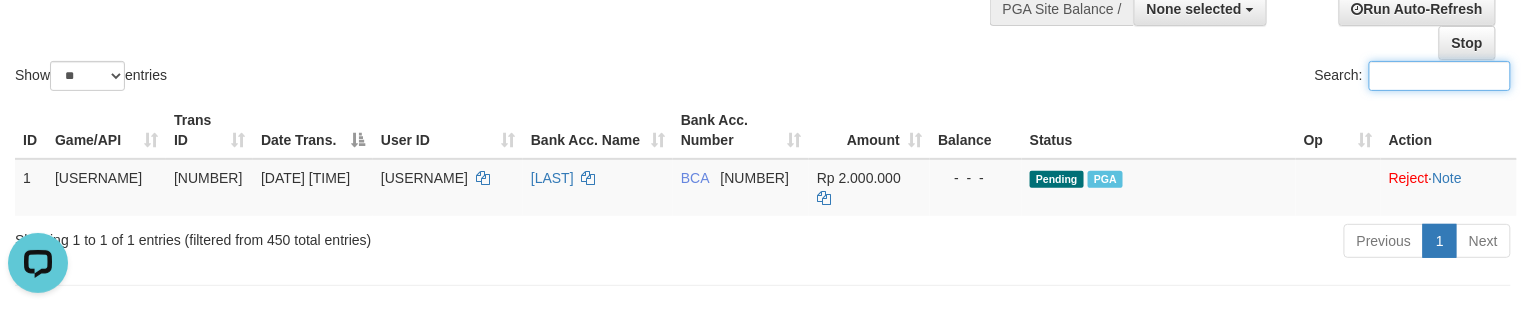 click on "Show  ** ** ** ***  entries Search:" at bounding box center [763, -15] 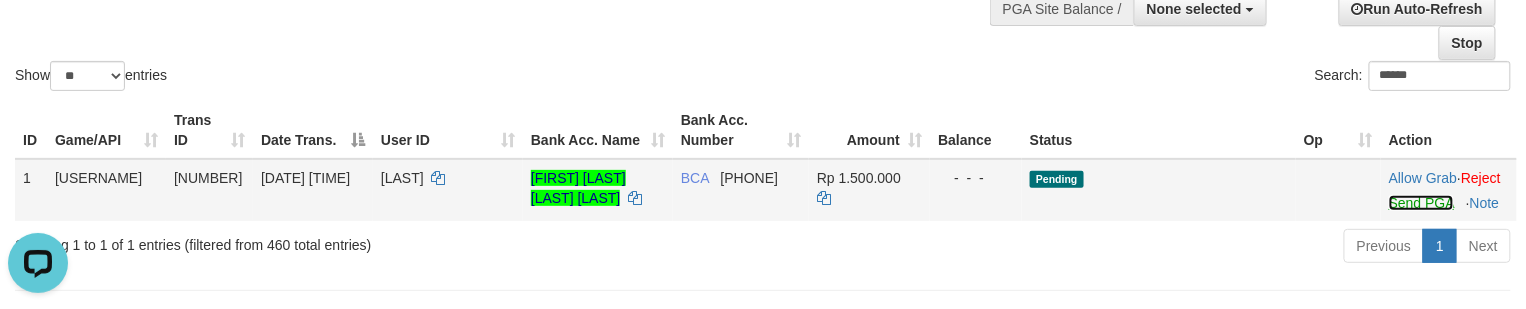 click on "Send PGA" at bounding box center [1421, 203] 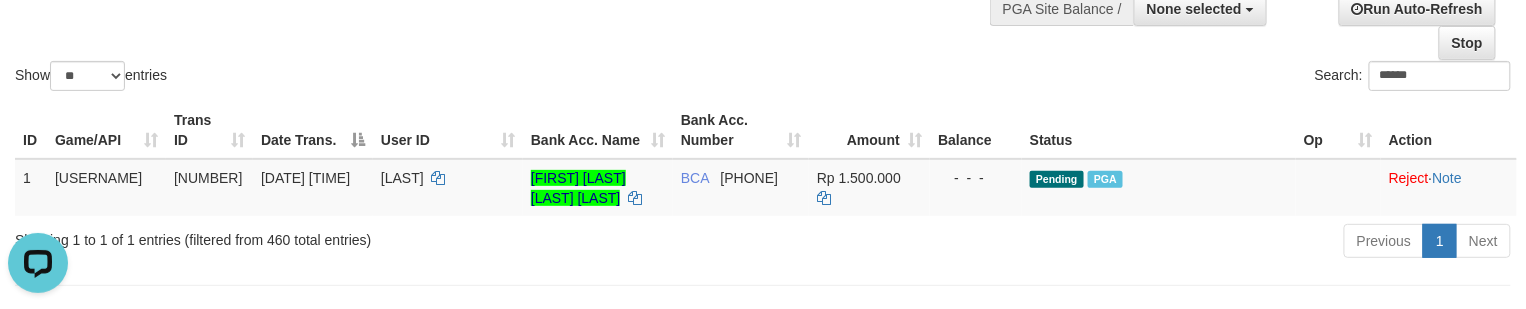 click on "Show  ** ** ** ***  entries Search: ******" at bounding box center [763, -15] 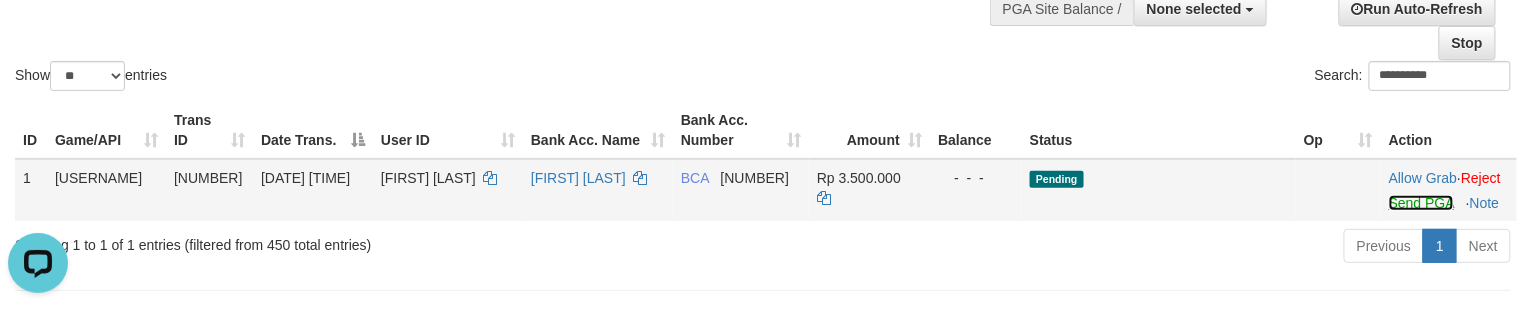 click on "Send PGA" at bounding box center [1421, 203] 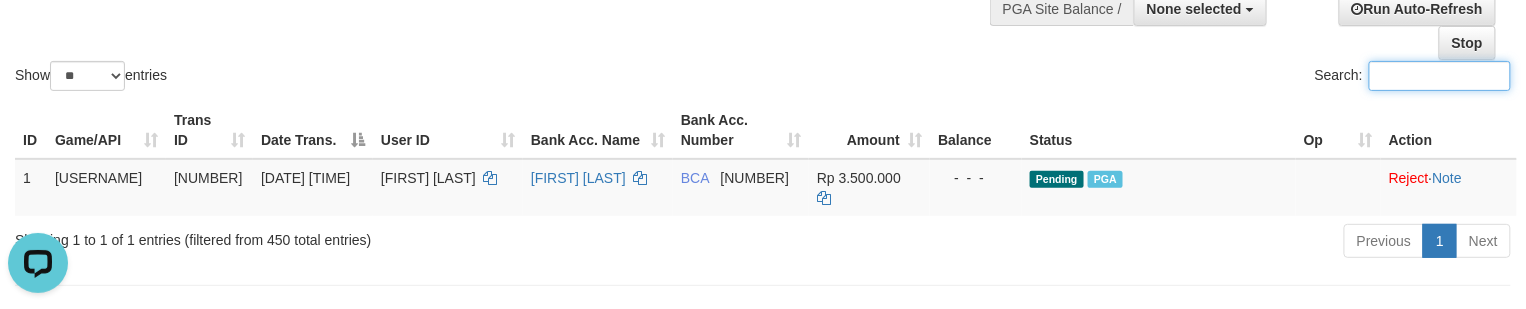 drag, startPoint x: 514, startPoint y: 65, endPoint x: 284, endPoint y: 97, distance: 232.21542 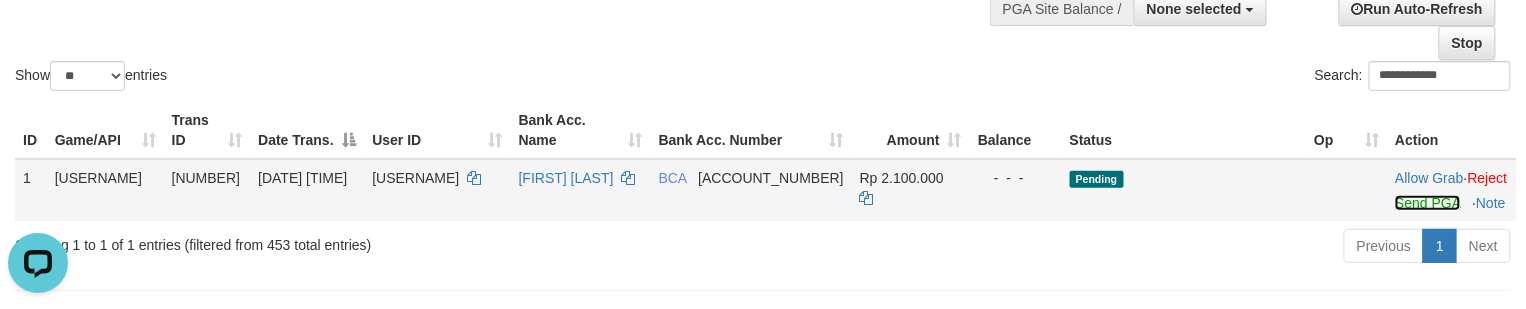 click on "Send PGA" at bounding box center [1427, 203] 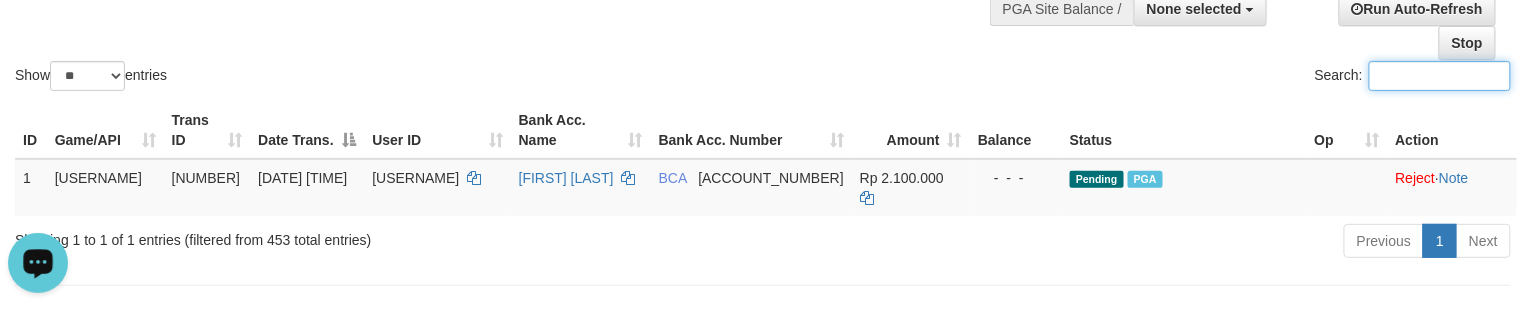 click on "Show  ** ** ** ***  entries" at bounding box center [381, 78] 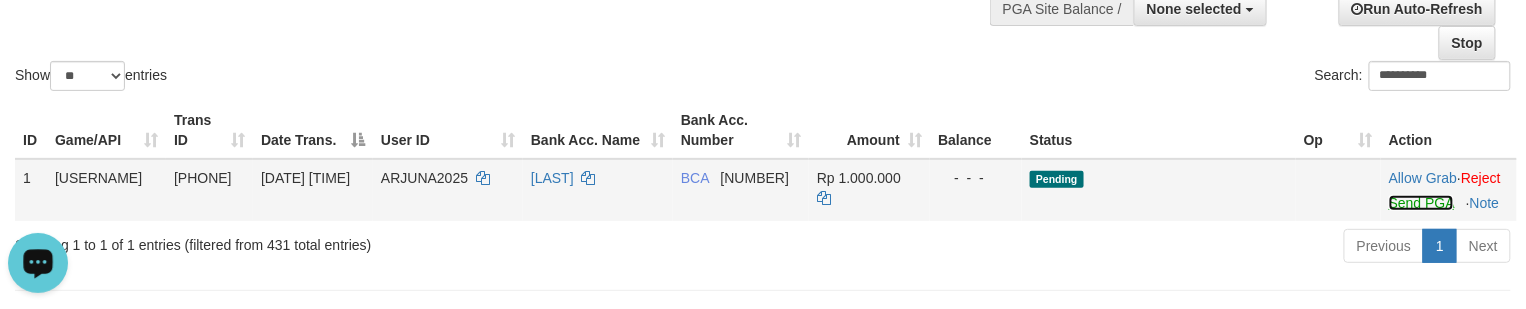 click on "Send PGA" at bounding box center (1421, 203) 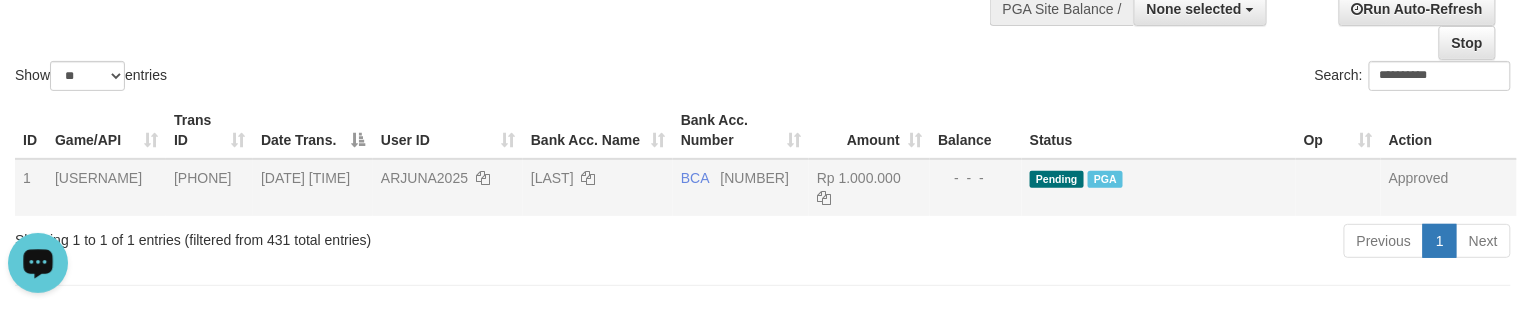 click on "Show  ** ** ** ***  entries" at bounding box center (381, 78) 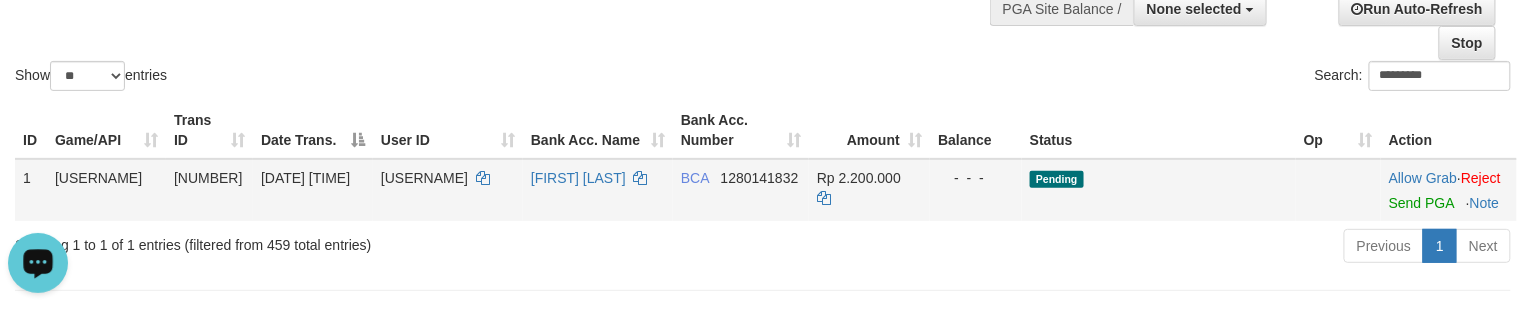 click on "Send PGA" at bounding box center [1449, 199] 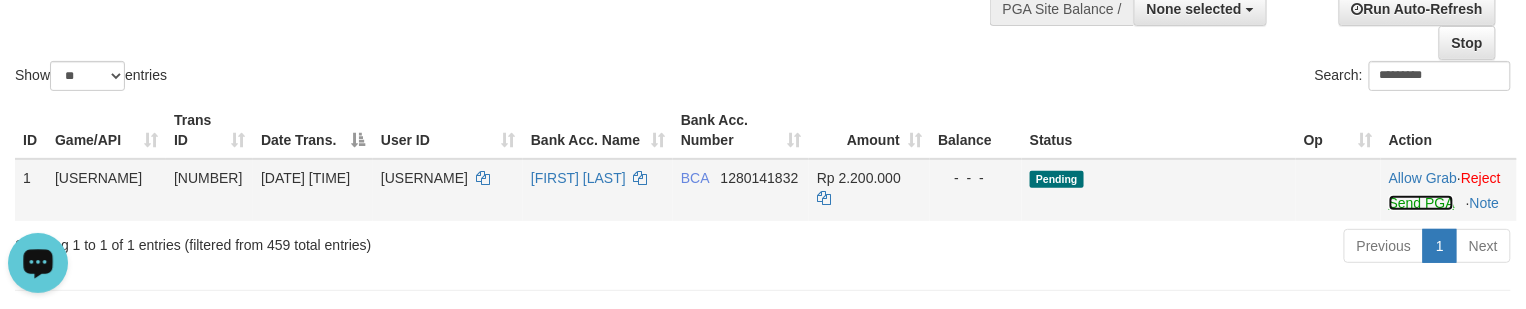 click on "Send PGA" at bounding box center (1421, 203) 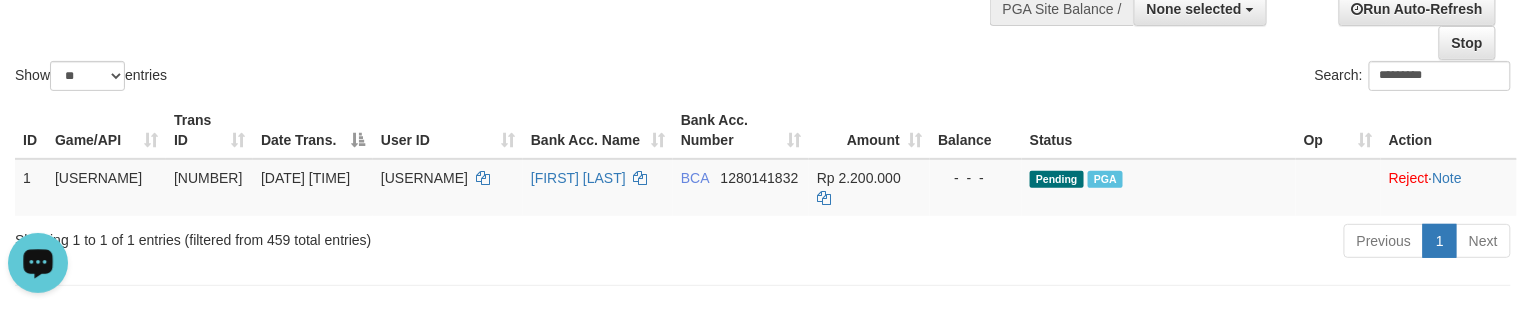 drag, startPoint x: 666, startPoint y: 32, endPoint x: 654, endPoint y: 32, distance: 12 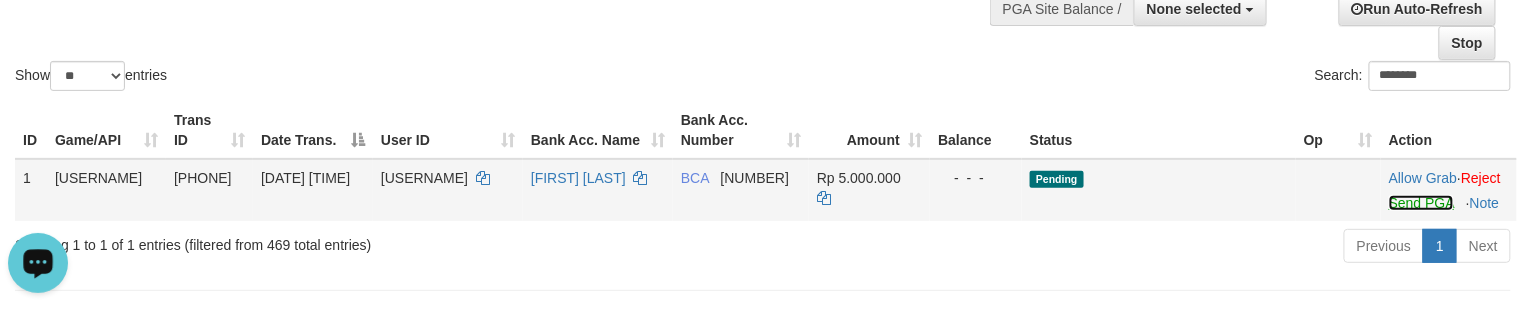 click on "Send PGA" at bounding box center [1421, 203] 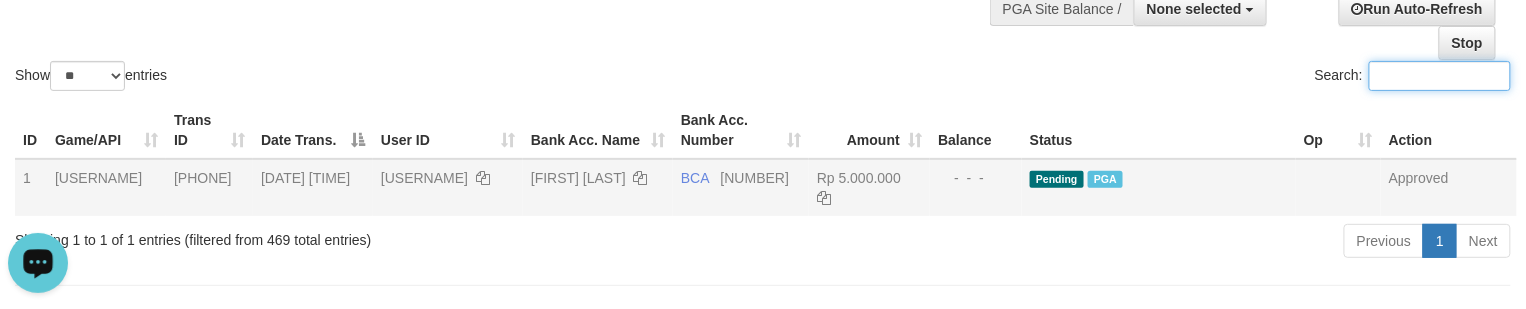 click on "Show  ** ** ** ***  entries" at bounding box center (381, 78) 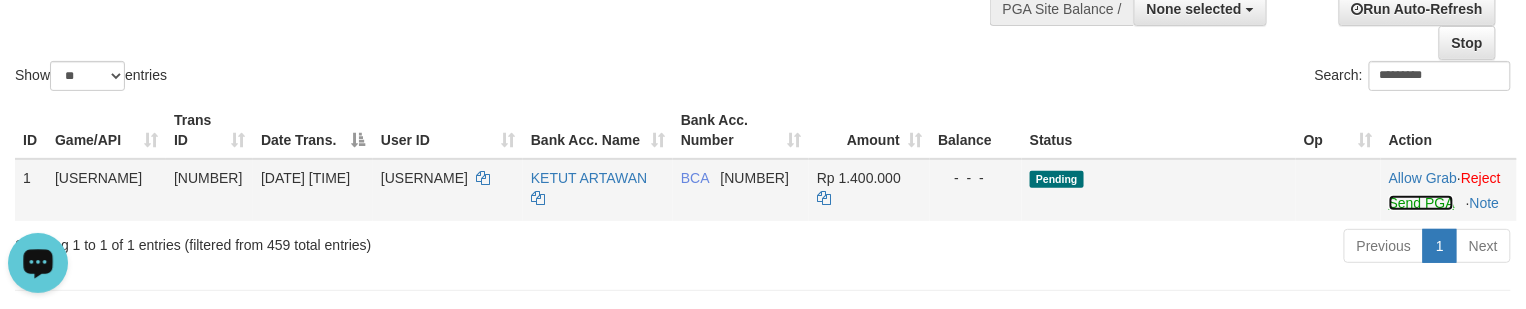 click on "Send PGA" at bounding box center [1421, 203] 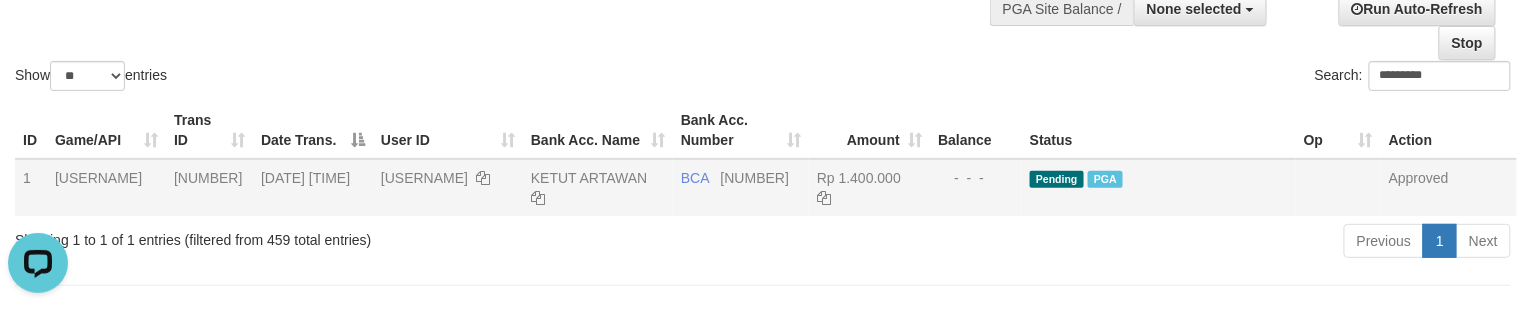 click on "ID Game/API Trans ID Date Trans. User ID Bank Acc. Name Bank Acc. Number Amount Balance Status Op Action
1 OLXTOTO [NUMBER] [DATE] [TIME] [USERNAME]    [ACCOUNT_NAME]    BCA     [ACCOUNT_NUMBER] Rp 1.400.000    -  -  - Pending   PGA Approved Processing..." at bounding box center (763, 159) 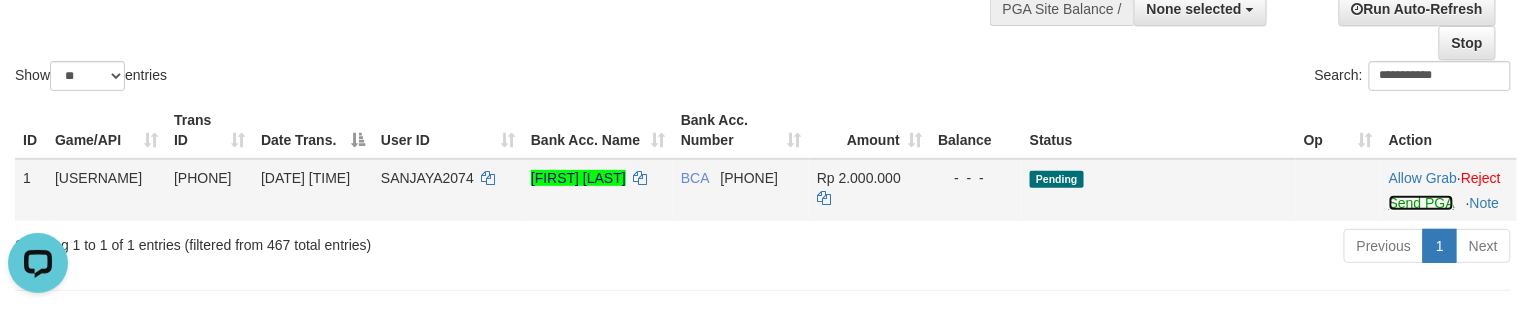 click on "Send PGA" at bounding box center [1421, 203] 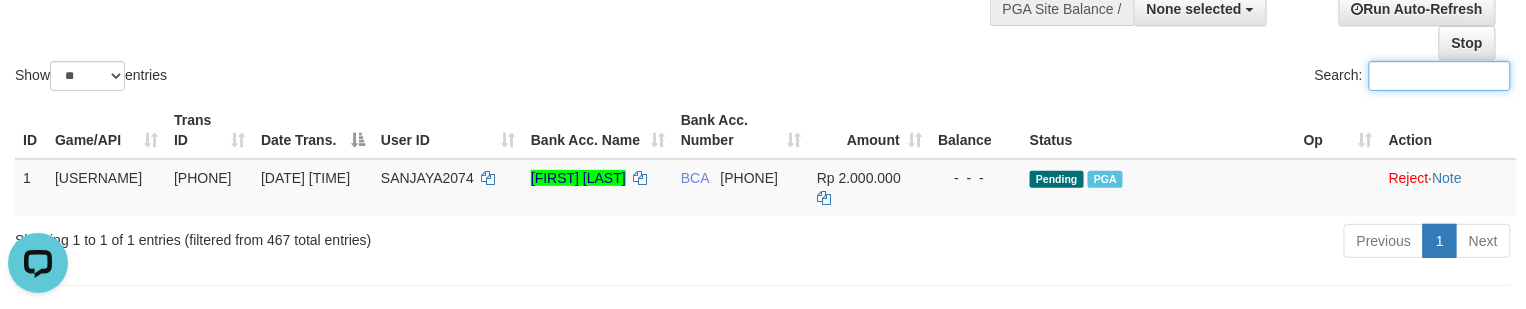 drag, startPoint x: 396, startPoint y: 62, endPoint x: 257, endPoint y: 125, distance: 152.61061 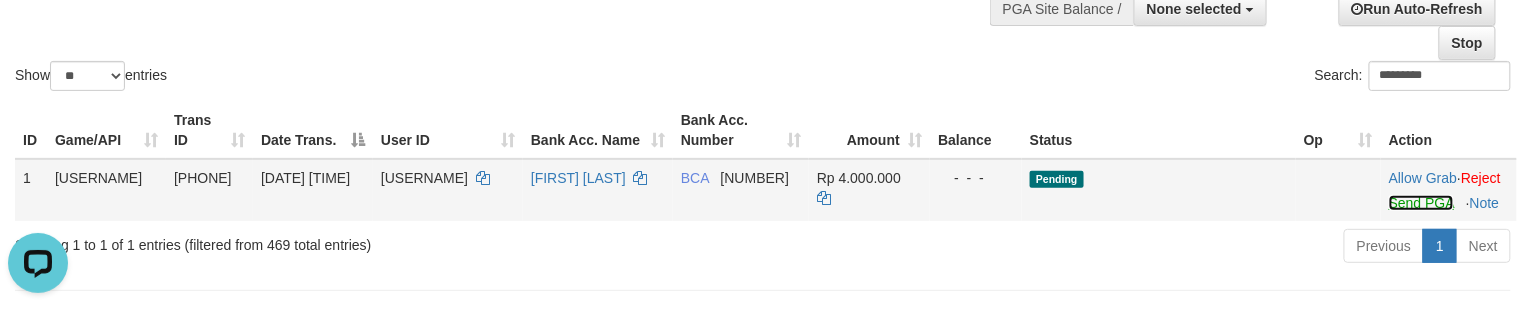 click on "Send PGA" at bounding box center [1421, 203] 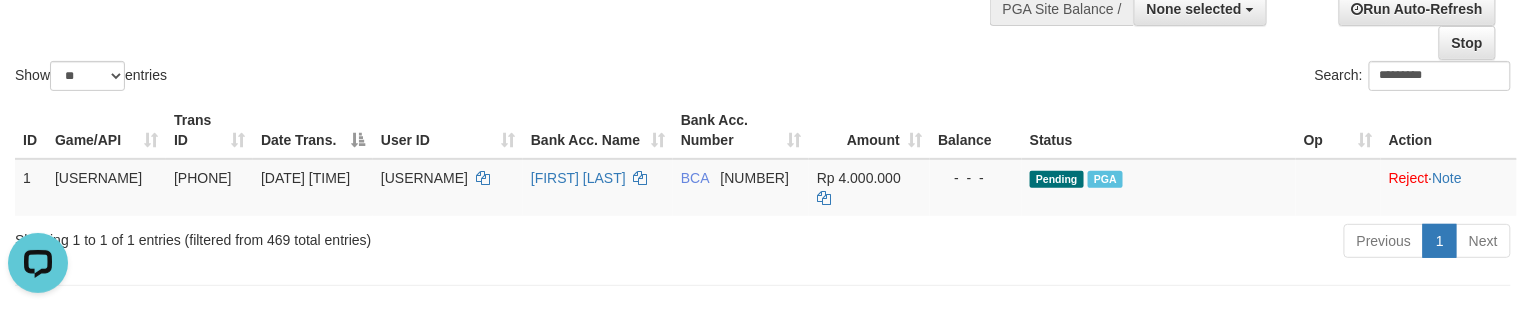 drag, startPoint x: 444, startPoint y: 50, endPoint x: 260, endPoint y: 140, distance: 204.83163 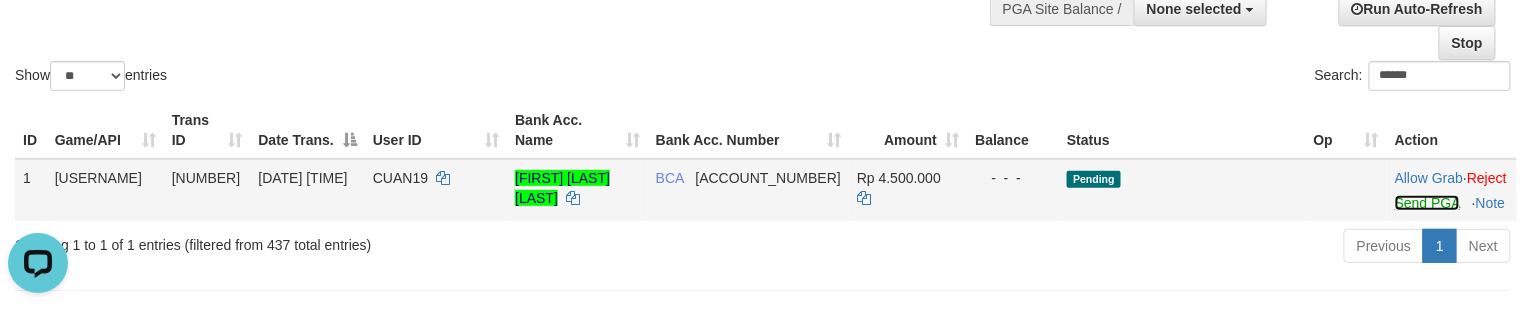 click on "Send PGA" at bounding box center [1427, 203] 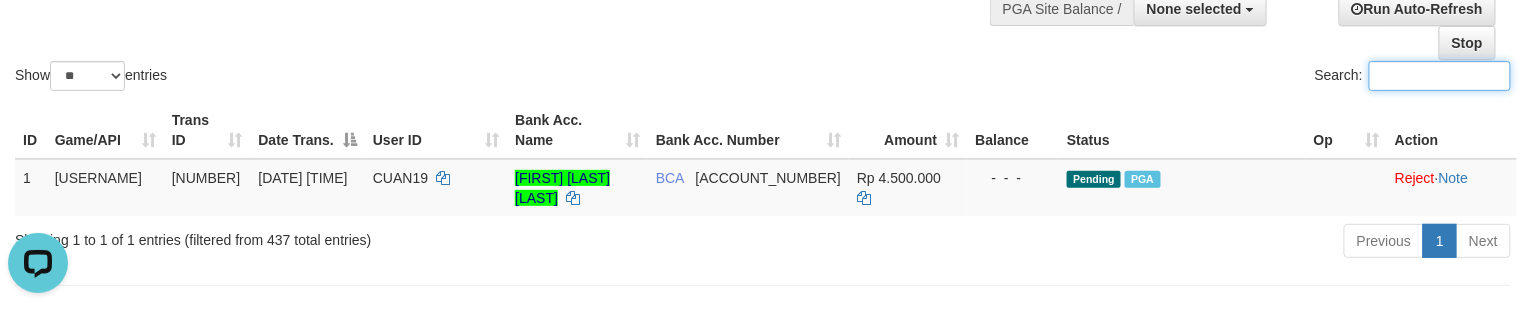 drag, startPoint x: 425, startPoint y: 77, endPoint x: 65, endPoint y: 141, distance: 365.64462 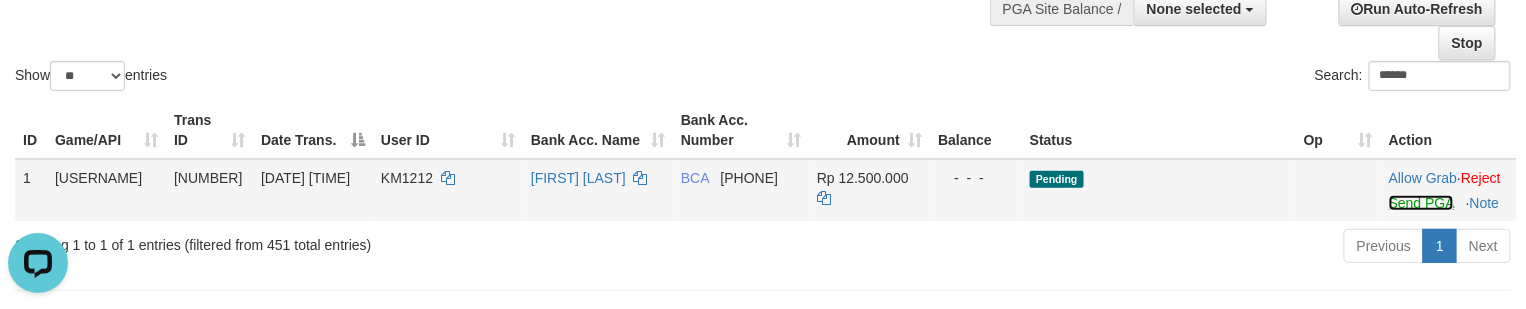 click on "Send PGA" at bounding box center (1421, 203) 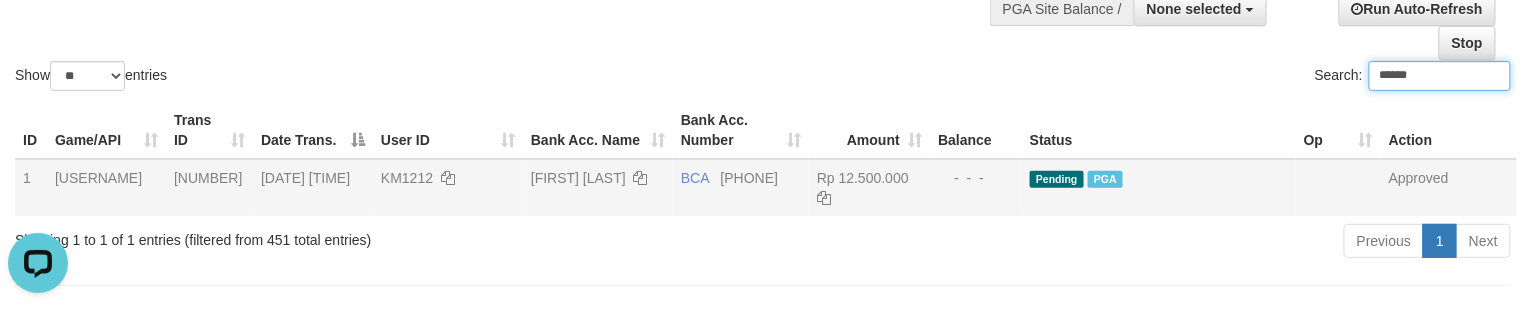 drag, startPoint x: 552, startPoint y: 66, endPoint x: 426, endPoint y: 108, distance: 132.81566 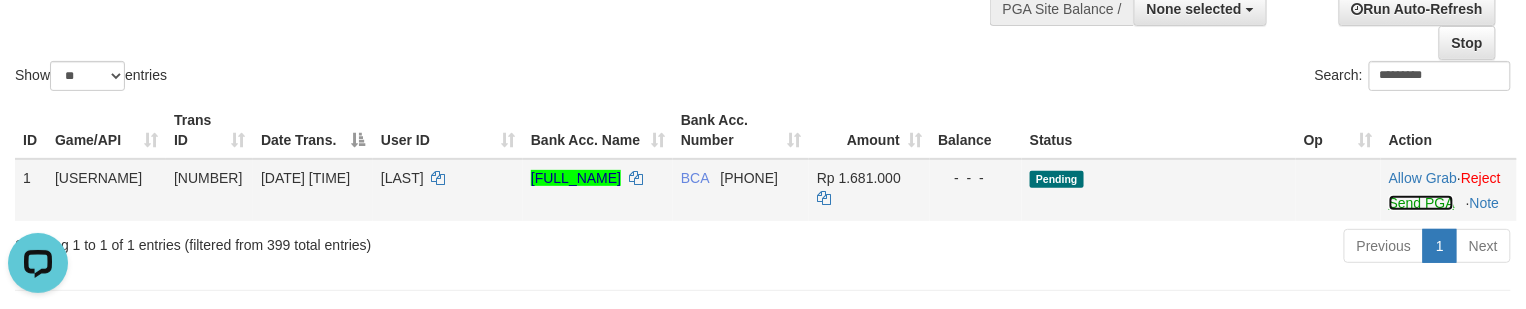 click on "Send PGA" at bounding box center (1421, 203) 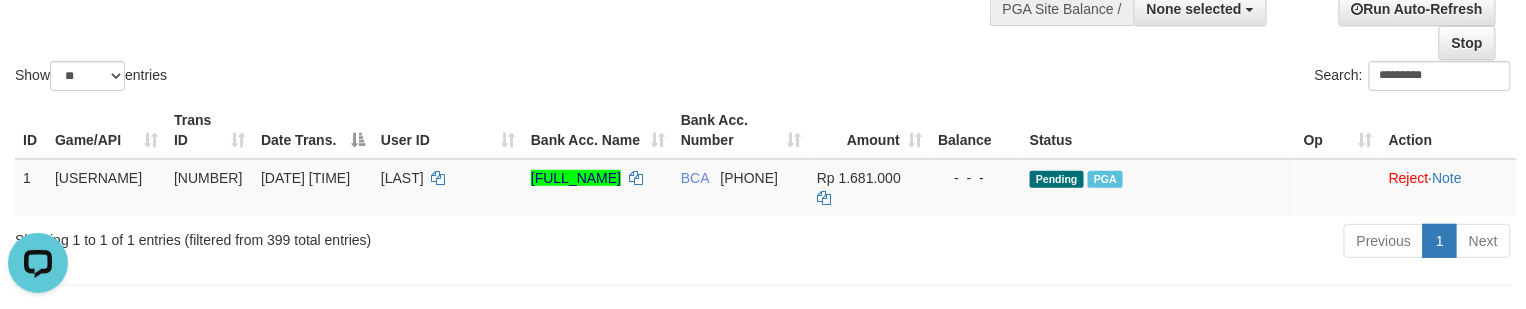 click on "Show  ** ** ** ***  entries Search: *********" at bounding box center (763, -15) 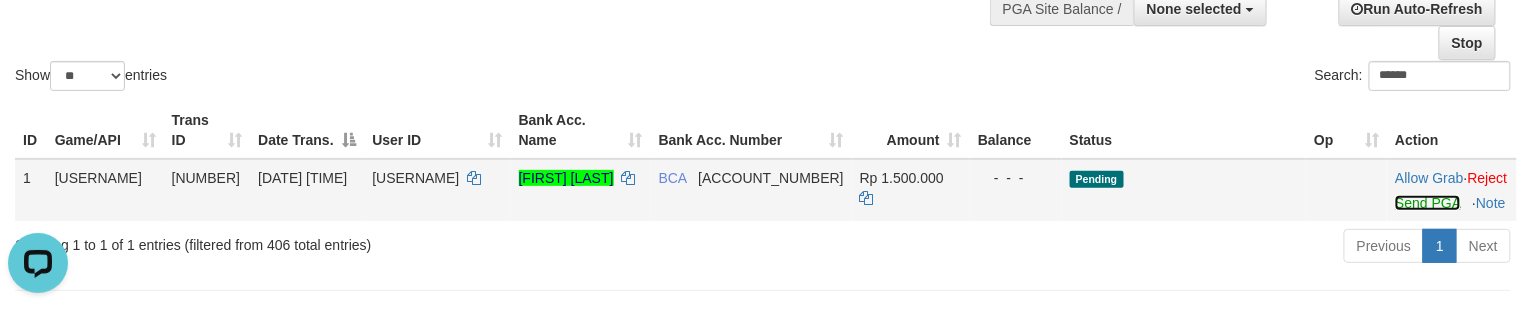 click on "Send PGA" at bounding box center [1427, 203] 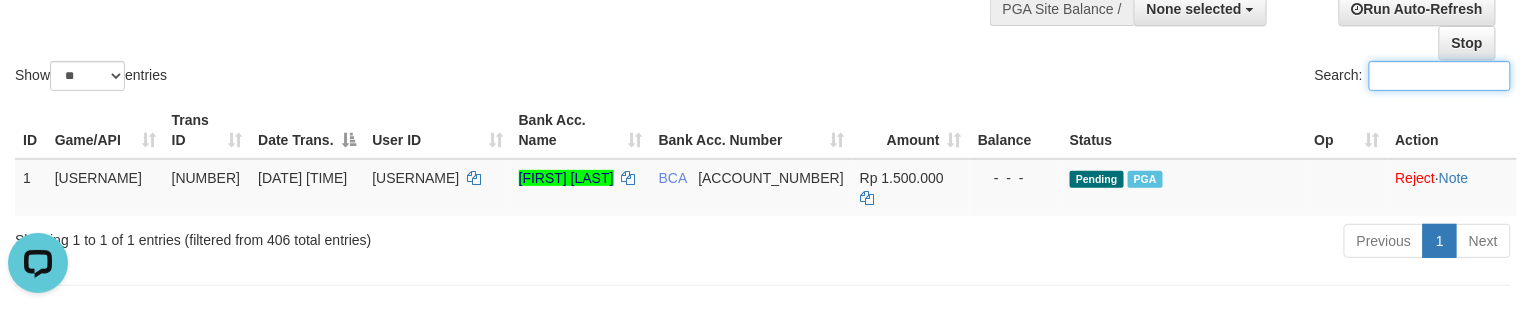 drag, startPoint x: 452, startPoint y: 64, endPoint x: 60, endPoint y: 130, distance: 397.5173 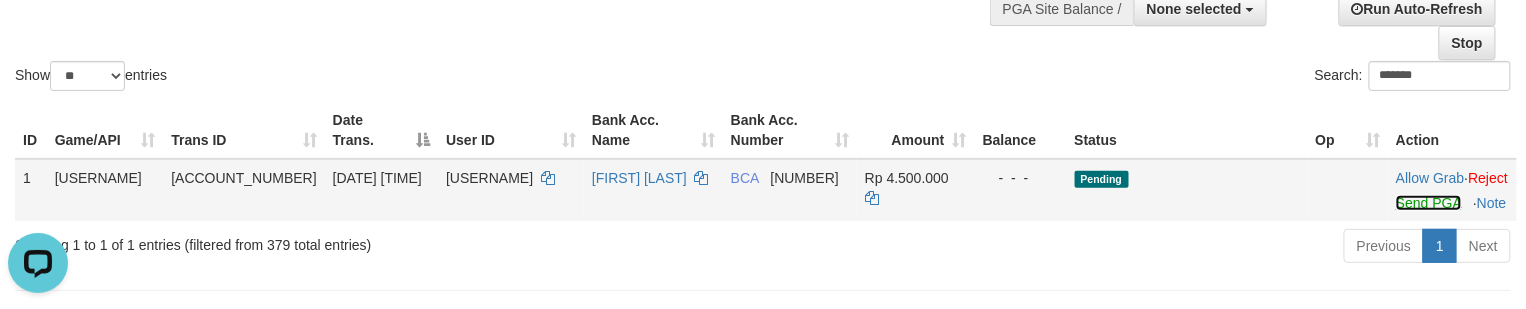 click on "Send PGA" at bounding box center (1428, 203) 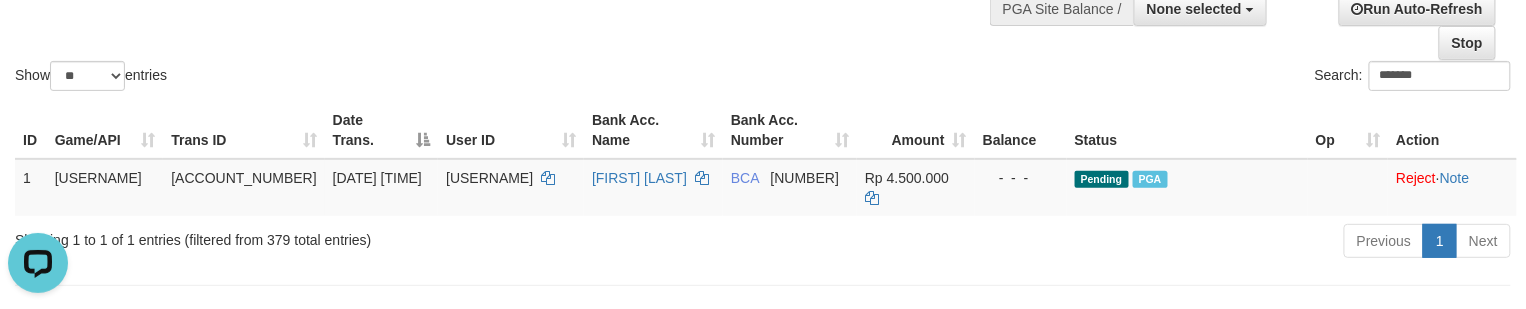 drag, startPoint x: 277, startPoint y: 80, endPoint x: 256, endPoint y: 84, distance: 21.377558 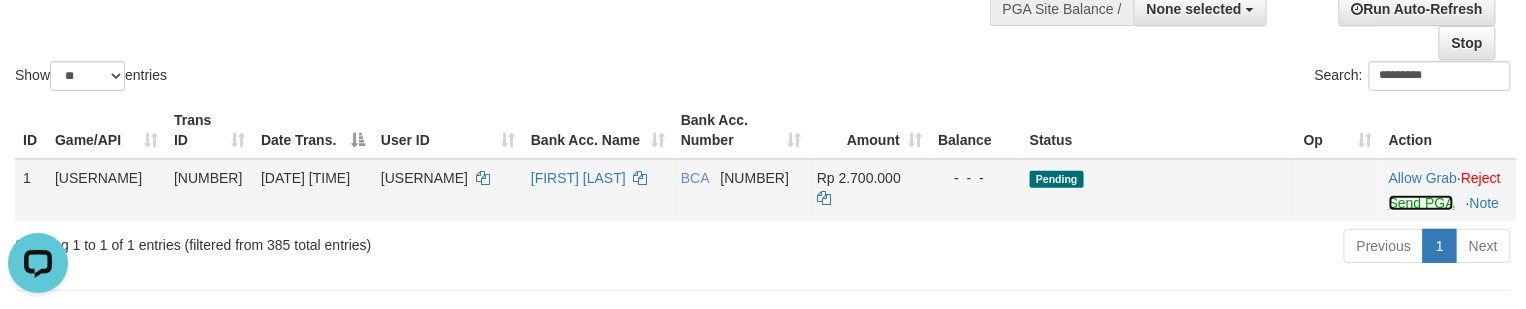 click on "Send PGA" at bounding box center (1421, 203) 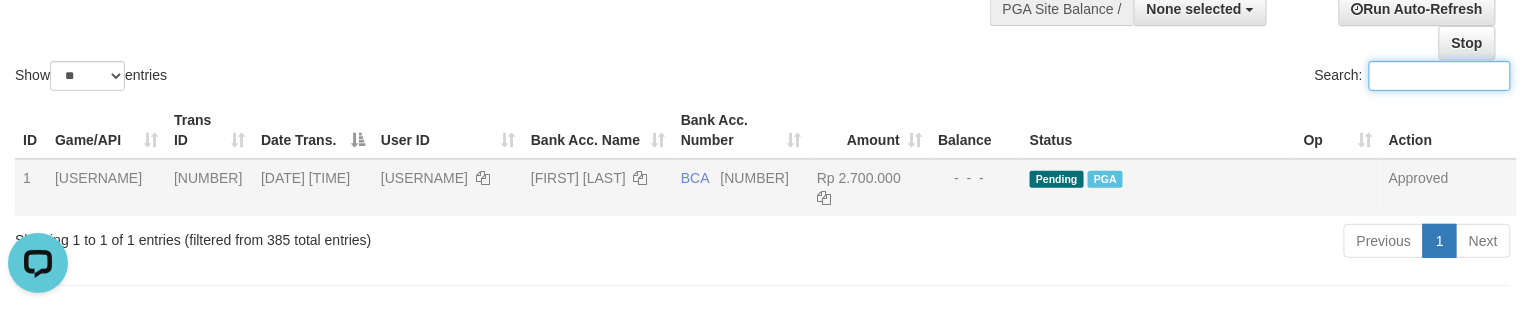 drag, startPoint x: 501, startPoint y: 62, endPoint x: 348, endPoint y: 125, distance: 165.46298 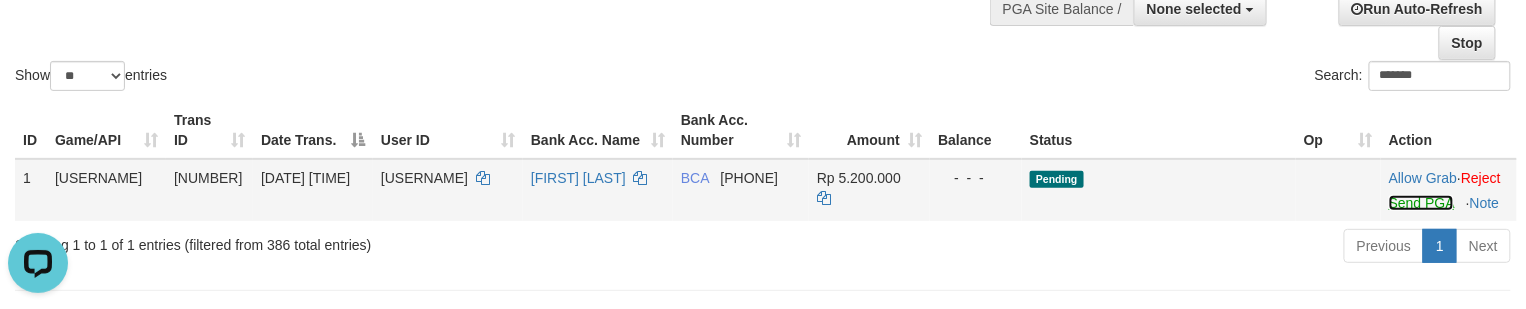 click on "Send PGA" at bounding box center [1421, 203] 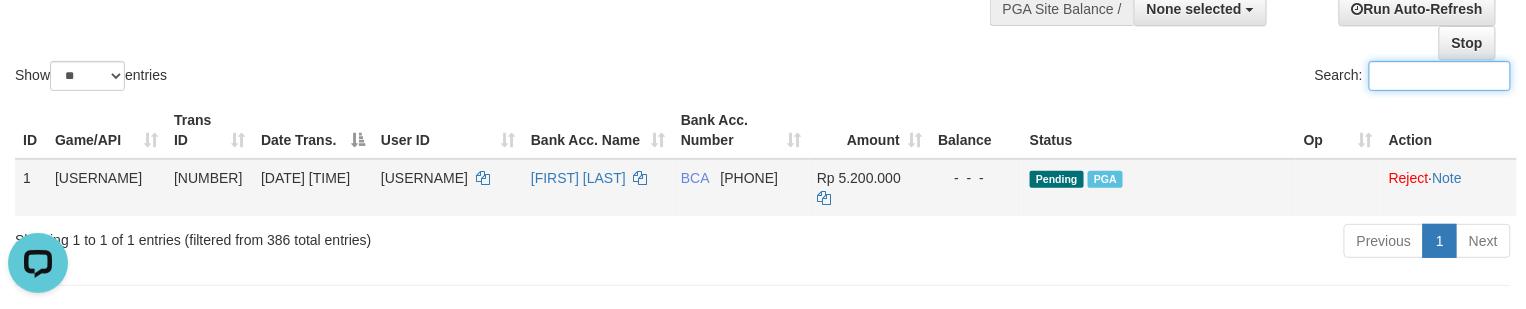 drag, startPoint x: 485, startPoint y: 62, endPoint x: 93, endPoint y: 172, distance: 407.14127 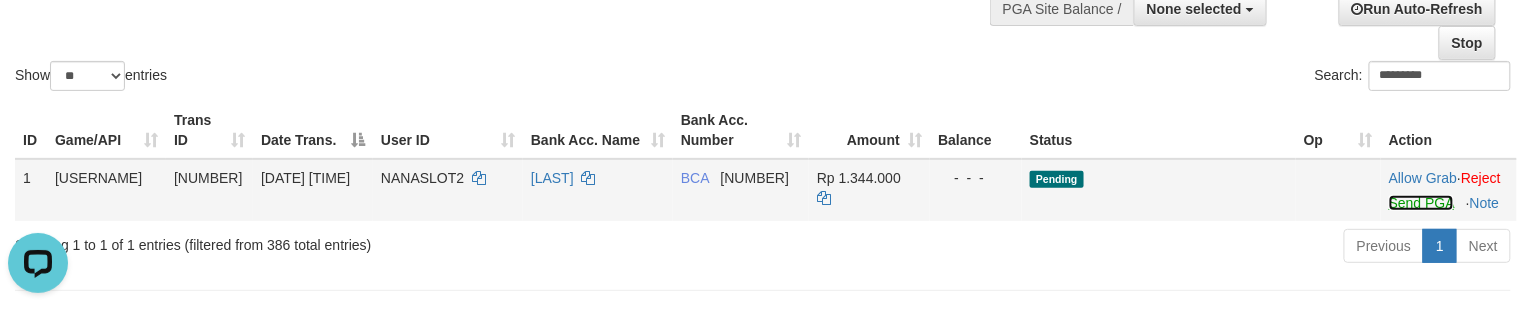 click on "Send PGA" at bounding box center (1421, 203) 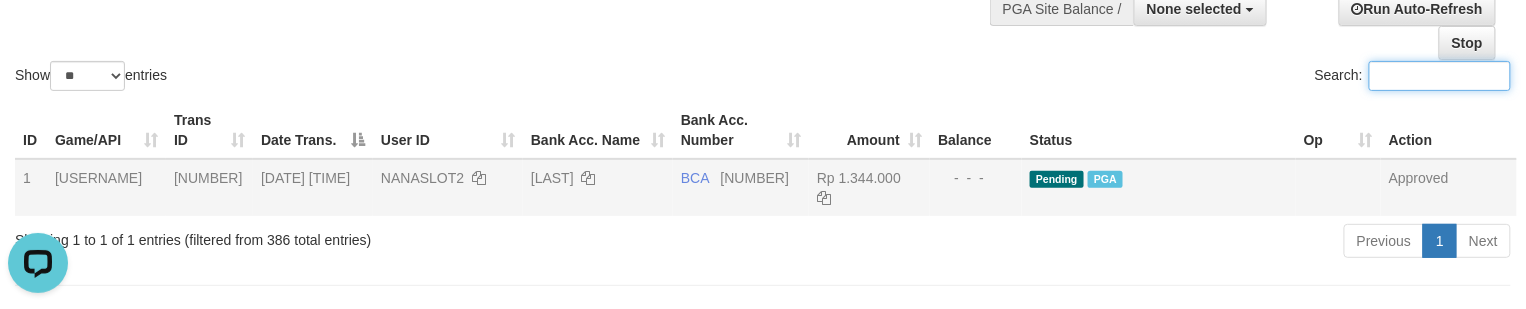 drag, startPoint x: 400, startPoint y: 53, endPoint x: 317, endPoint y: 69, distance: 84.5281 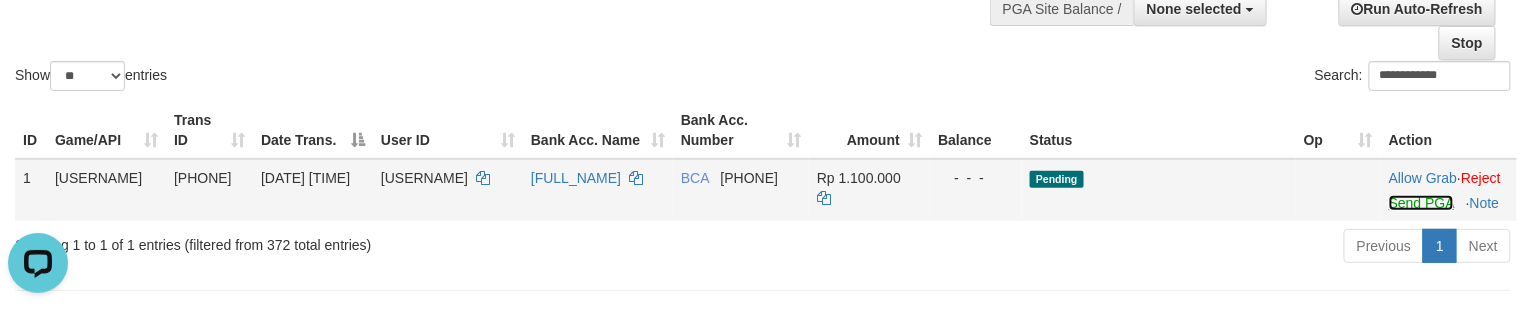 click on "Send PGA" at bounding box center [1421, 203] 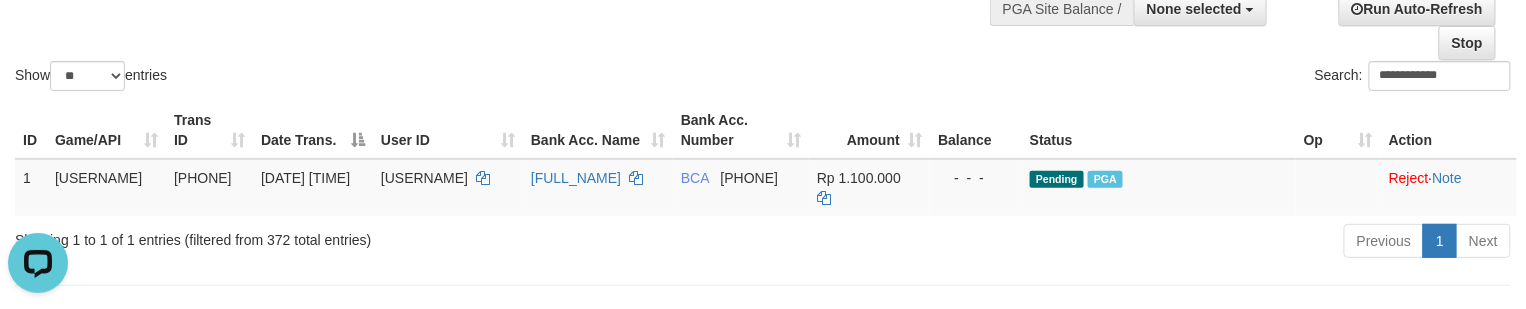 click on "Show  ** ** ** ***  entries" at bounding box center [381, 78] 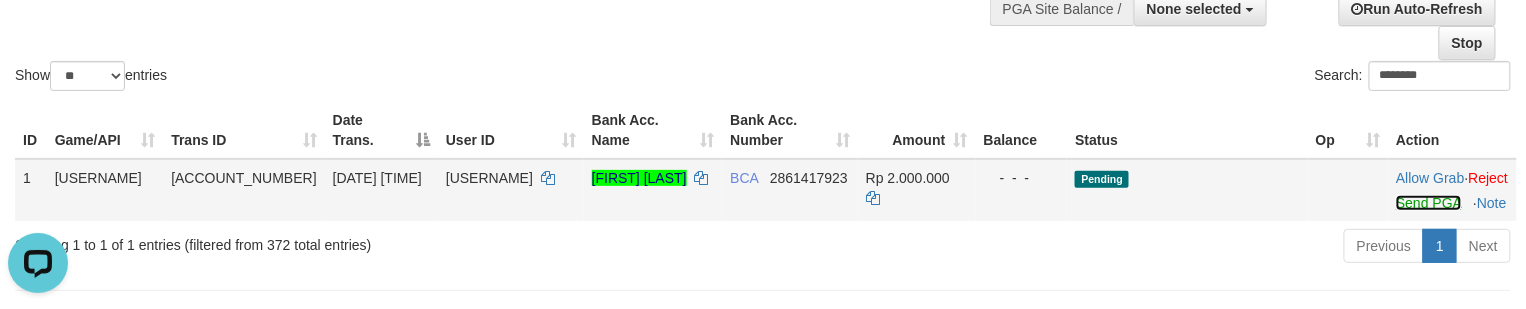 click on "Send PGA" at bounding box center [1428, 203] 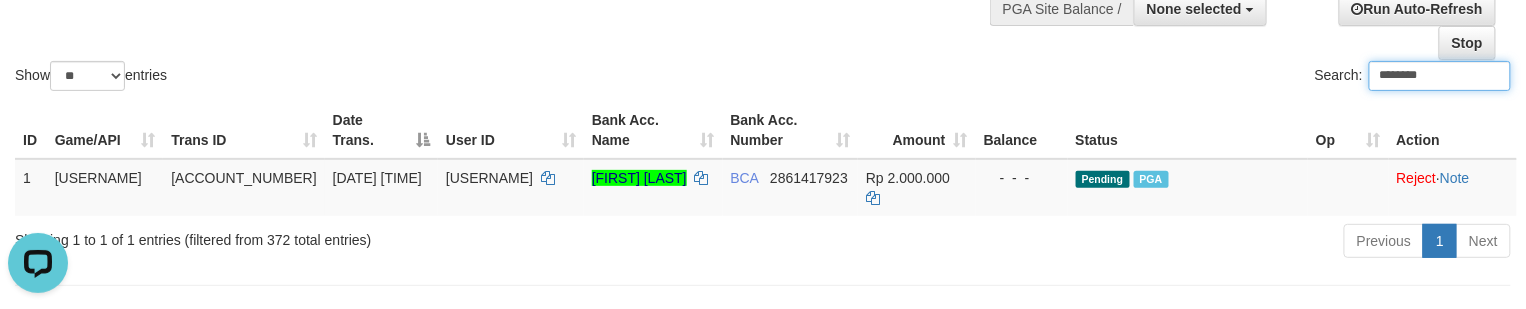 drag, startPoint x: 369, startPoint y: 62, endPoint x: 45, endPoint y: 104, distance: 326.71088 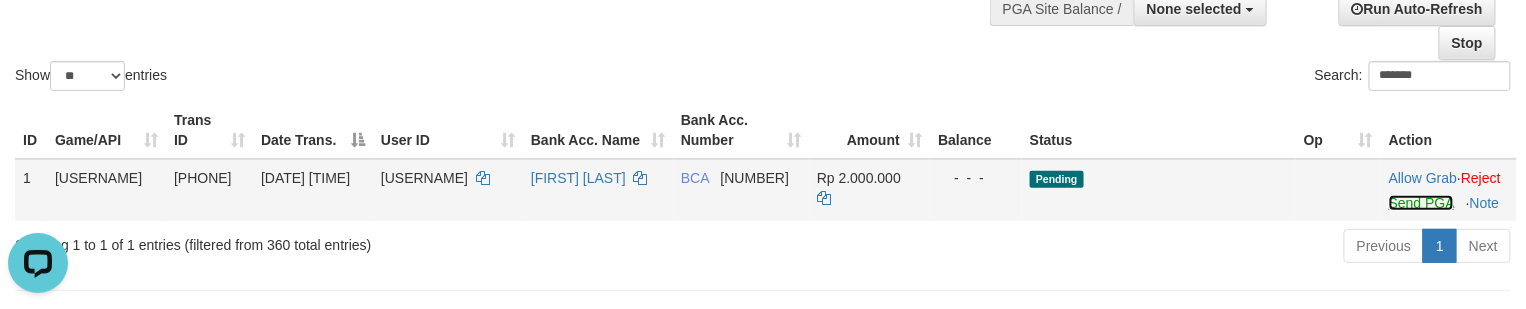 click on "Send PGA" at bounding box center [1421, 203] 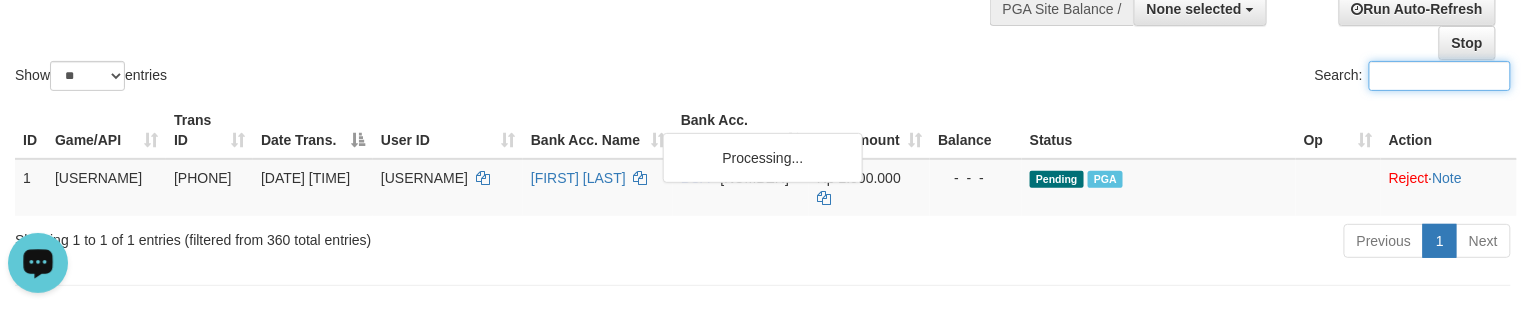 click on "Show  ** ** ** ***  entries Search:" at bounding box center [763, -15] 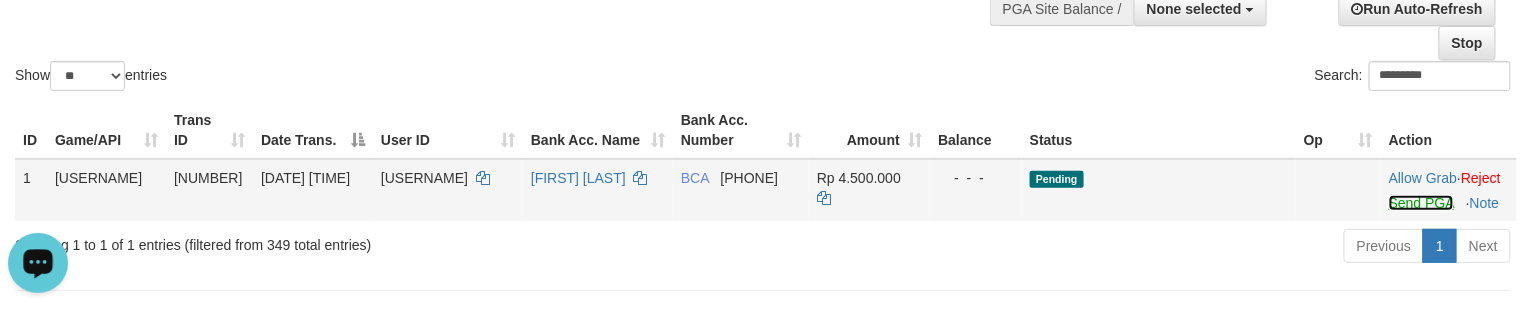 click on "Send PGA" at bounding box center [1421, 203] 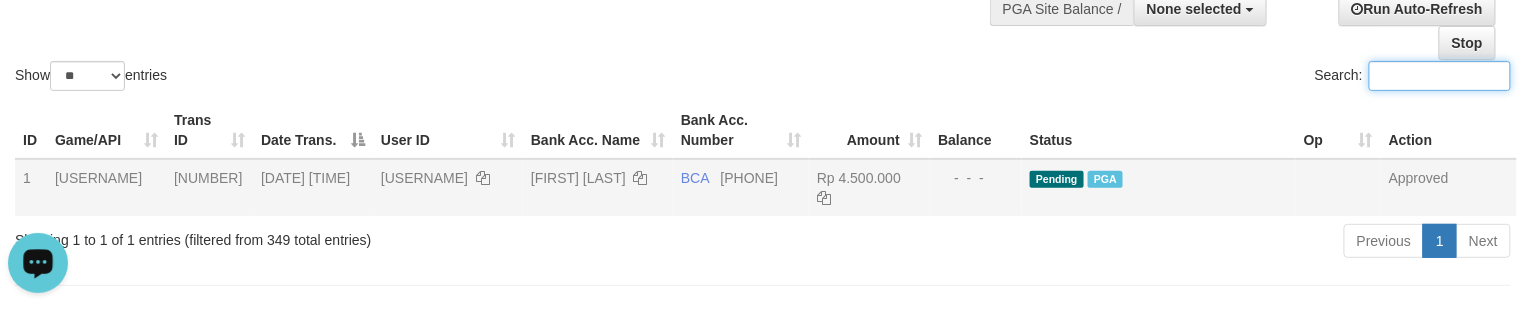 drag, startPoint x: 432, startPoint y: 70, endPoint x: 337, endPoint y: 97, distance: 98.762344 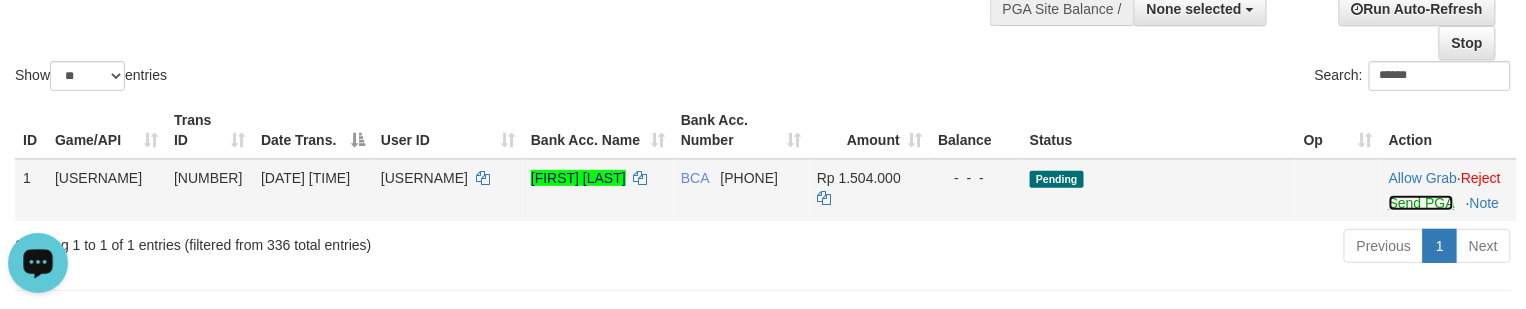 click on "Send PGA" at bounding box center [1421, 203] 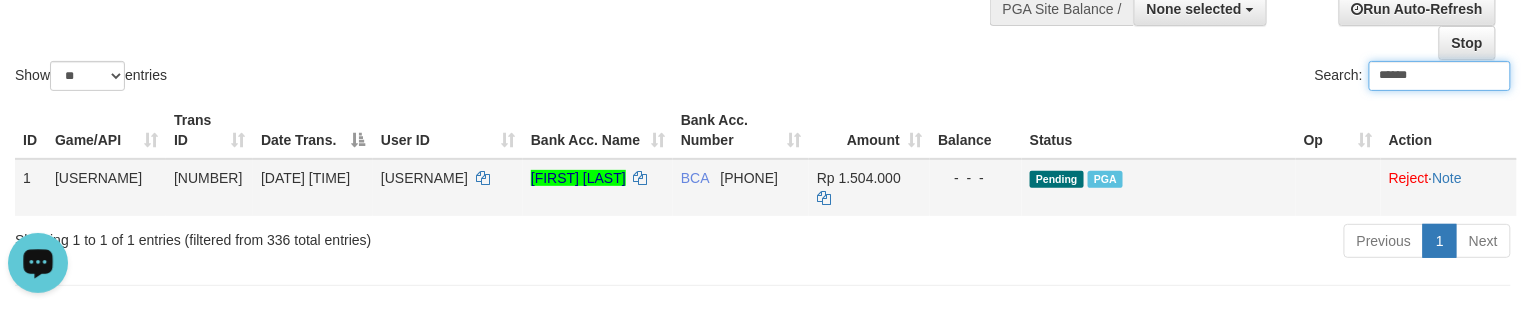 drag, startPoint x: 518, startPoint y: 74, endPoint x: 313, endPoint y: 168, distance: 225.52383 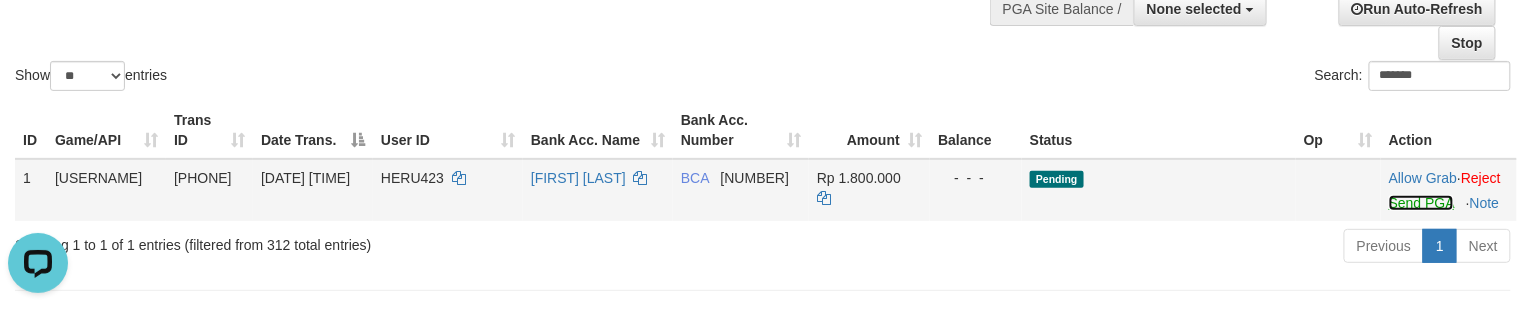 click on "Send PGA" at bounding box center [1421, 203] 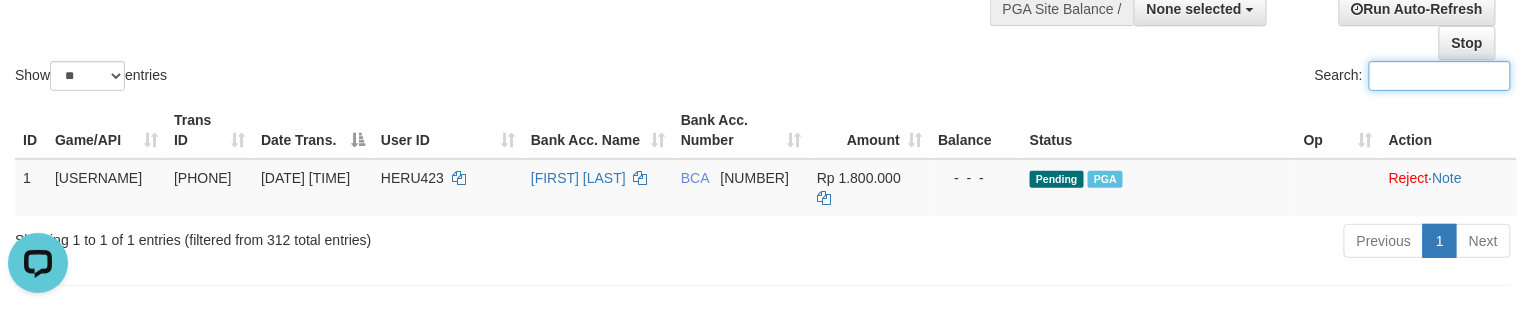 click on "Show  ** ** ** ***  entries" at bounding box center [381, 78] 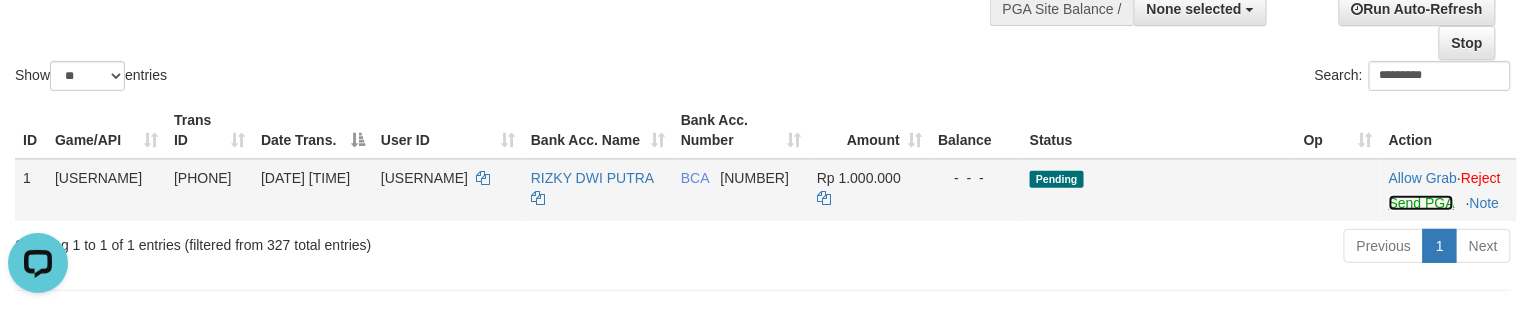 click on "Send PGA" at bounding box center (1421, 203) 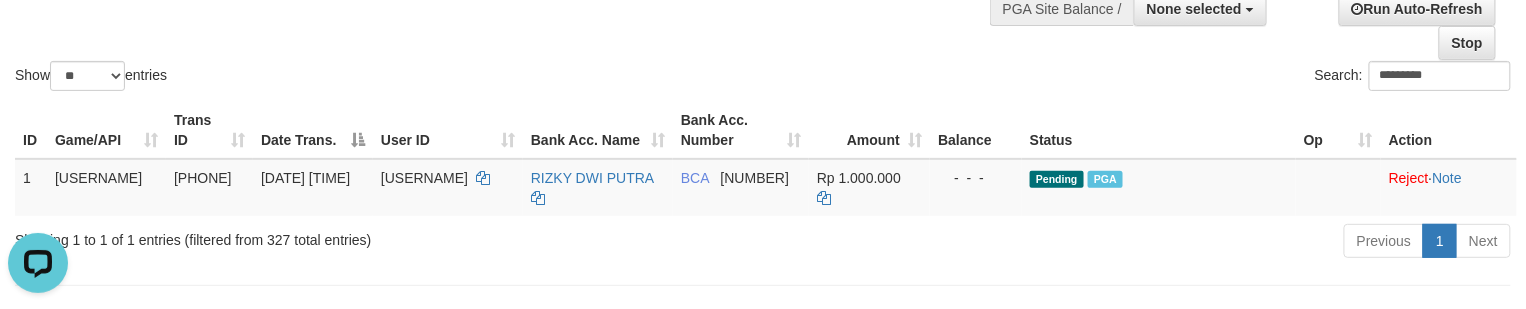 click on "Show  ** ** ** ***  entries" at bounding box center (381, 78) 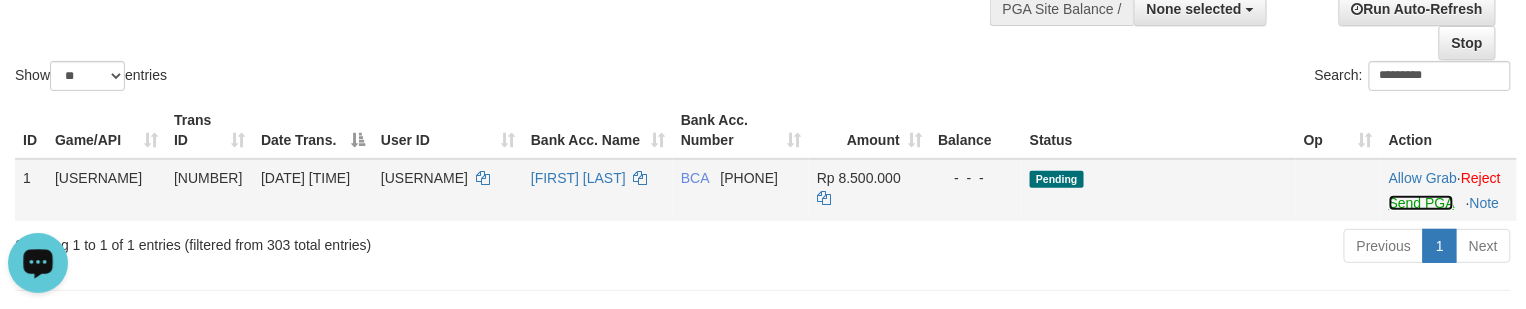 click on "Send PGA" at bounding box center [1421, 203] 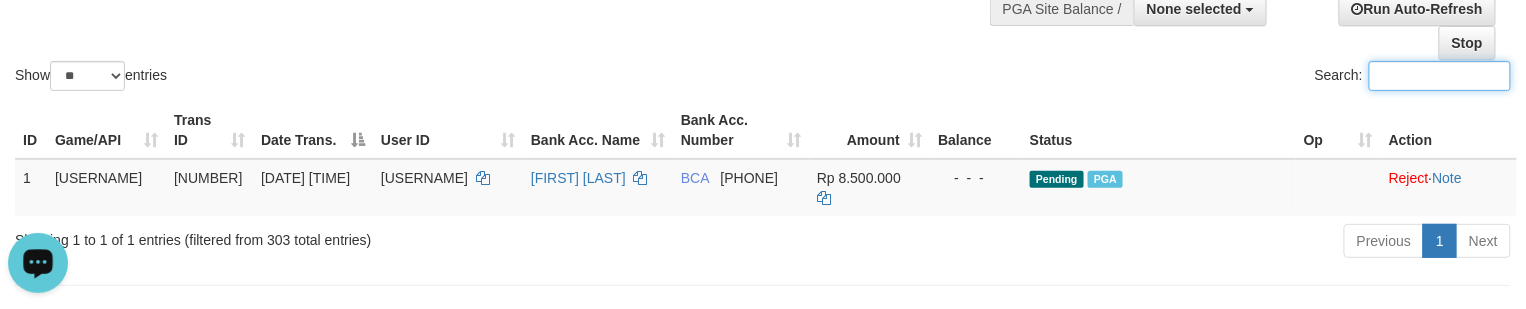 drag, startPoint x: 505, startPoint y: 62, endPoint x: 424, endPoint y: 42, distance: 83.43261 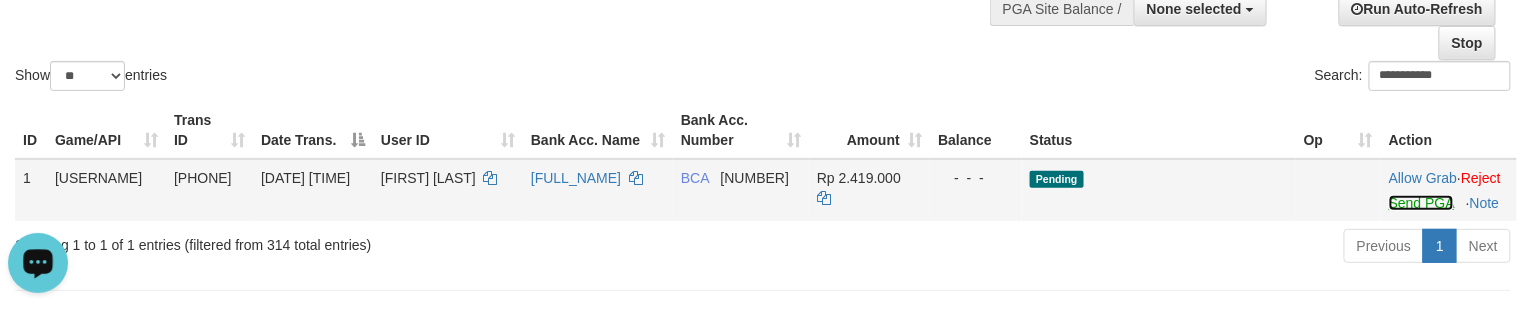 click on "Send PGA" at bounding box center (1421, 203) 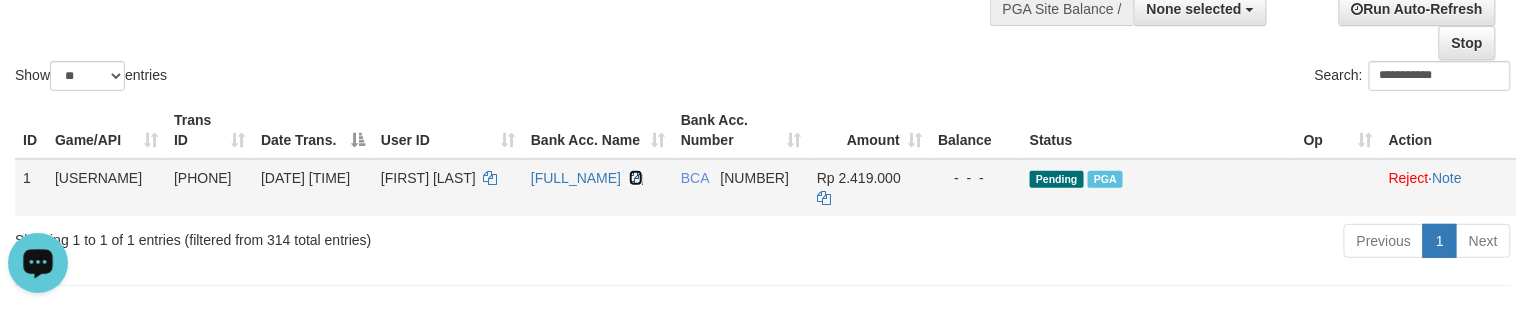 drag, startPoint x: 589, startPoint y: 193, endPoint x: 561, endPoint y: 206, distance: 30.870699 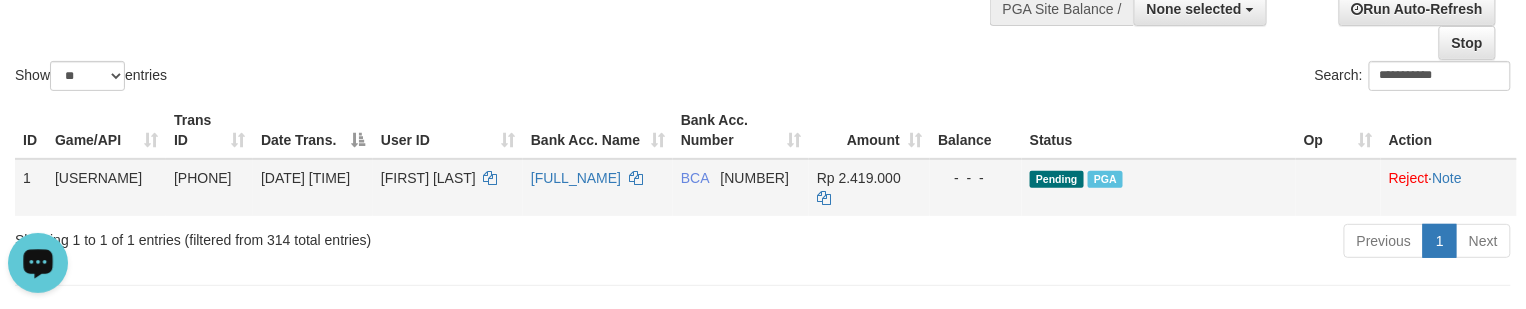 click on "Rp 2.419.000" at bounding box center (869, 187) 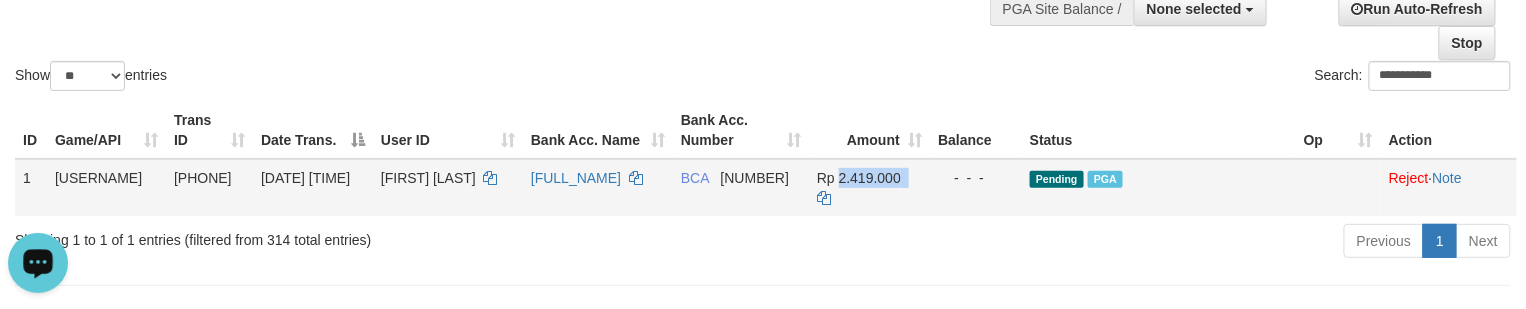 click on "Rp 2.419.000" at bounding box center [859, 178] 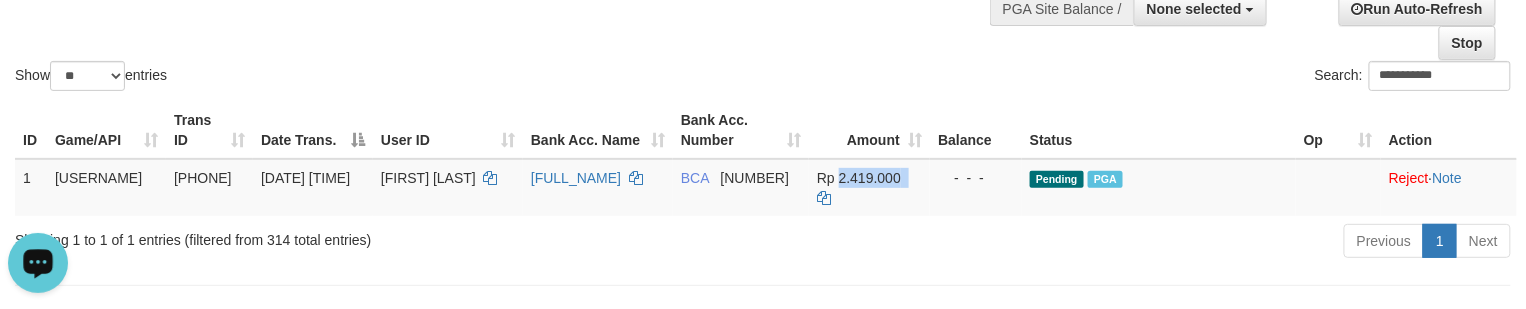 copy on "2.419.000" 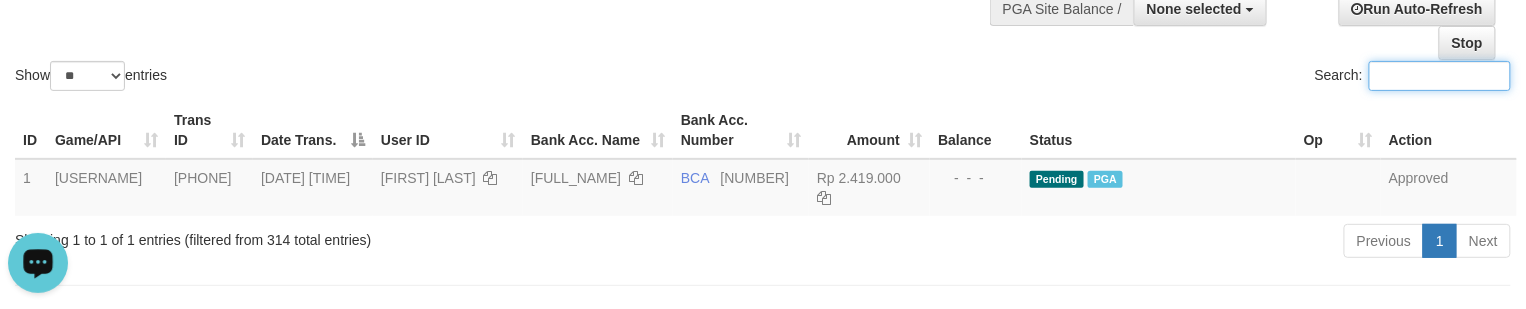 drag, startPoint x: 628, startPoint y: 52, endPoint x: 432, endPoint y: 140, distance: 214.84879 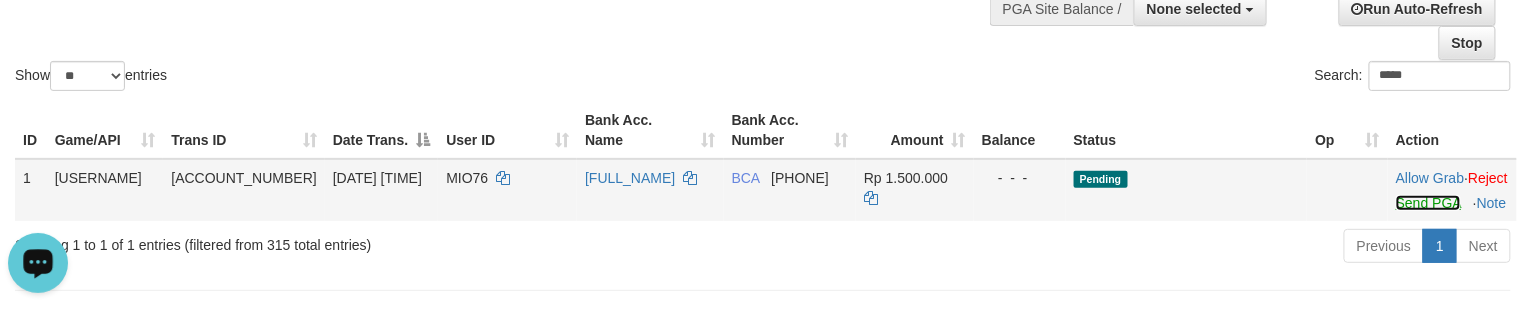 click on "Send PGA" at bounding box center (1428, 203) 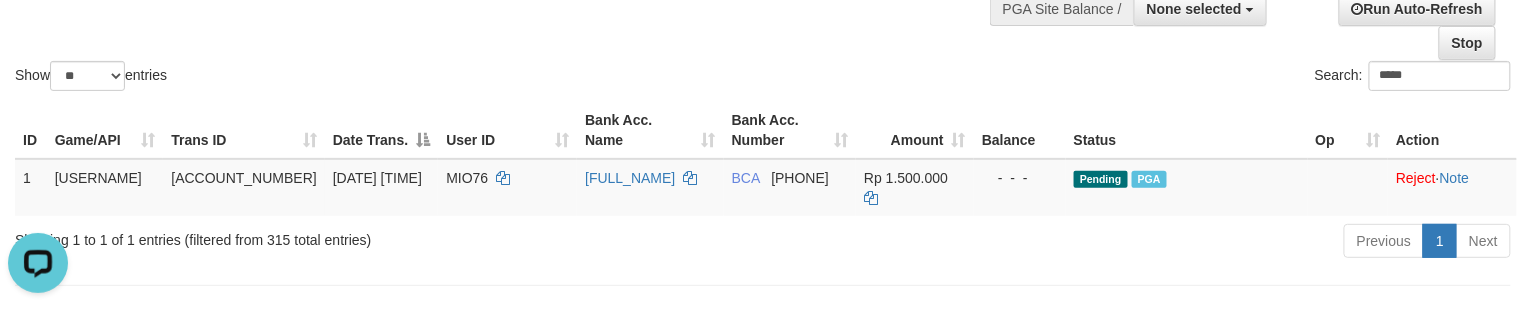 drag, startPoint x: 497, startPoint y: 42, endPoint x: 437, endPoint y: 61, distance: 62.936478 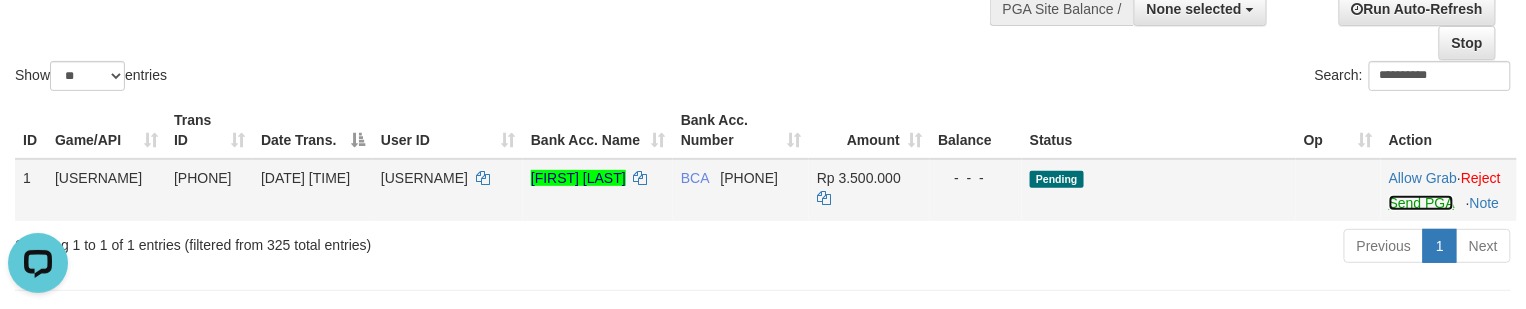 click on "Send PGA" at bounding box center [1421, 203] 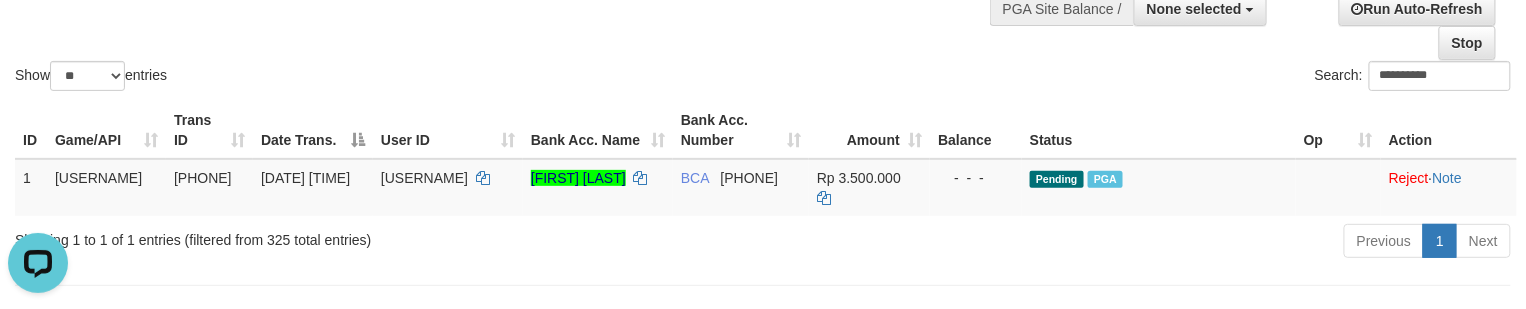 click on "**********" at bounding box center [763, -15] 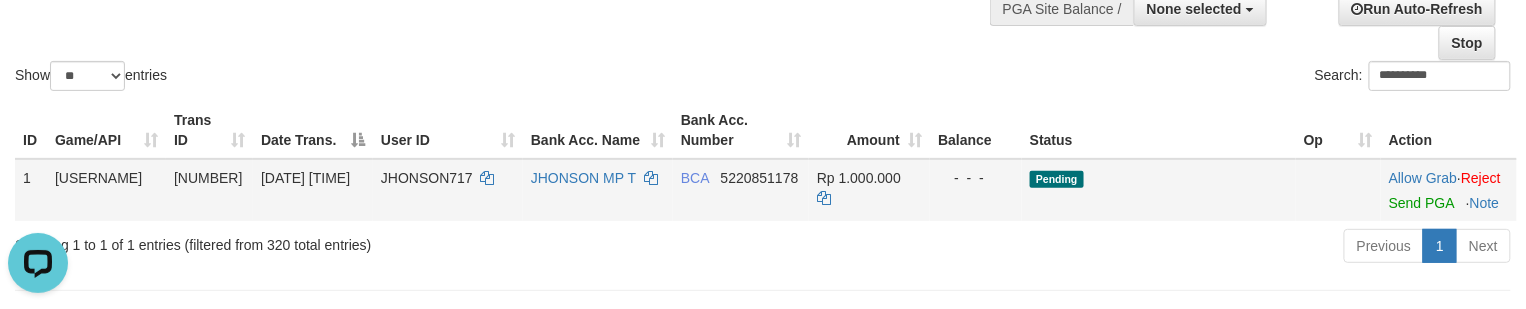 click on "Allow Grab   ·    Reject Send PGA     ·    Note" at bounding box center [1449, 190] 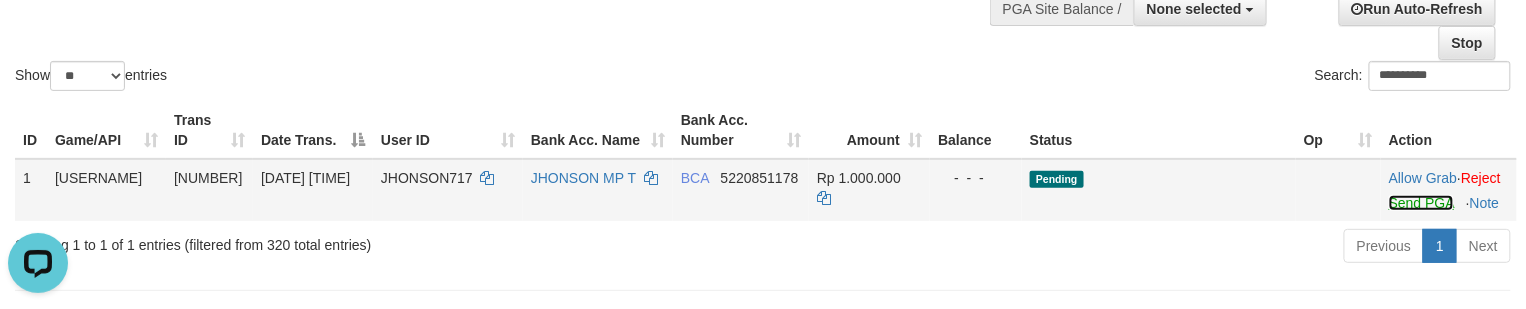 click on "Send PGA" at bounding box center (1421, 203) 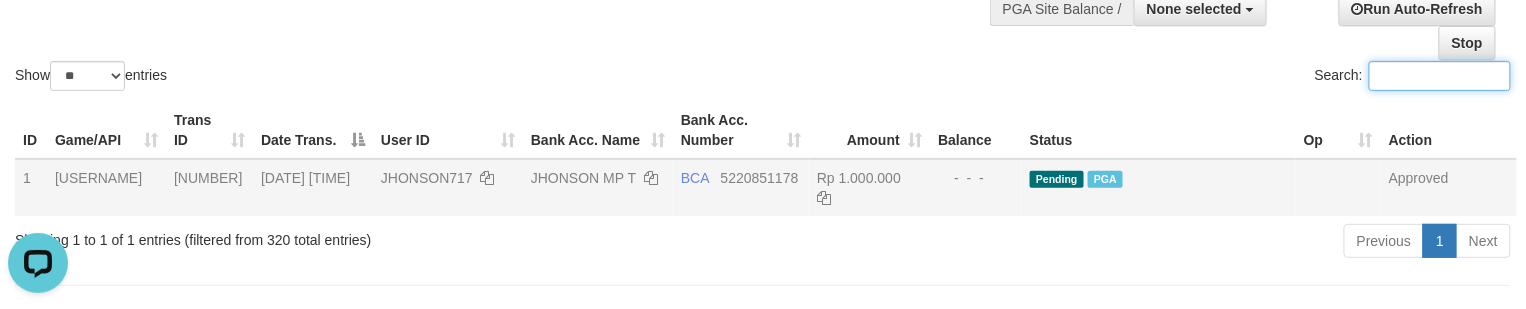 drag, startPoint x: 605, startPoint y: 70, endPoint x: 545, endPoint y: 77, distance: 60.40695 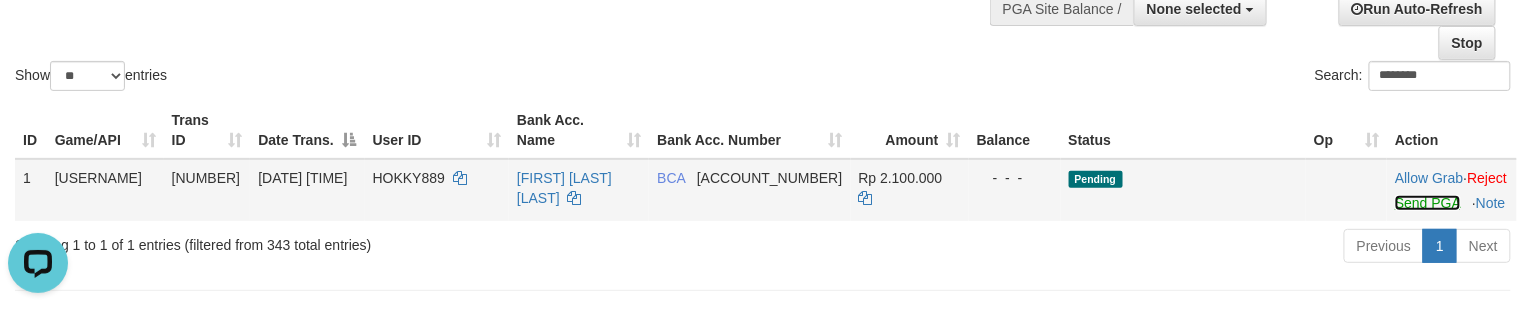click on "Send PGA" at bounding box center [1427, 203] 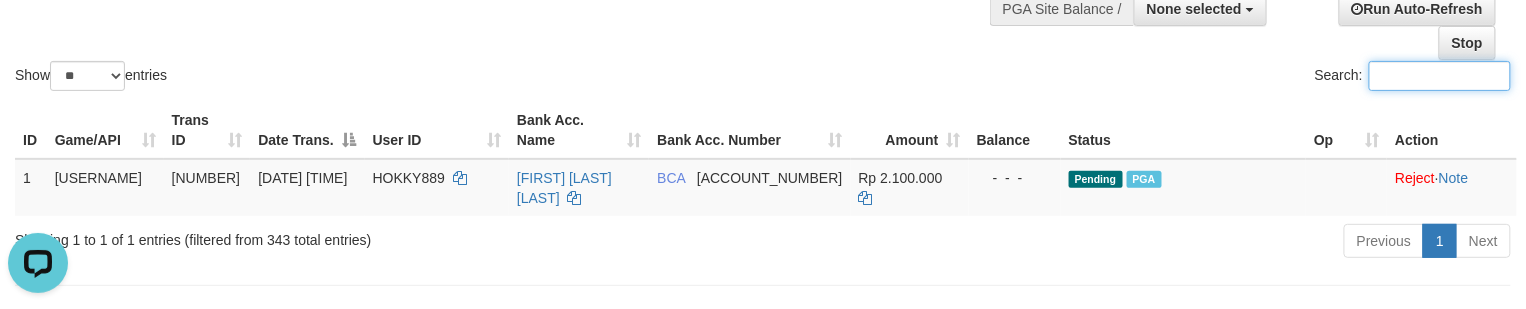 click on "Show  ** ** ** ***  entries Search:" at bounding box center (763, -15) 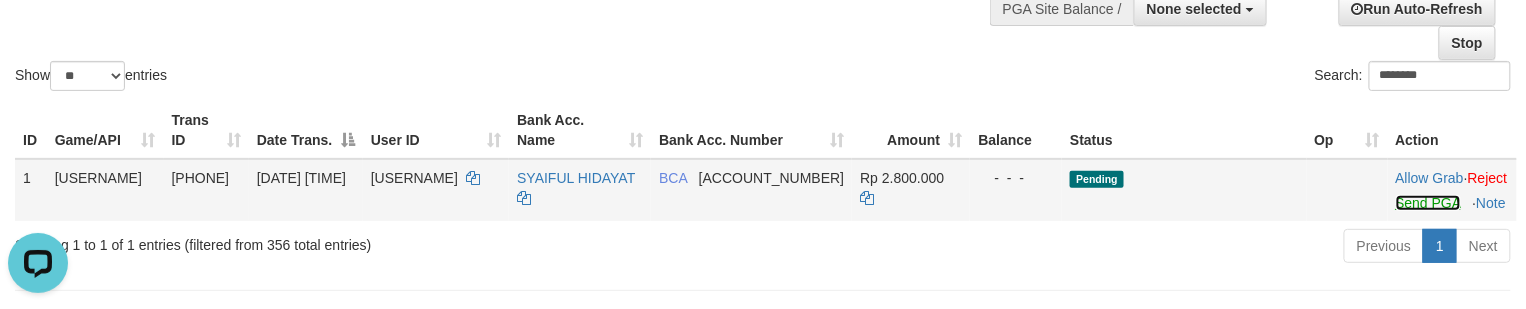 click on "Send PGA" at bounding box center [1428, 203] 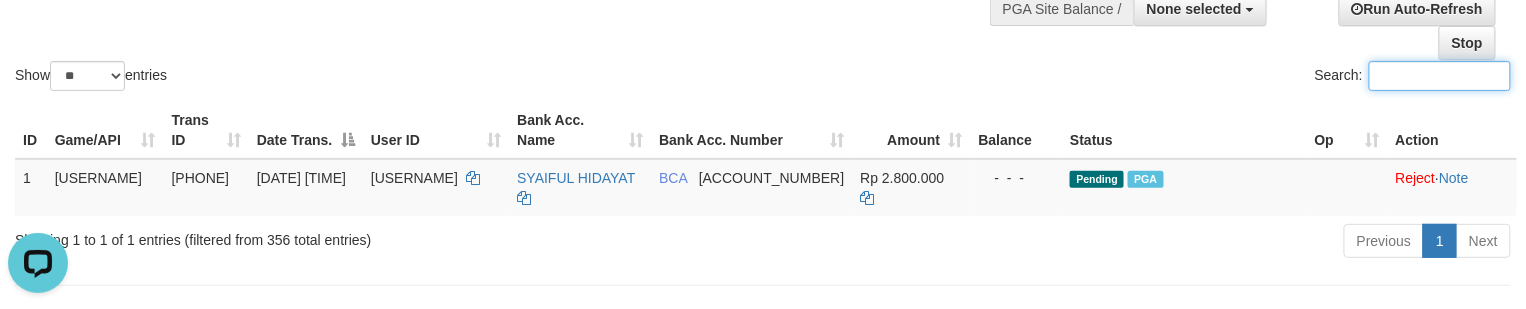 drag, startPoint x: 553, startPoint y: 37, endPoint x: 521, endPoint y: 50, distance: 34.539833 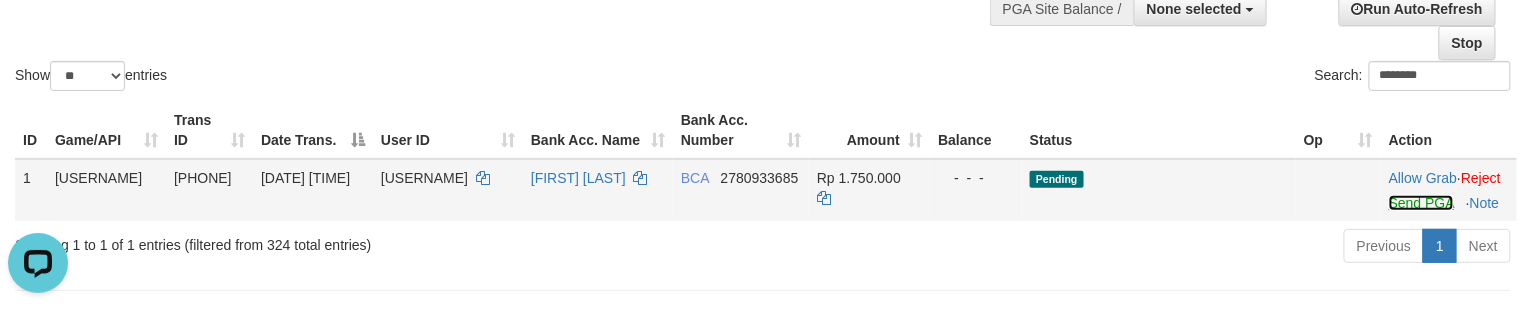 click on "Send PGA" at bounding box center [1421, 203] 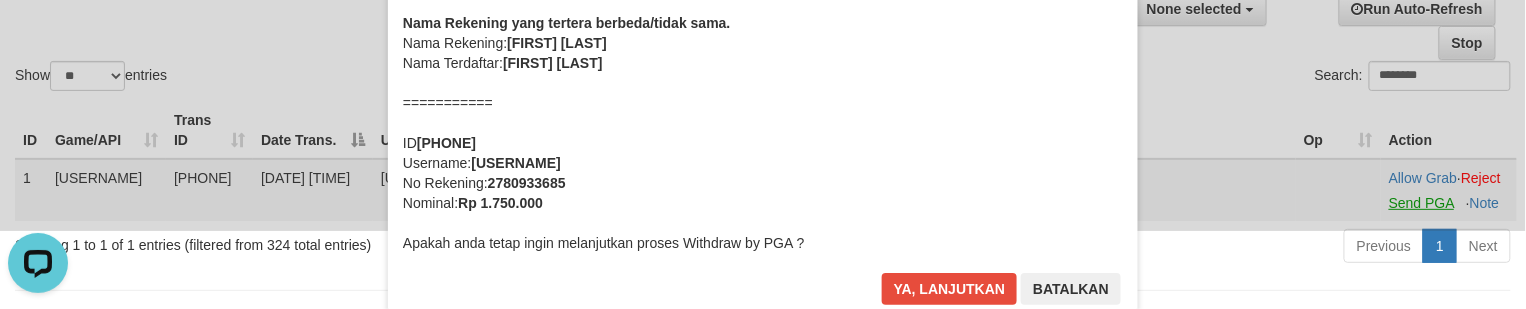 scroll, scrollTop: 0, scrollLeft: 0, axis: both 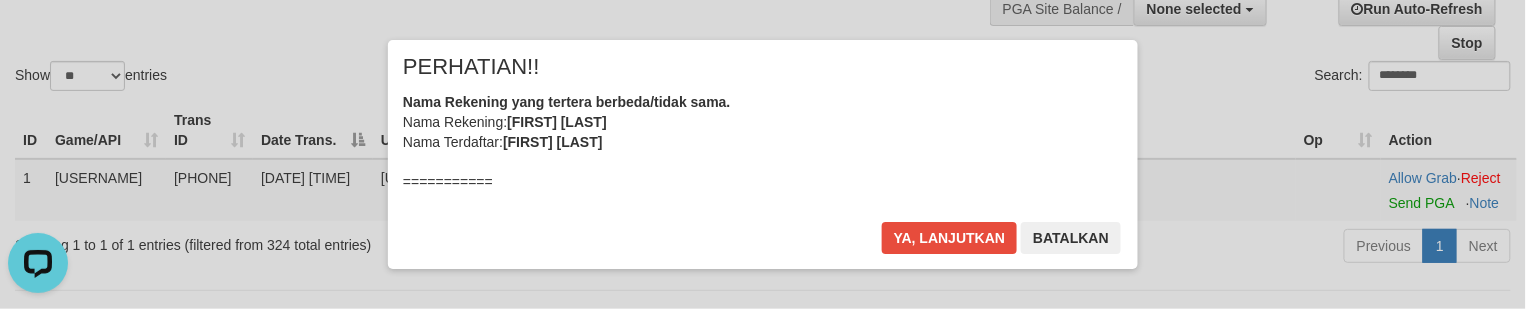 click on "Nama Rekening yang tertera berbeda/tidak sama. Nama Rekening:  [FIRST] [LAST] Nama Terdaftar:  [FIRST] [LAST] =========== ID  [NUMBER] Username:  [USERNAME] No Rekening:  [NUMBER] Nominal:  Rp 1.750.000 Apakah anda tetap ingin melanjutkan proses Withdraw by PGA ?" at bounding box center (763, 212) 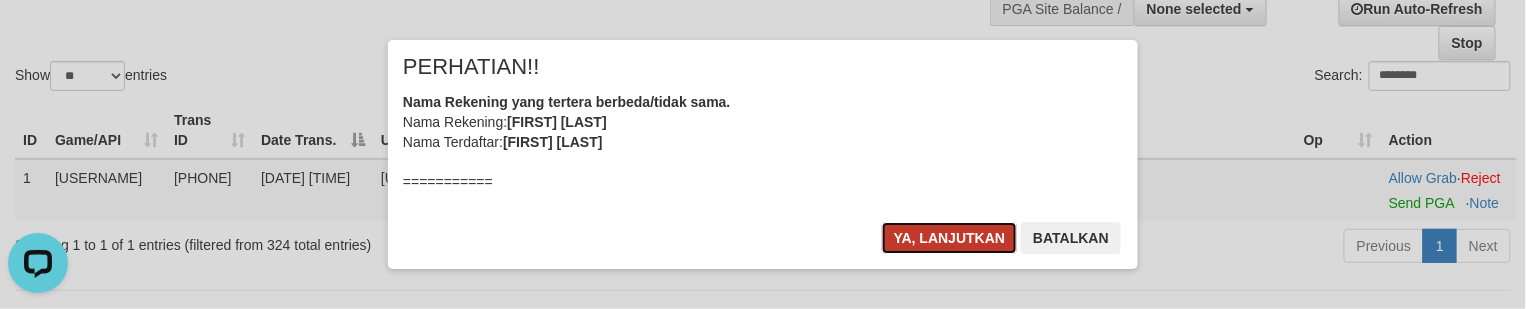 click on "Ya, lanjutkan" at bounding box center [950, 238] 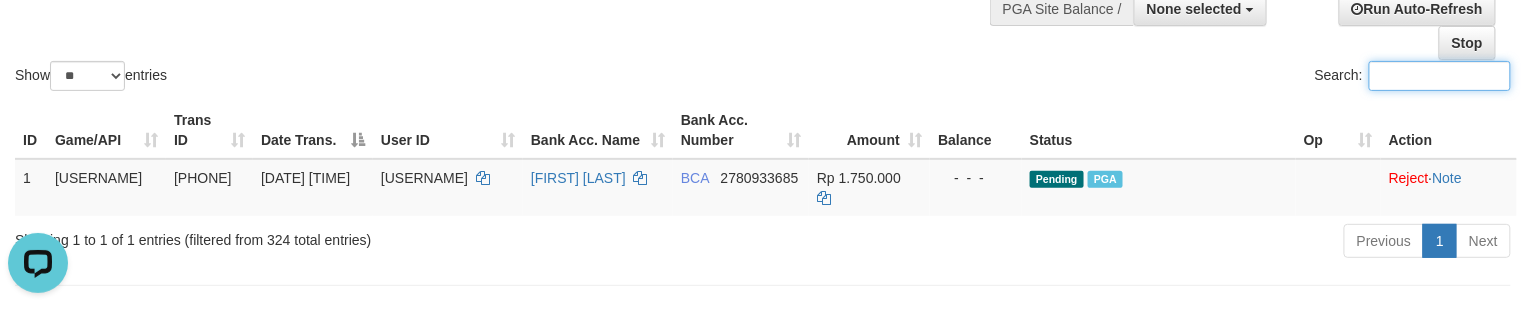 click on "Show  ** ** ** ***  entries Search:" at bounding box center (763, -15) 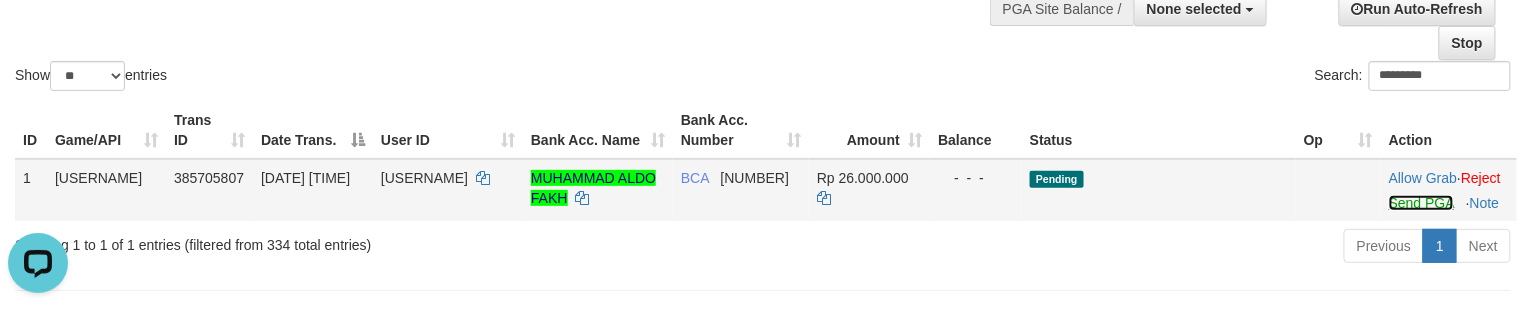click on "Send PGA" at bounding box center (1421, 203) 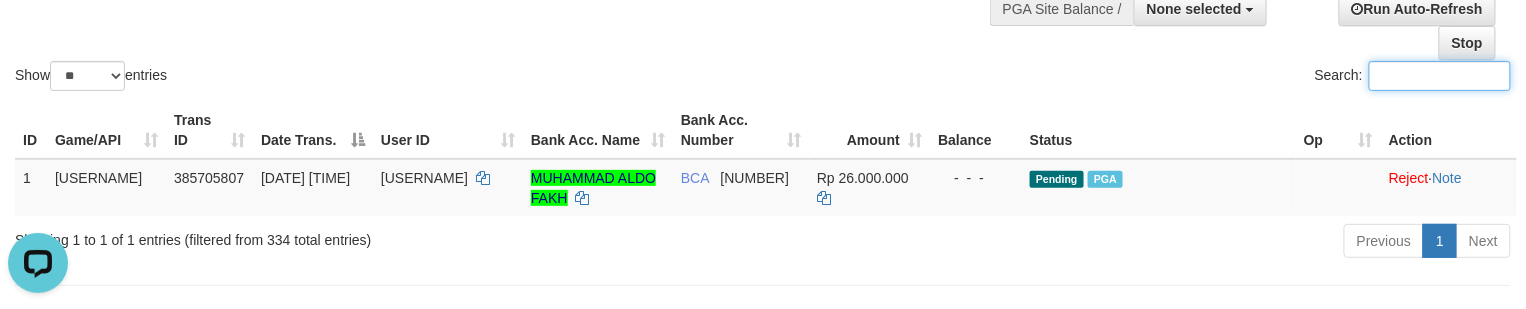 click on "Show  ** ** ** ***  entries Search:" at bounding box center [763, -15] 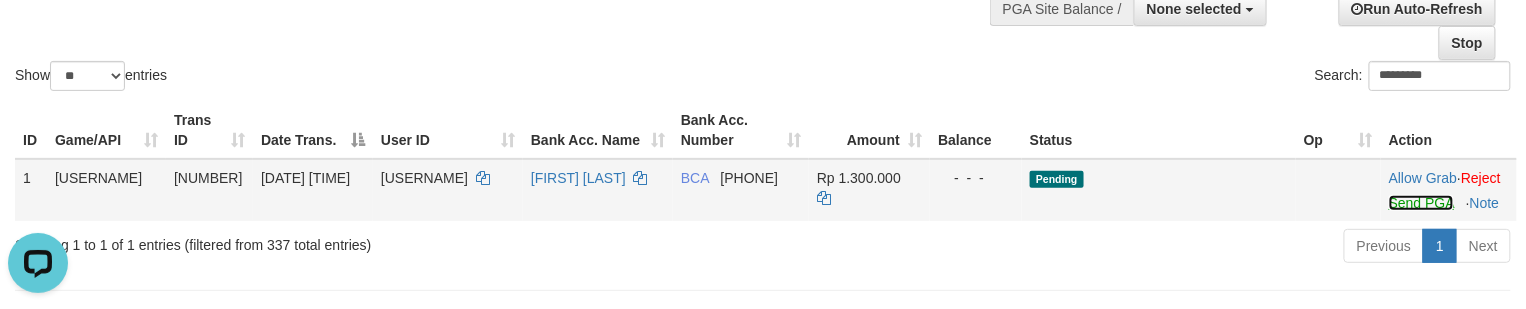 click on "Send PGA" at bounding box center [1421, 203] 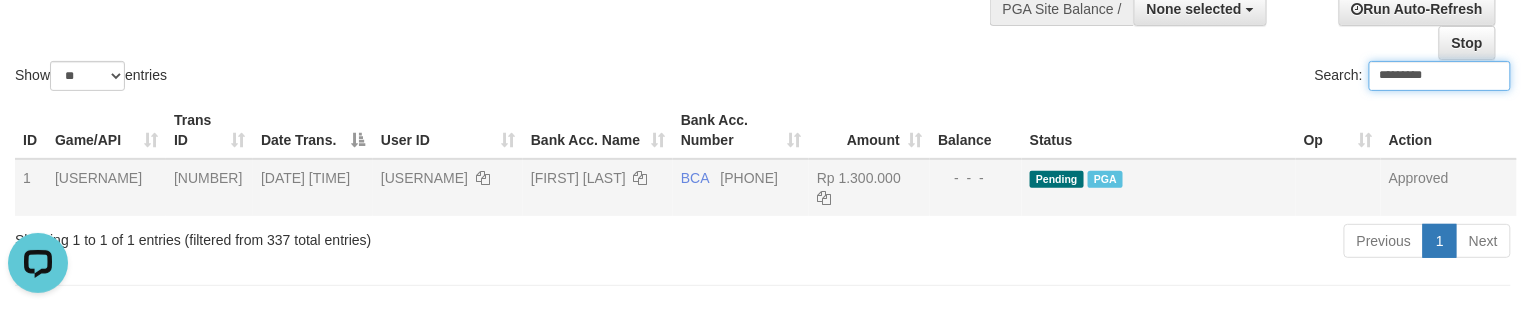 drag, startPoint x: 498, startPoint y: 53, endPoint x: 364, endPoint y: 92, distance: 139.56003 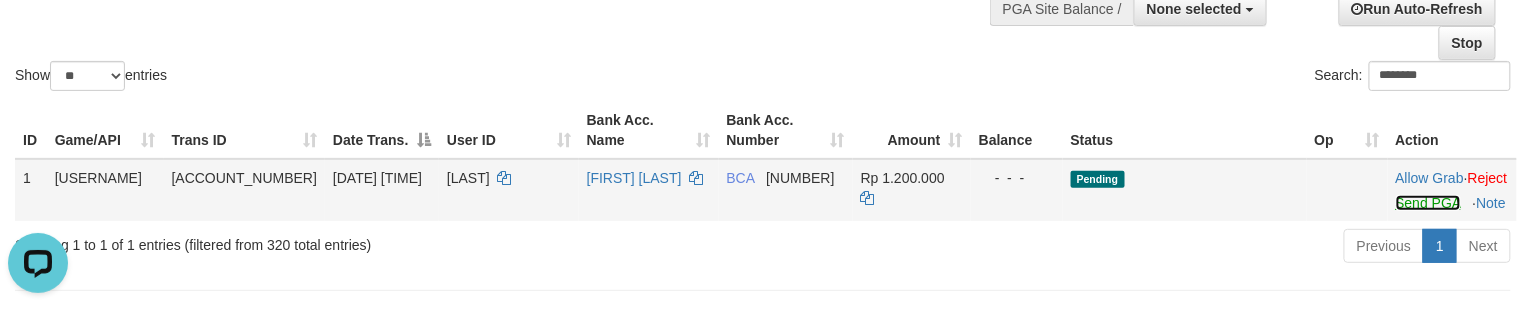 click on "Send PGA" at bounding box center (1428, 203) 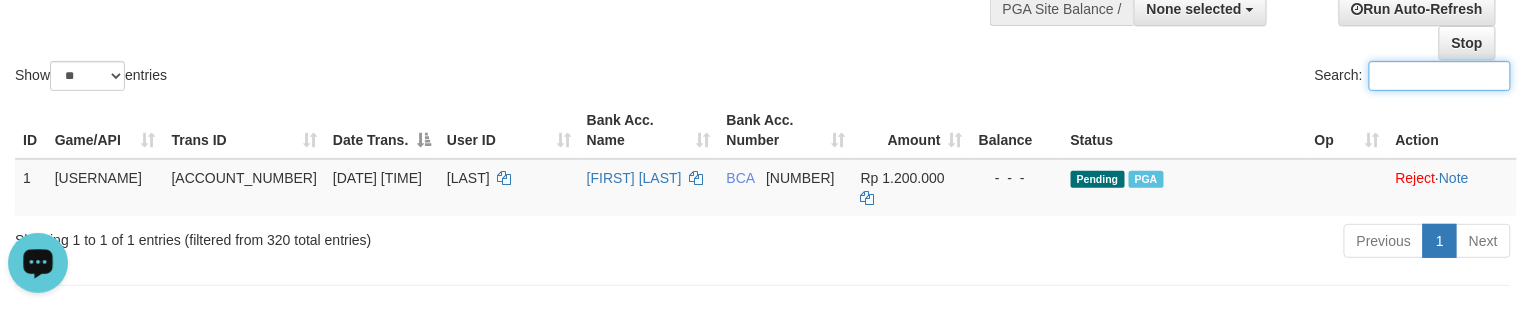 click on "Show  ** ** ** ***  entries" at bounding box center [381, 78] 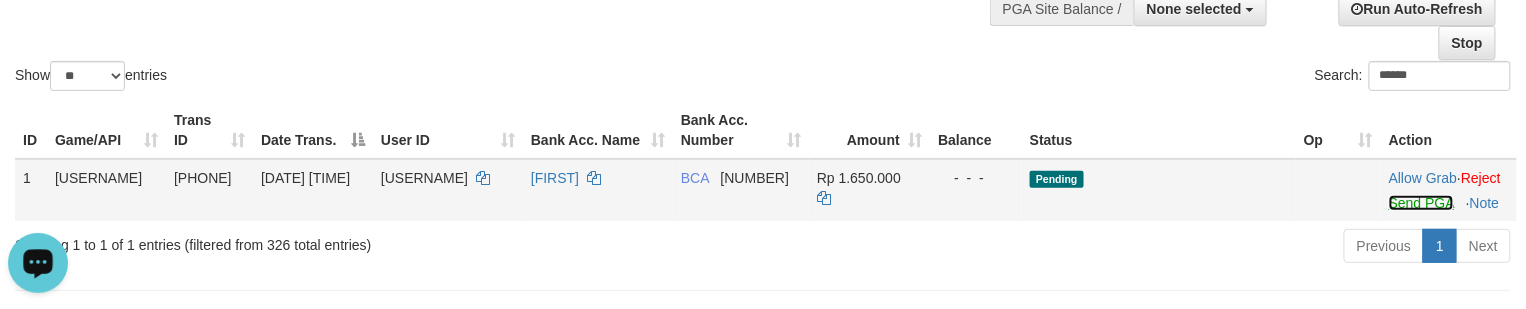 click on "Send PGA" at bounding box center [1421, 203] 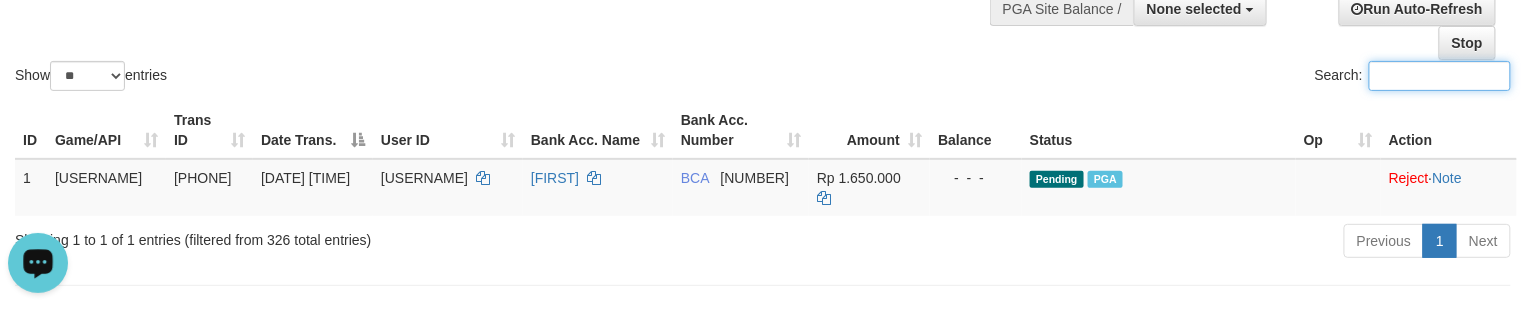 click on "Show  ** ** ** ***  entries Search:" at bounding box center (763, -15) 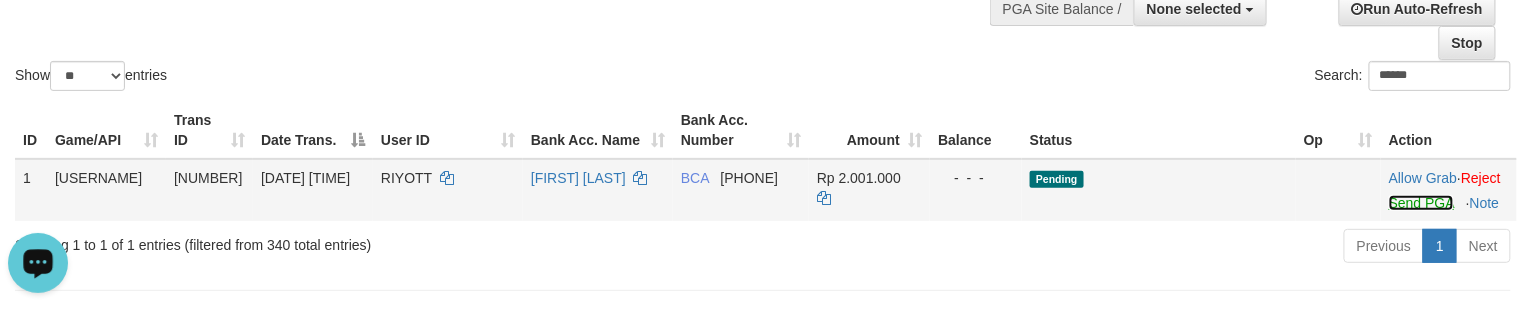 click on "Send PGA" at bounding box center [1421, 203] 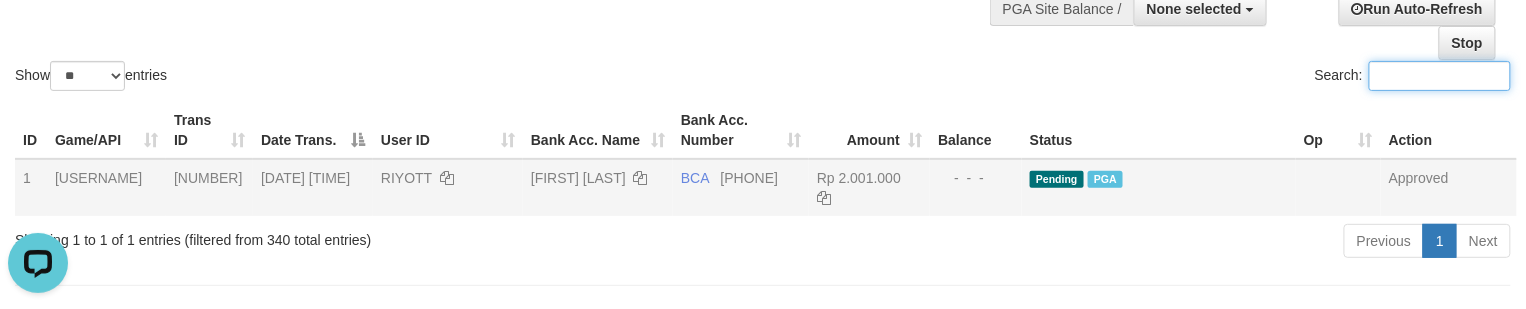 click on "Show  ** ** ** ***  entries Search:" at bounding box center [763, -15] 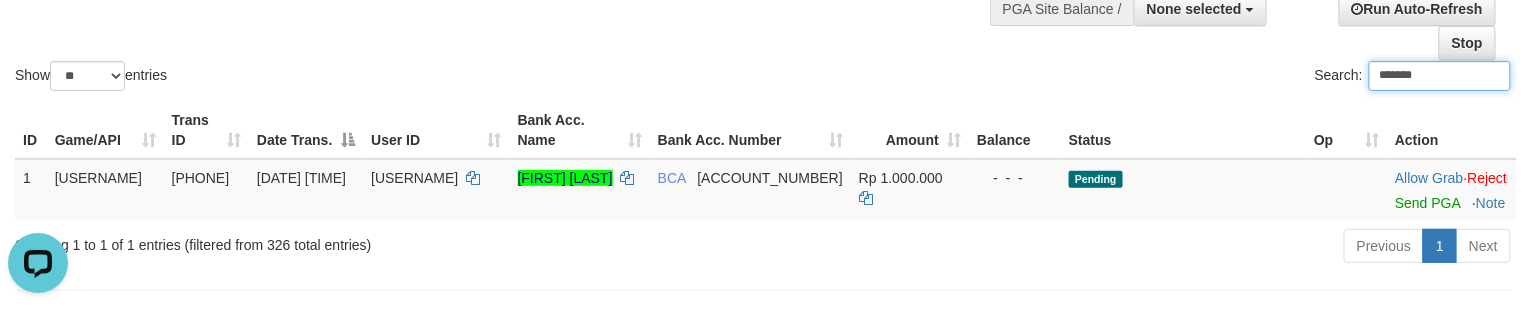 type on "*******" 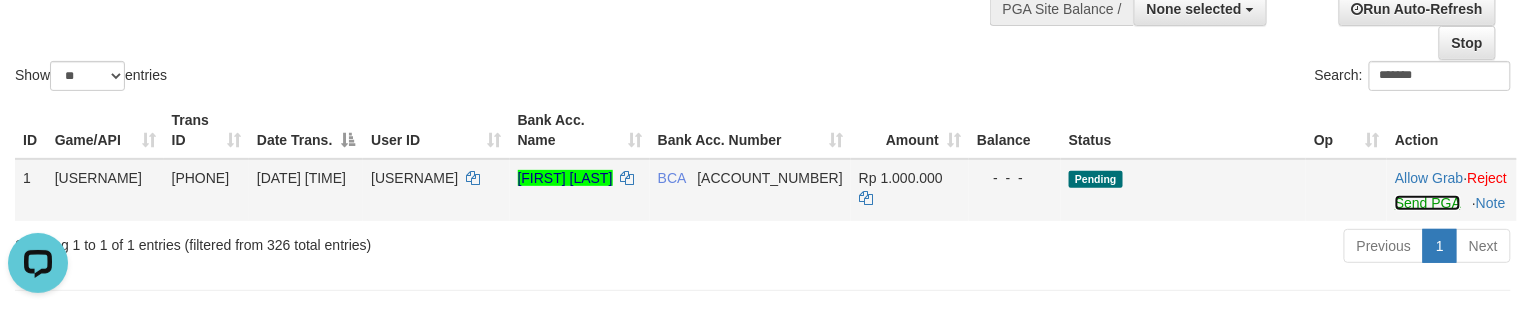 click on "Send PGA" at bounding box center (1427, 203) 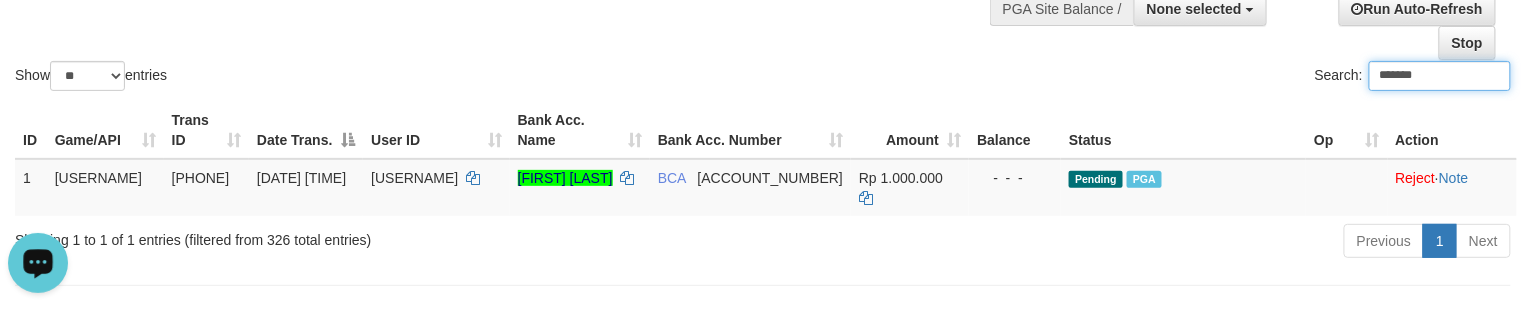 click on "Show  ** ** ** ***  entries Search: *******" at bounding box center [763, -15] 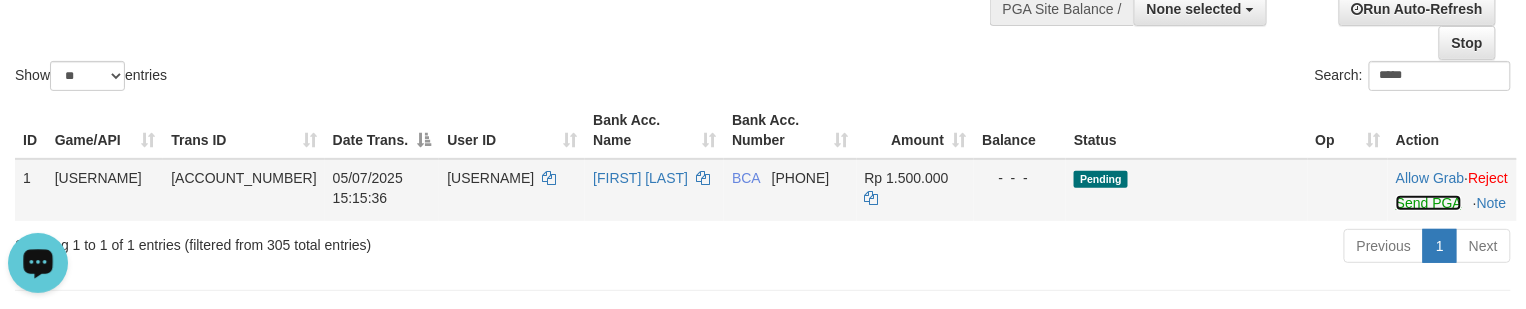 click on "Send PGA" at bounding box center (1428, 203) 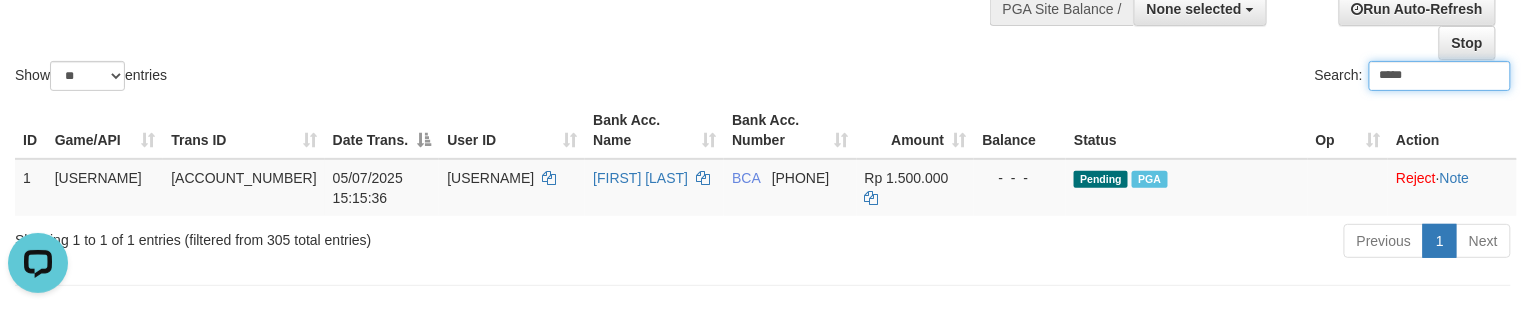 click on "Show  ** ** ** ***  entries Search: *****" at bounding box center (763, -15) 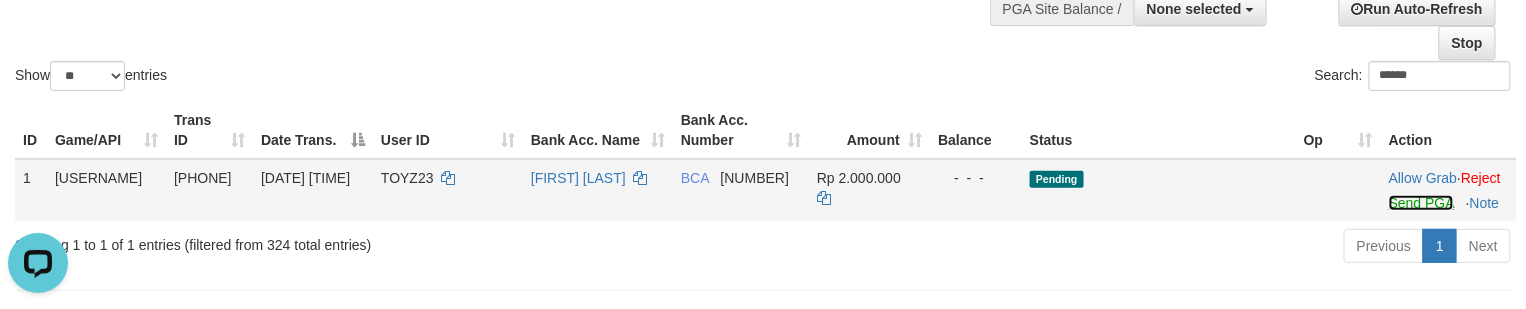 click on "Send PGA" at bounding box center [1421, 203] 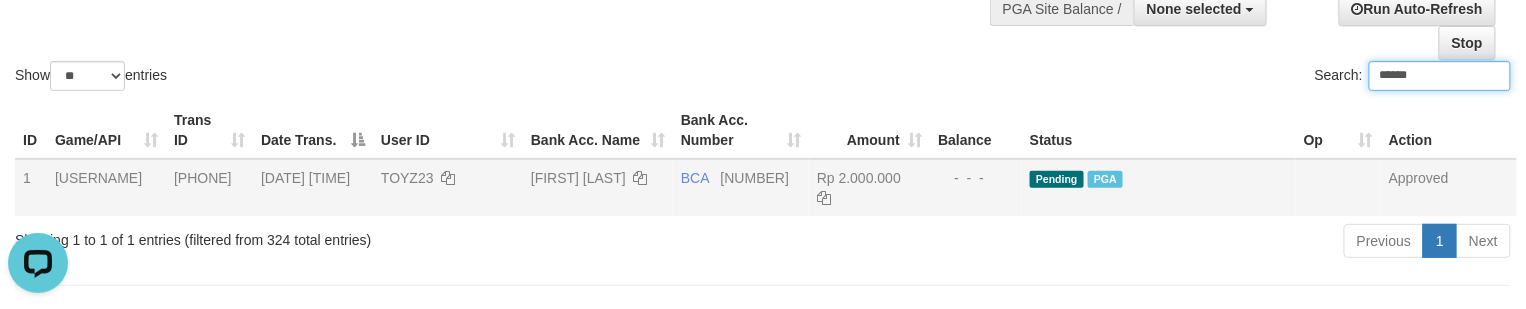 click on "Show  ** ** ** ***  entries Search: ******" at bounding box center [763, -15] 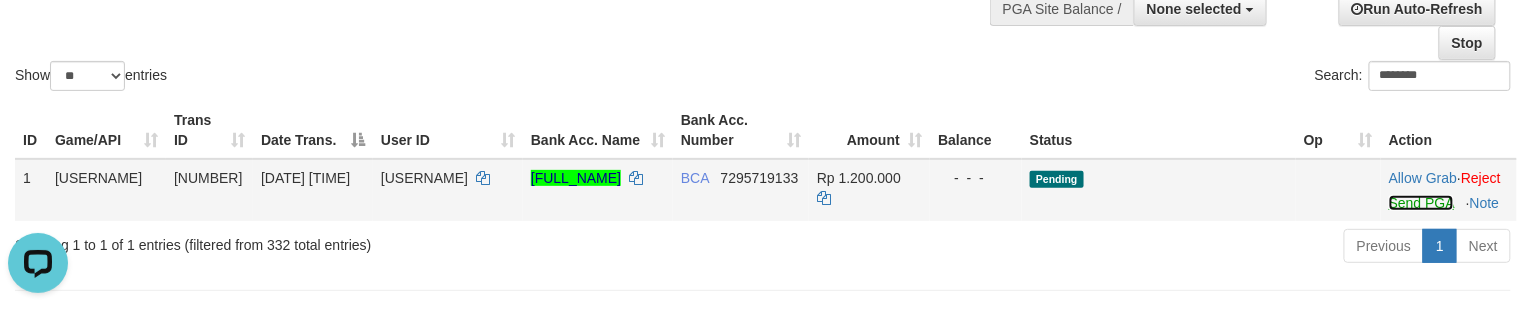 click on "Send PGA" at bounding box center [1421, 203] 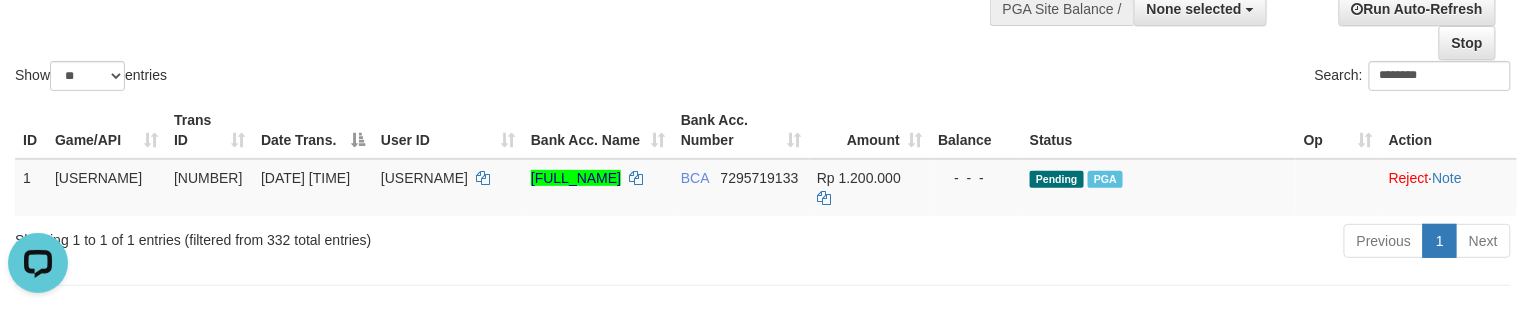 click on "Show  ** ** ** ***  entries Search: [USERNAME]" at bounding box center (763, -15) 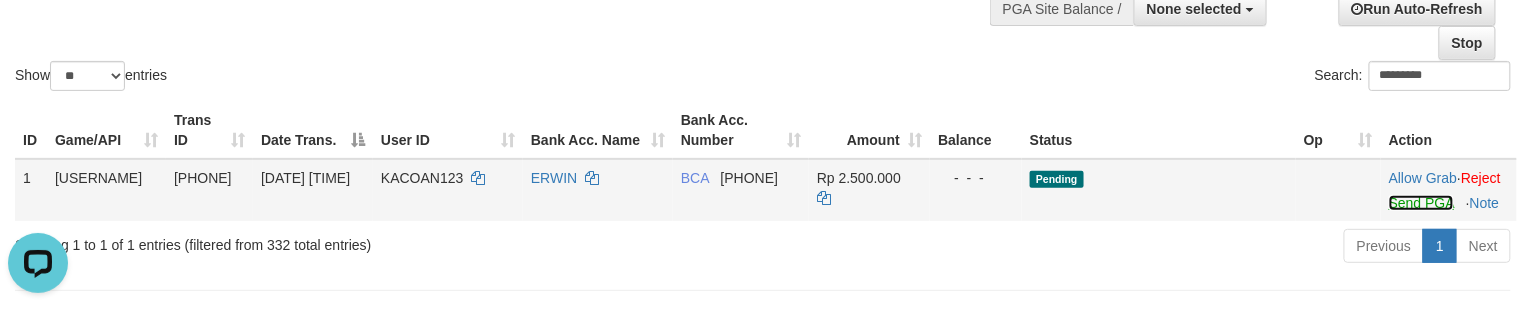 click on "Send PGA" at bounding box center [1421, 203] 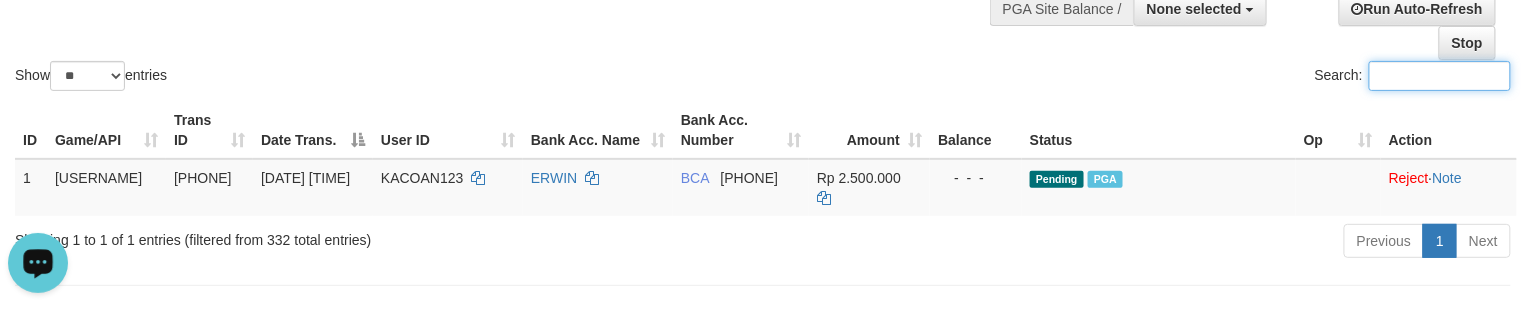 click on "Show  ** ** ** ***  entries Search:" at bounding box center [763, -15] 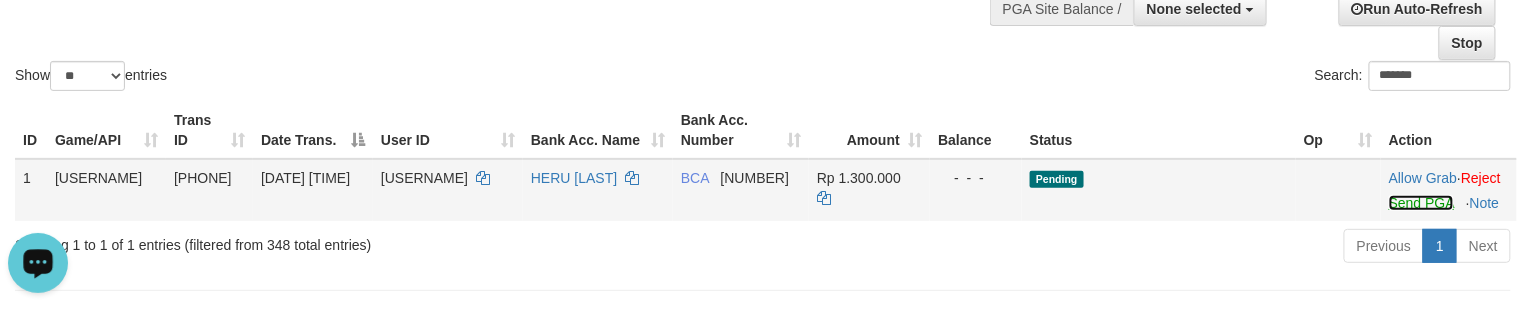 click on "Send PGA" at bounding box center (1421, 203) 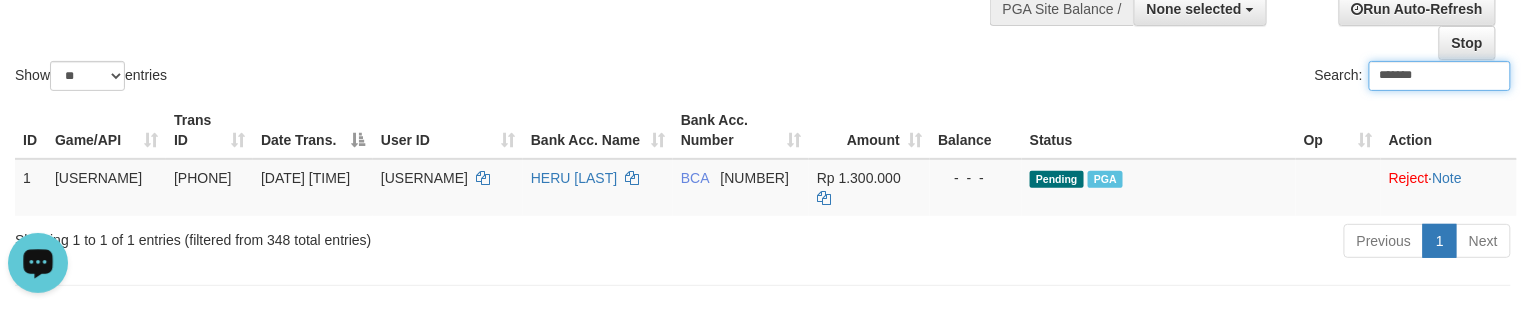 click on "Show  ** ** ** ***  entries Search: *******" at bounding box center (763, -15) 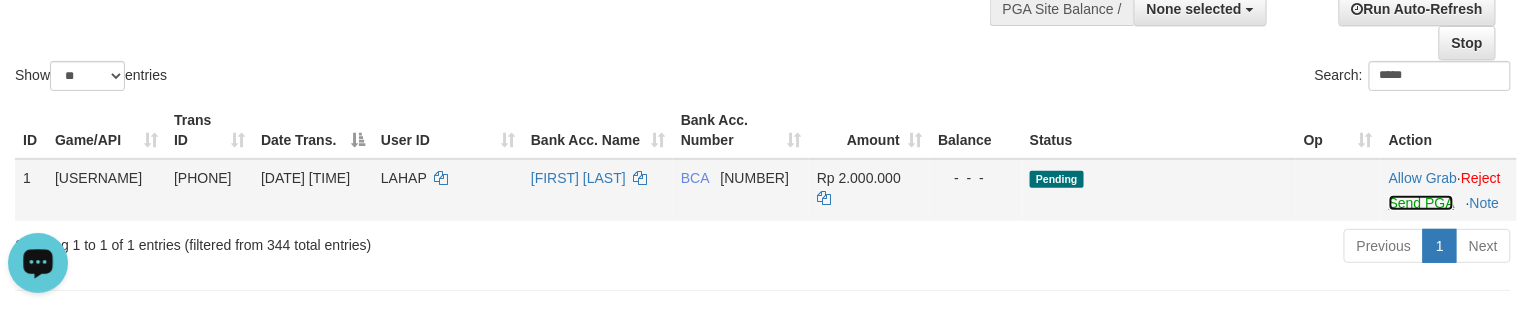 click on "Send PGA" at bounding box center [1421, 203] 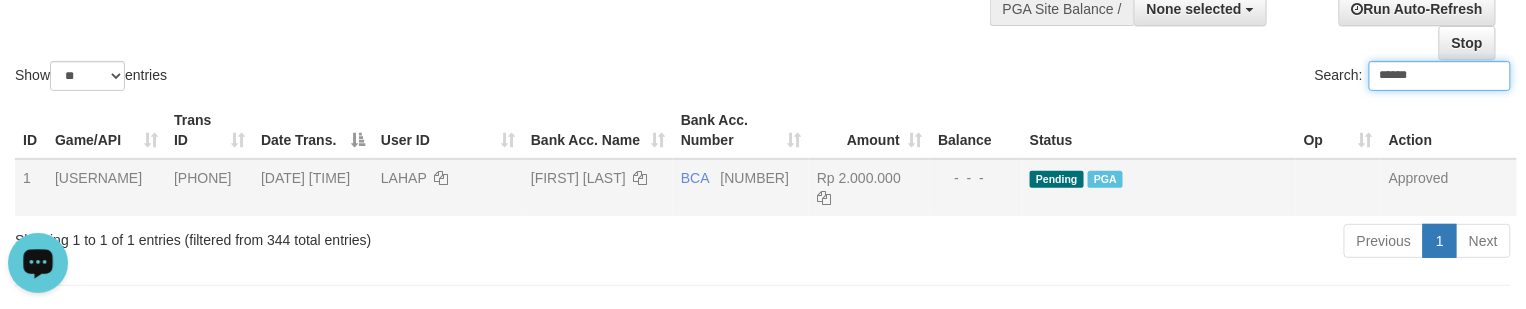 click on "Show  ** ** ** ***  entries" at bounding box center (381, 78) 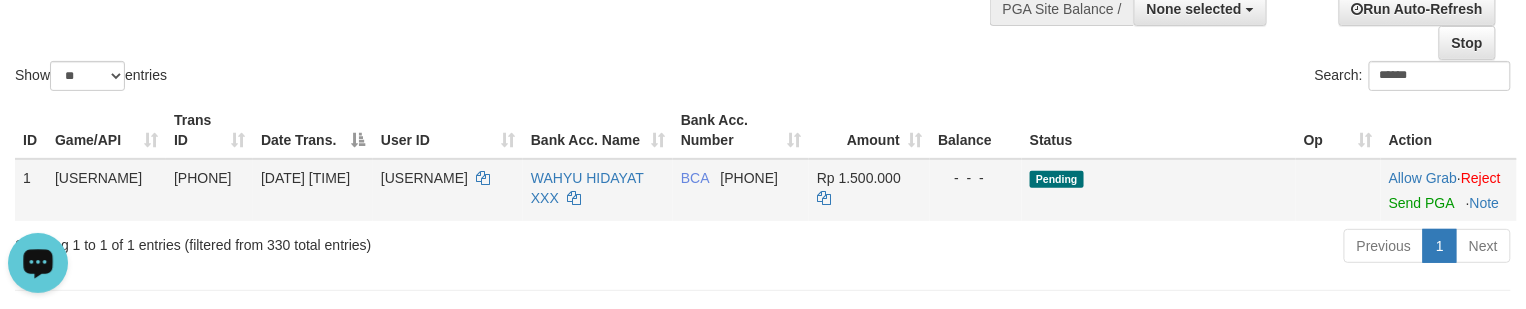 click on "Allow Grab   ·    Reject Send PGA     ·    Note" at bounding box center (1449, 190) 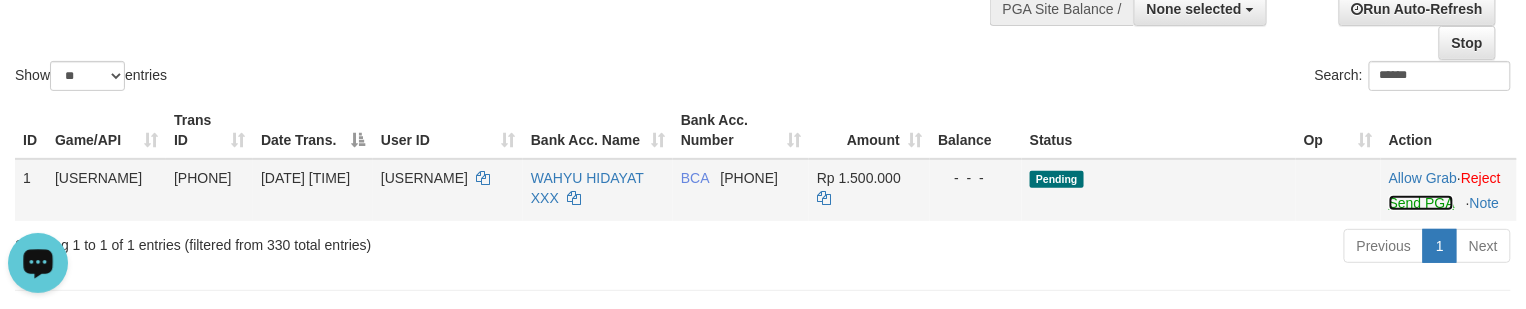 click on "Send PGA" at bounding box center [1421, 203] 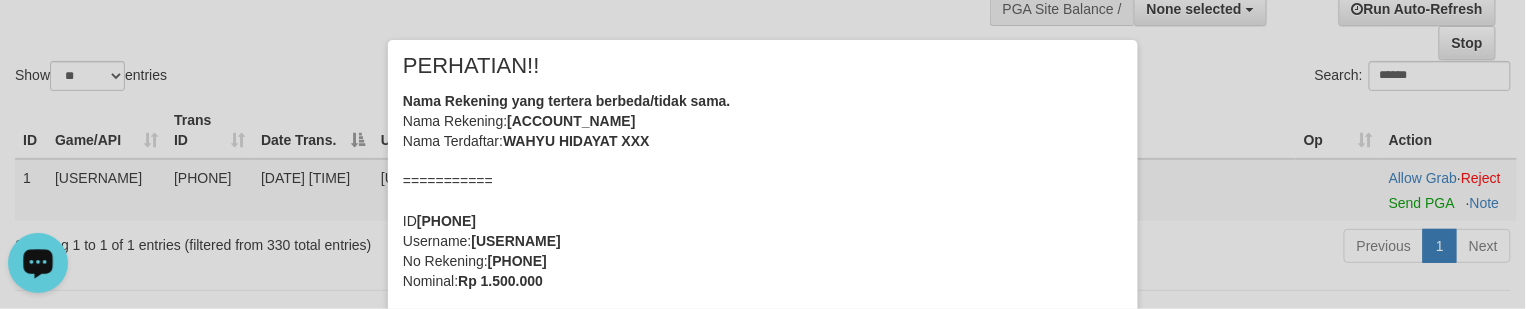scroll, scrollTop: 0, scrollLeft: 0, axis: both 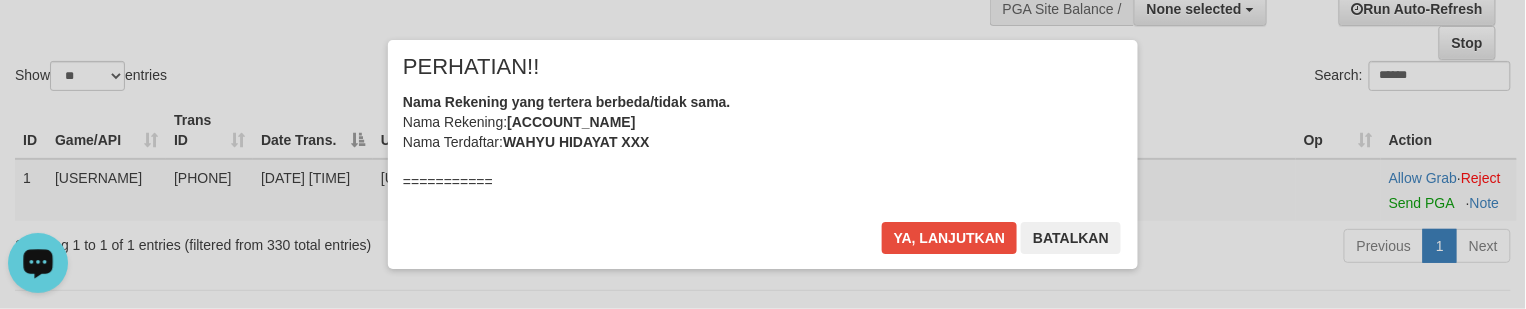drag, startPoint x: 926, startPoint y: 106, endPoint x: 942, endPoint y: 170, distance: 65.96969 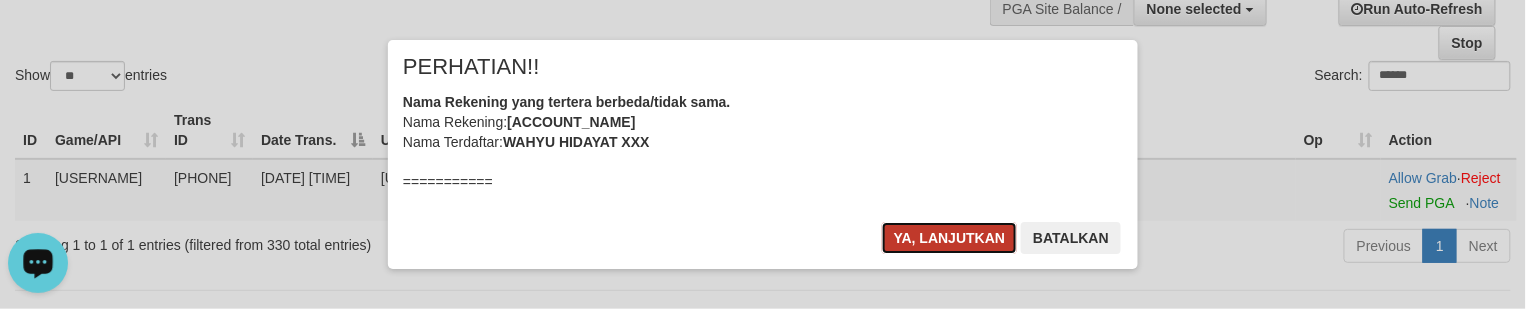 click on "Ya, lanjutkan" at bounding box center (950, 238) 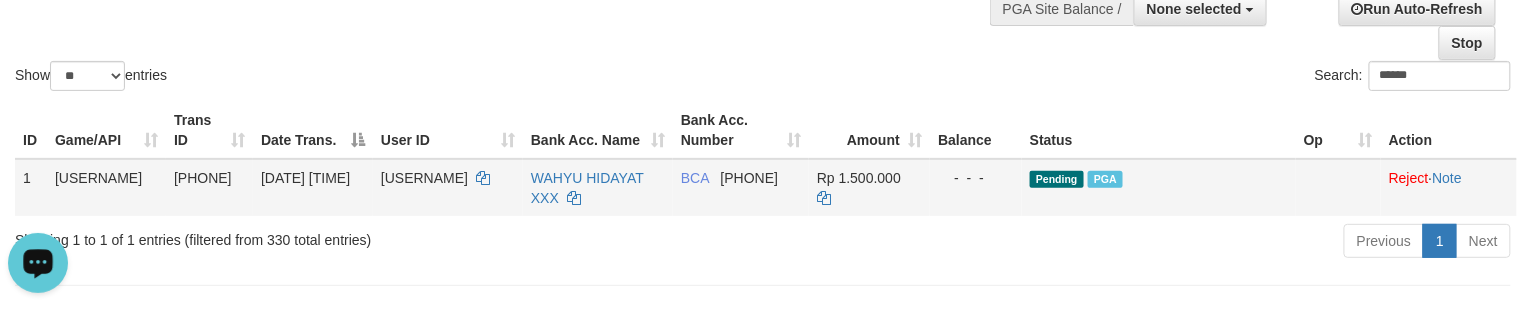 click on "WAHYU HIDAYAT XXX" at bounding box center [598, 187] 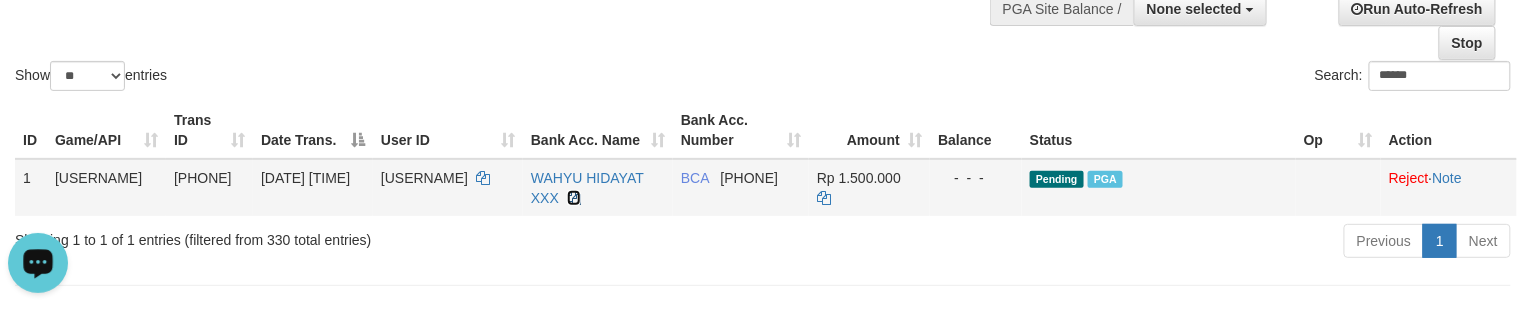 click at bounding box center [483, 178] 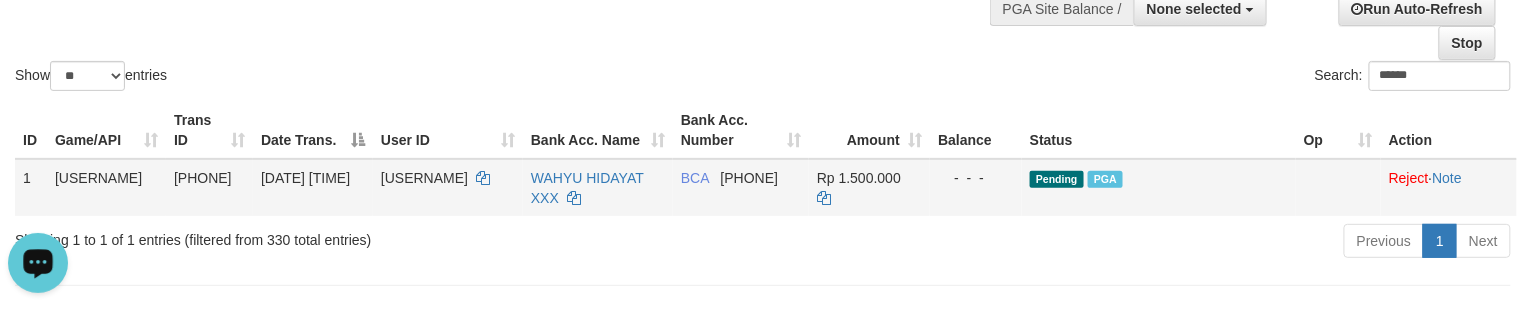 drag, startPoint x: 888, startPoint y: 161, endPoint x: 870, endPoint y: 170, distance: 20.12461 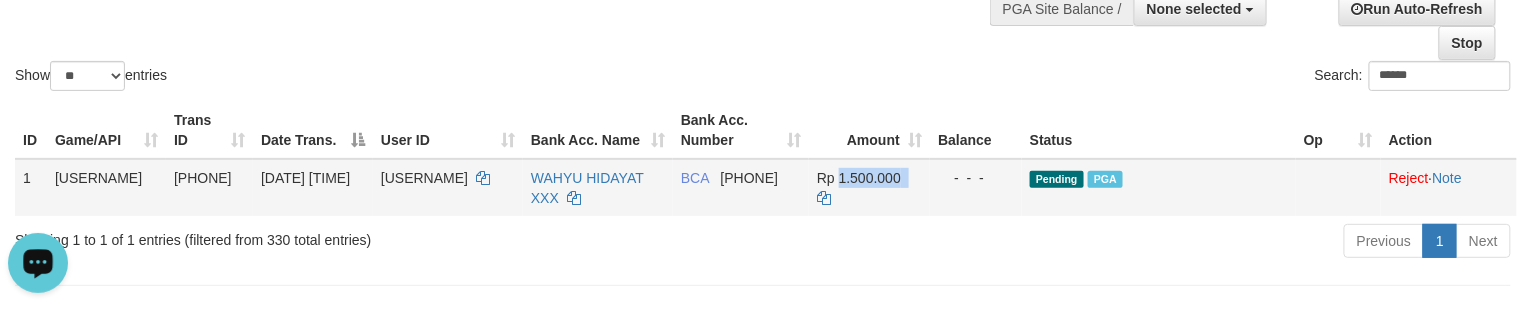 click on "Rp 1.500.000" at bounding box center (859, 178) 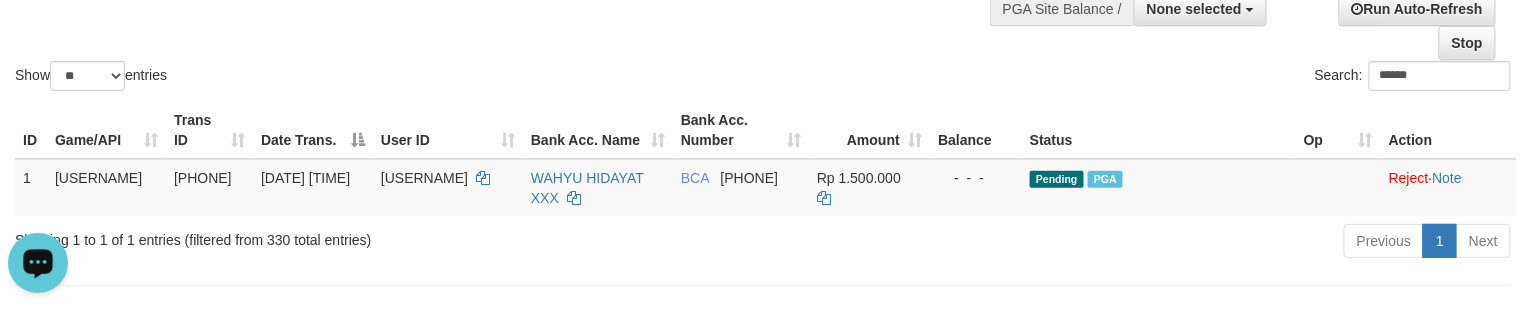 click on "Show  ** ** ** ***  entries Search: ******" at bounding box center [763, -15] 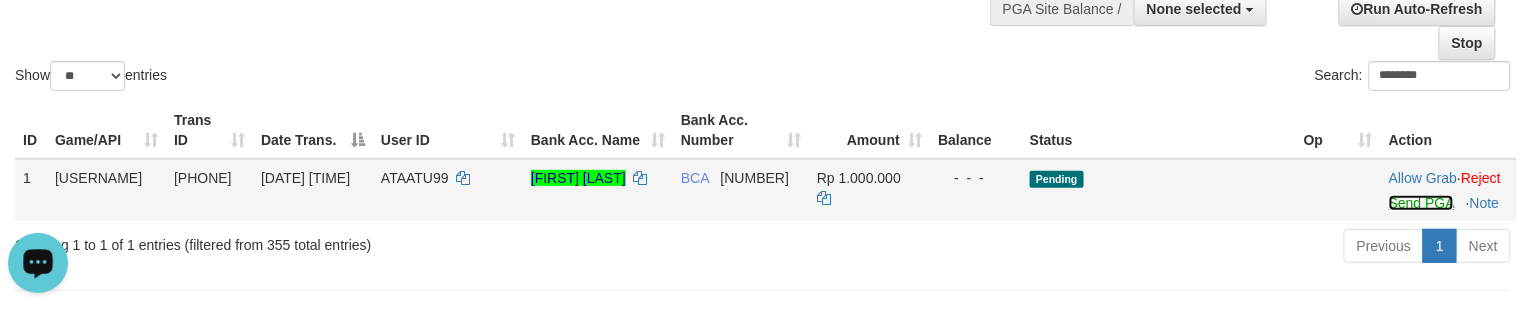 click on "Send PGA" at bounding box center (1421, 203) 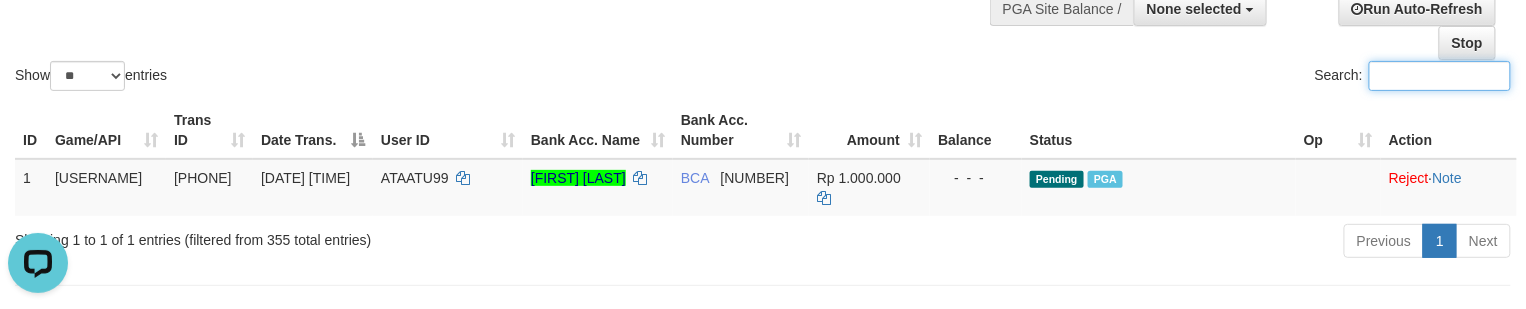 drag, startPoint x: 488, startPoint y: 76, endPoint x: 292, endPoint y: 125, distance: 202.03218 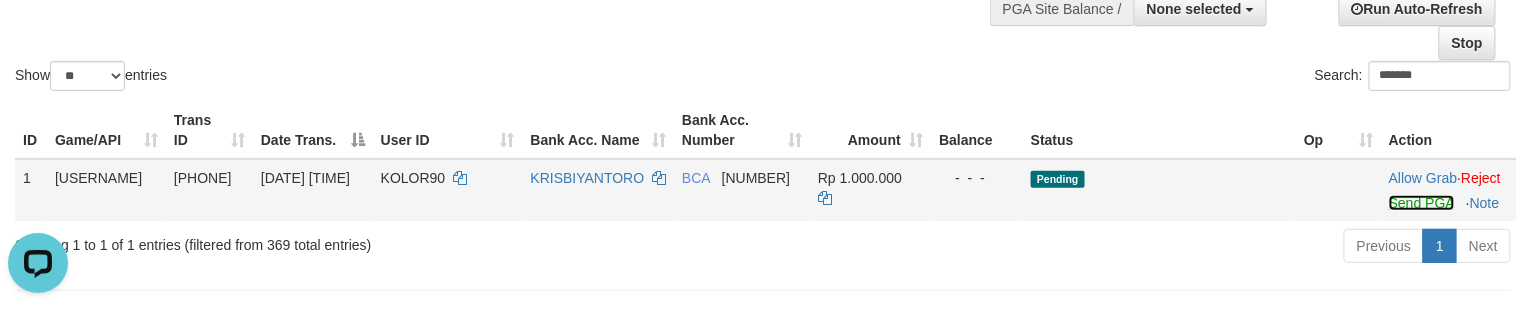 click on "Send PGA" at bounding box center [1421, 203] 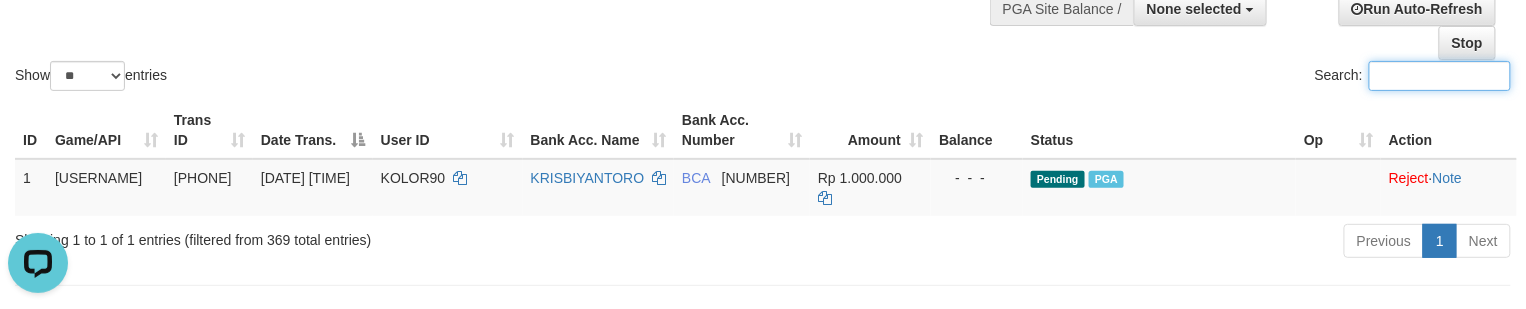 click on "Show  ** ** ** ***  entries Search:" at bounding box center (763, -15) 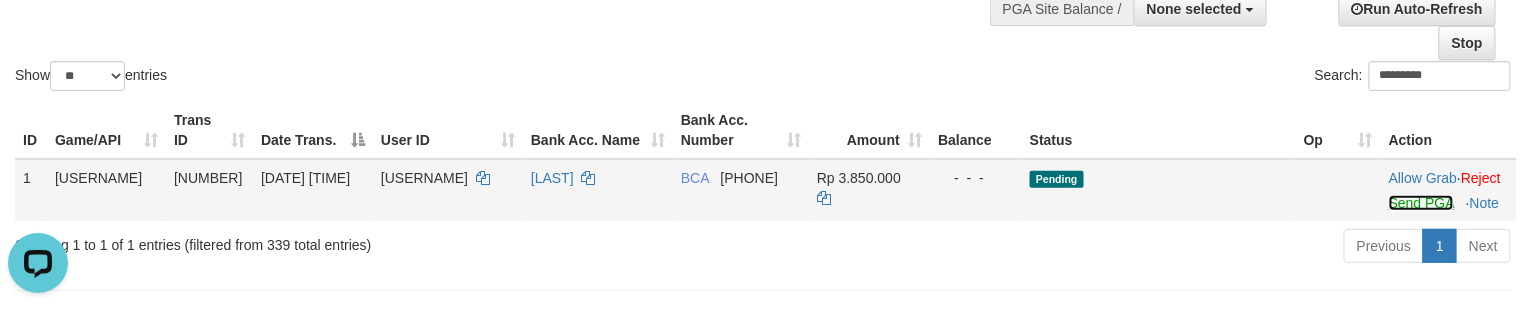 click on "Send PGA" at bounding box center [1421, 203] 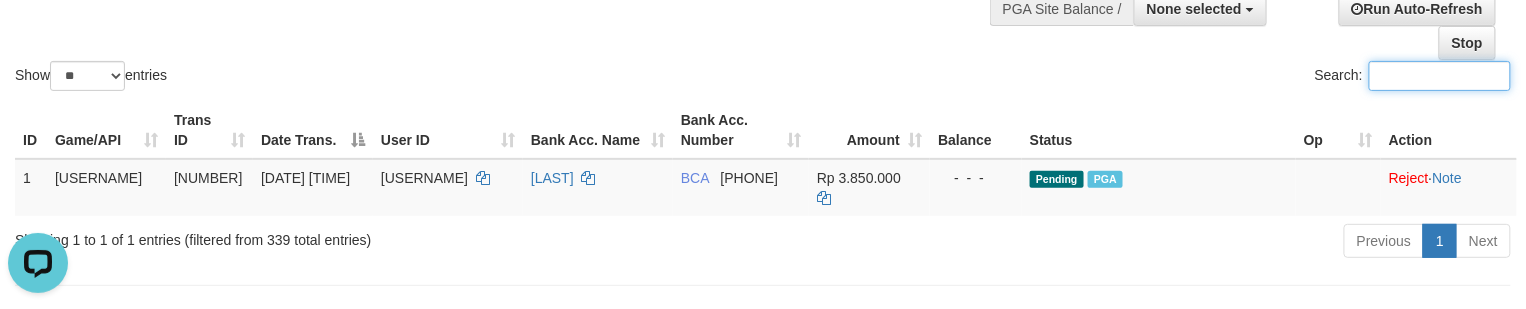 click on "Show  ** ** ** ***  entries" at bounding box center (381, 78) 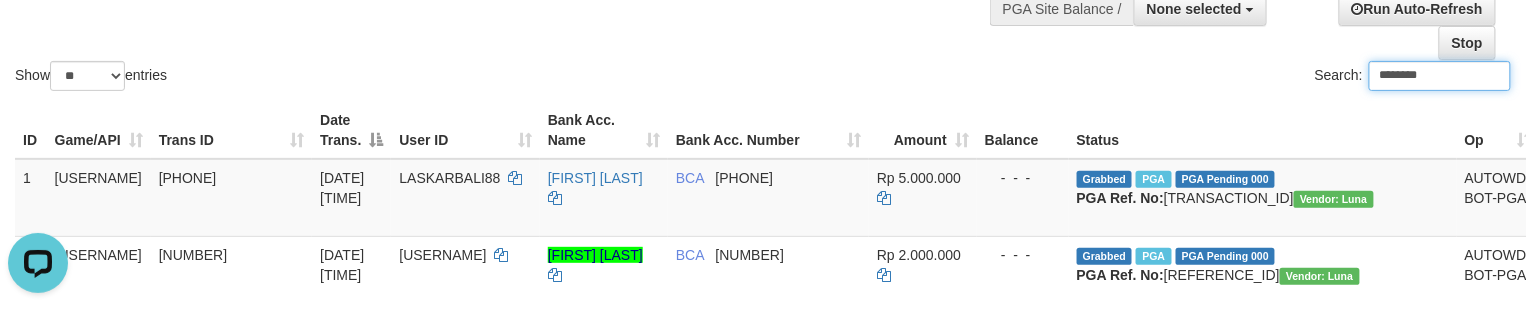 type on "[MASKED_DATA]" 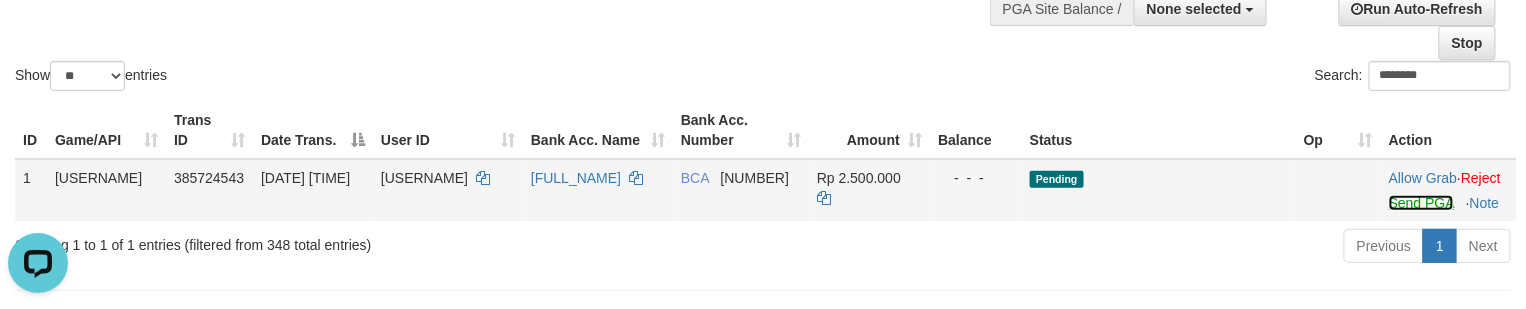 click on "Send PGA" at bounding box center (1421, 203) 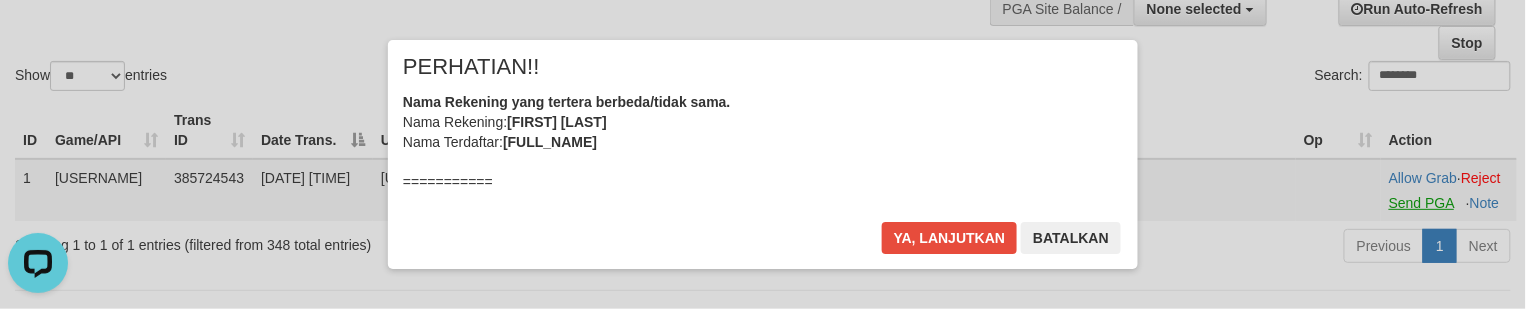 scroll, scrollTop: 0, scrollLeft: 0, axis: both 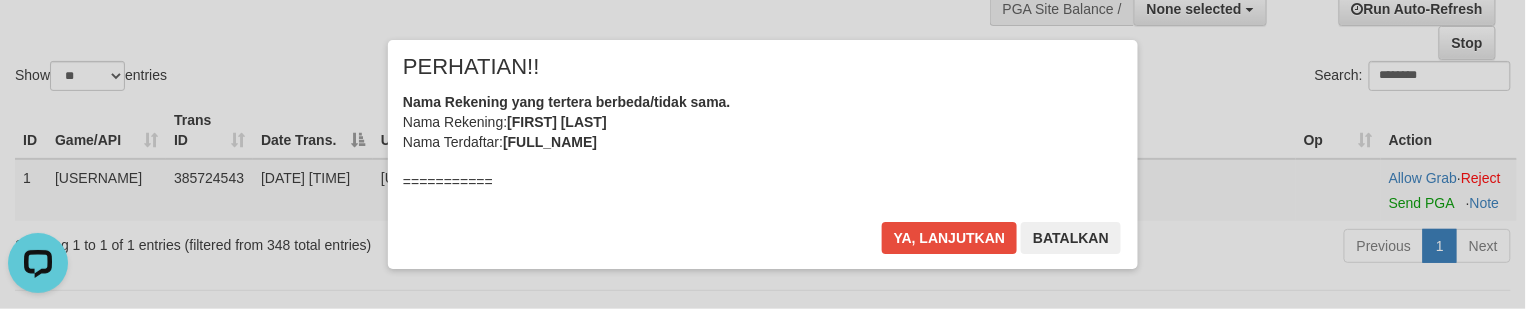 drag, startPoint x: 972, startPoint y: 114, endPoint x: 972, endPoint y: 140, distance: 26 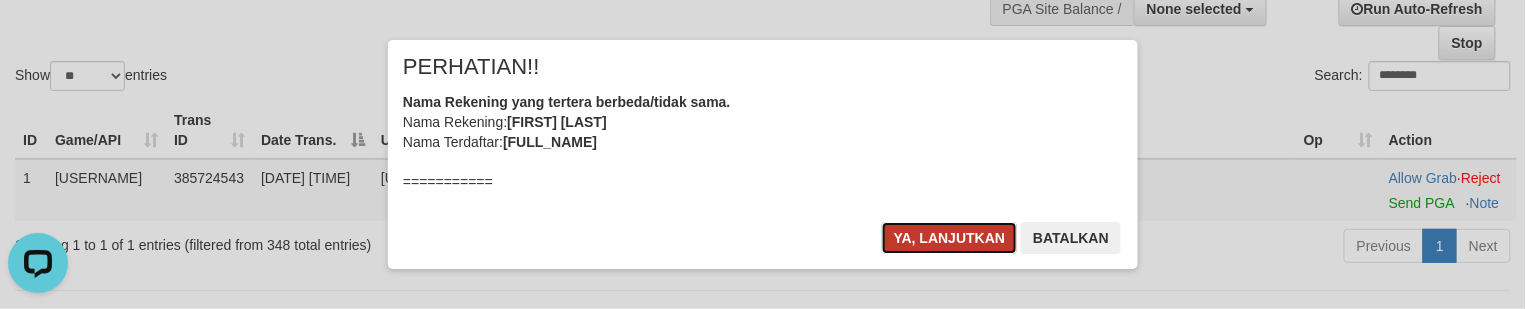 click on "Ya, lanjutkan" at bounding box center (950, 238) 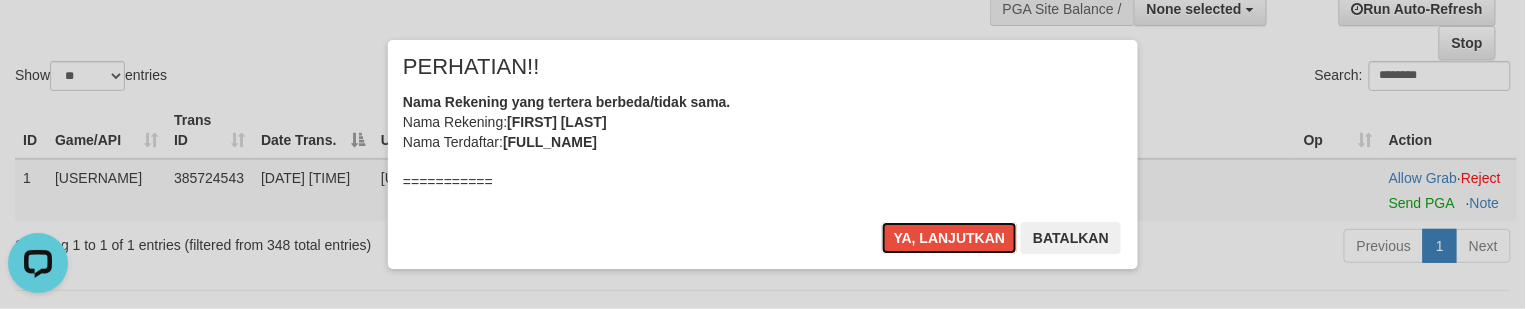 type 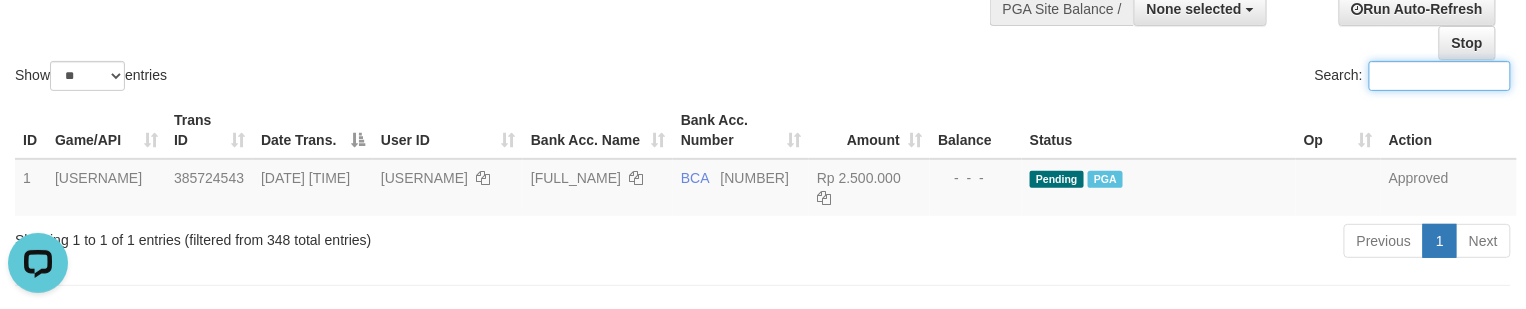 click on "Show  ** ** ** ***  entries Search:" at bounding box center [763, -15] 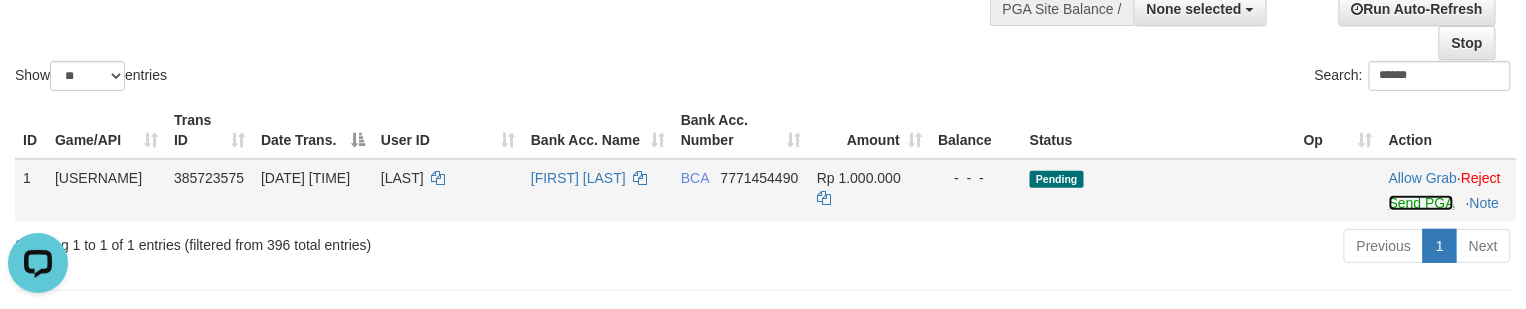 click on "Send PGA" at bounding box center (1421, 203) 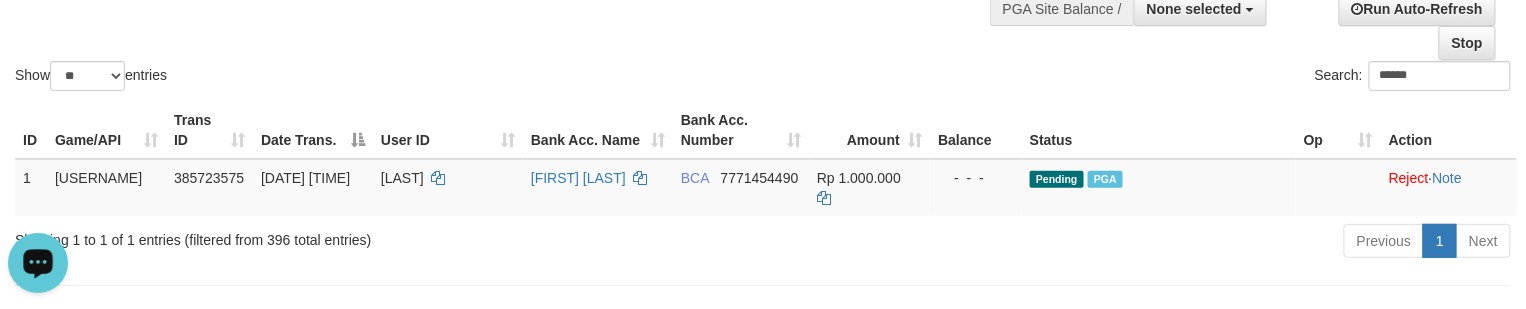 click on "Show  ** ** ** ***  entries Search: ******" at bounding box center (763, -15) 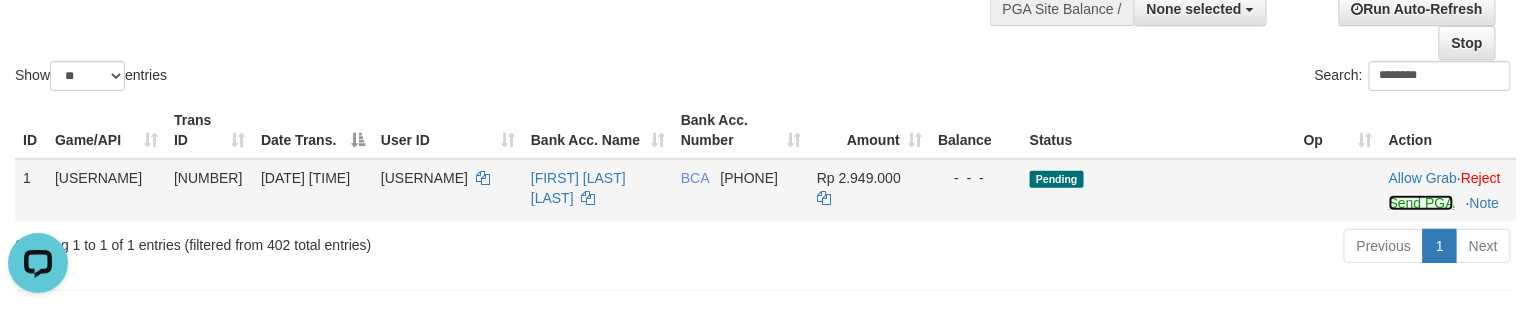 click on "Send PGA" at bounding box center (1421, 203) 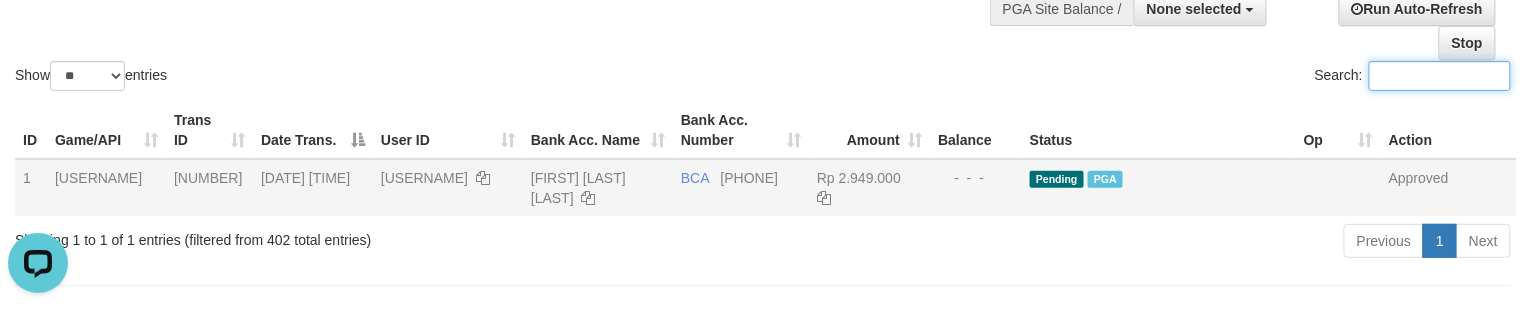 click on "Show  ** ** ** ***  entries Search:" at bounding box center [763, -15] 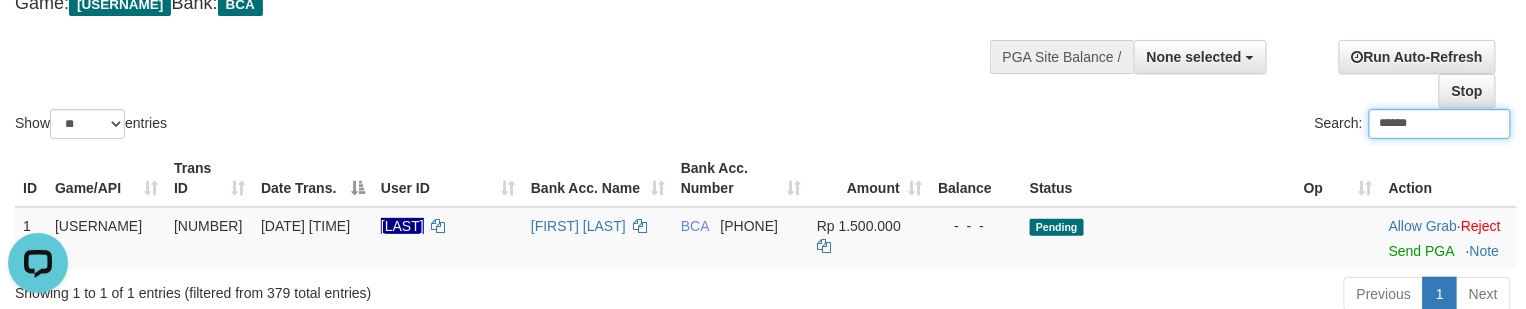 scroll, scrollTop: 137, scrollLeft: 0, axis: vertical 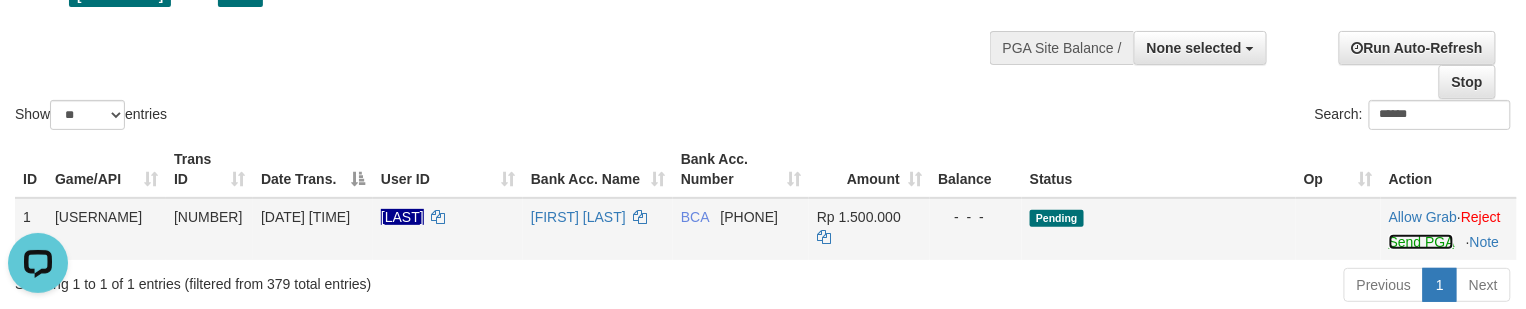 click on "Send PGA" at bounding box center [1421, 242] 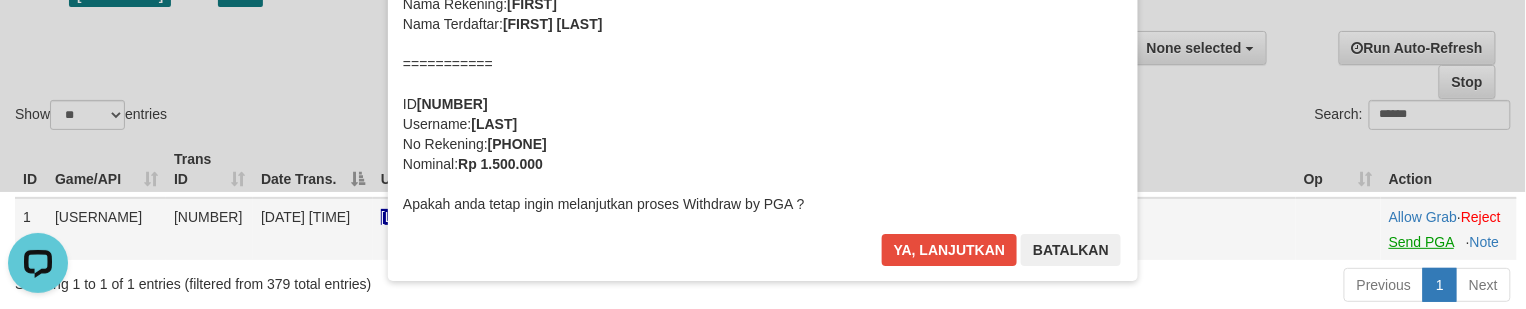 scroll, scrollTop: 0, scrollLeft: 0, axis: both 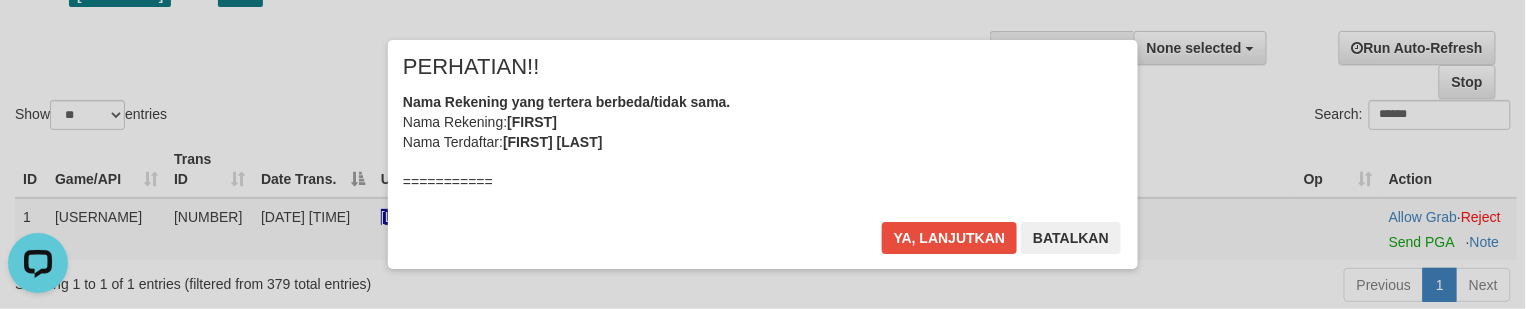 drag, startPoint x: 810, startPoint y: 109, endPoint x: 874, endPoint y: 141, distance: 71.55418 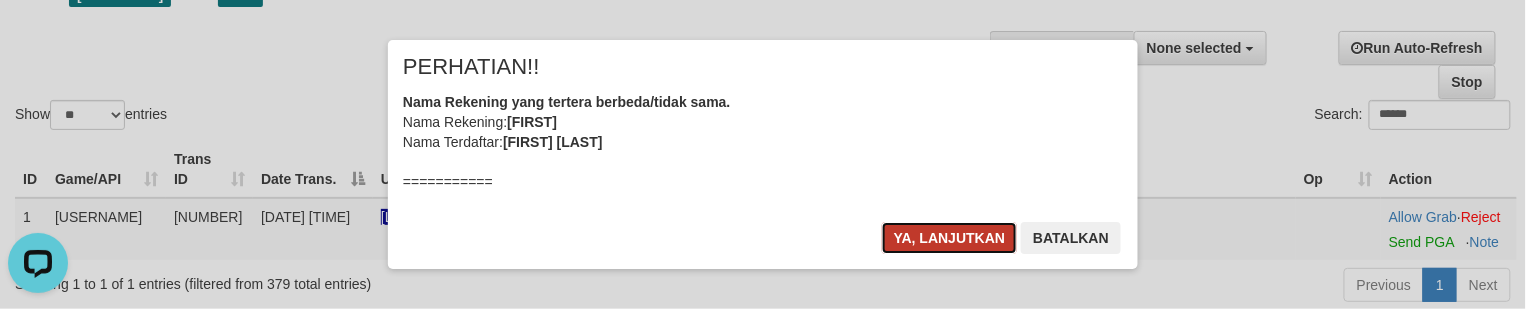 click on "Ya, lanjutkan" at bounding box center (950, 238) 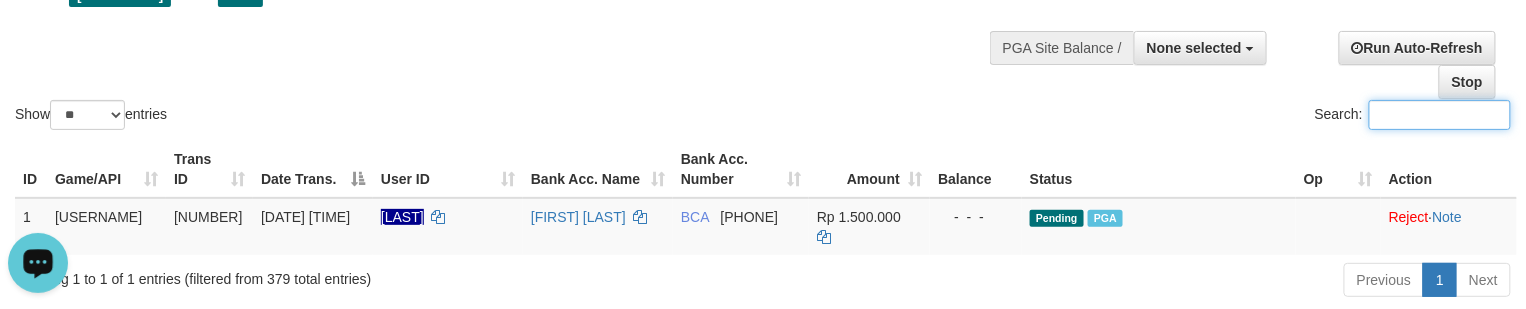 click on "Show  ** ** ** ***  entries Search:" at bounding box center (763, 24) 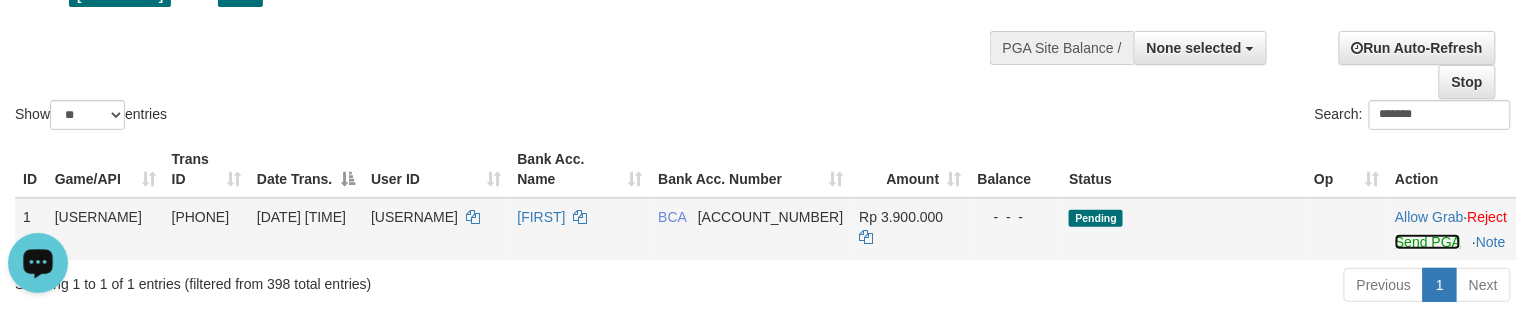 click on "Send PGA" at bounding box center (1427, 242) 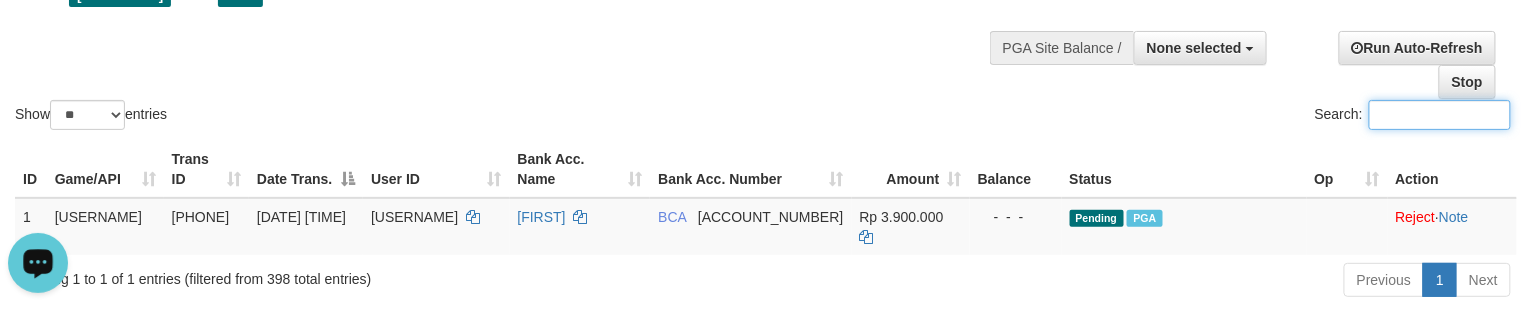 click on "Show  ** ** ** ***  entries Search:" at bounding box center [763, 24] 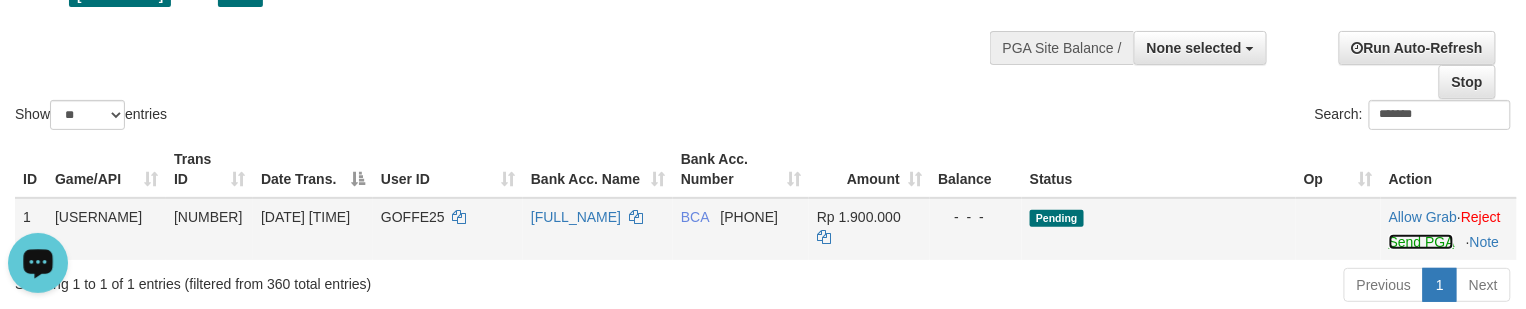 click on "Send PGA" at bounding box center [1421, 242] 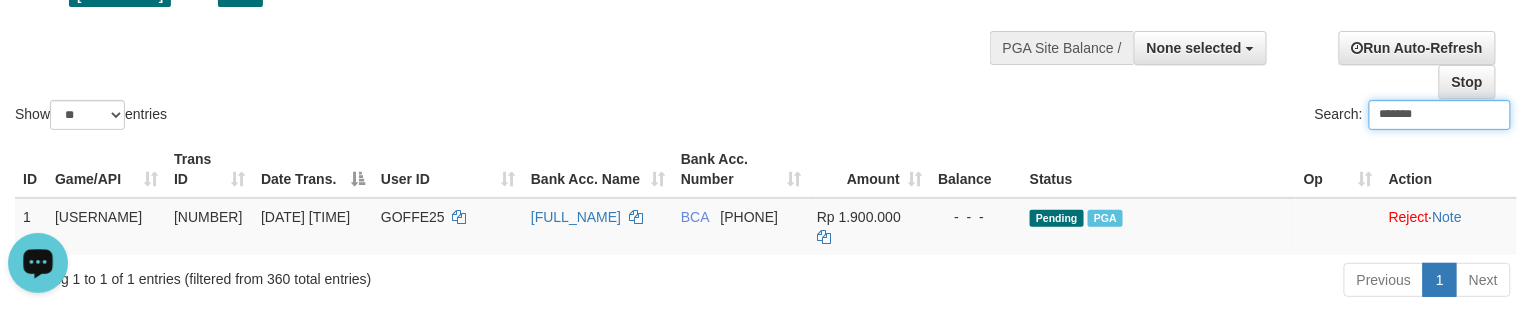 drag, startPoint x: 564, startPoint y: 28, endPoint x: 373, endPoint y: 129, distance: 216.06018 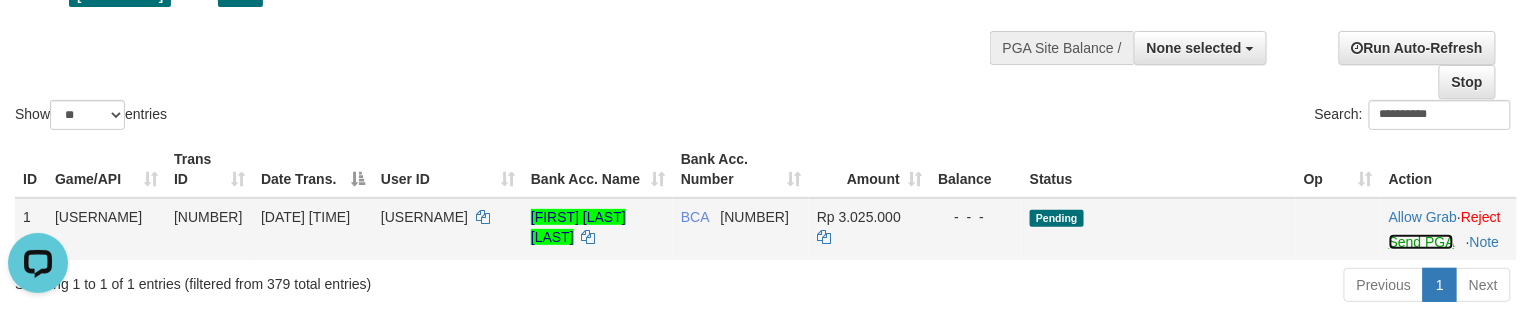click on "Send PGA" at bounding box center (1421, 242) 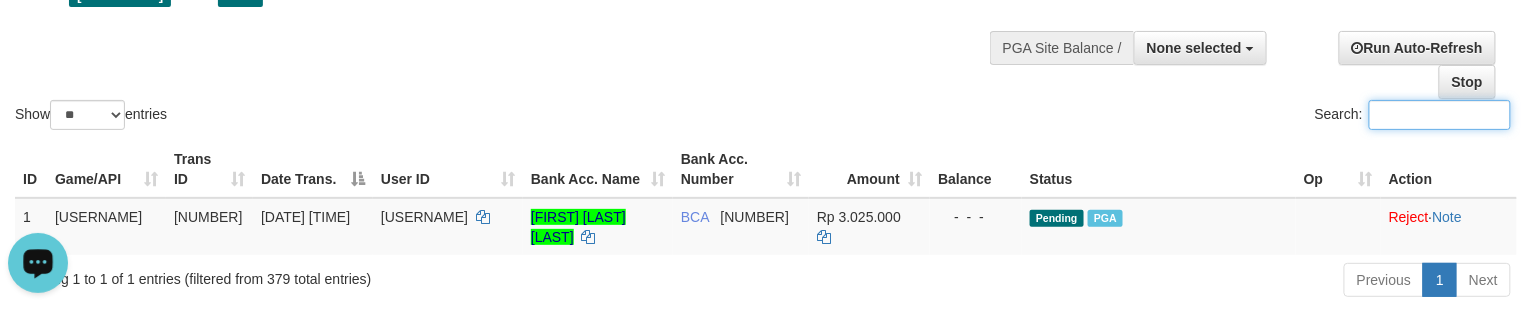 click on "Show  ** ** ** ***  entries" at bounding box center (381, 117) 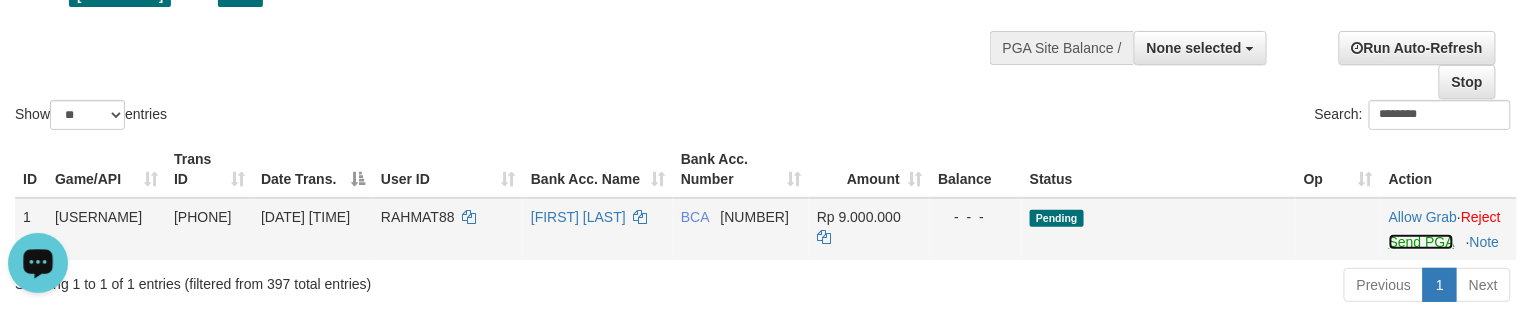 click on "Send PGA" at bounding box center [1421, 242] 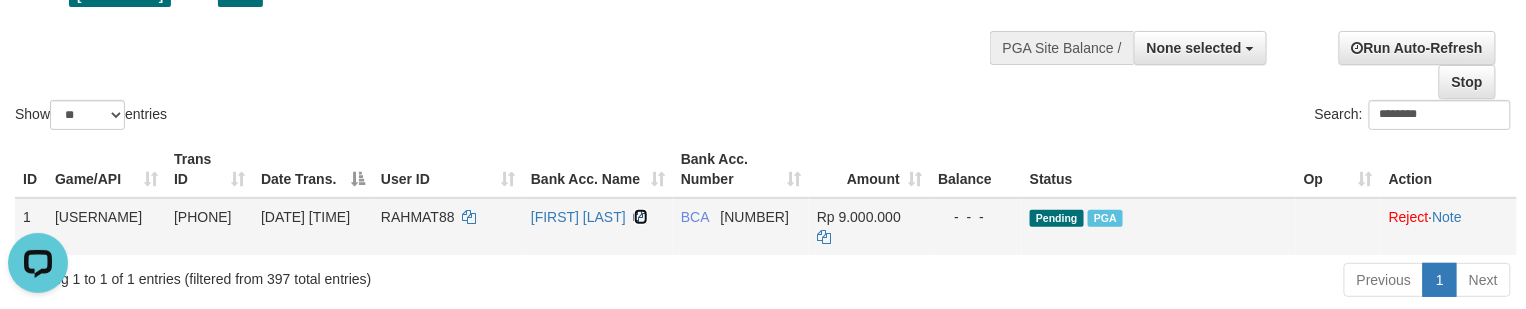 drag, startPoint x: 637, startPoint y: 232, endPoint x: 621, endPoint y: 236, distance: 16.492422 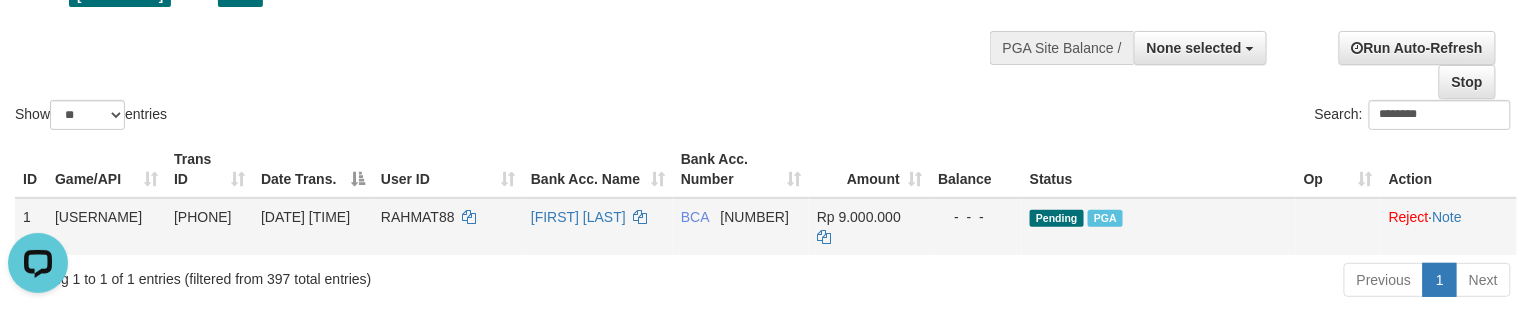 click on "Rp 9.000.000" at bounding box center (859, 217) 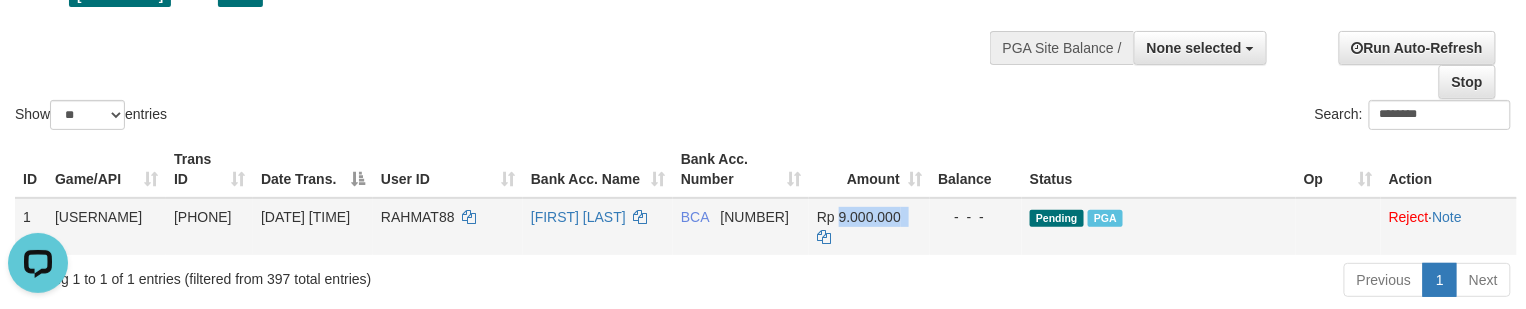 click on "Rp 9.000.000" at bounding box center (859, 217) 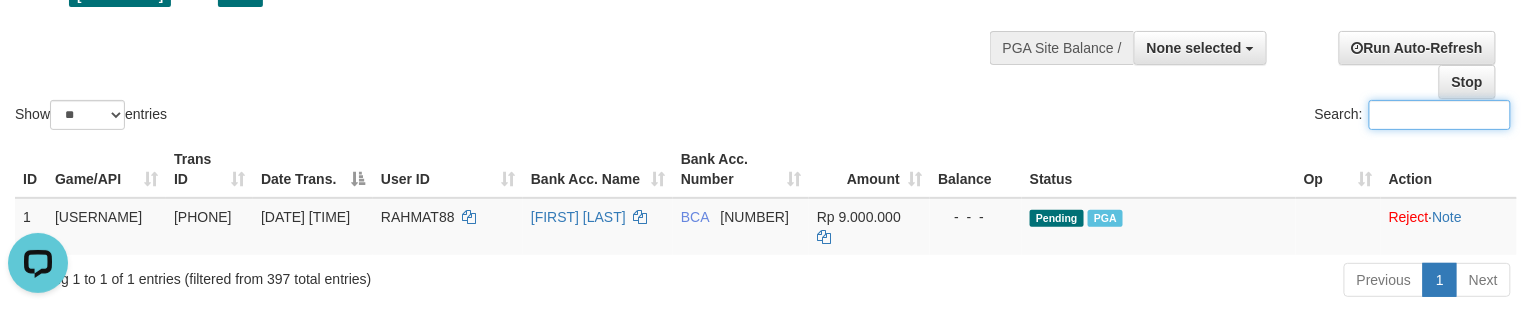 drag, startPoint x: 578, startPoint y: 73, endPoint x: 242, endPoint y: 184, distance: 353.86014 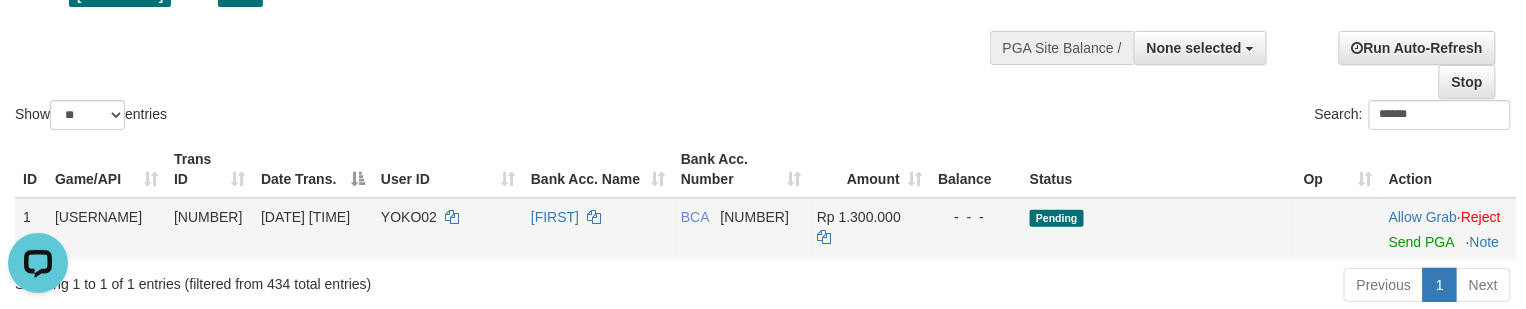 drag, startPoint x: 1381, startPoint y: 258, endPoint x: 1394, endPoint y: 258, distance: 13 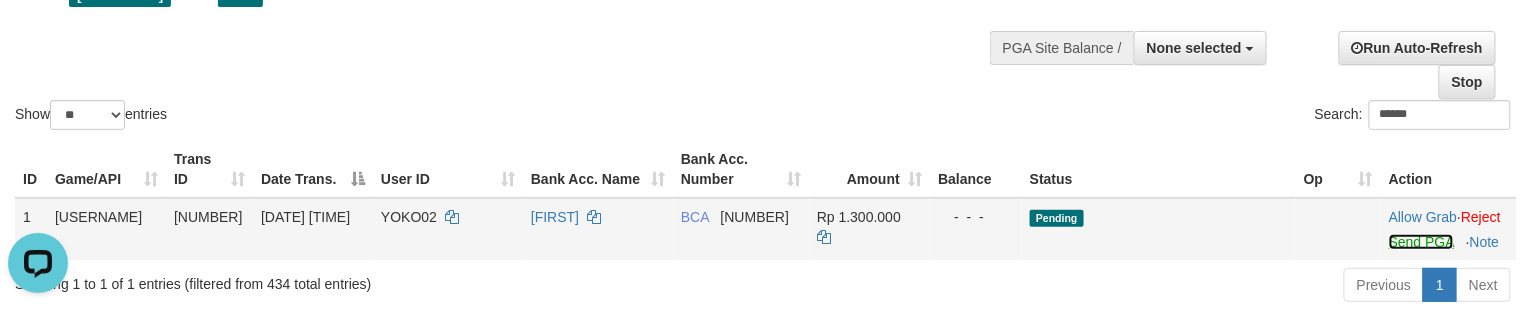 click on "Send PGA" at bounding box center [1421, 242] 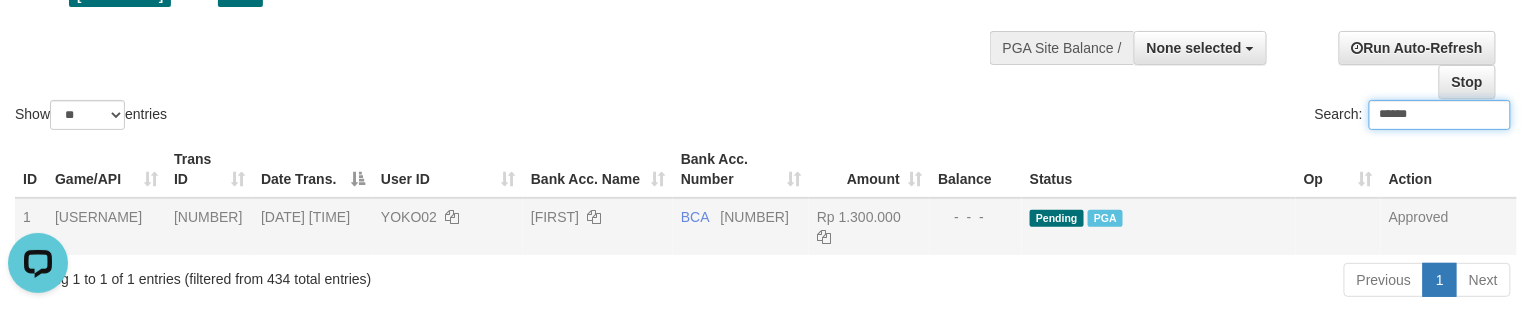 click on "Show  ** ** ** ***  entries Search: ******" at bounding box center [763, 24] 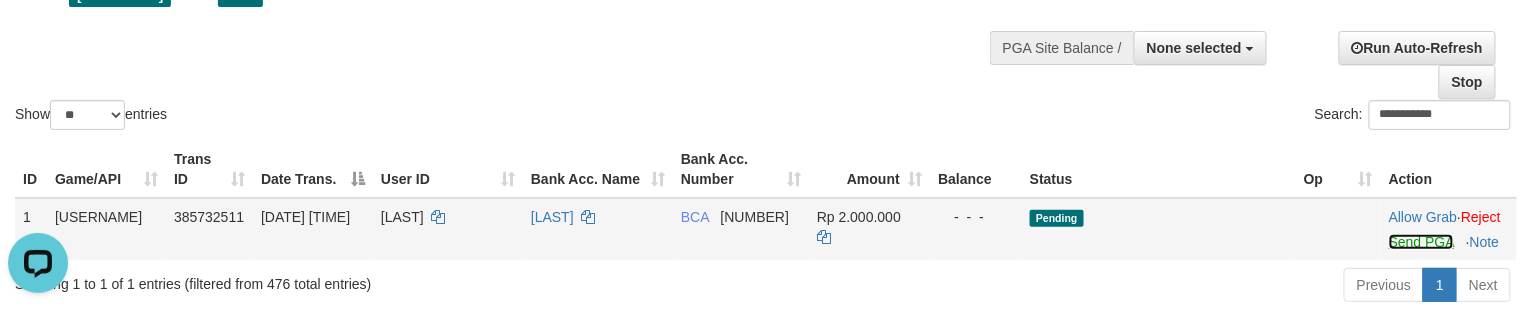click on "Send PGA" at bounding box center (1421, 242) 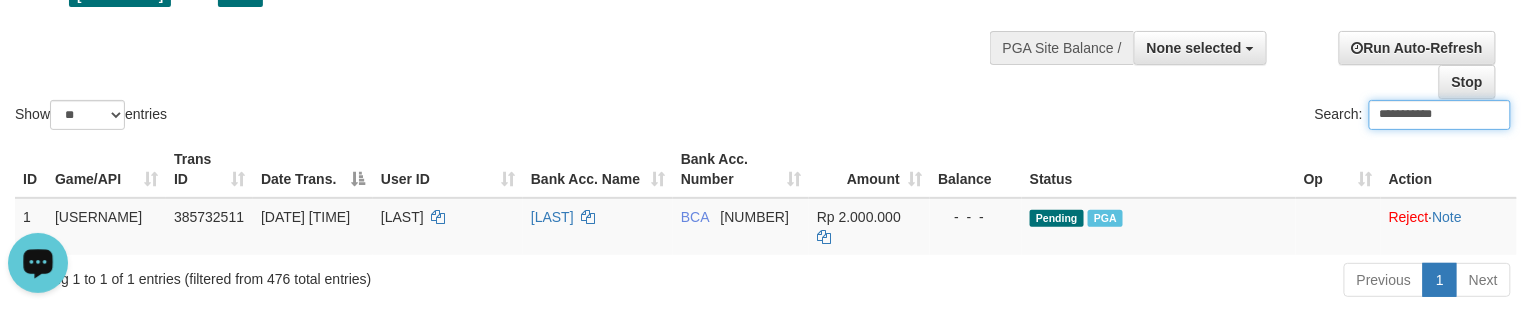 click on "Show  ** ** ** ***  entries" at bounding box center (381, 117) 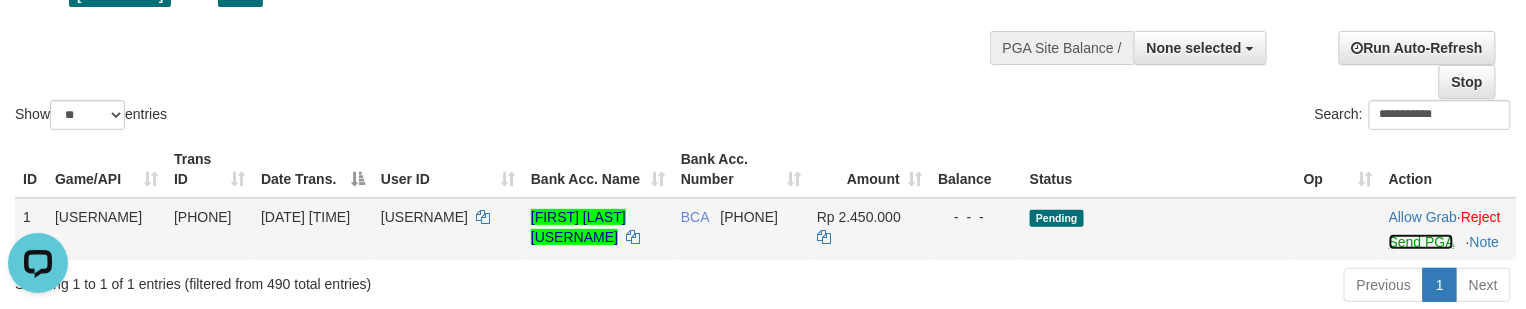 click on "Send PGA" at bounding box center (1421, 242) 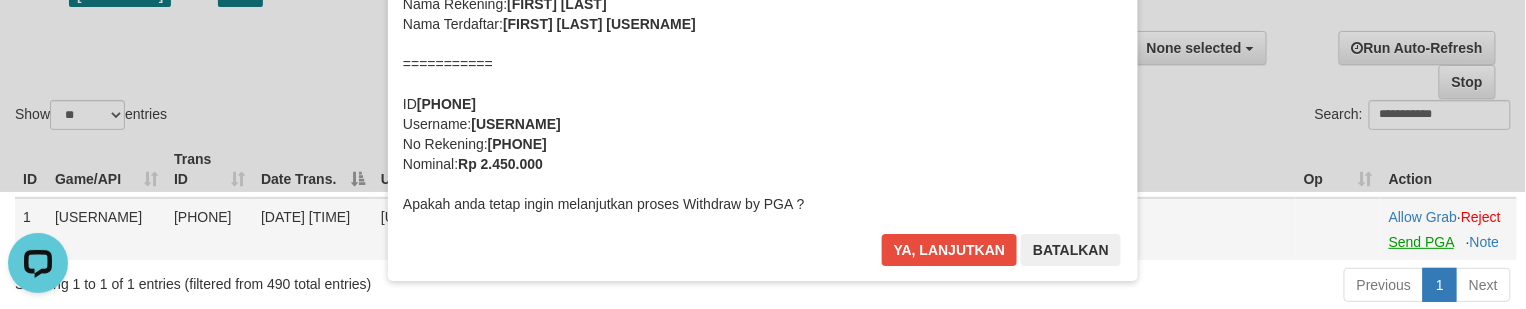 scroll, scrollTop: 0, scrollLeft: 0, axis: both 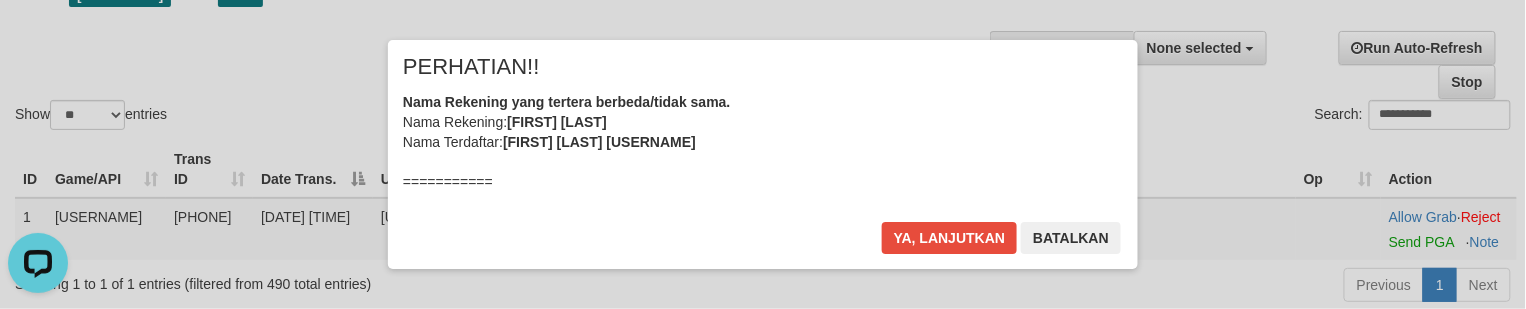 click on "Nama Rekening yang tertera berbeda/tidak sama. Nama Rekening:  SISCA LAURENCIA Nama Terdaftar:  SISCA LAURENCIA INVEST =========== ID  [PHONE] Username:  SISCALAU168 No Rekening:  [PHONE] Nominal:  Rp 2.450.000 Apakah anda tetap ingin melanjutkan proses Withdraw by PGA ?" at bounding box center (763, 212) 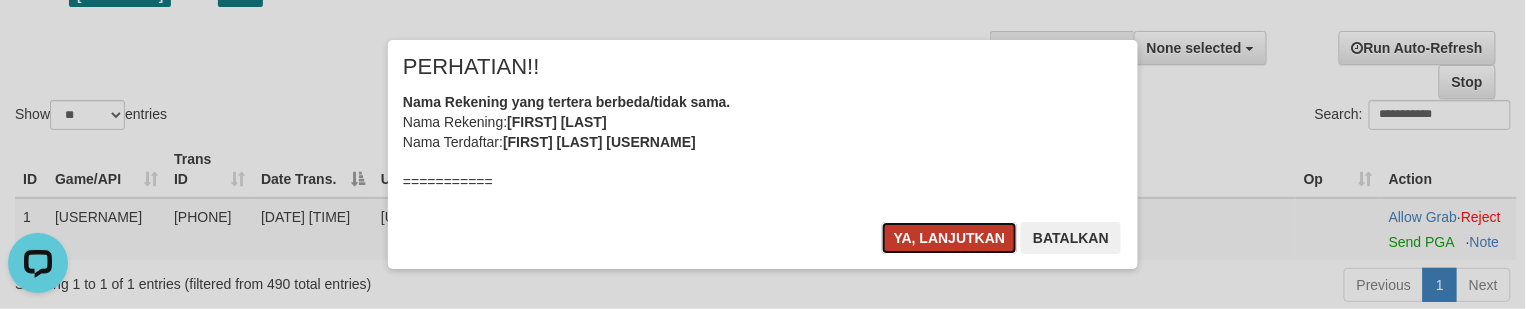 click on "Ya, lanjutkan" at bounding box center (950, 238) 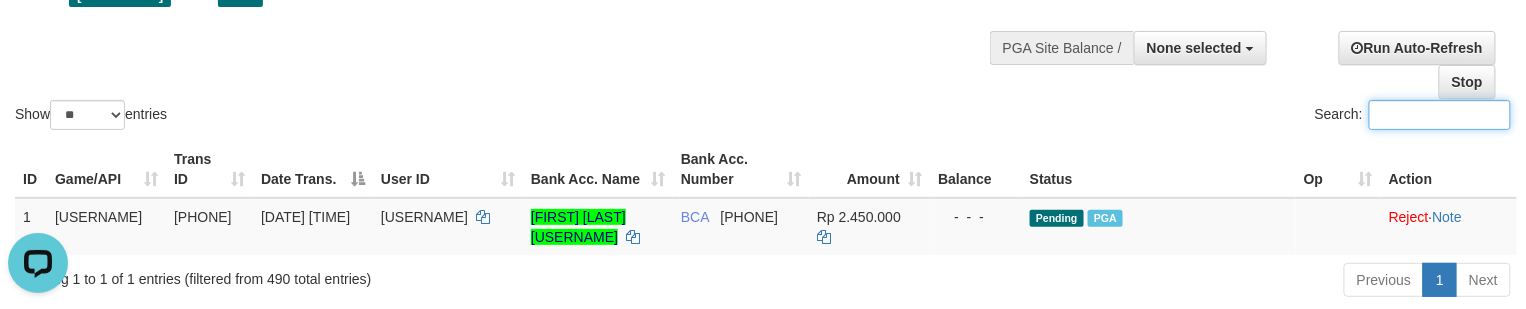 drag, startPoint x: 493, startPoint y: 45, endPoint x: 409, endPoint y: 90, distance: 95.29428 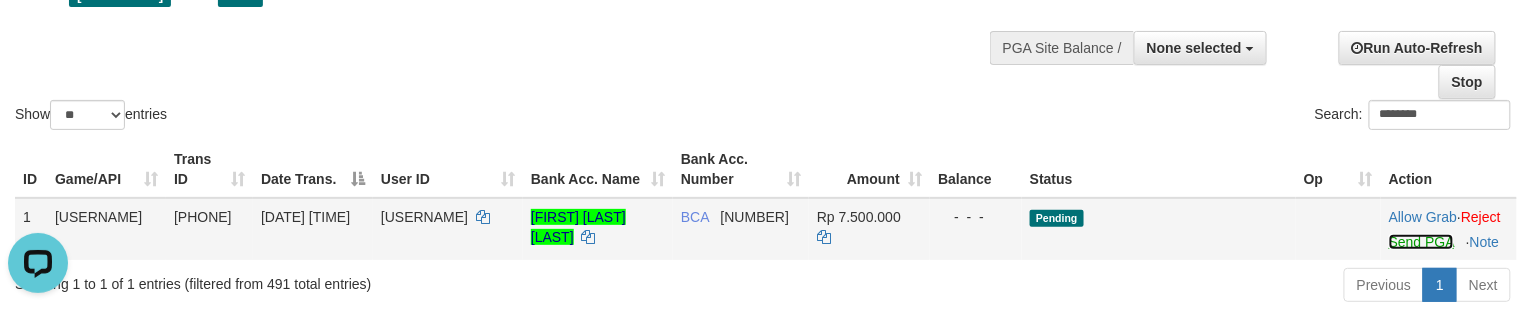 click on "Send PGA" at bounding box center [1421, 242] 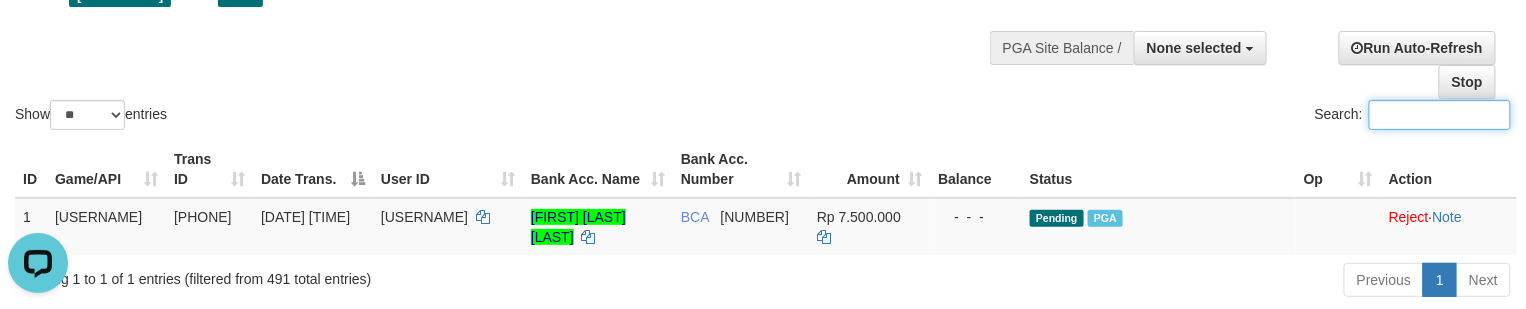 click on "Show  ** ** ** ***  entries Search:" at bounding box center (763, 24) 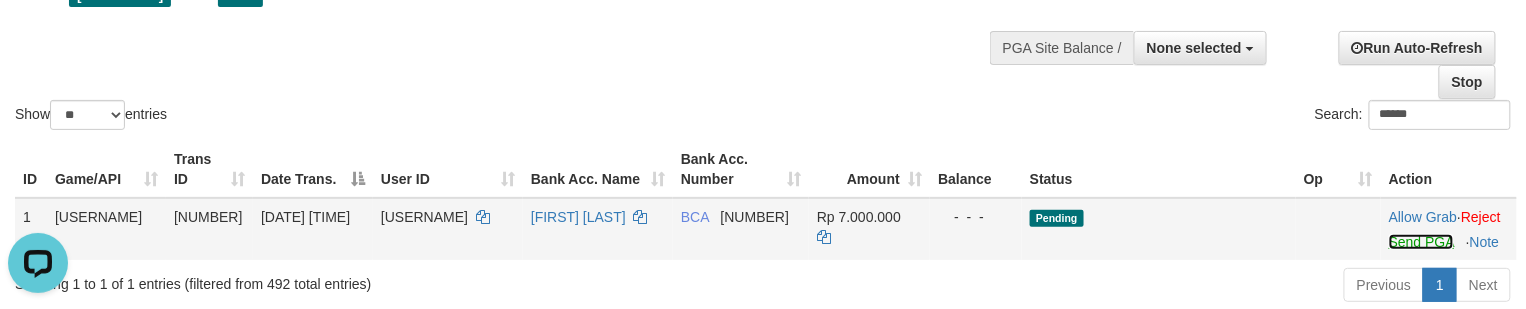 click on "Send PGA" at bounding box center (1421, 242) 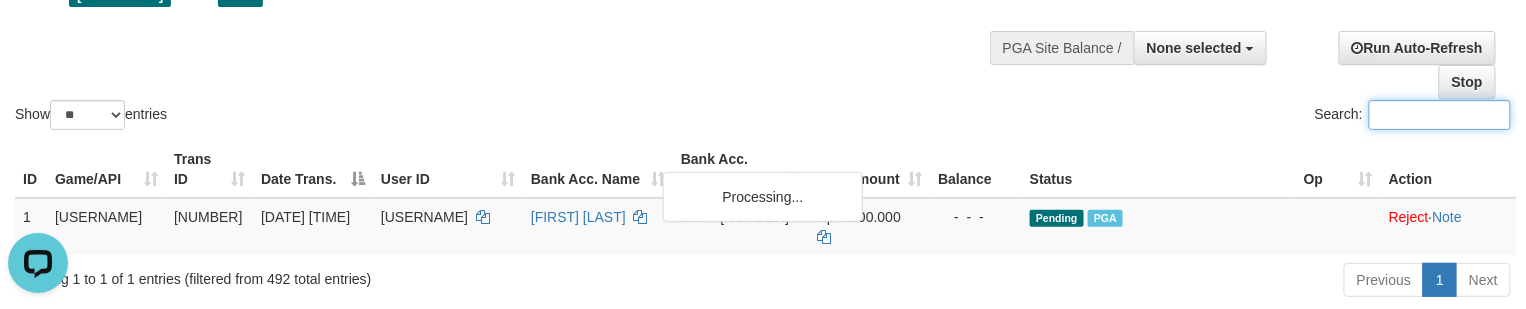 drag, startPoint x: 412, startPoint y: 65, endPoint x: 172, endPoint y: 164, distance: 259.61703 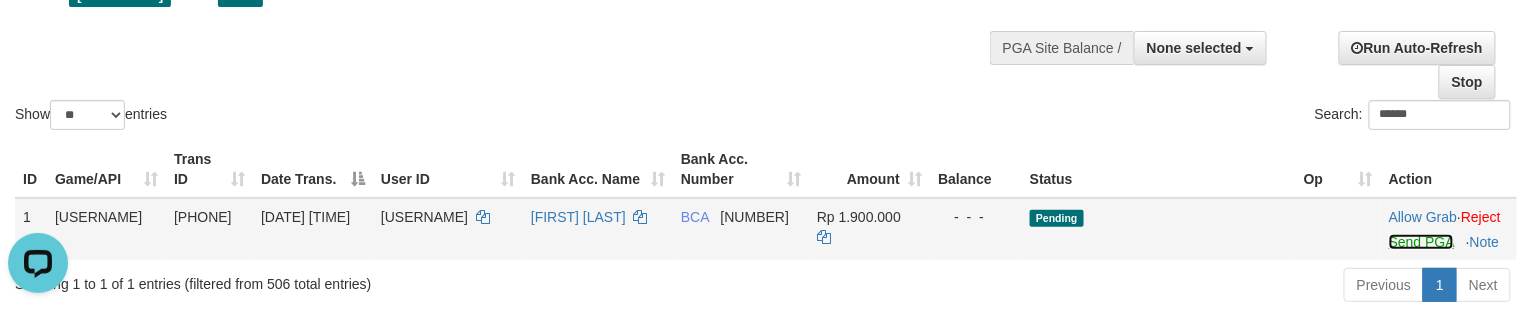 click on "Send PGA" at bounding box center (1421, 242) 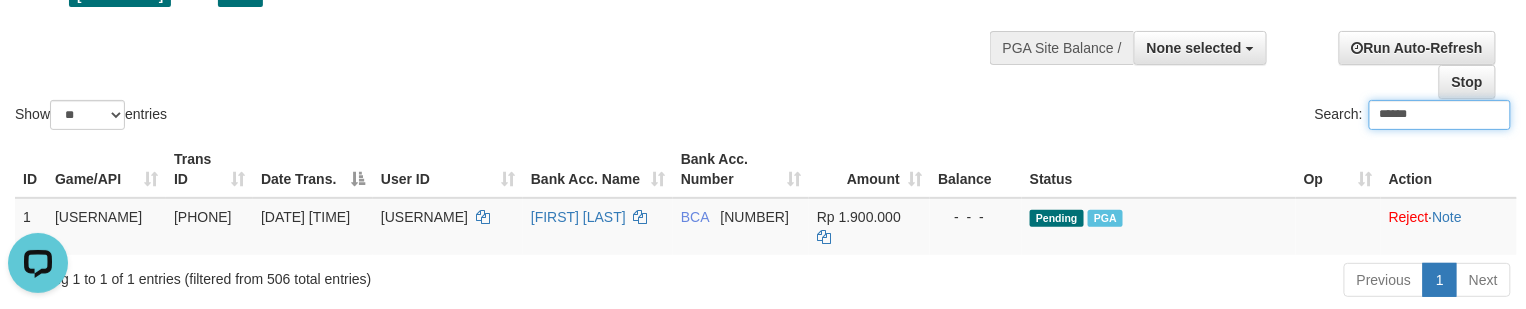 drag, startPoint x: 490, startPoint y: 48, endPoint x: 398, endPoint y: 108, distance: 109.83624 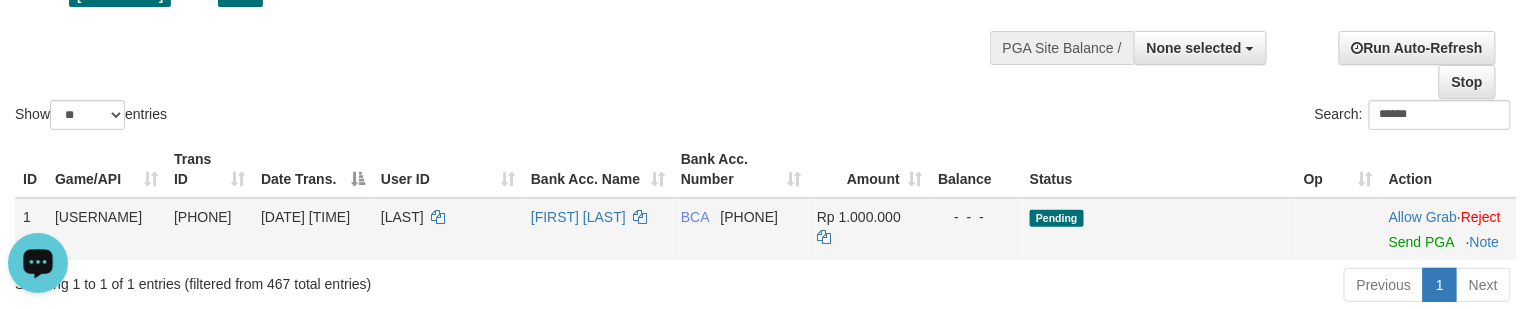 click on "Allow Grab   ·    Reject Send PGA     ·    Note" at bounding box center (1449, 229) 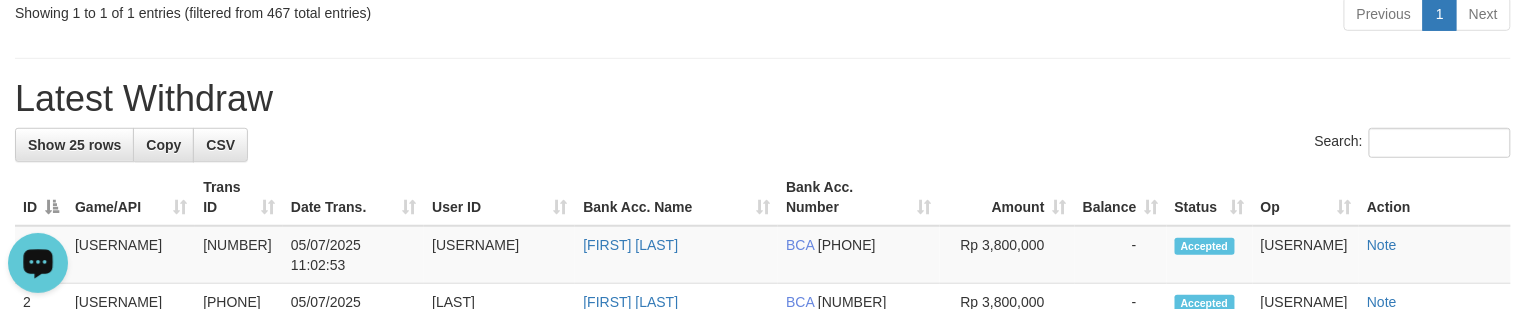 scroll, scrollTop: 230, scrollLeft: 0, axis: vertical 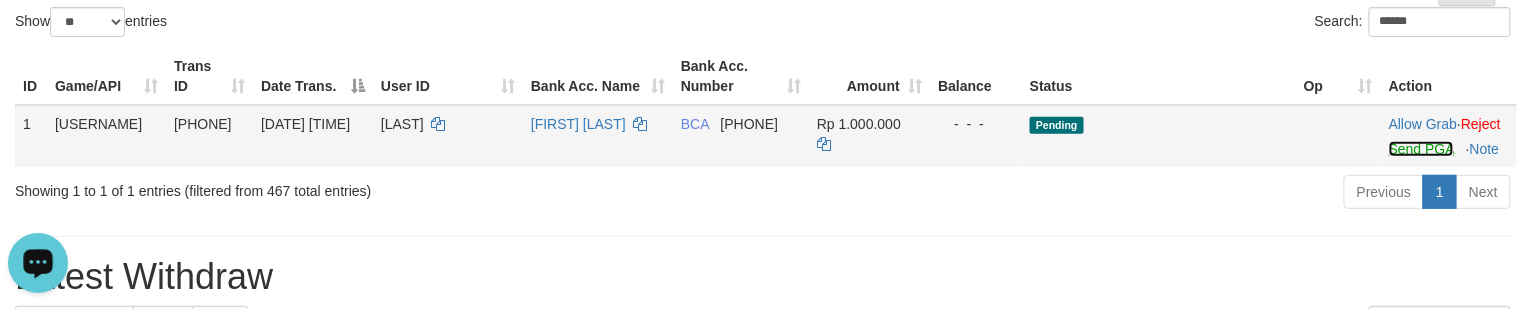 click on "Send PGA" at bounding box center (1421, 149) 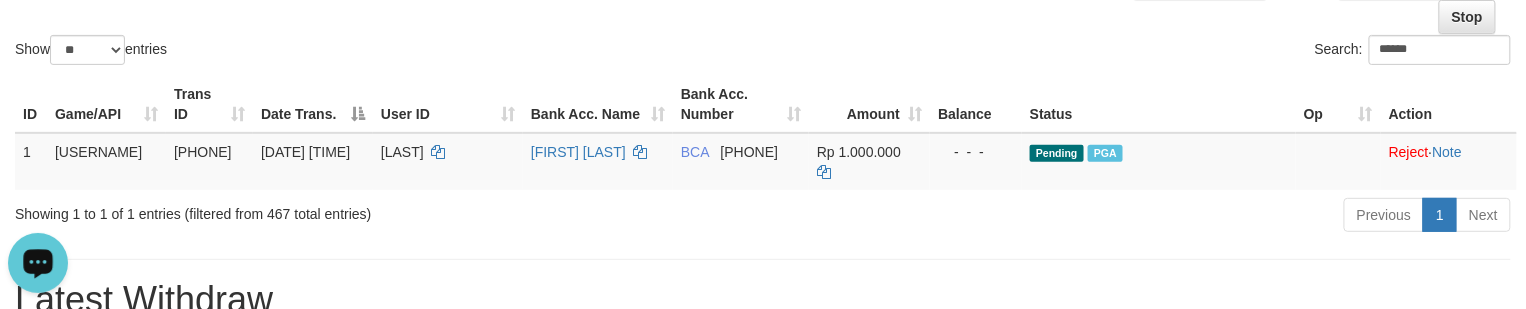 scroll, scrollTop: 166, scrollLeft: 0, axis: vertical 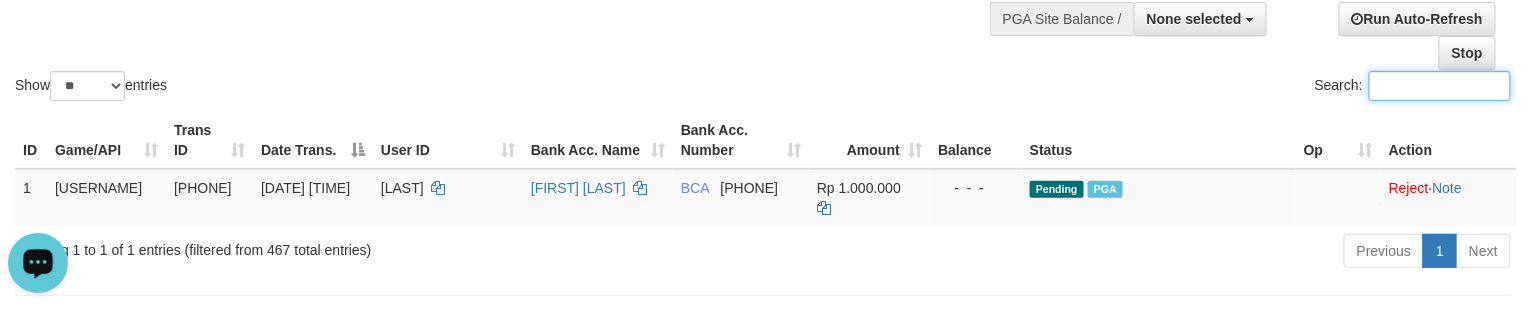 click on "Show  ** ** ** ***  entries Search:" at bounding box center [763, -5] 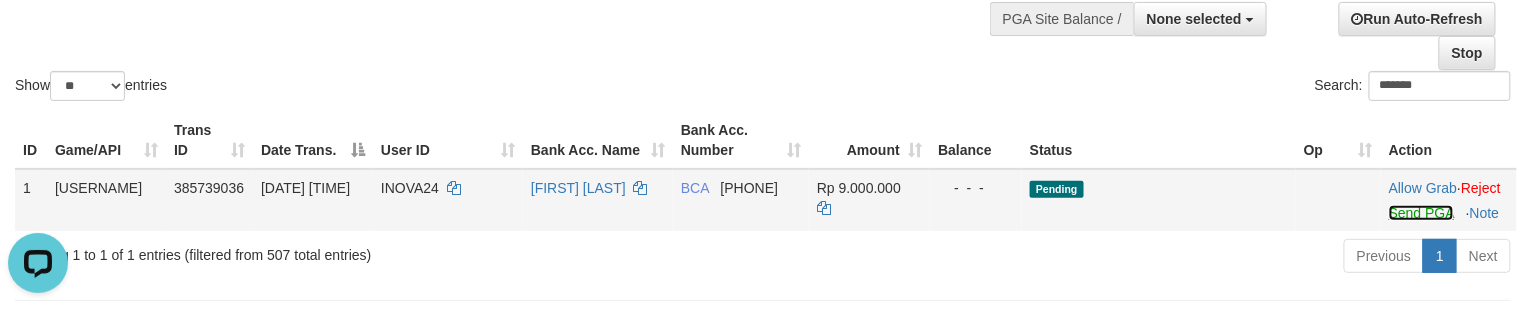 click on "Send PGA" at bounding box center [1421, 213] 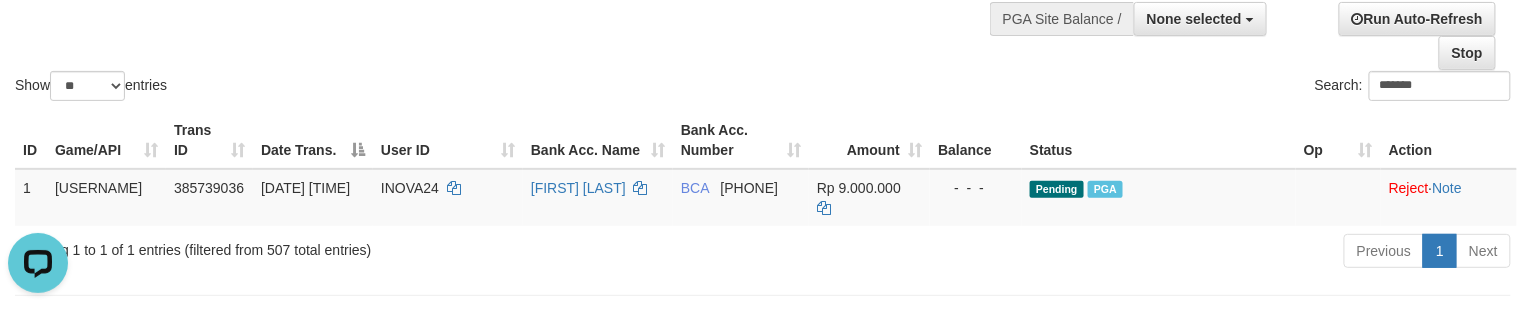 click on "Show  ** ** ** ***  entries" at bounding box center (381, 88) 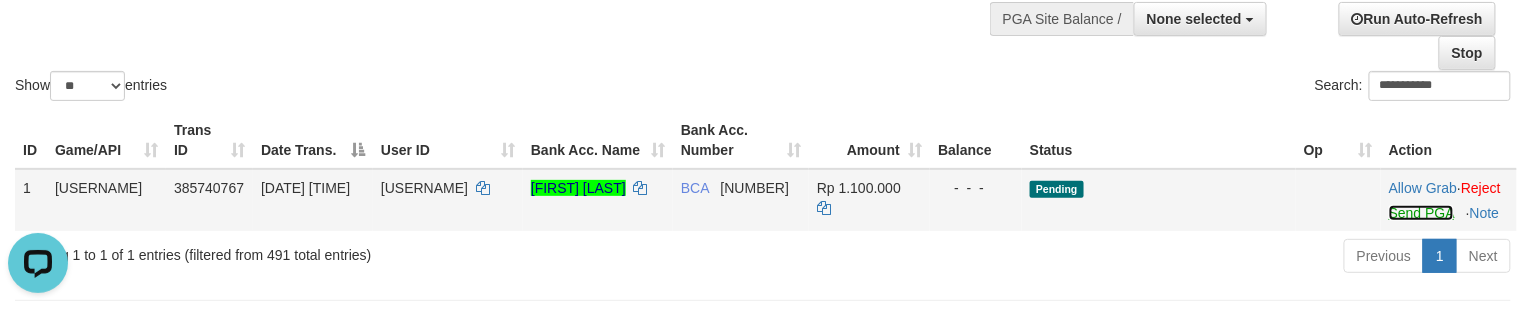 click on "Send PGA" at bounding box center (1421, 213) 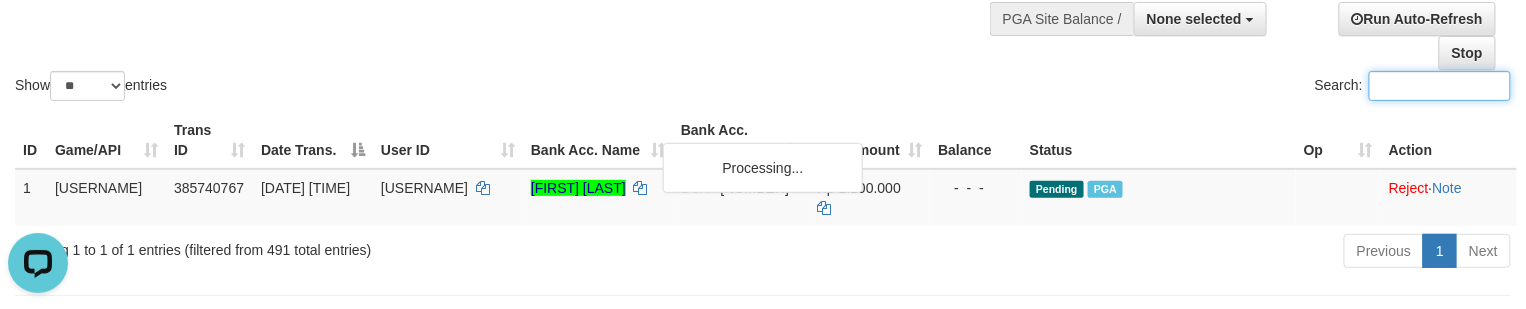 click on "Show  ** ** ** ***  entries" at bounding box center [381, 88] 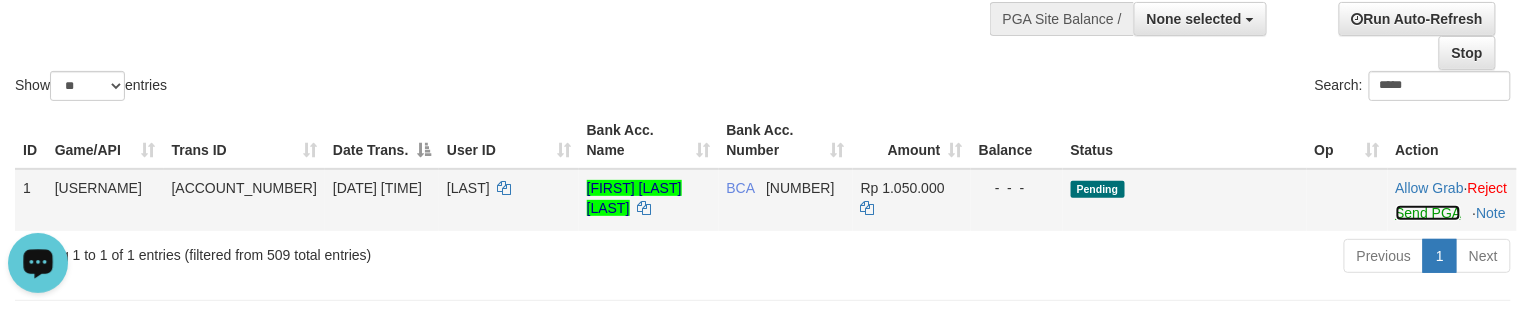 click on "Send PGA" at bounding box center [1428, 213] 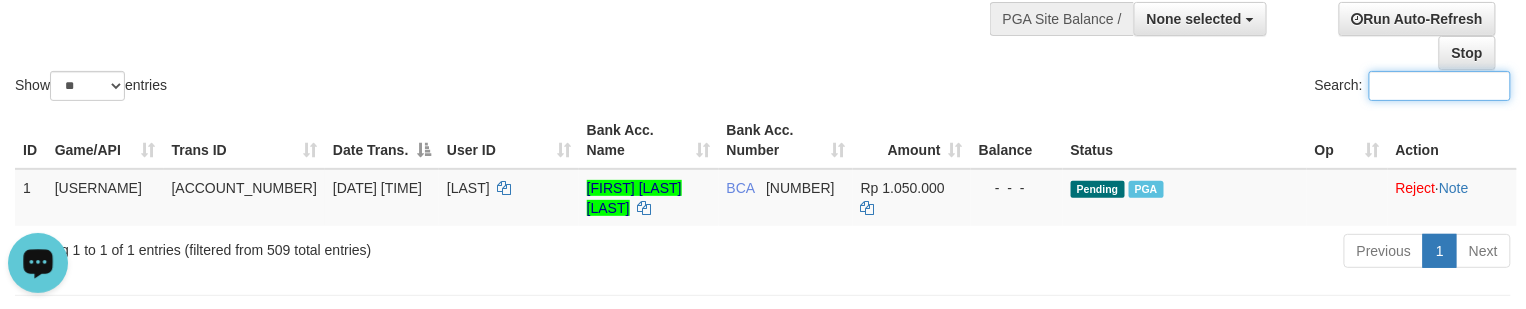 click on "Show  ** ** ** ***  entries" at bounding box center (381, 88) 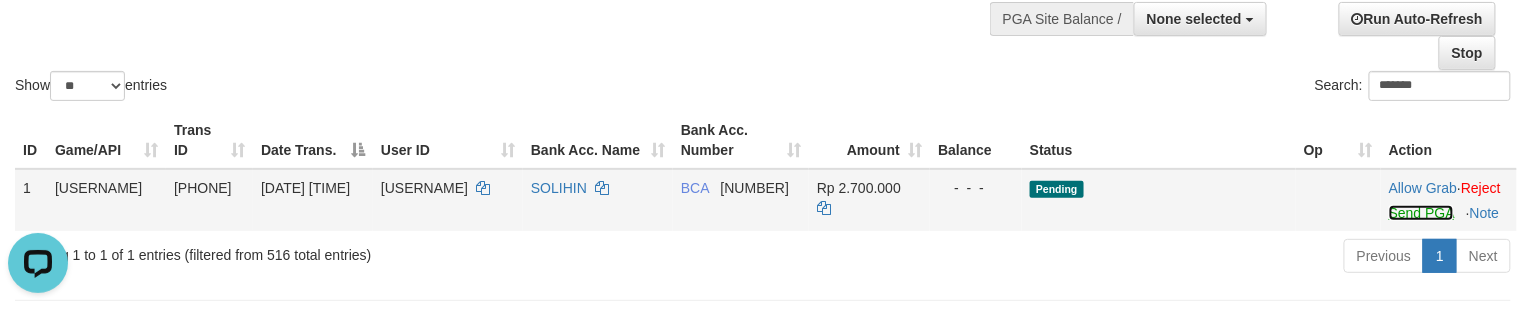 click on "Send PGA" at bounding box center [1421, 213] 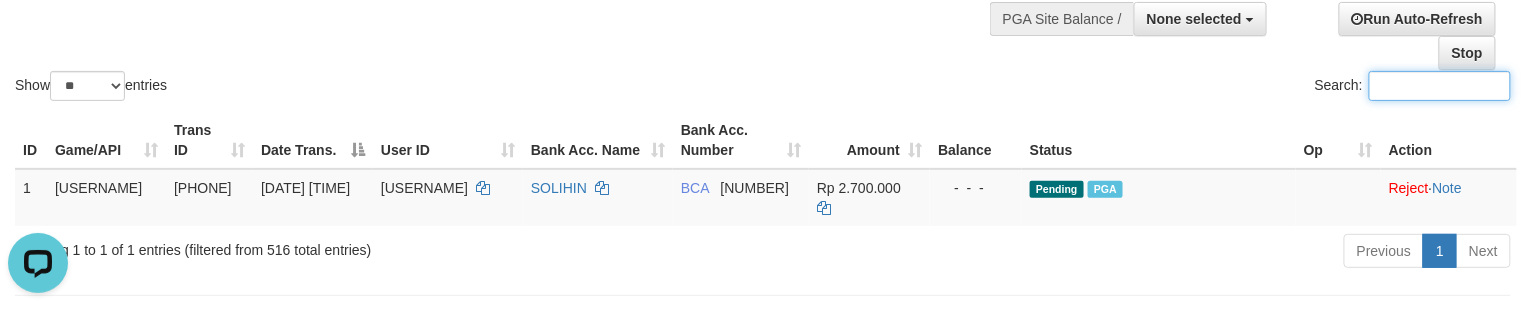click on "Show  ** ** ** ***  entries" at bounding box center (381, 88) 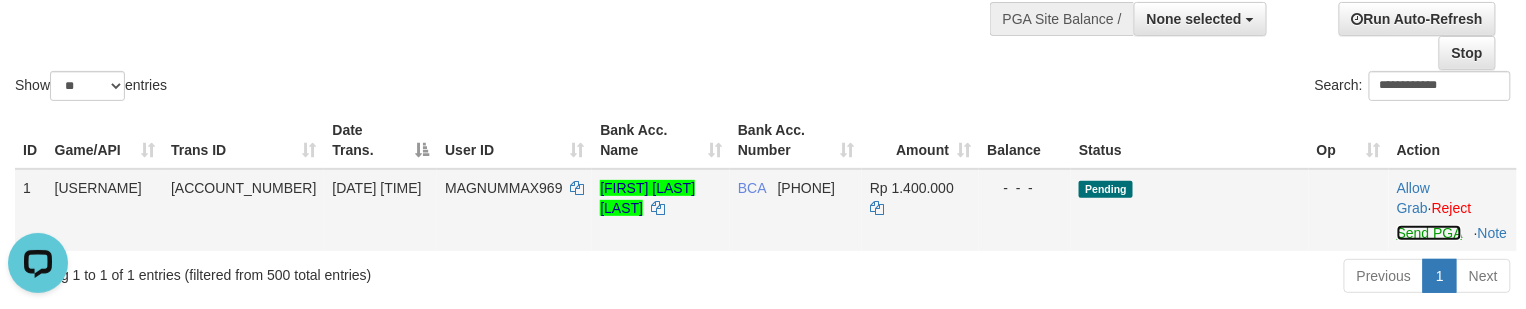 click on "Send PGA" at bounding box center [1429, 233] 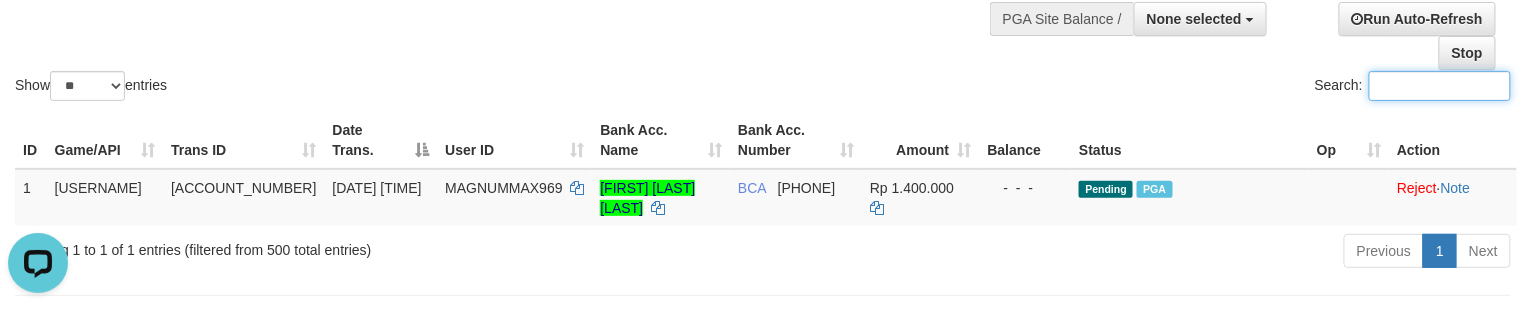 drag, startPoint x: 498, startPoint y: 26, endPoint x: 494, endPoint y: 40, distance: 14.56022 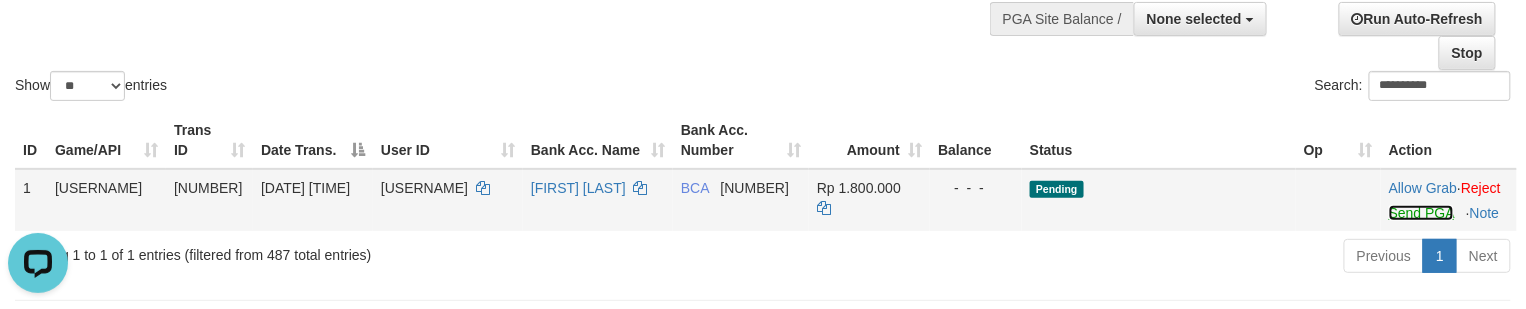 click on "Send PGA" at bounding box center [1421, 213] 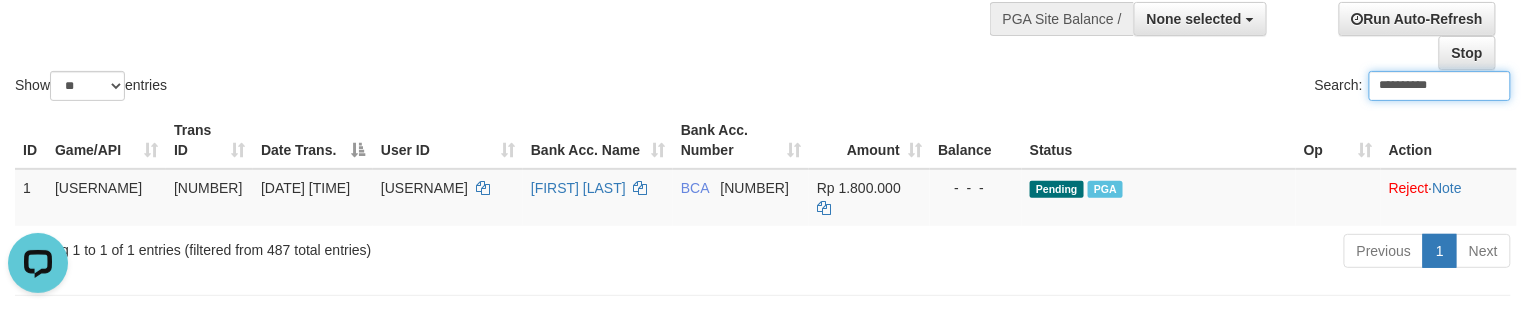 click on "Show  ** ** ** ***  entries" at bounding box center (381, 88) 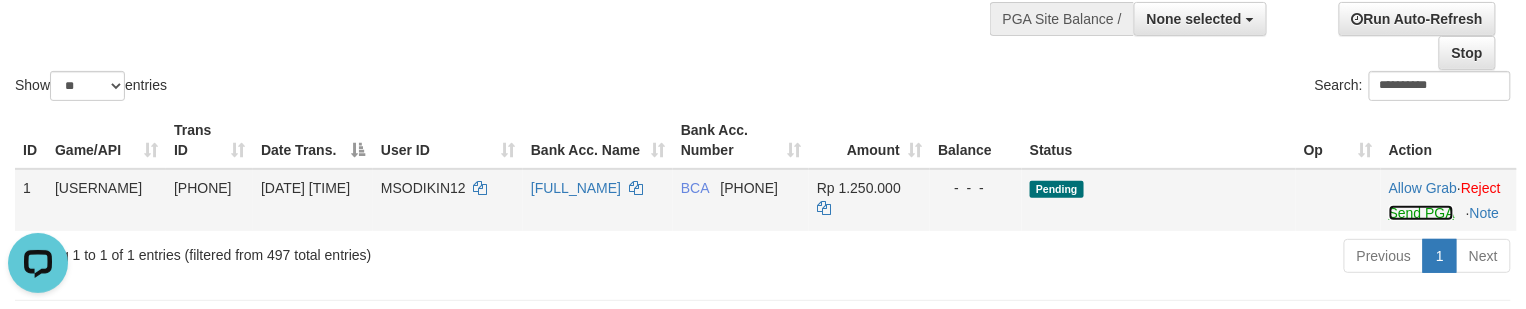 click on "Send PGA" at bounding box center (1421, 213) 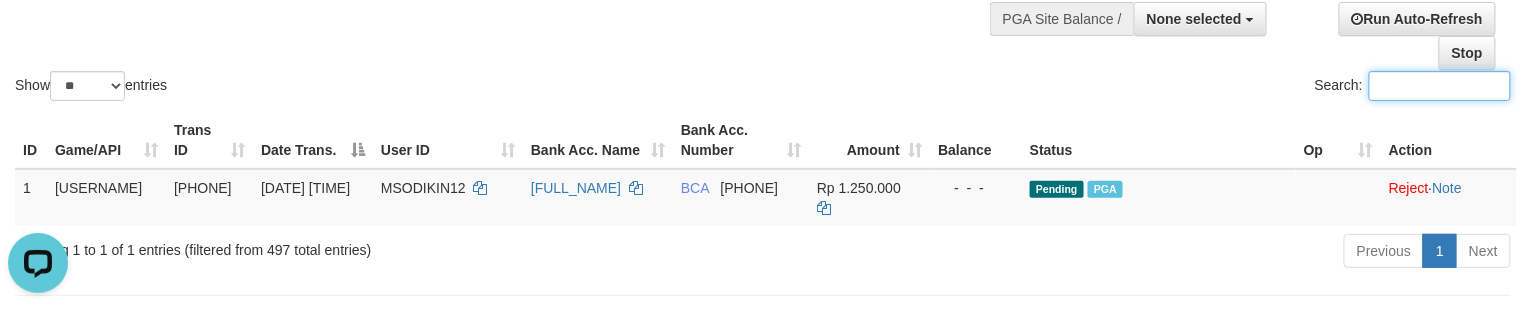 click on "Show  ** ** ** ***  entries" at bounding box center [381, 88] 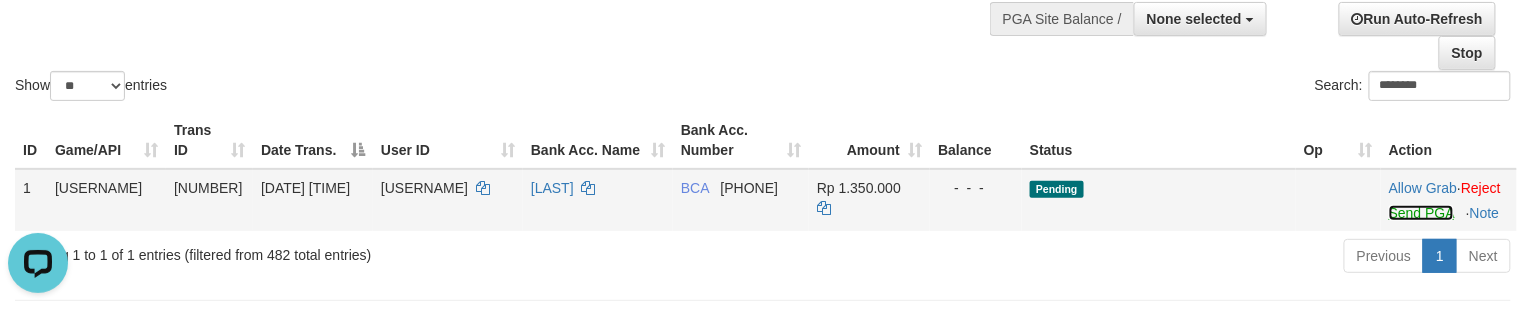 click on "Send PGA" at bounding box center [1421, 213] 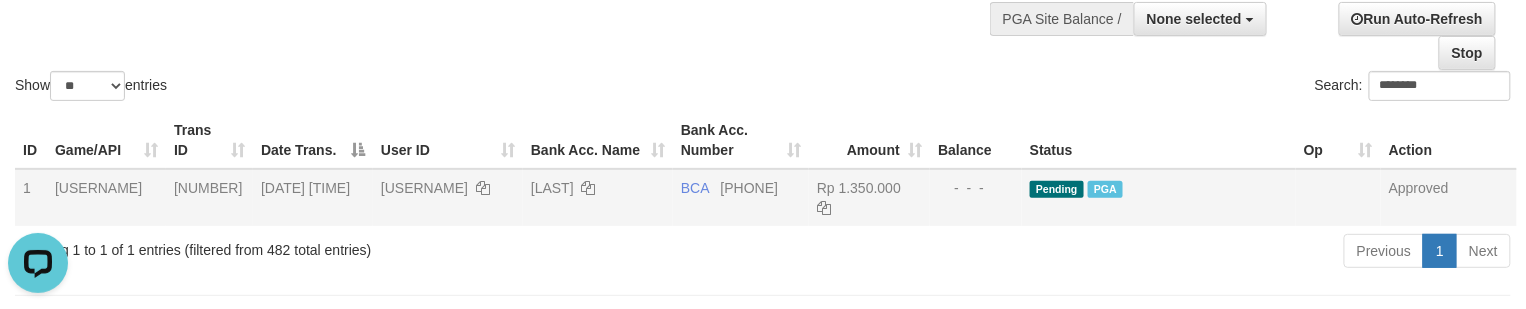 click on "Show  ** ** ** ***  entries Search: [USERNAME]" at bounding box center [763, -5] 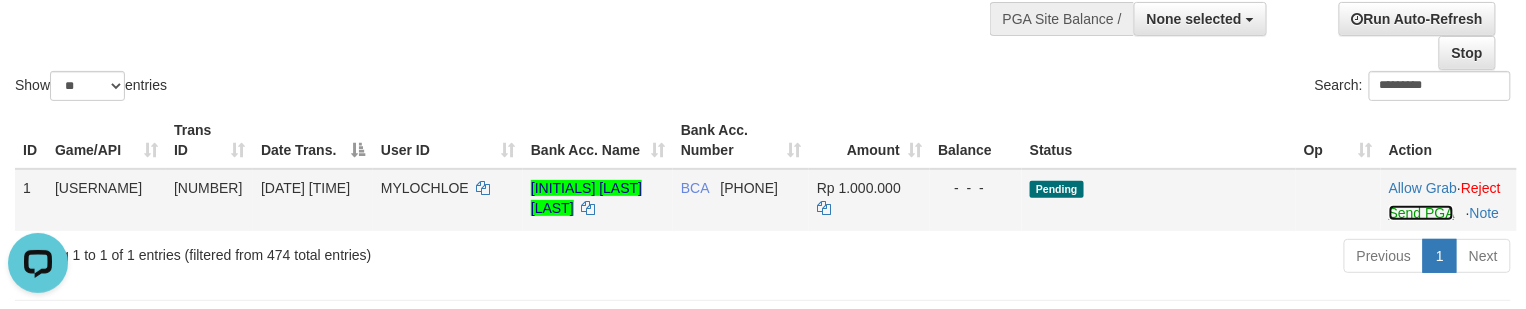 click on "Send PGA" at bounding box center (1421, 213) 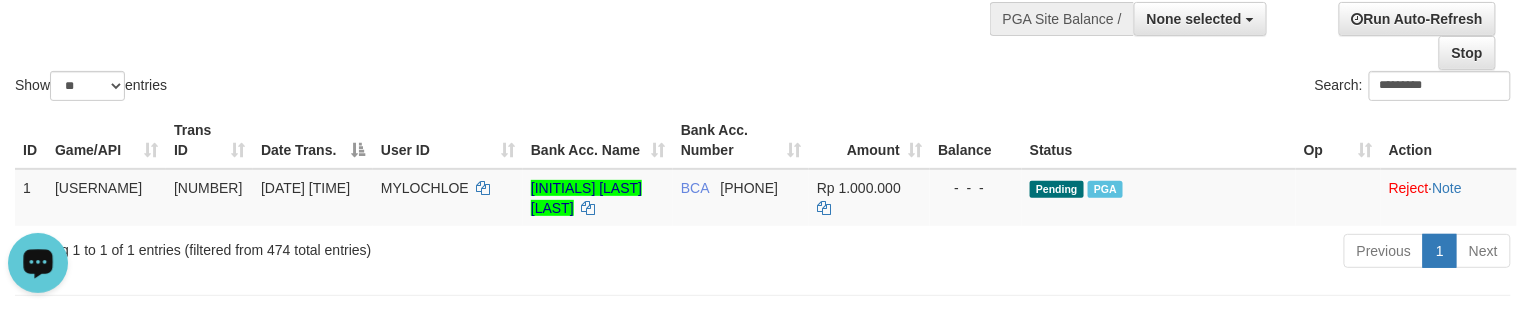 click on "Show  ** ** ** ***  entries" at bounding box center [381, 88] 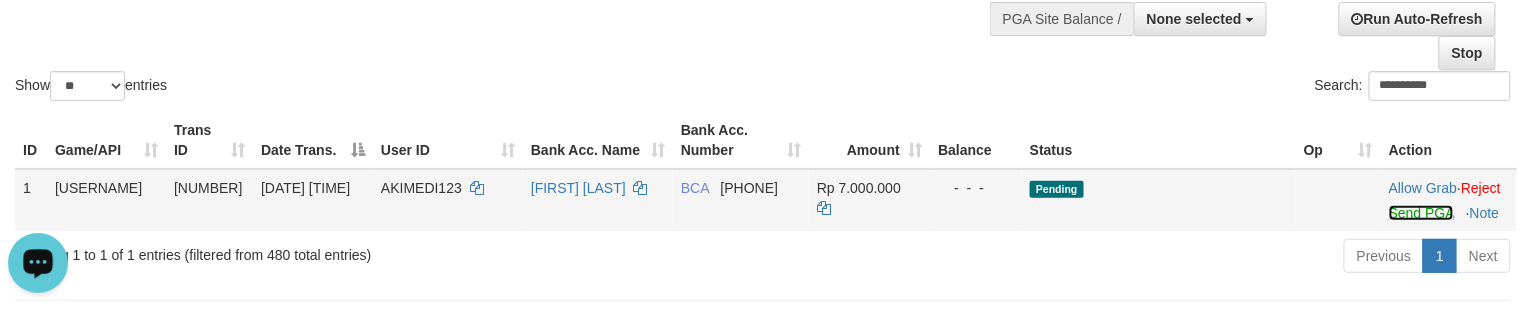 click on "Send PGA" at bounding box center (1421, 213) 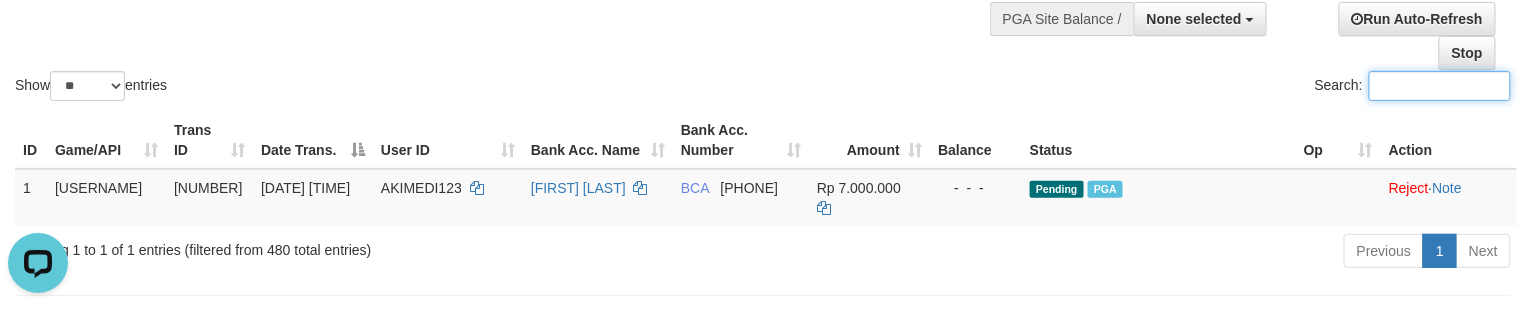 click on "Show  ** ** ** ***  entries" at bounding box center [381, 88] 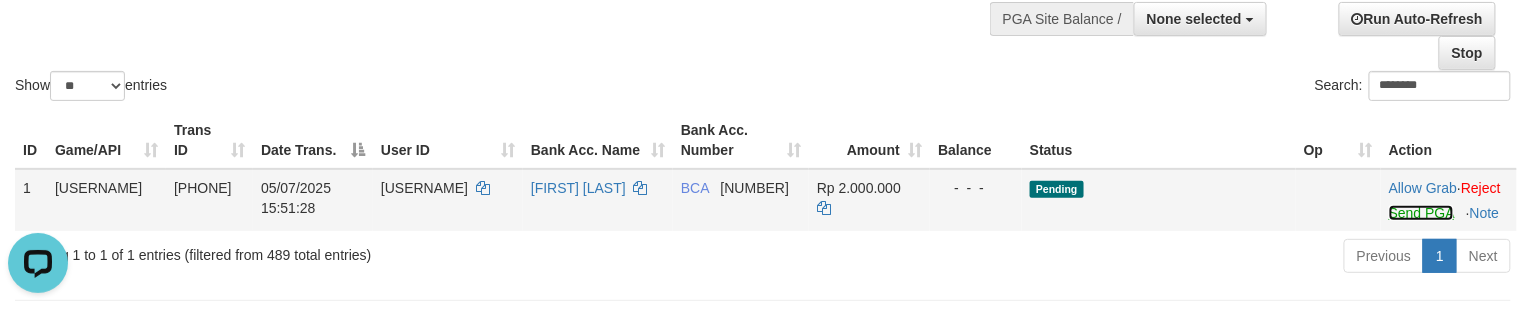 click on "Send PGA" at bounding box center [1421, 213] 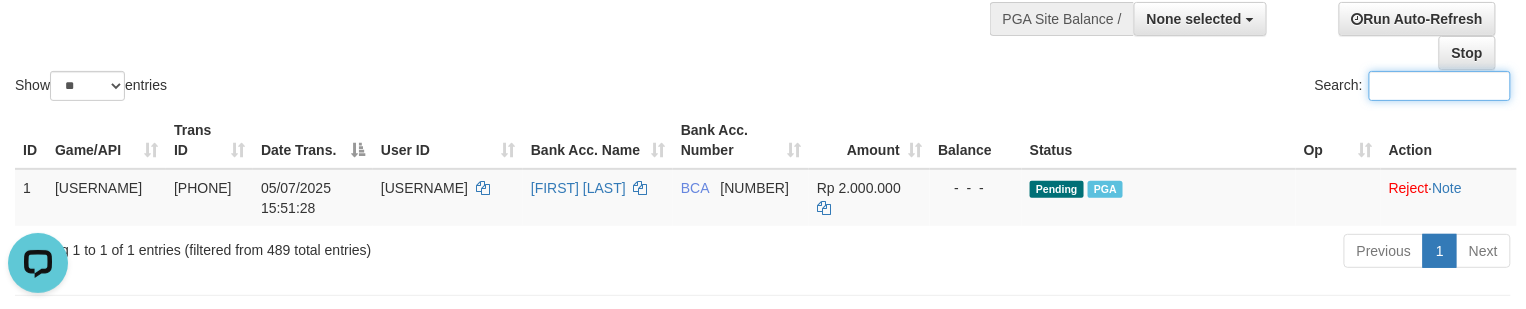 click on "Show  ** ** ** ***  entries" at bounding box center [381, 88] 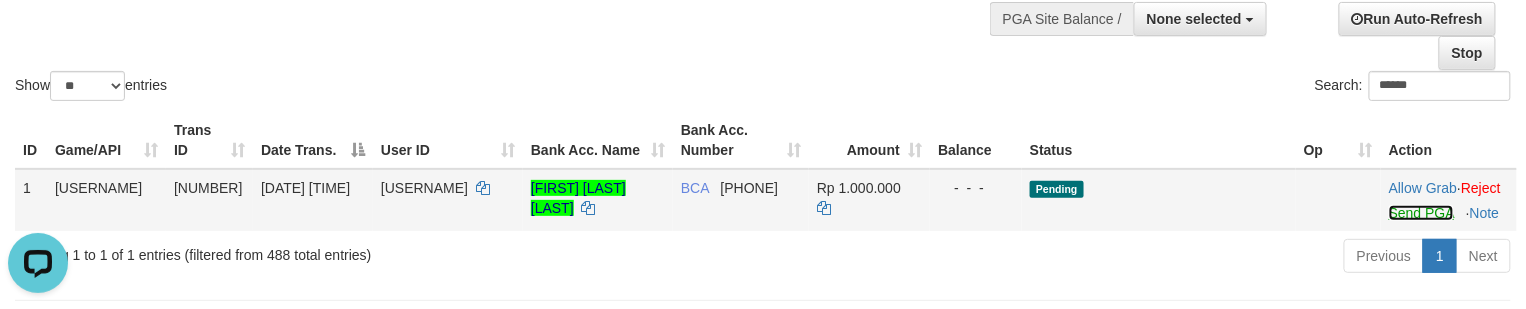click on "Send PGA" at bounding box center [1421, 213] 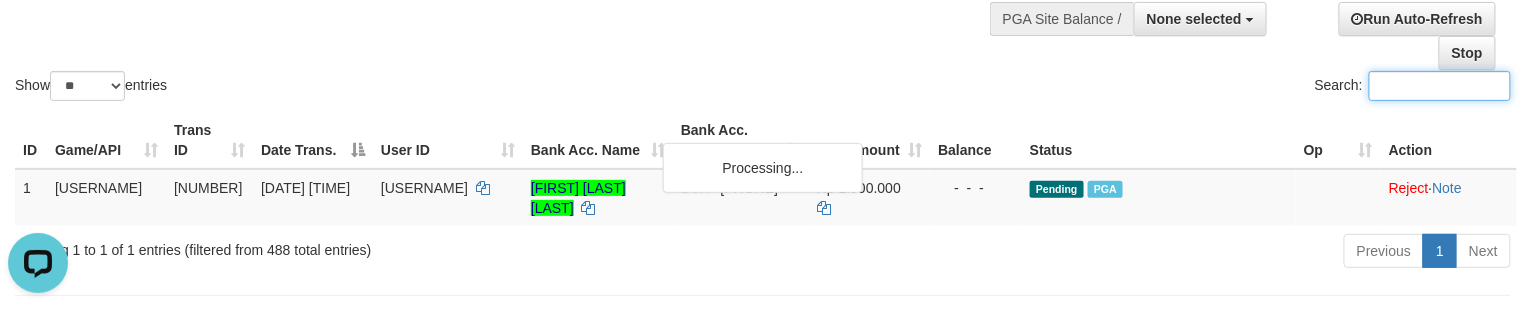click on "Show  ** ** ** ***  entries" at bounding box center [381, 88] 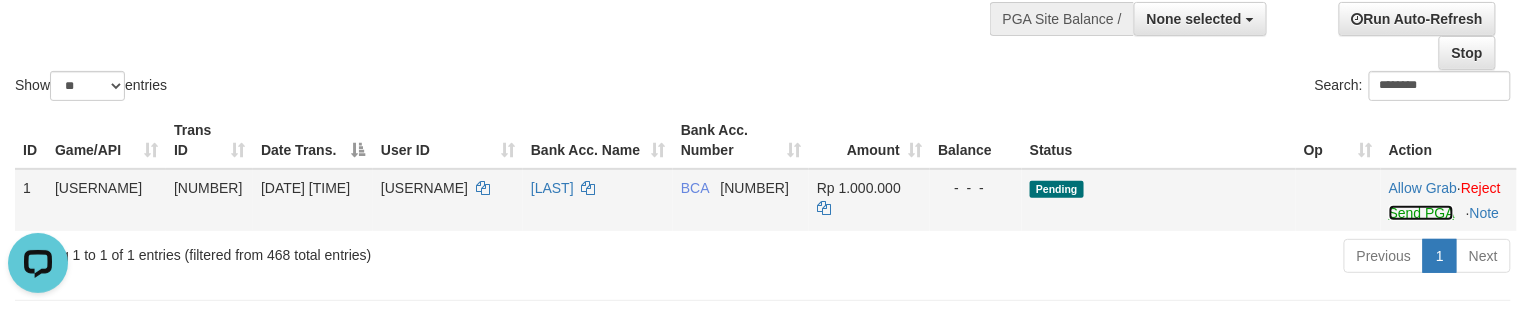 click on "Send PGA" at bounding box center (1421, 213) 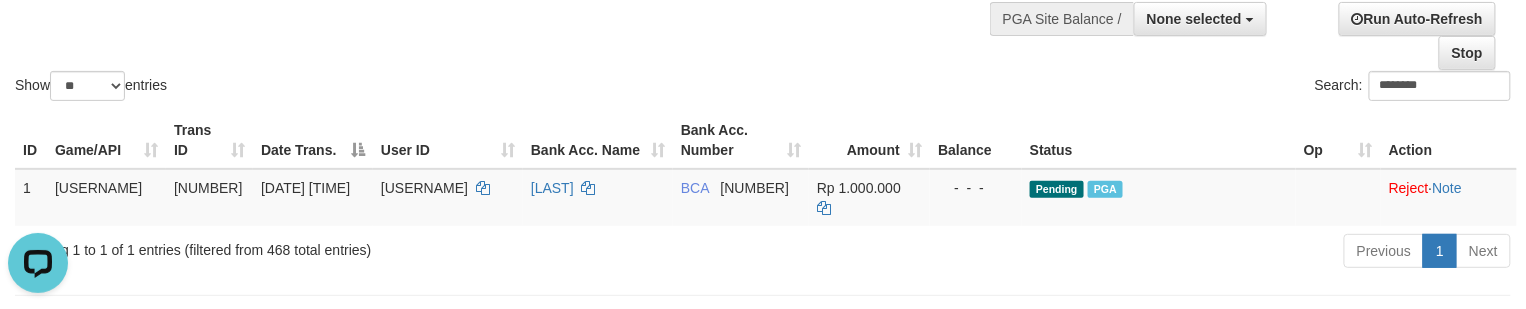 click on "Show  ** ** ** ***  entries Search: [USERNAME]" at bounding box center [763, -5] 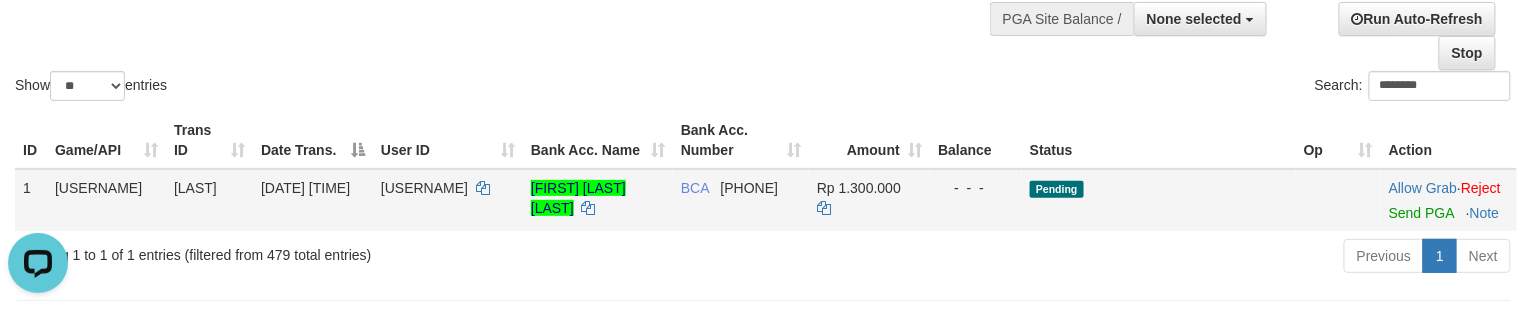 click on "Allow Grab   ·    Reject Send PGA     ·    Note" at bounding box center (1449, 200) 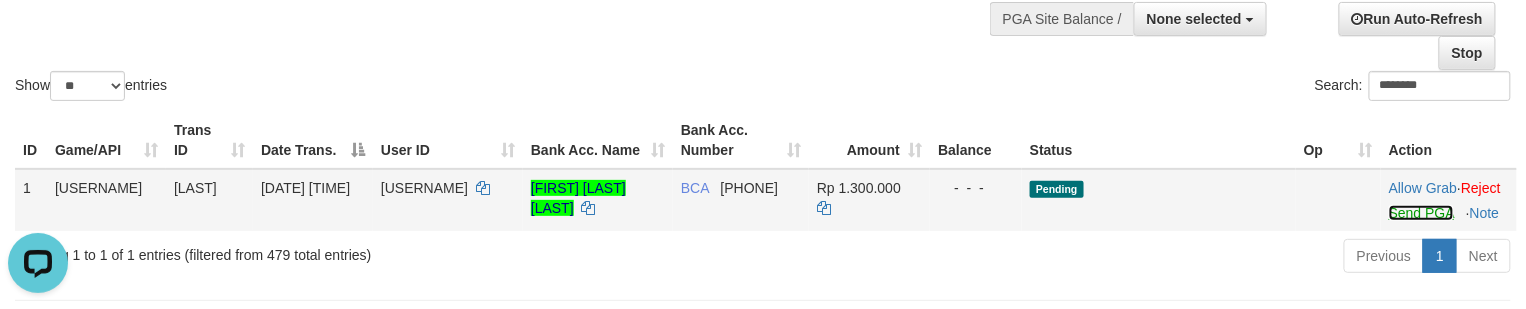 click on "Send PGA" at bounding box center [1421, 213] 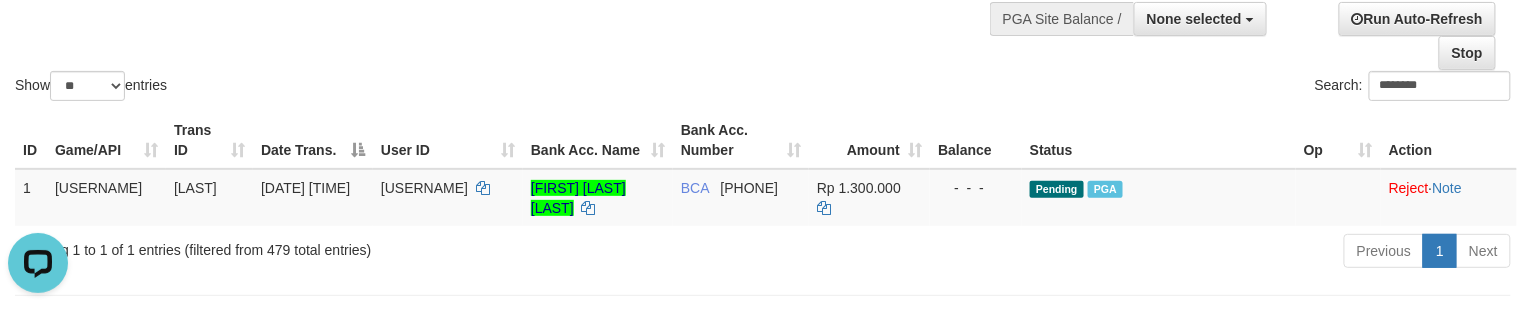 click on "Show  ** ** ** ***  entries Search: [USERNAME]" at bounding box center [763, -5] 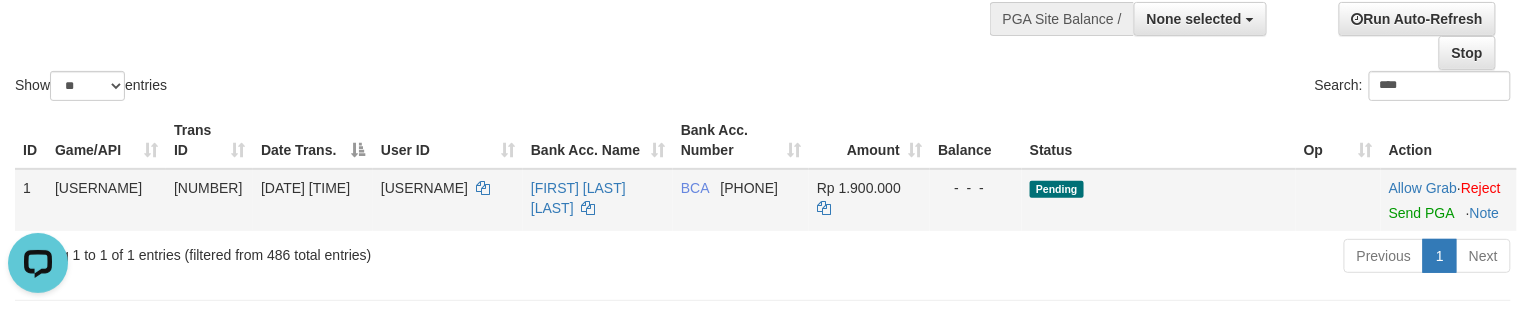 click on "Allow Grab   ·    Reject Send PGA     ·    Note" at bounding box center [1449, 200] 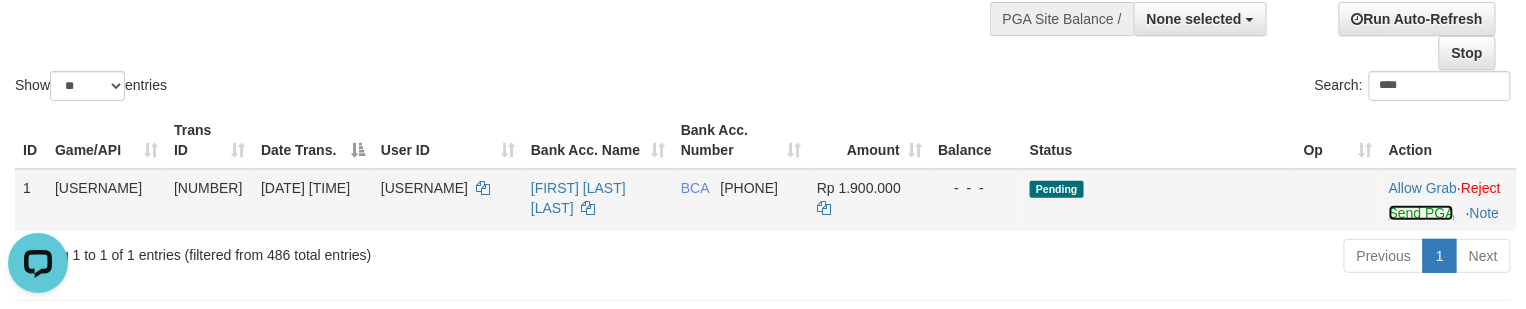 click on "Send PGA" at bounding box center [1421, 213] 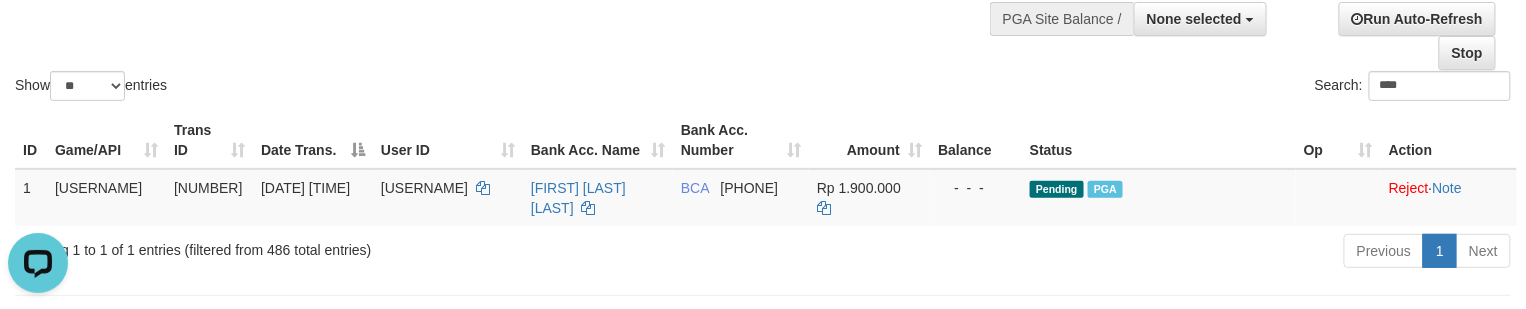 click on "Show  ** ** ** ***  entries" at bounding box center [381, 88] 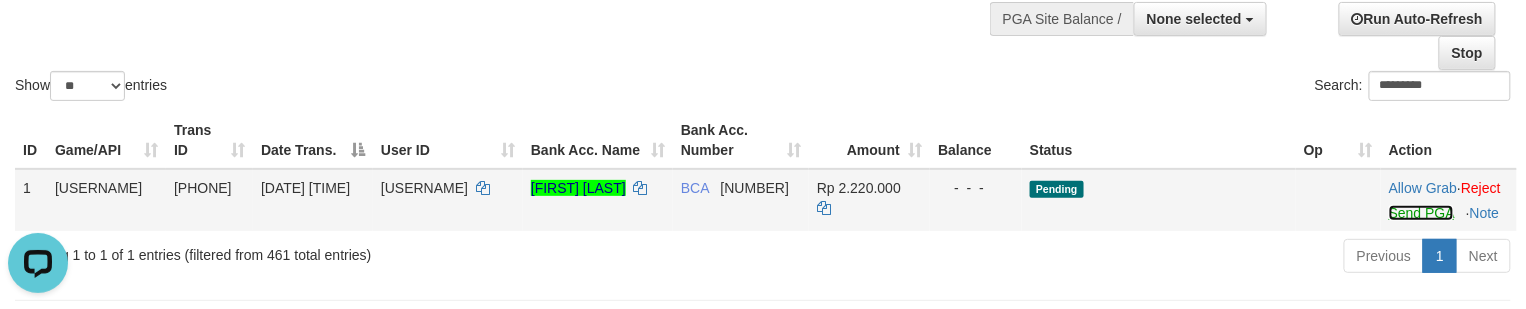 click on "Send PGA" at bounding box center [1421, 213] 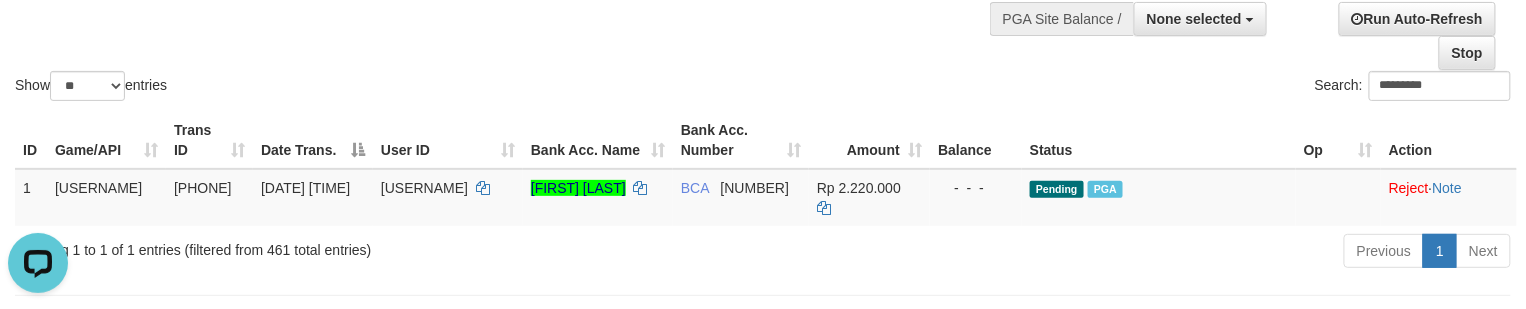 click on "Show  ** ** ** ***  entries Search: *********" at bounding box center (763, -5) 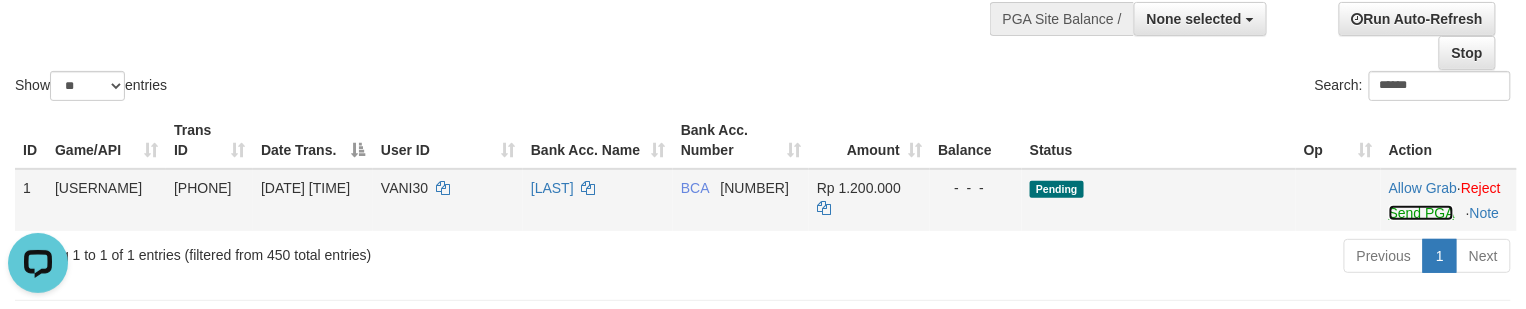 click on "Send PGA" at bounding box center (1421, 213) 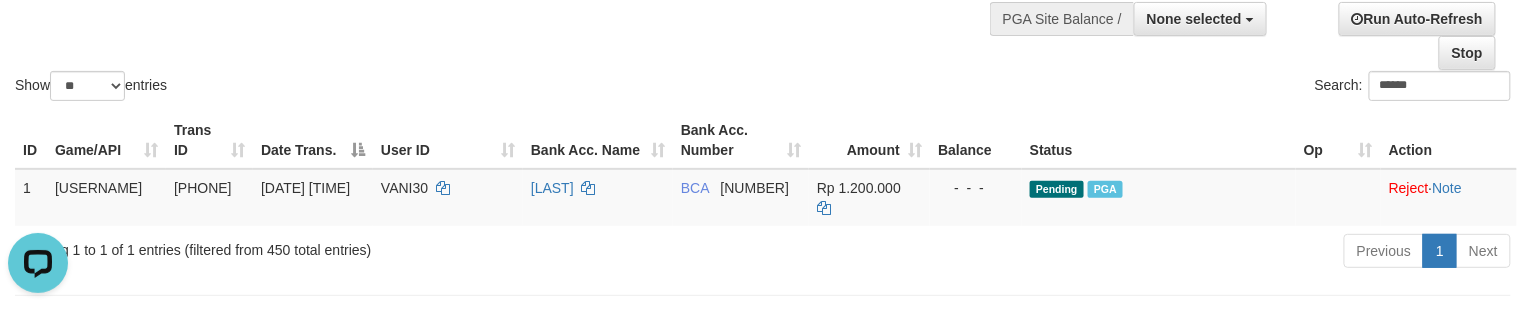 click on "Show  ** ** ** ***  entries Search: ******" at bounding box center [763, -5] 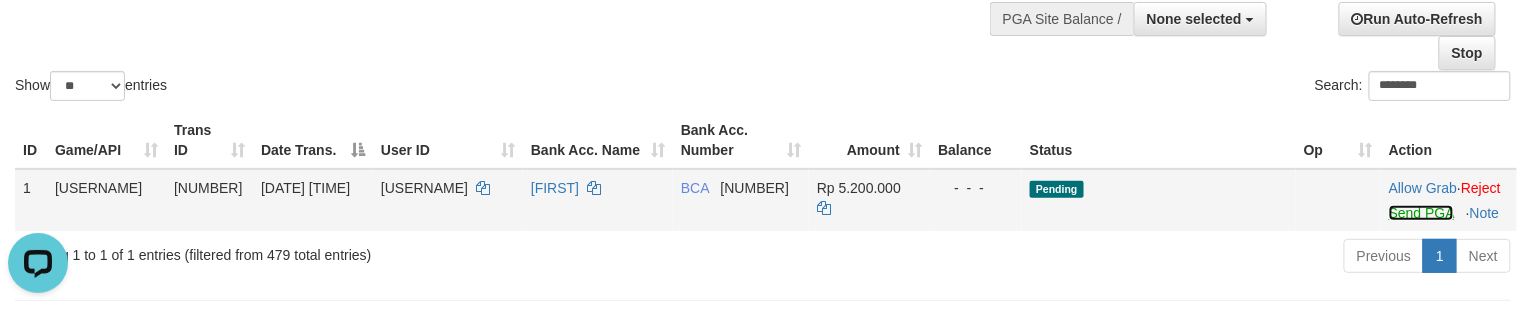 click on "Send PGA" at bounding box center [1421, 213] 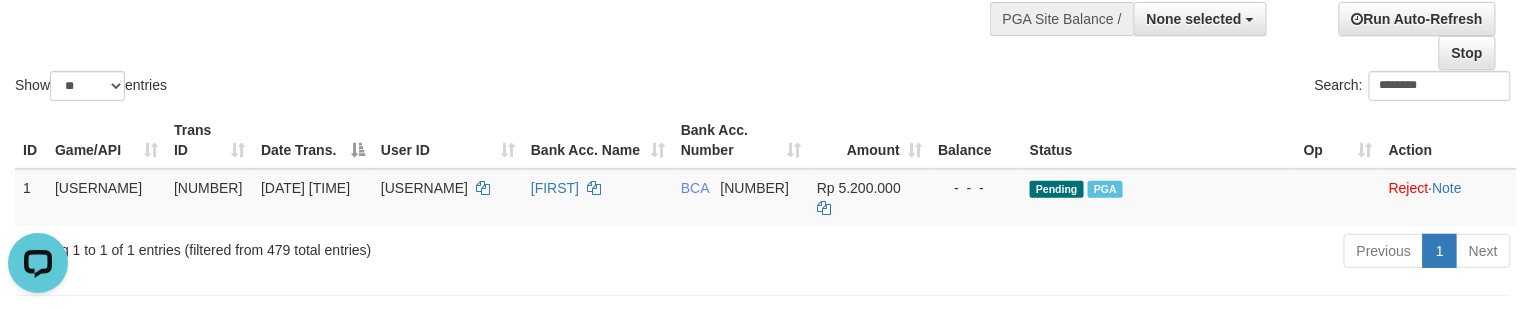 drag, startPoint x: 660, startPoint y: 64, endPoint x: 610, endPoint y: 92, distance: 57.306194 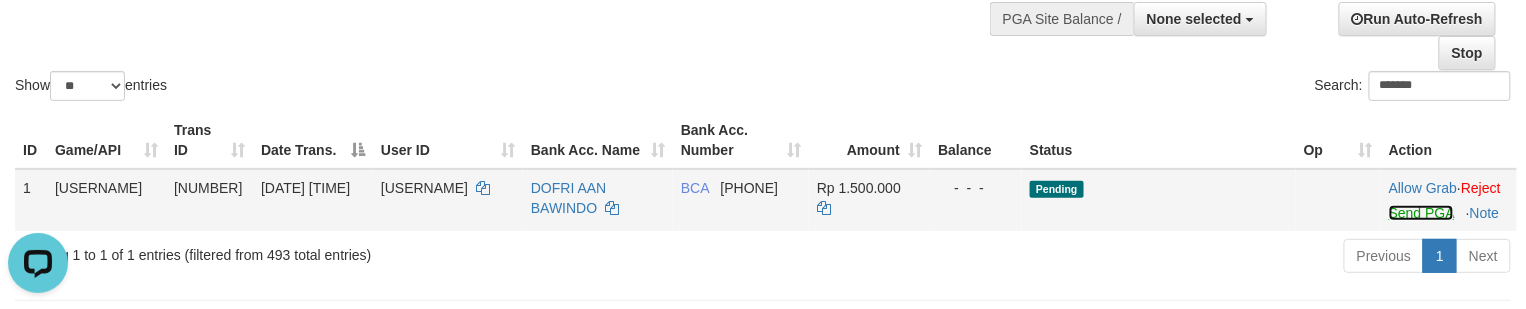 click on "Send PGA" at bounding box center [1421, 213] 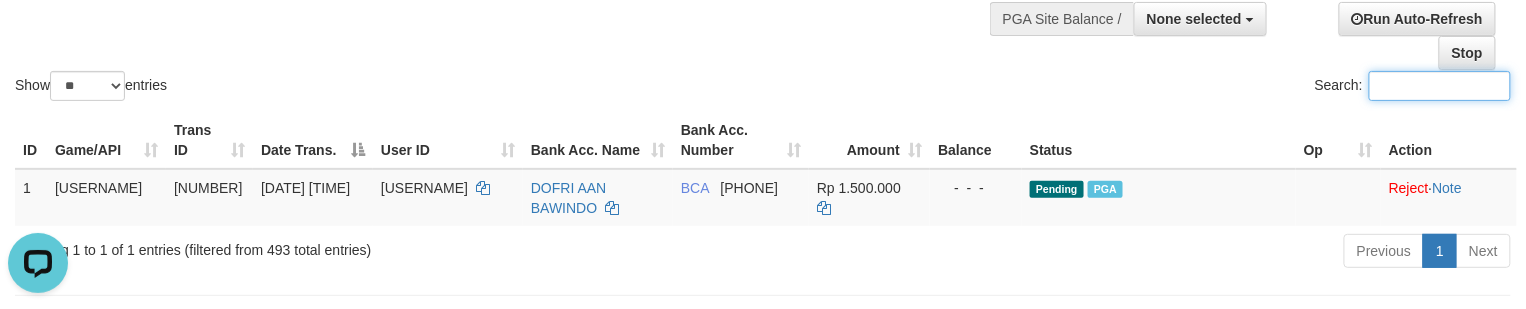 click on "ID Game/API Trans ID Date Trans. User ID Bank Acc. Name Bank Acc. Number Amount Balance Status Op Action
1 OLXTOTO [PHONE] [DATE] [TIME] [USERNAME]    [FIRST] [LAST]    BCA     [ACCOUNT_NUMBER] Rp 1.500.000    -  -  - Pending   PGA Allow Grab   ·    Reject Send PGA     ·    Note Processing..." at bounding box center [763, 169] 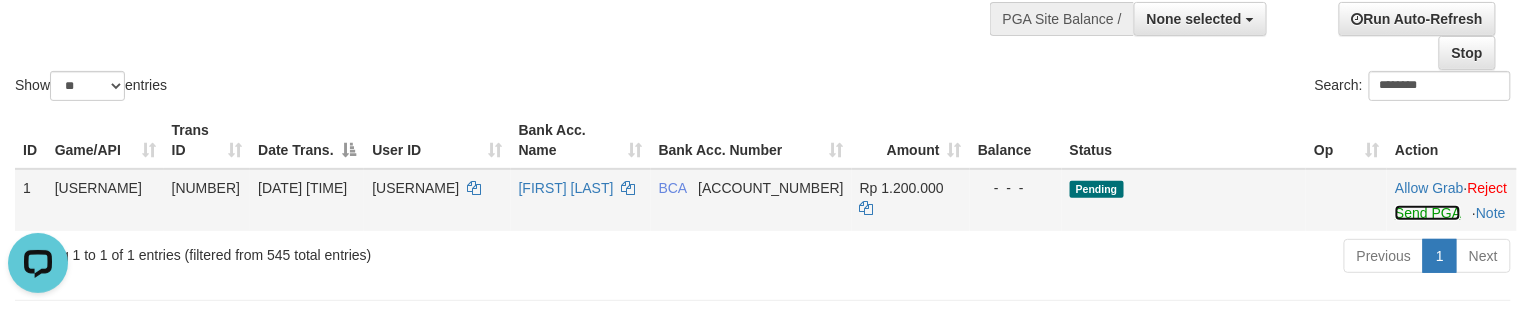 click on "Send PGA" at bounding box center (1427, 213) 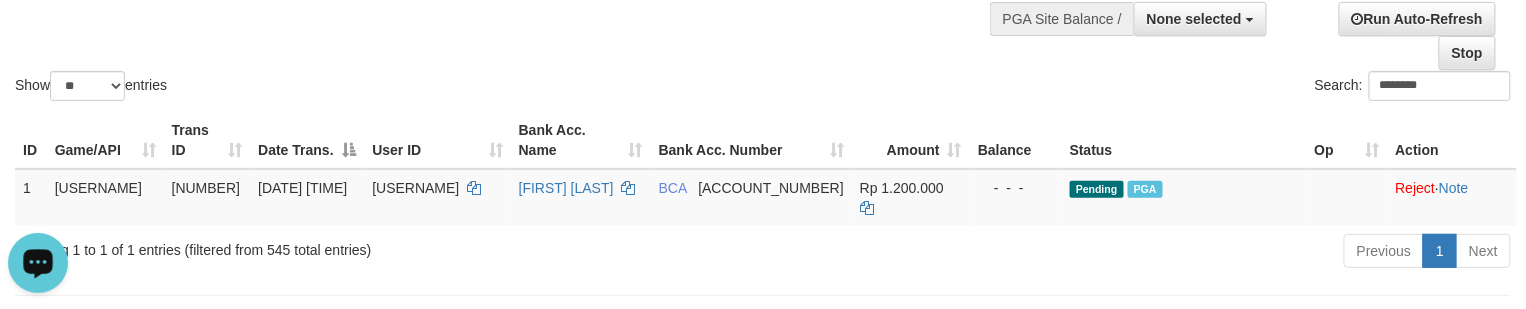 click on "Show  ** ** ** ***  entries Search: [USERNAME]" at bounding box center (763, -5) 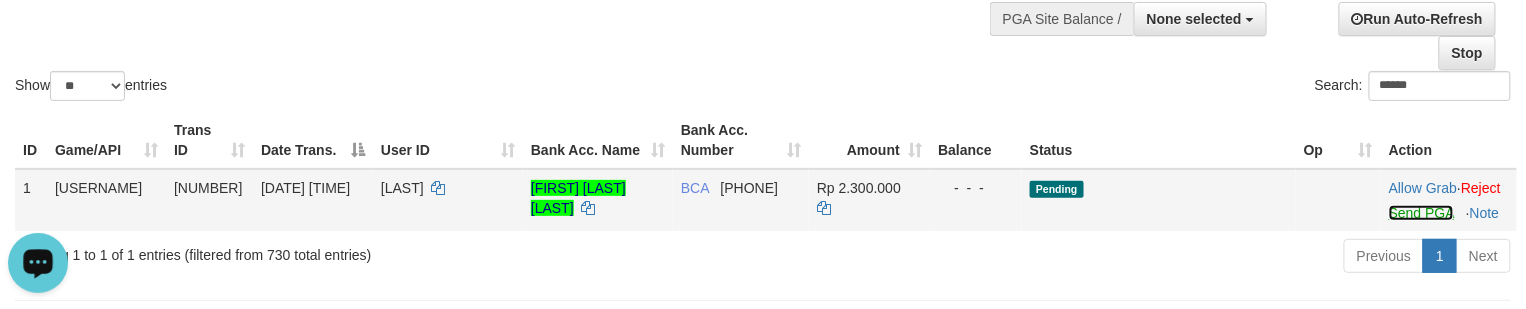 click on "Send PGA" at bounding box center (1421, 213) 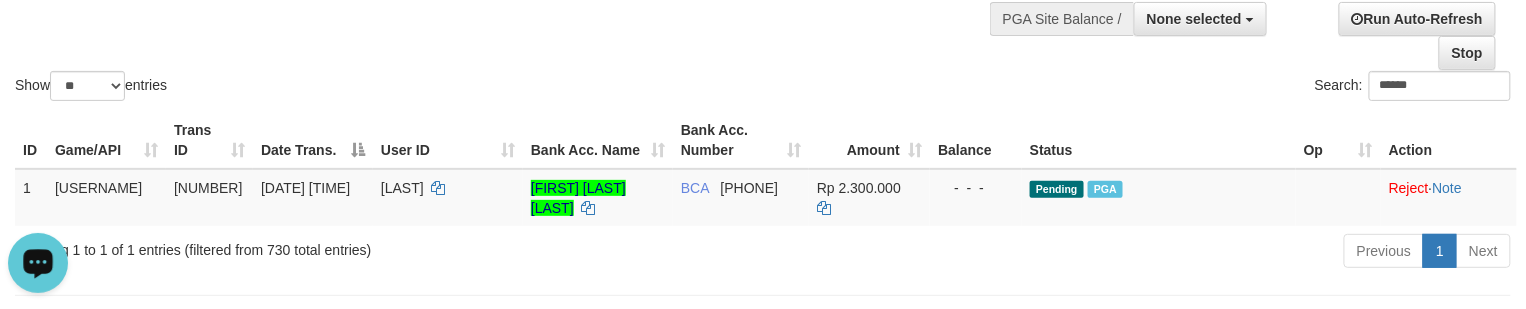 drag, startPoint x: 592, startPoint y: 57, endPoint x: 493, endPoint y: 93, distance: 105.3423 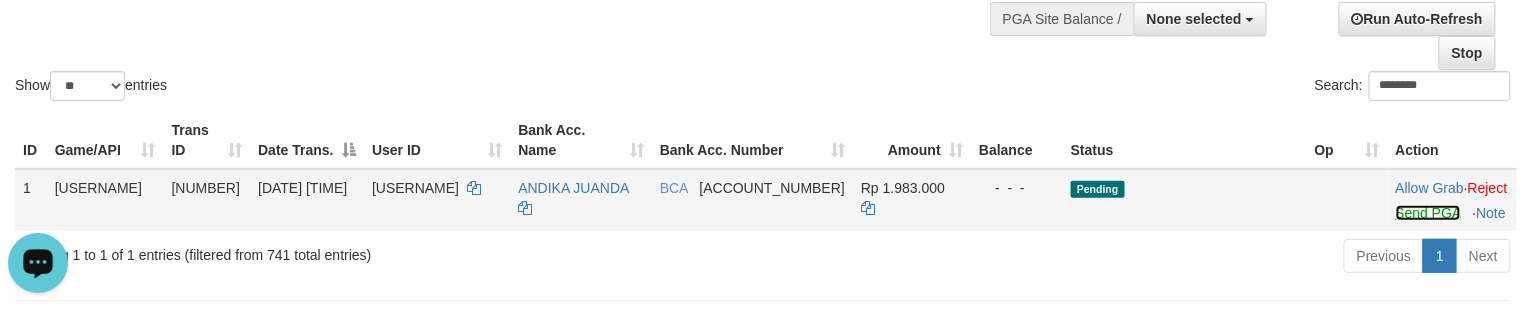 click on "Send PGA" at bounding box center [1428, 213] 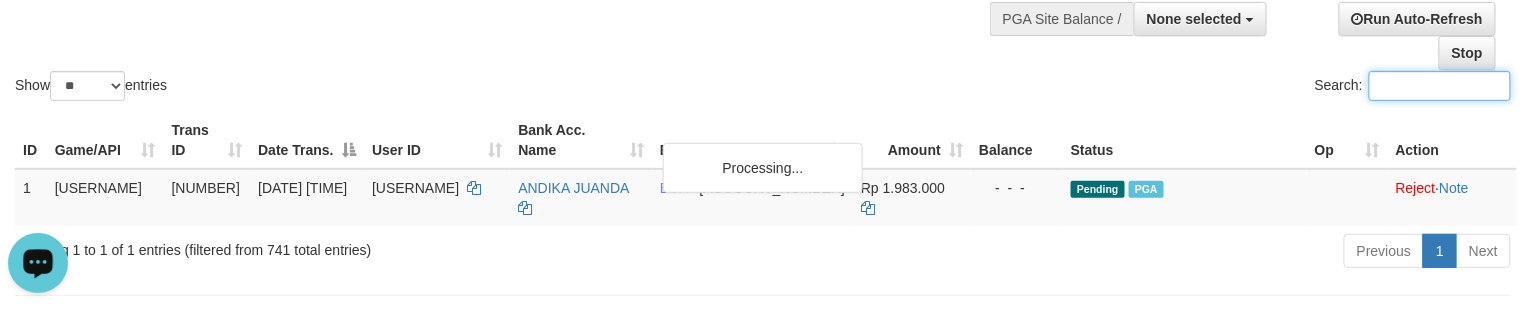 click on "Show  ** ** ** ***  entries" at bounding box center [381, 88] 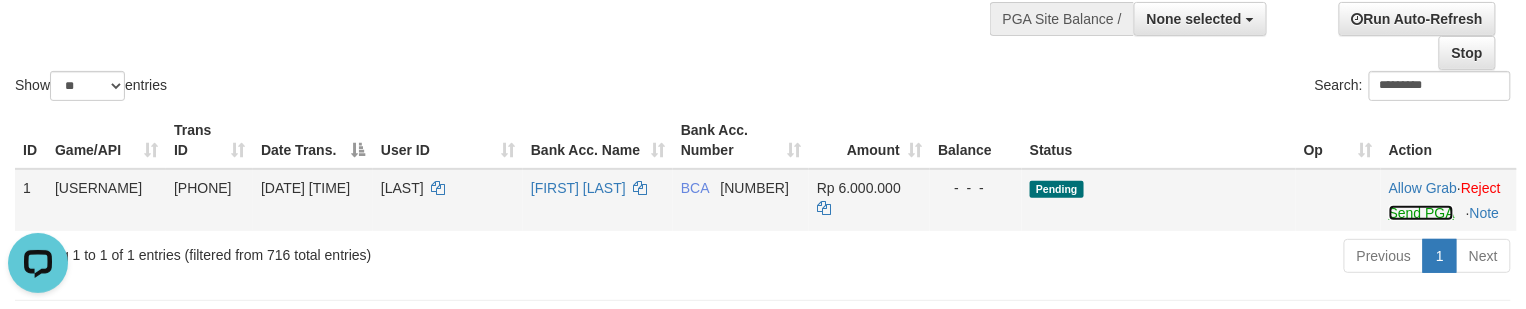 click on "Send PGA" at bounding box center (1421, 213) 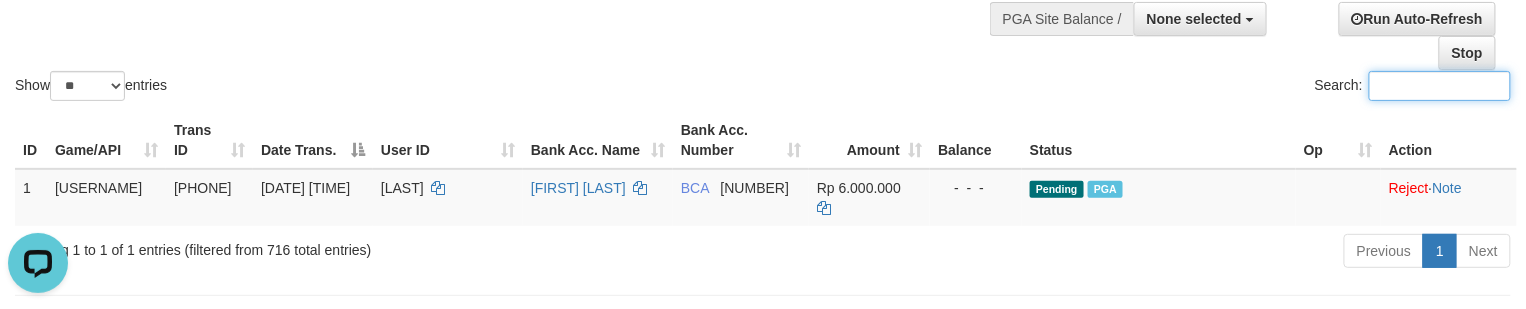drag, startPoint x: 593, startPoint y: 60, endPoint x: 580, endPoint y: 70, distance: 16.40122 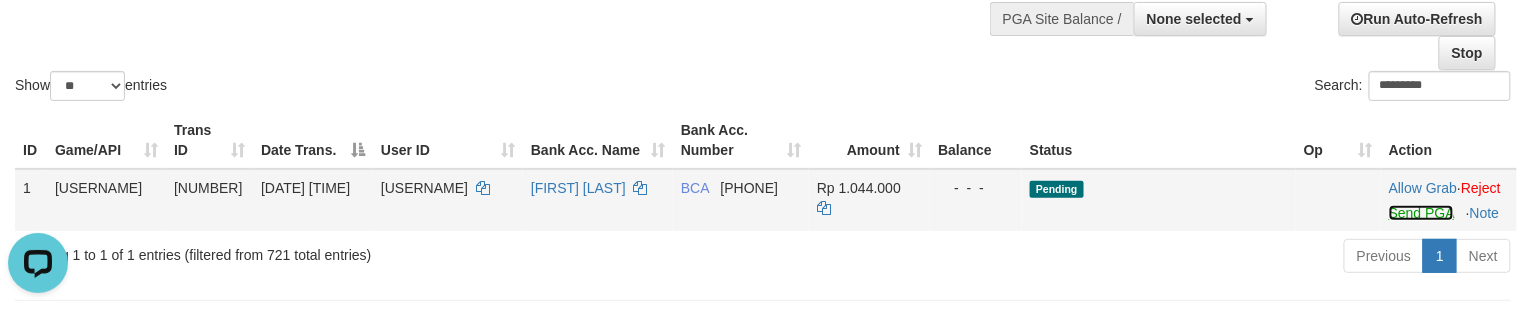 click on "Send PGA" at bounding box center [1421, 213] 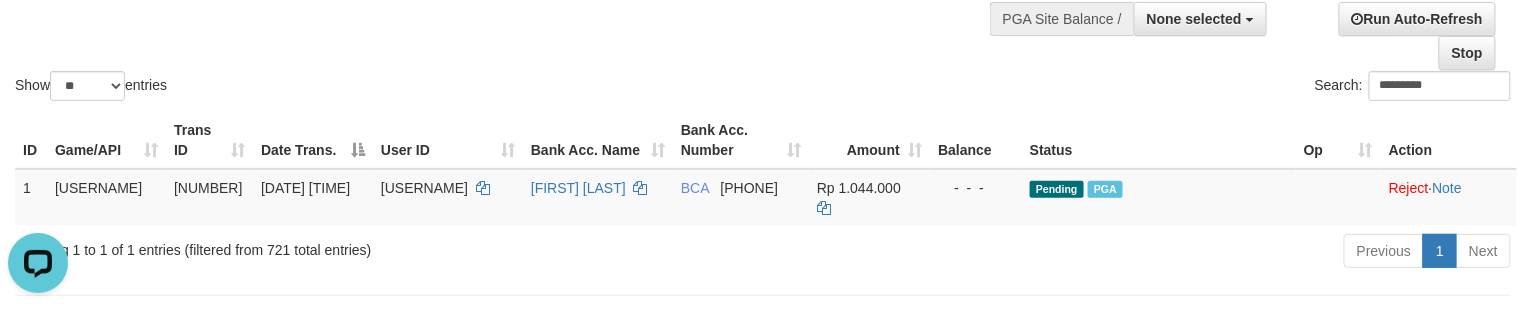 click on "Show  ** ** ** ***  entries" at bounding box center [381, 88] 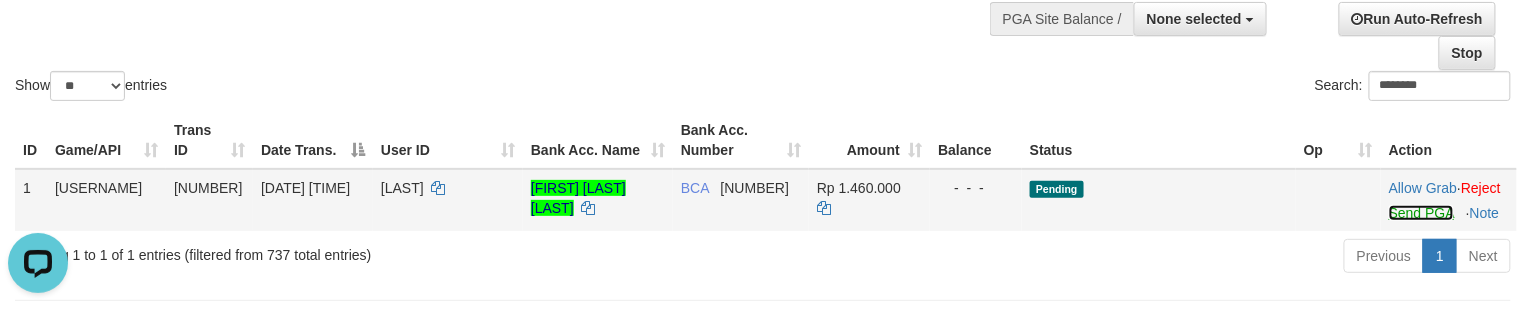 click on "Send PGA" at bounding box center [1421, 213] 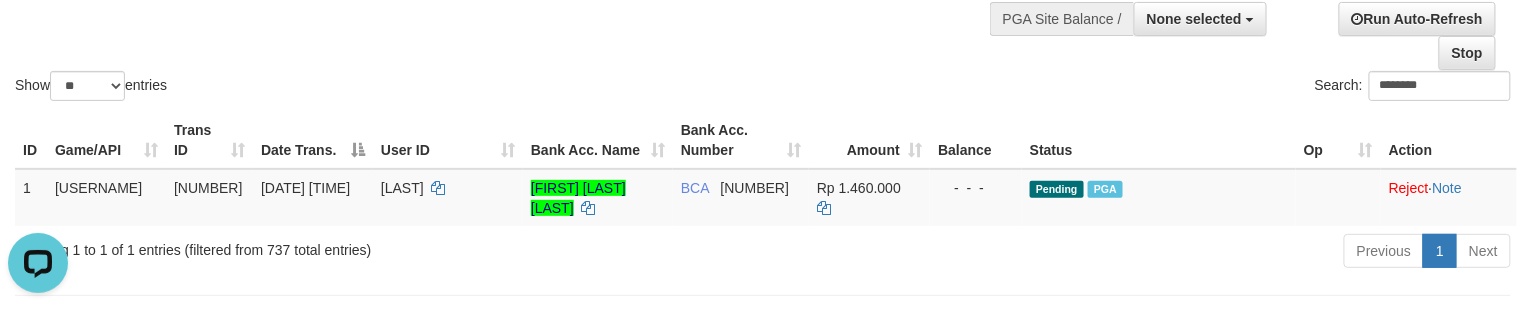 click on "Show  ** ** ** ***  entries Search: [USERNAME]" at bounding box center (763, -5) 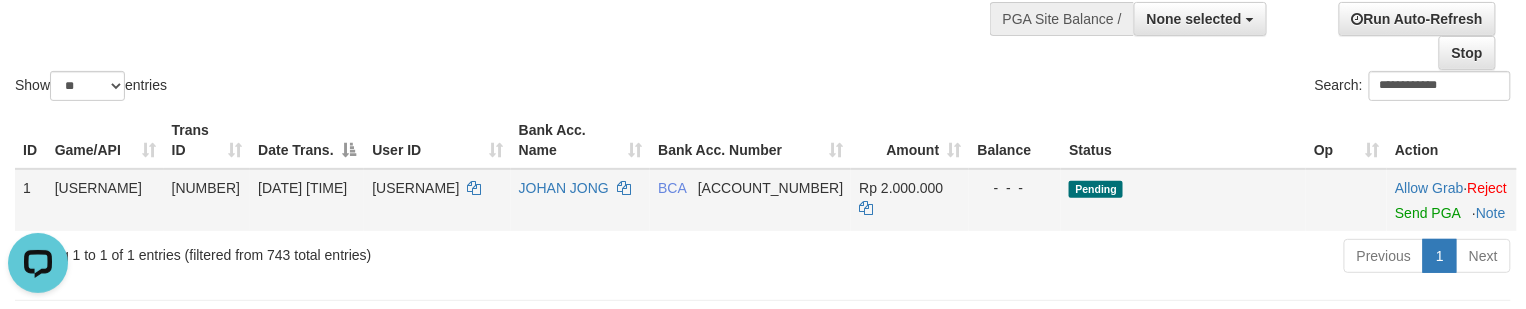click on "Allow Grab   ·    Reject Send PGA     ·    Note" at bounding box center [1452, 200] 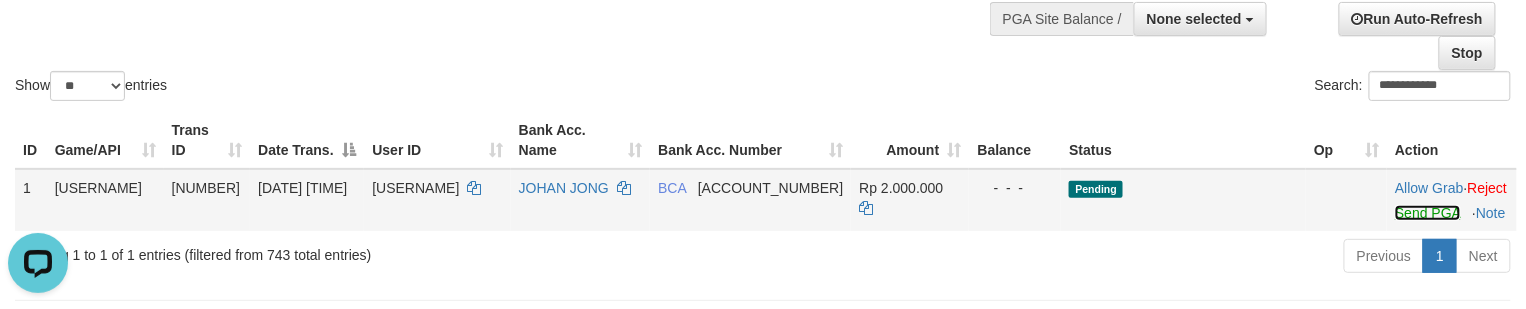 click on "Send PGA" at bounding box center [1427, 213] 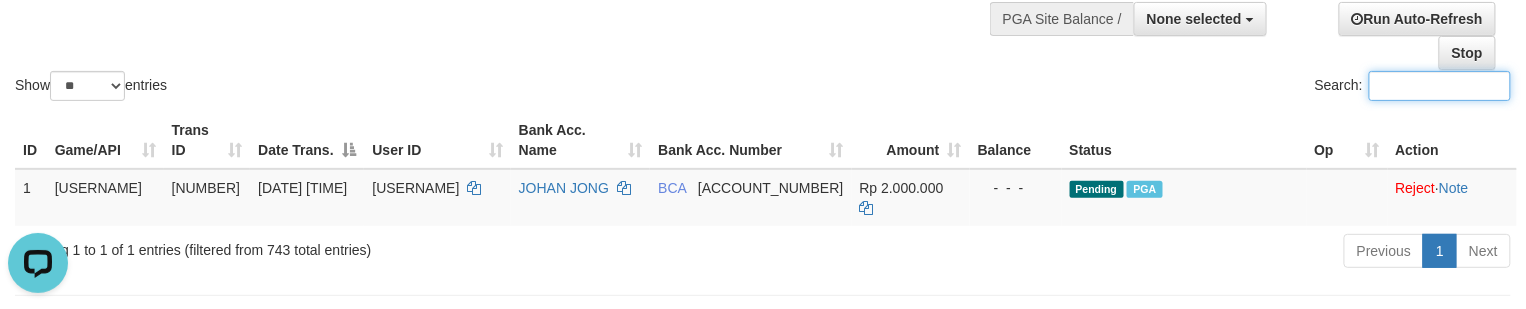 click on "Show  ** ** ** ***  entries" at bounding box center [381, 88] 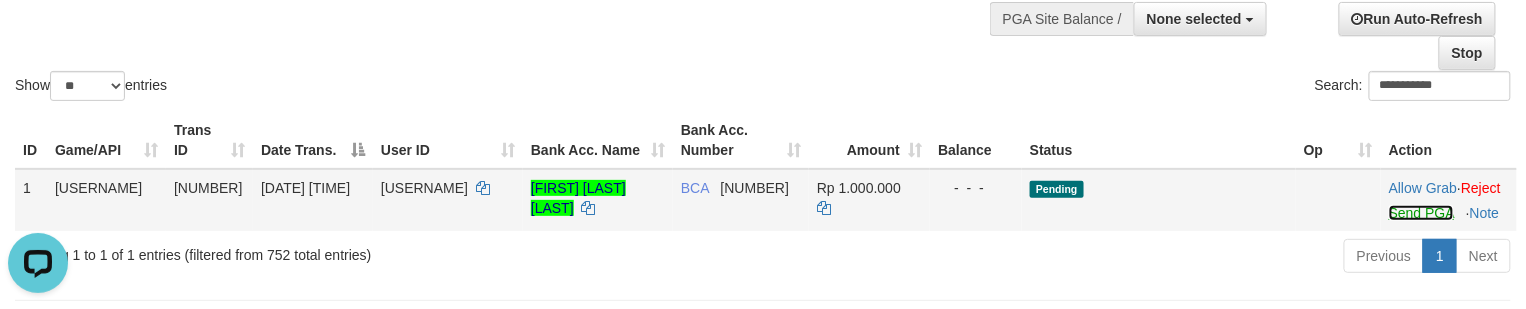 click on "Send PGA" at bounding box center [1421, 213] 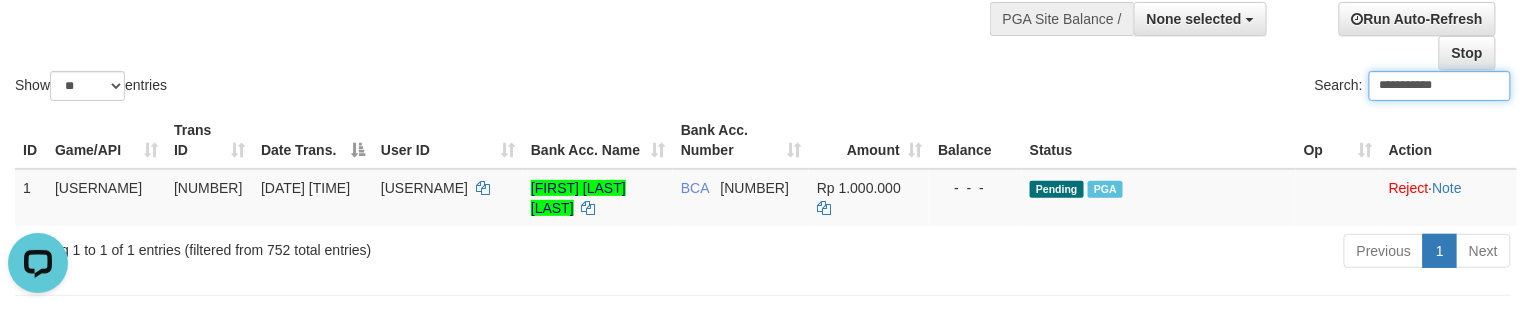 click on "Show  ** ** ** ***  entries" at bounding box center (381, 88) 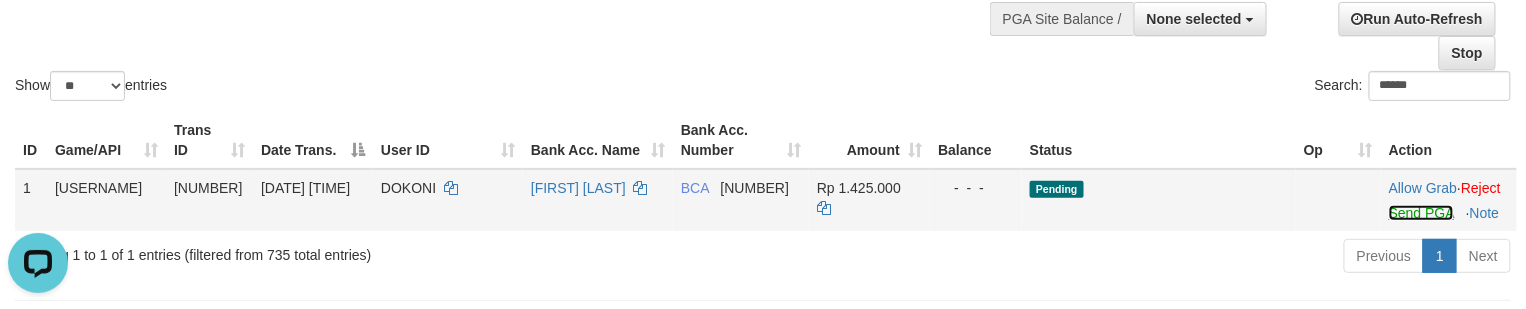 click on "Send PGA" at bounding box center [1421, 213] 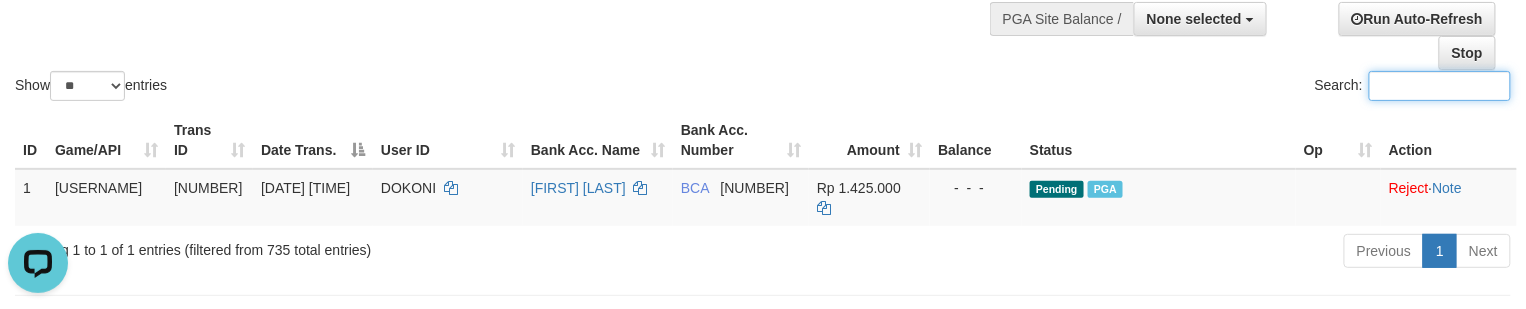 drag, startPoint x: 414, startPoint y: 94, endPoint x: 392, endPoint y: 101, distance: 23.086792 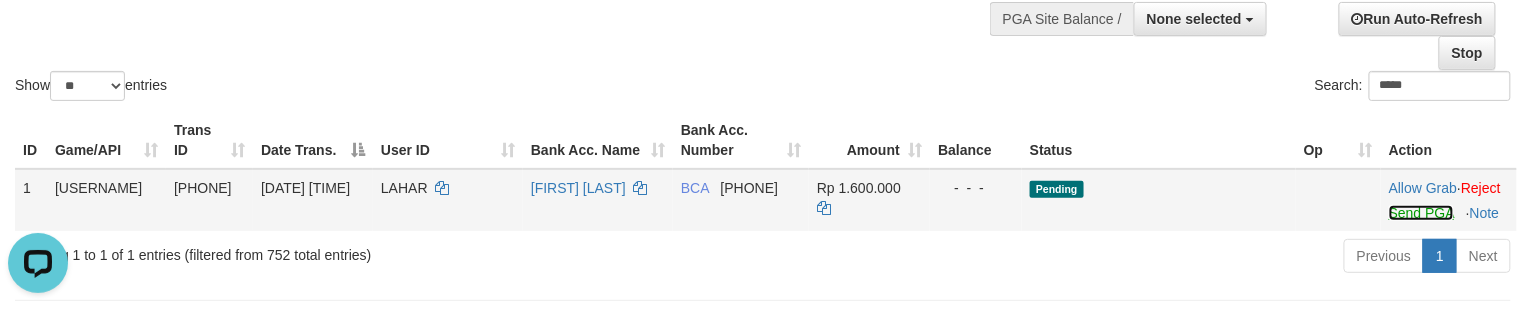 click on "Send PGA" at bounding box center (1421, 213) 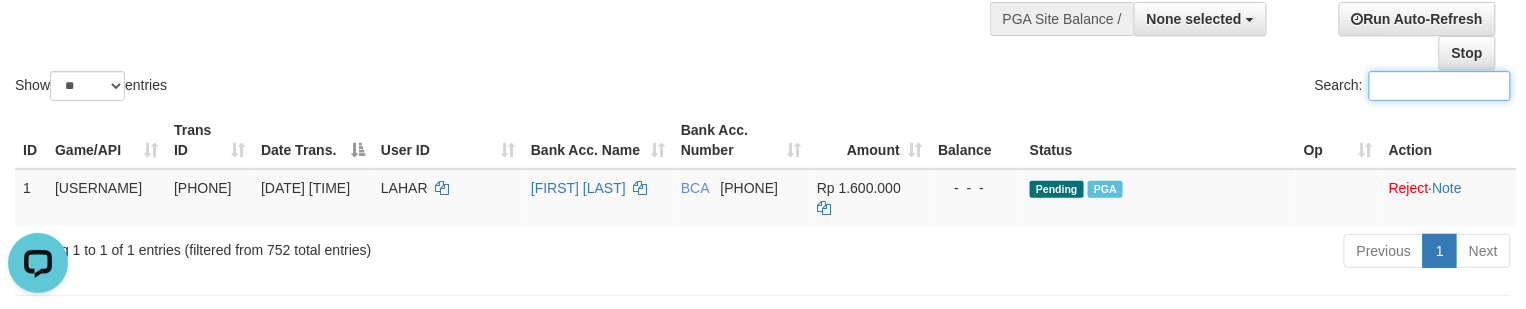 drag, startPoint x: 509, startPoint y: 80, endPoint x: 193, endPoint y: 248, distance: 357.88266 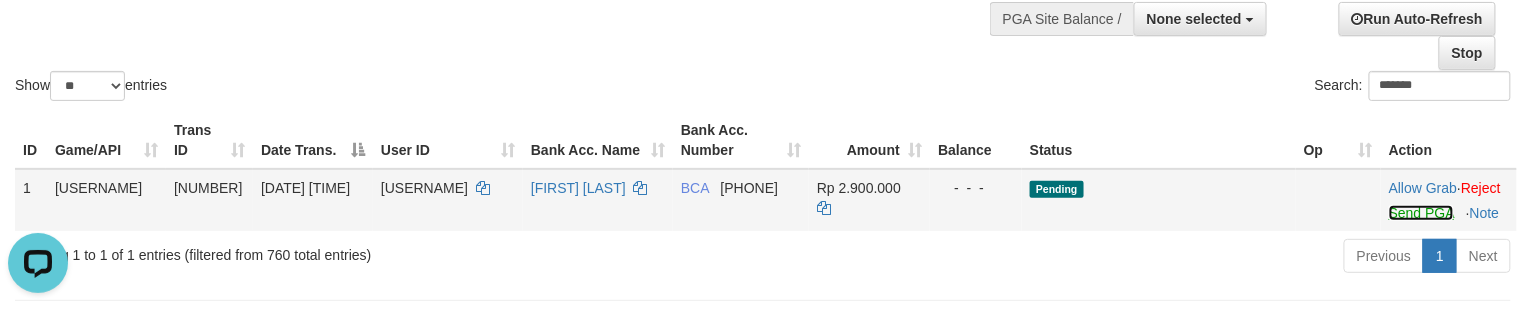 click on "Send PGA" at bounding box center (1421, 213) 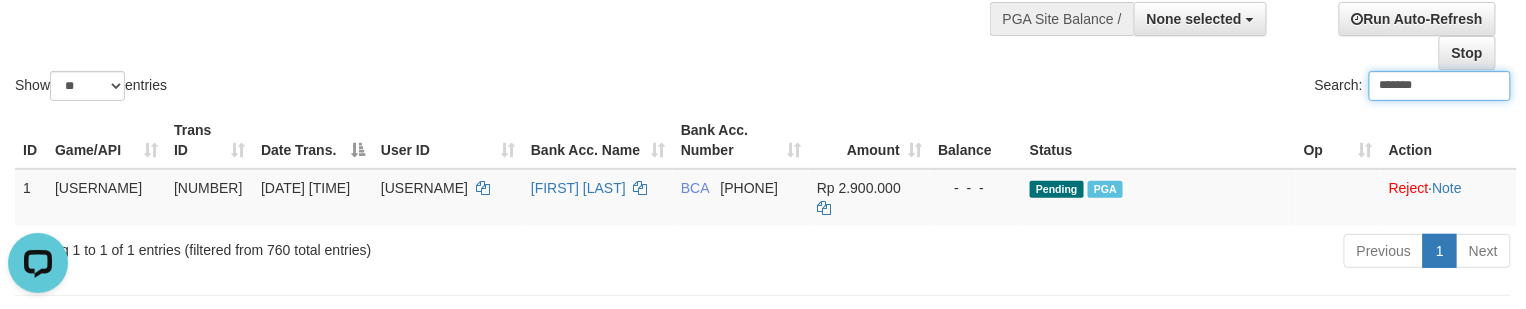drag, startPoint x: 501, startPoint y: 53, endPoint x: 486, endPoint y: 60, distance: 16.552946 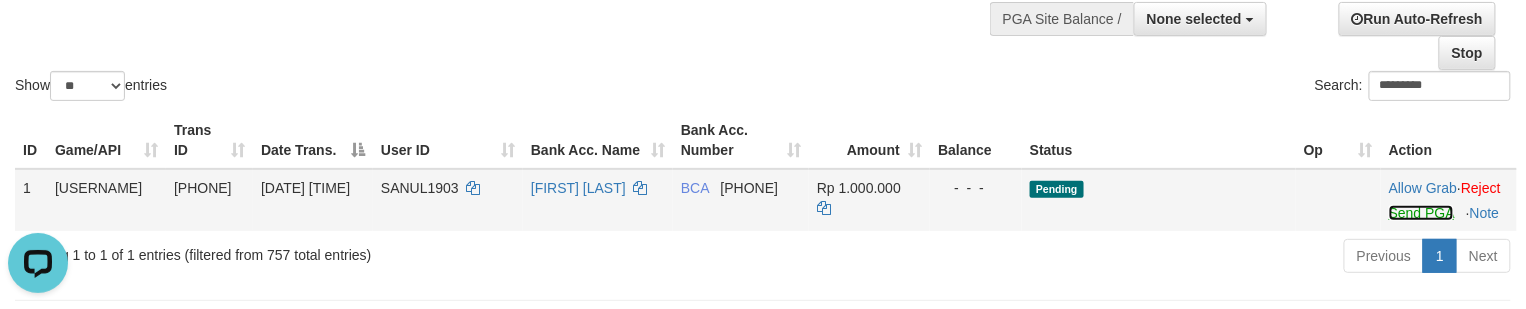click on "Send PGA" at bounding box center [1421, 213] 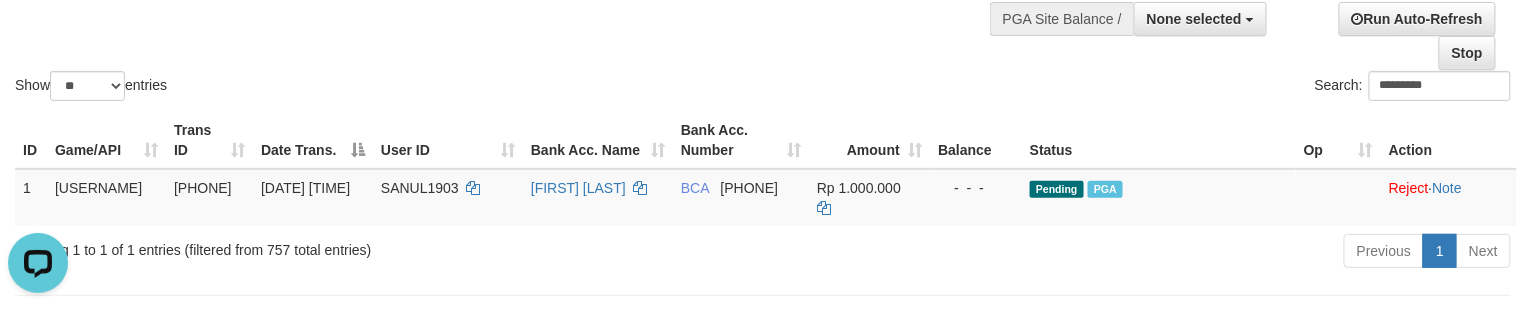 click on "Show  ** ** ** ***  entries Search: *********" at bounding box center (763, -5) 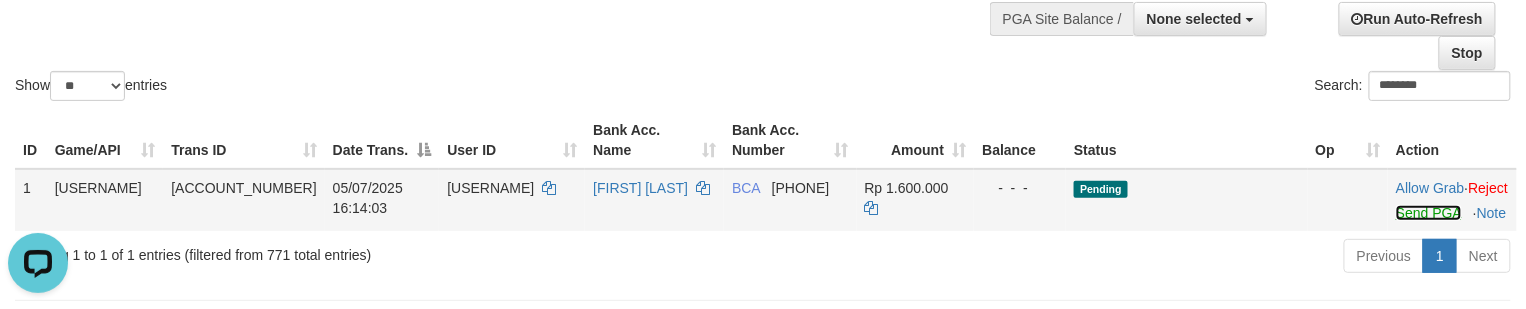 click on "Send PGA" at bounding box center (1428, 213) 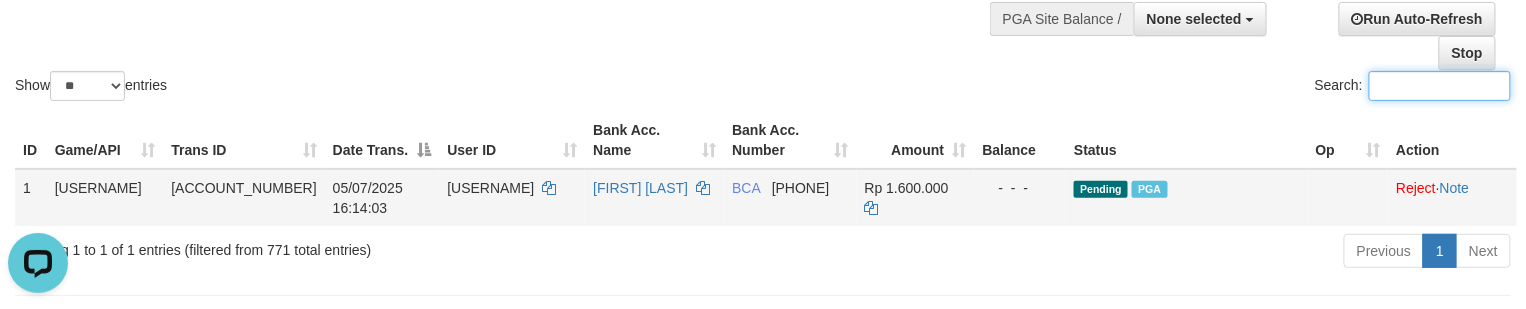 drag, startPoint x: 518, startPoint y: 73, endPoint x: 85, endPoint y: 200, distance: 451.2405 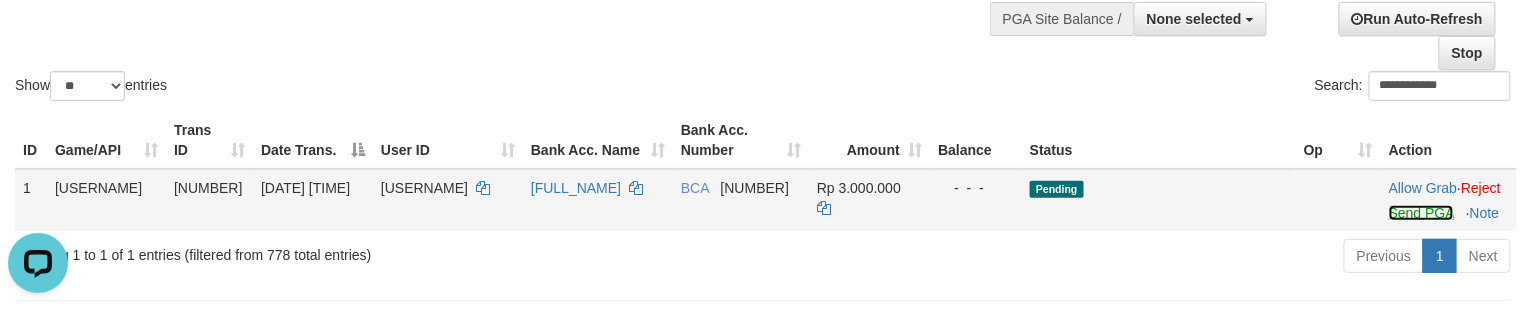 click on "Send PGA" at bounding box center (1421, 213) 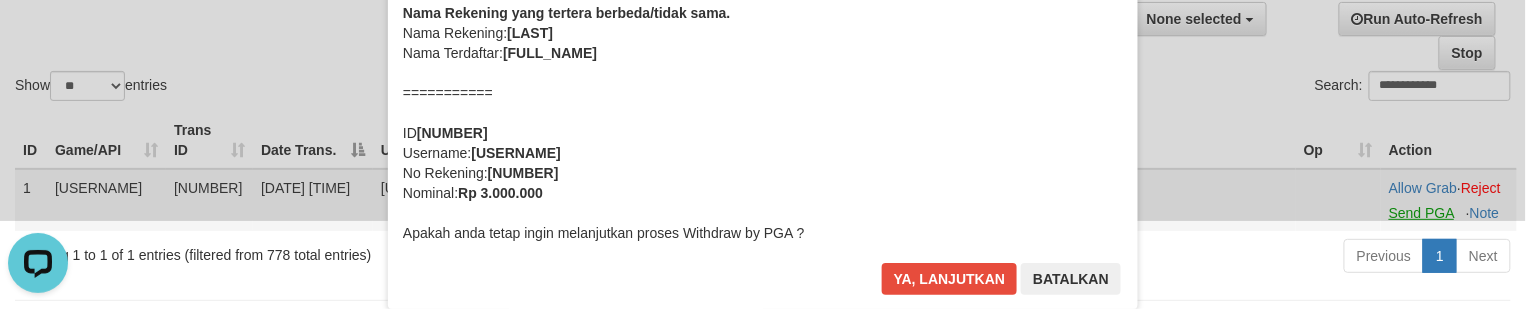 scroll, scrollTop: 0, scrollLeft: 0, axis: both 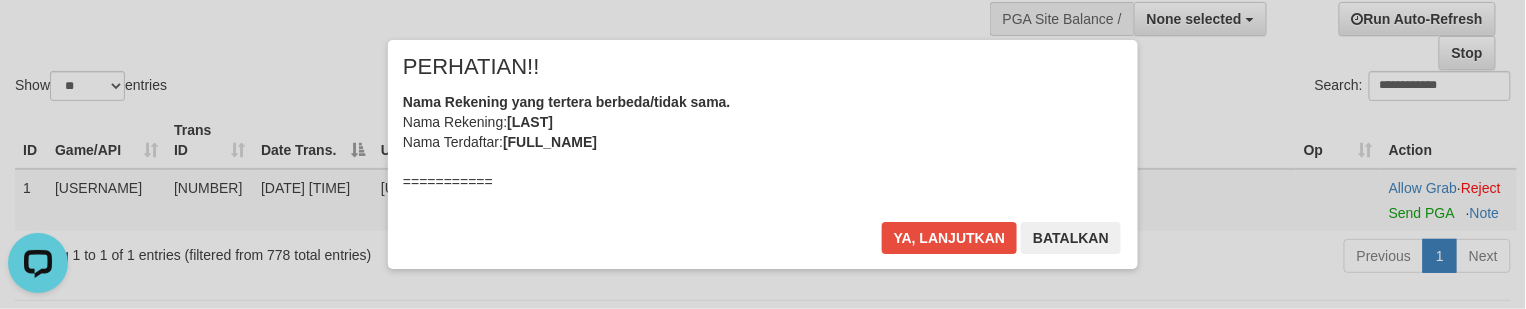 drag, startPoint x: 969, startPoint y: 129, endPoint x: 997, endPoint y: 158, distance: 40.311287 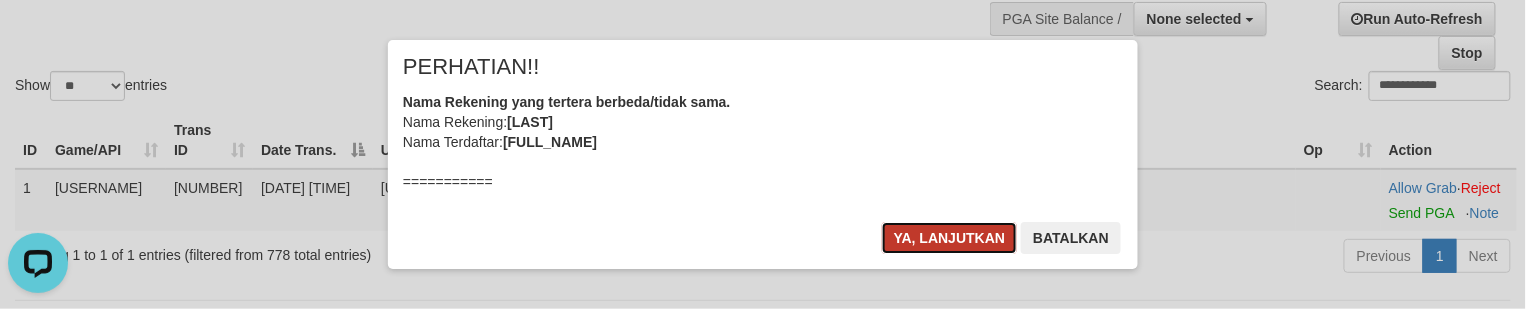 click on "Ya, lanjutkan" at bounding box center (950, 238) 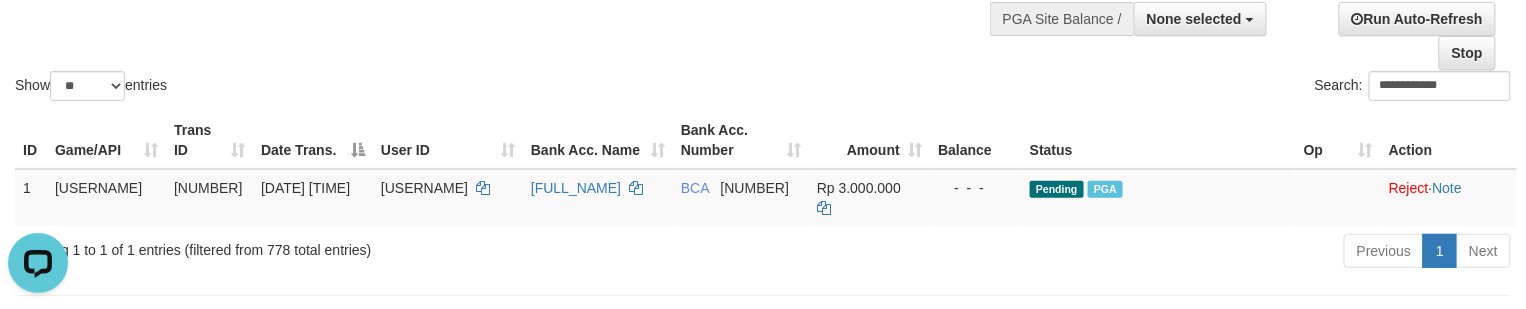 click on "Show  ** ** ** ***  entries" at bounding box center [381, 88] 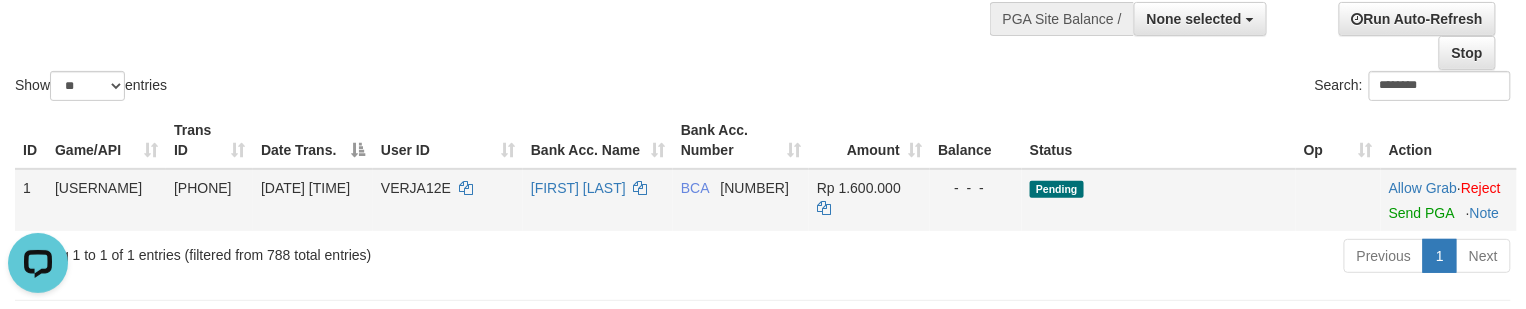 click on "Allow Grab   ·    Reject Send PGA     ·    Note" at bounding box center (1449, 200) 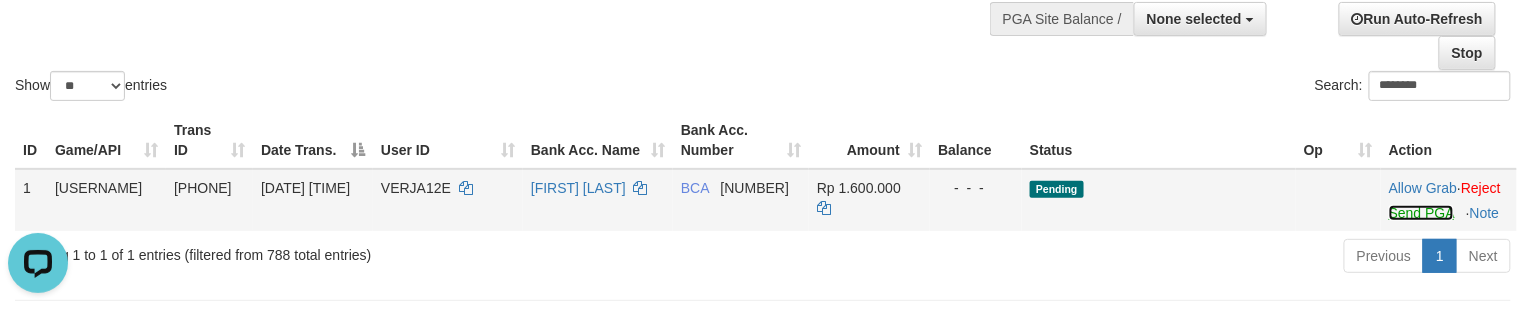 click on "Send PGA" at bounding box center [1421, 213] 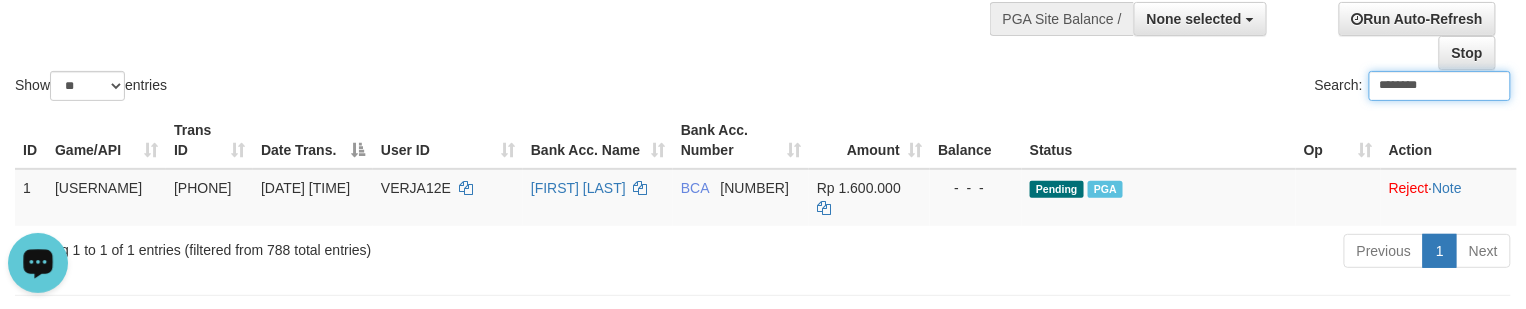 click on "Show  ** ** ** ***  entries Search: [USERNAME]" at bounding box center (763, -5) 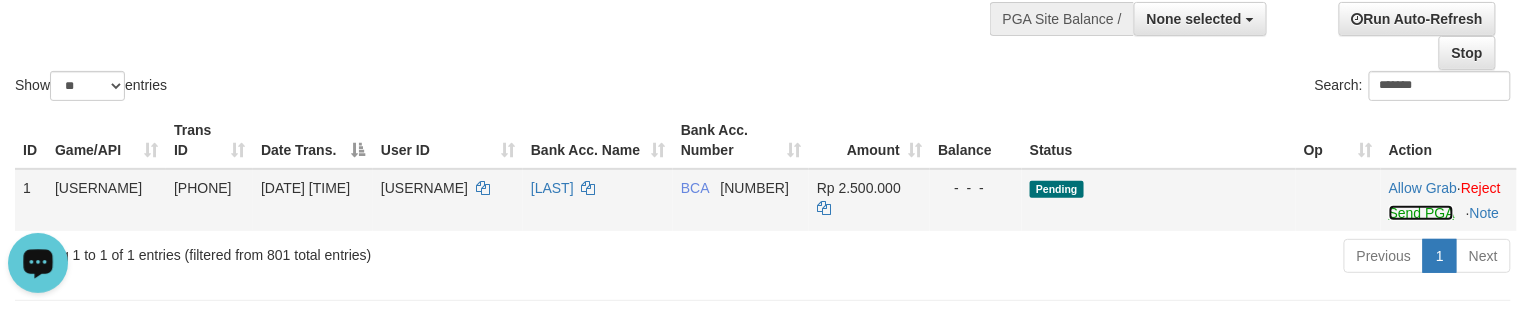 click on "Send PGA" at bounding box center (1421, 213) 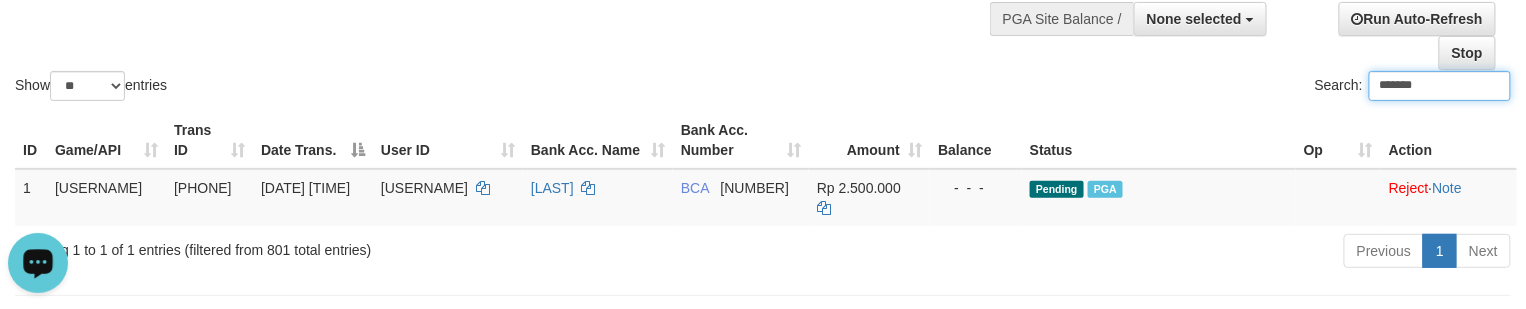 click on "Show  ** ** ** ***  entries Search: *******" at bounding box center (763, -5) 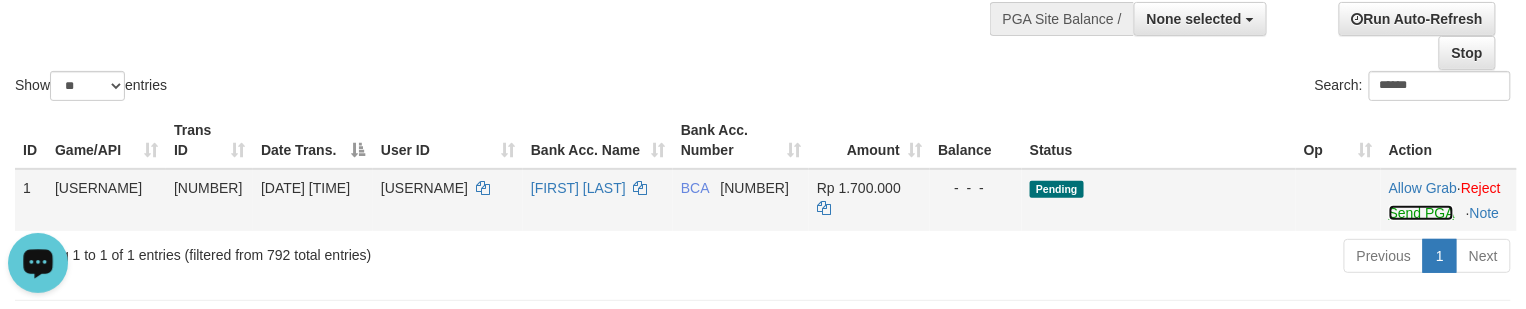 click on "Send PGA" at bounding box center [1421, 213] 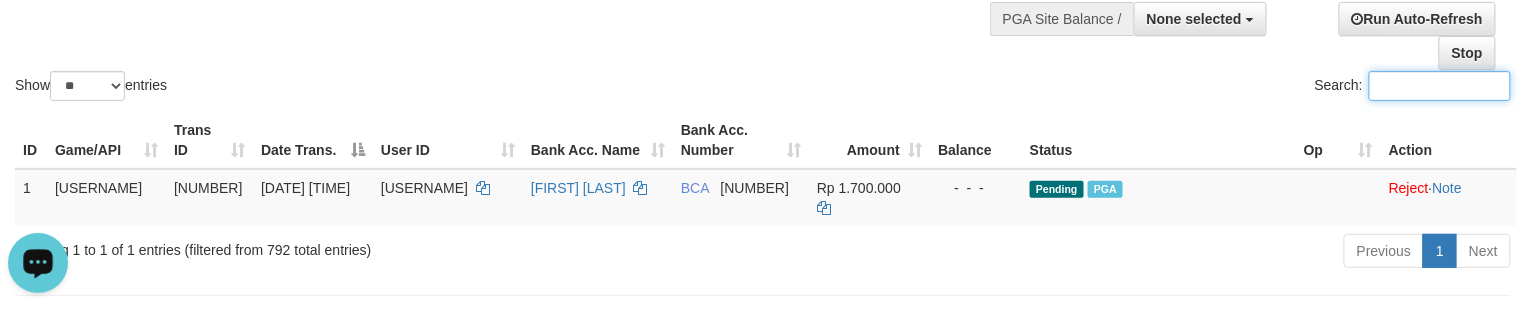 drag, startPoint x: 634, startPoint y: 40, endPoint x: 596, endPoint y: 58, distance: 42.047592 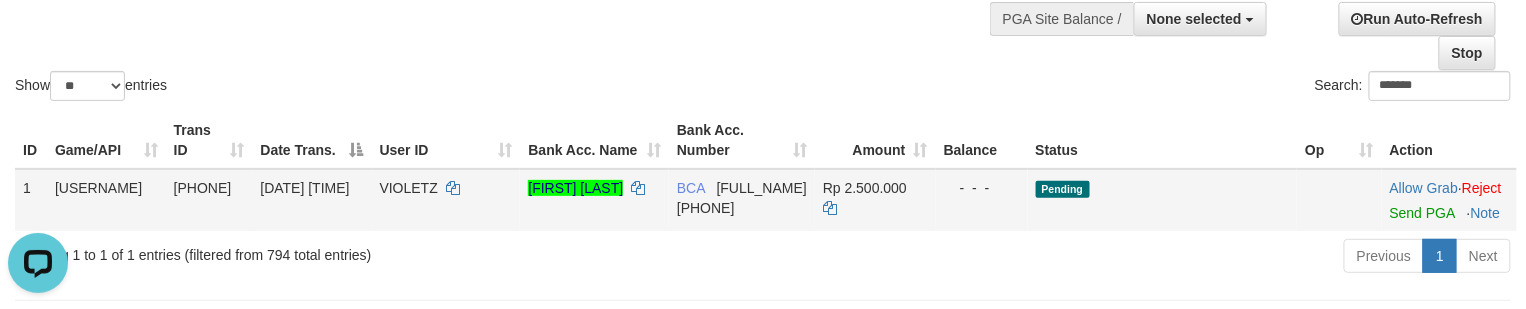 click on "Allow Grab   ·    Reject Send PGA     ·    Note" at bounding box center (1449, 200) 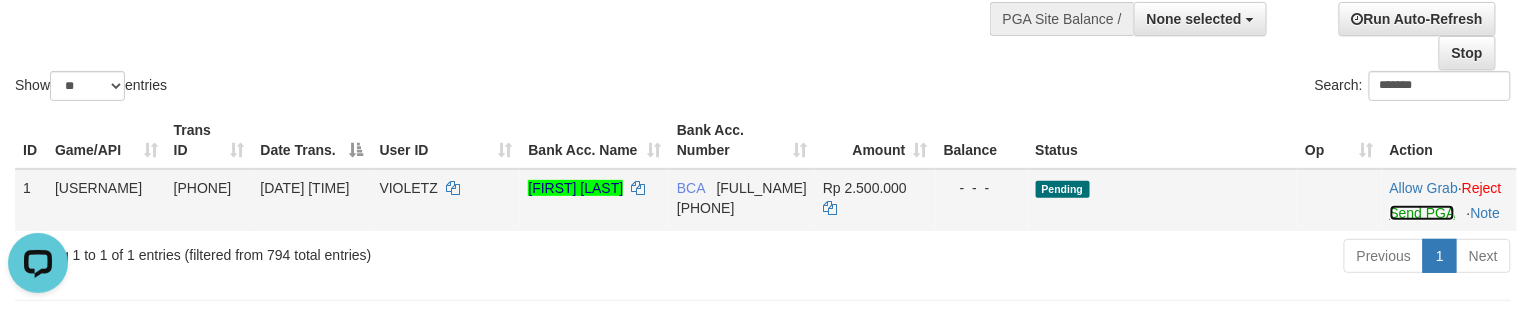 click on "Send PGA" at bounding box center [1422, 213] 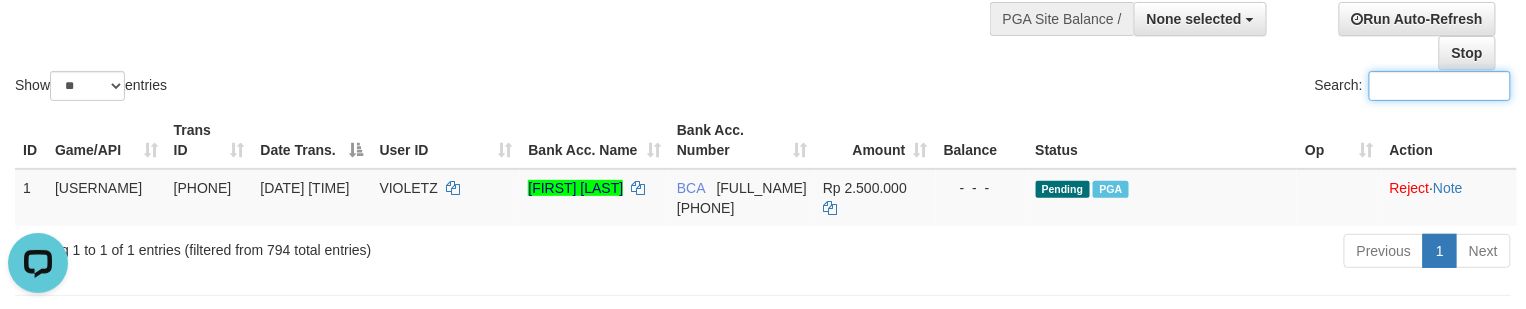 click on "Show  ** ** ** ***  entries Search:" at bounding box center [763, -5] 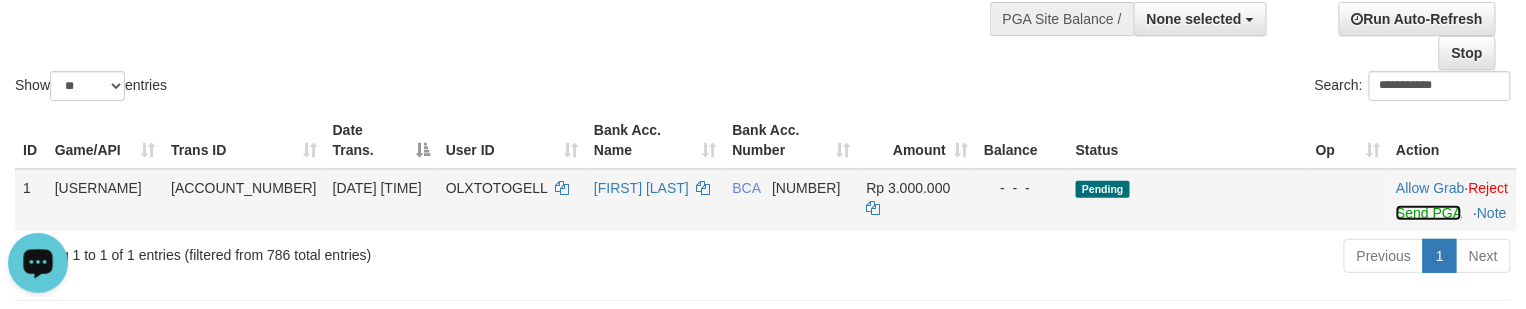 click on "Send PGA" at bounding box center [1428, 213] 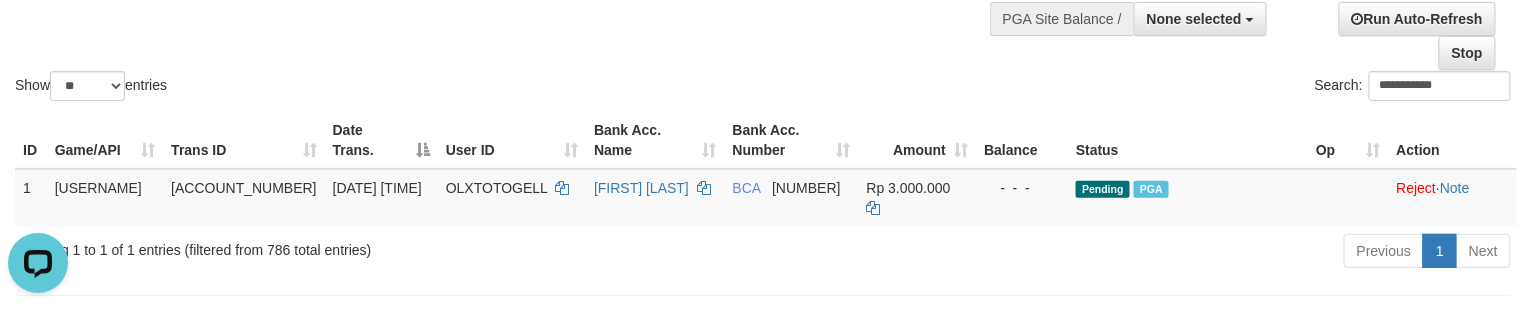 click on "**********" at bounding box center [763, -5] 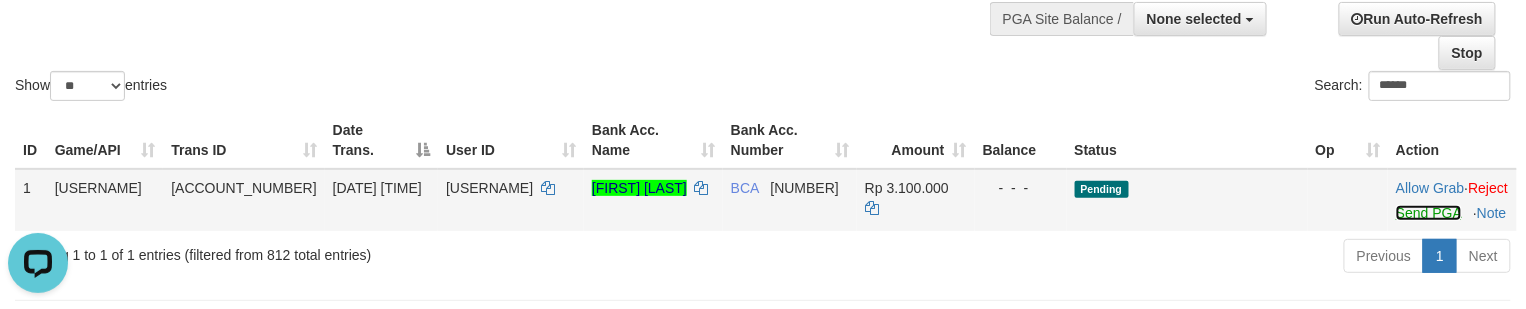 click on "Send PGA" at bounding box center [1428, 213] 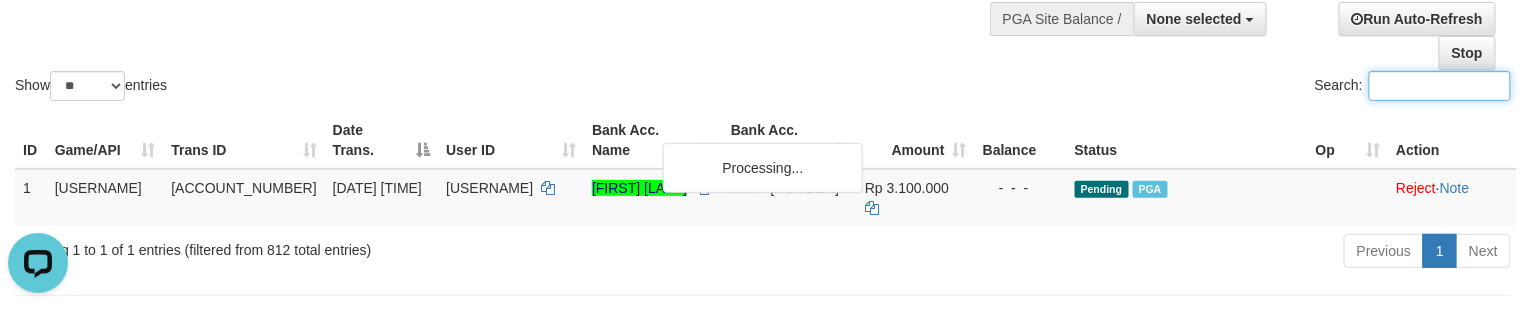 drag, startPoint x: 489, startPoint y: 60, endPoint x: 113, endPoint y: 254, distance: 423.09808 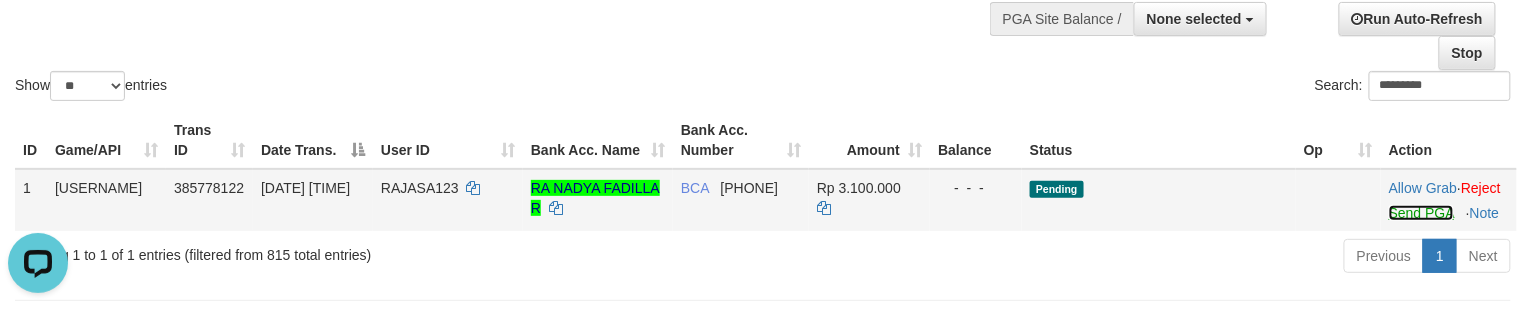 click on "Send PGA" at bounding box center [1421, 213] 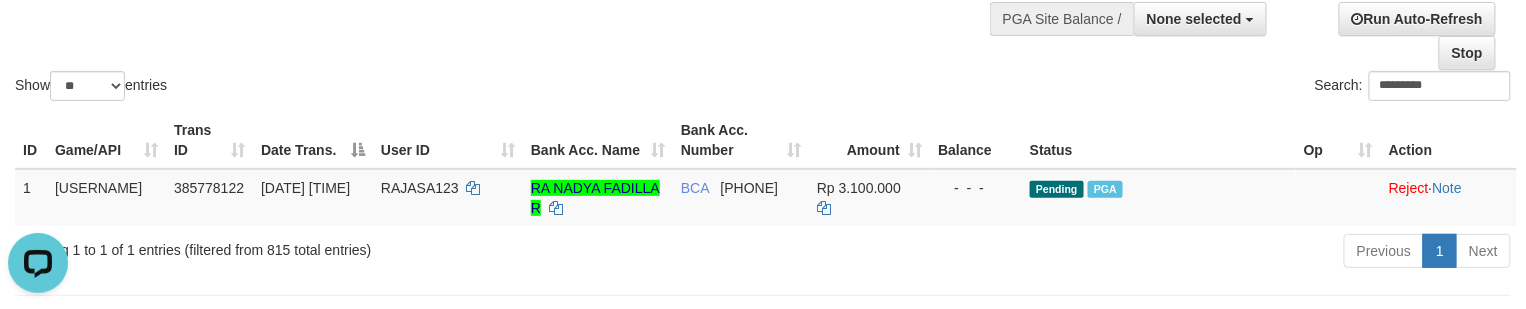 drag, startPoint x: 561, startPoint y: 42, endPoint x: 549, endPoint y: 49, distance: 13.892444 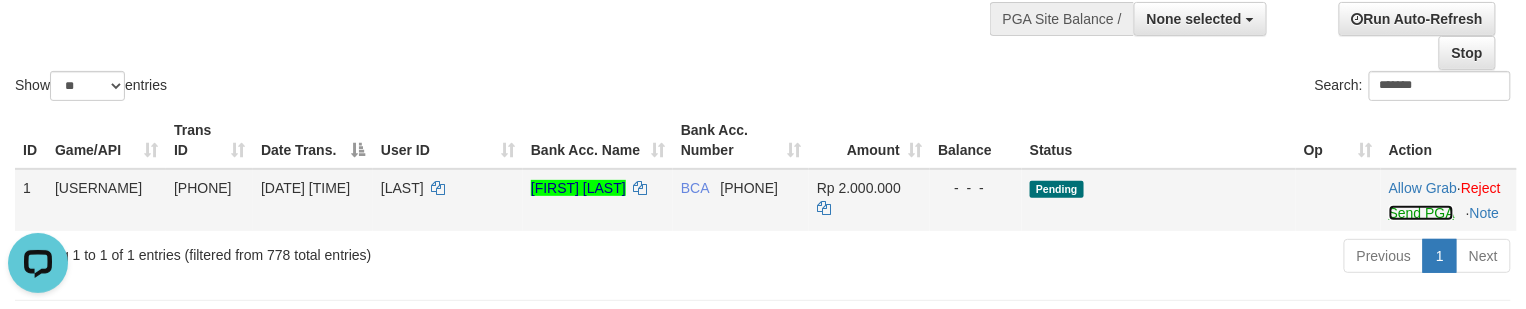 click on "Send PGA" at bounding box center (1421, 213) 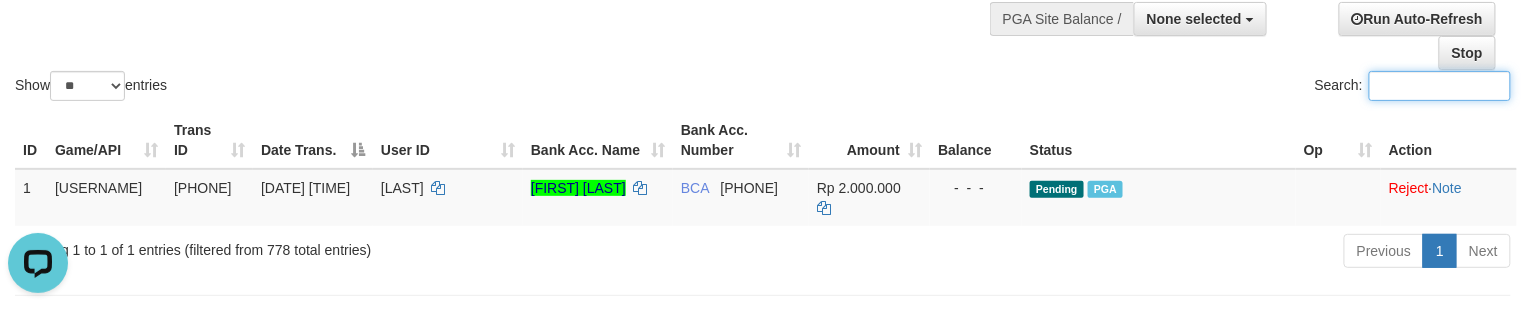 click on "Show  ** ** ** ***  entries Search:" at bounding box center (763, -5) 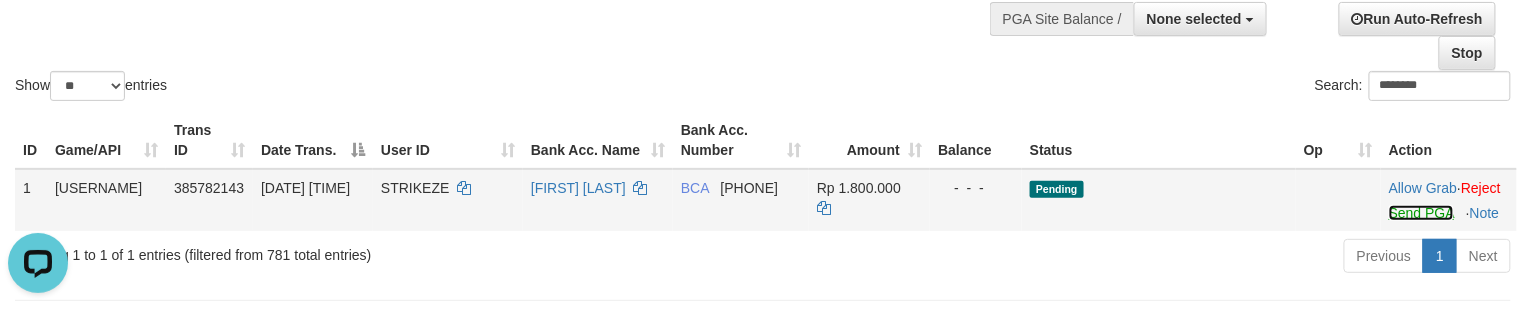 click on "Send PGA" at bounding box center (1421, 213) 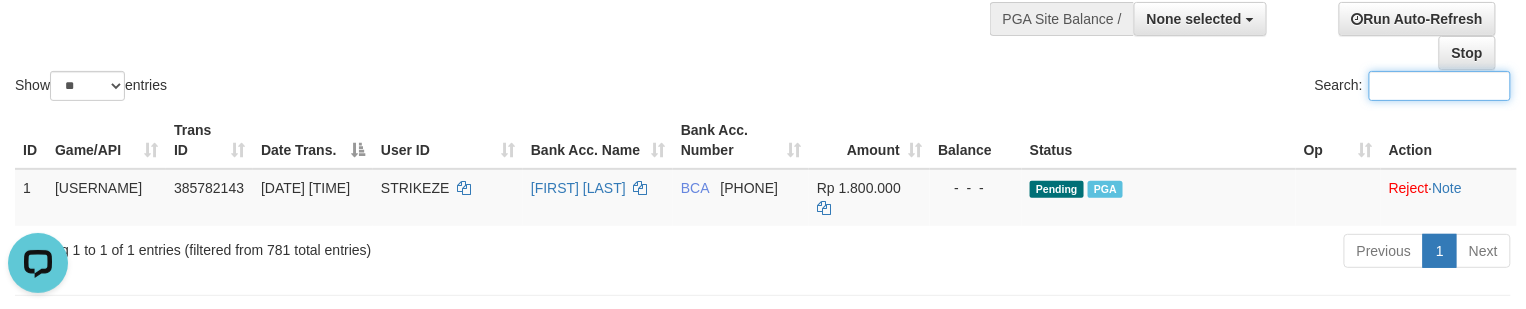 click on "Show  ** ** ** ***  entries Search:" at bounding box center [763, -5] 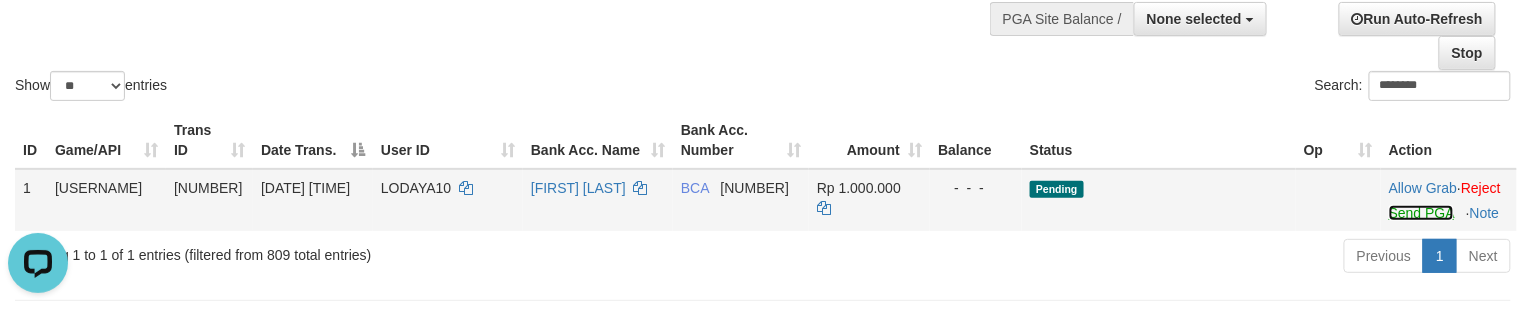 click on "Send PGA" at bounding box center (1421, 213) 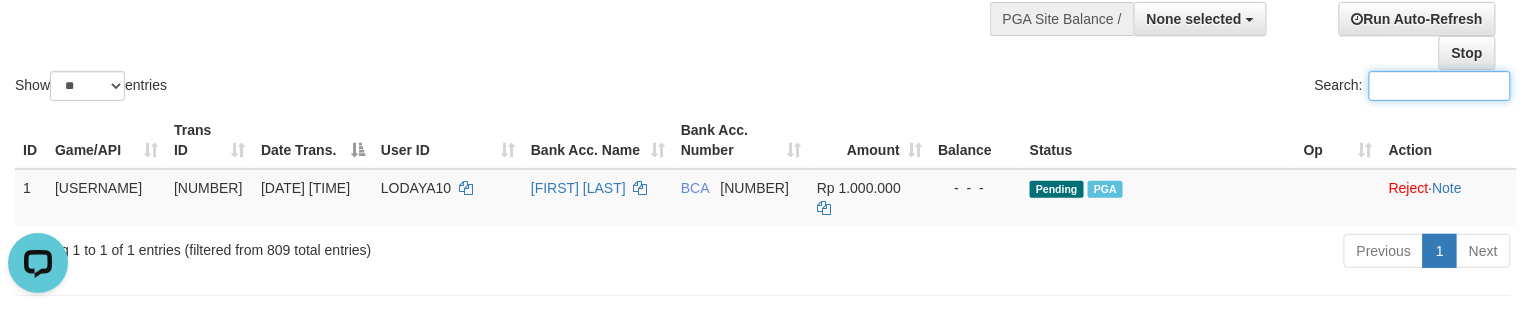 click on "Show  ** ** ** ***  entries Search:" at bounding box center (763, -5) 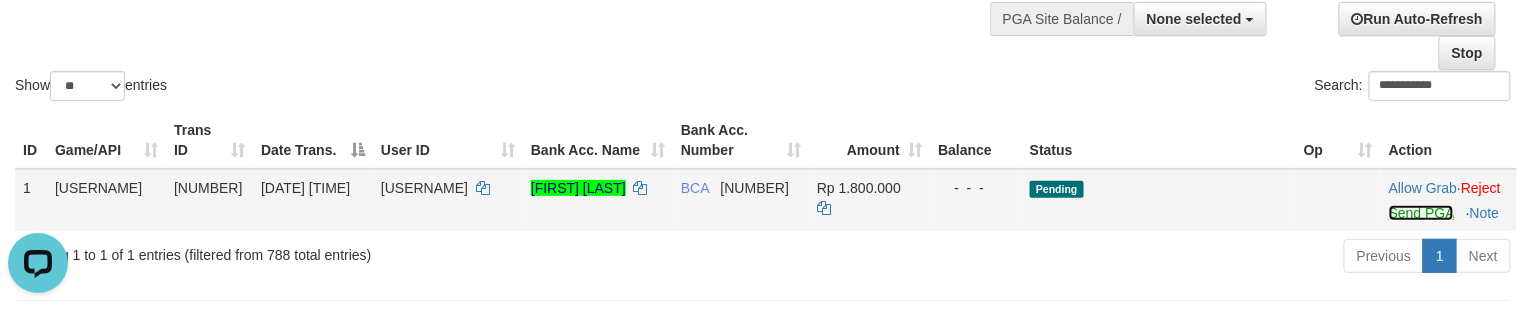 click on "Send PGA" at bounding box center (1421, 213) 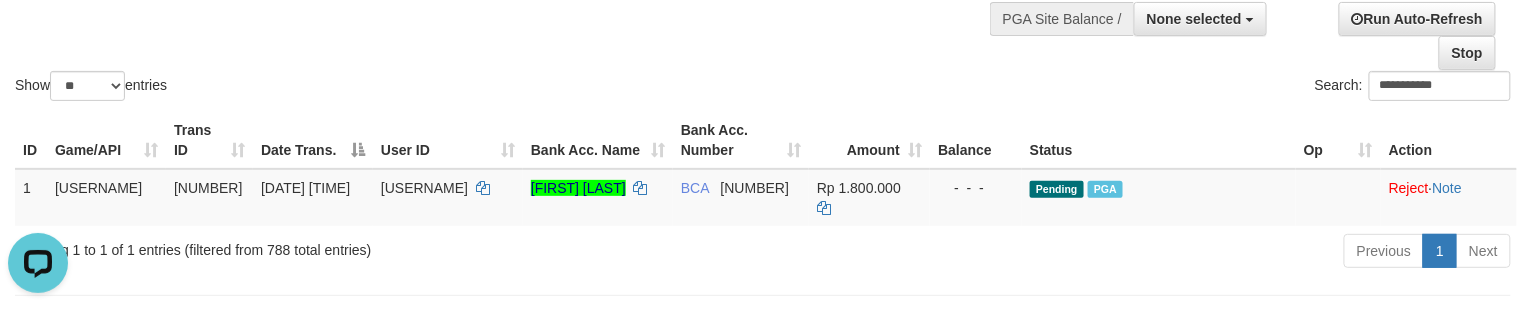 click on "Show  ** ** ** ***  entries" at bounding box center [381, 88] 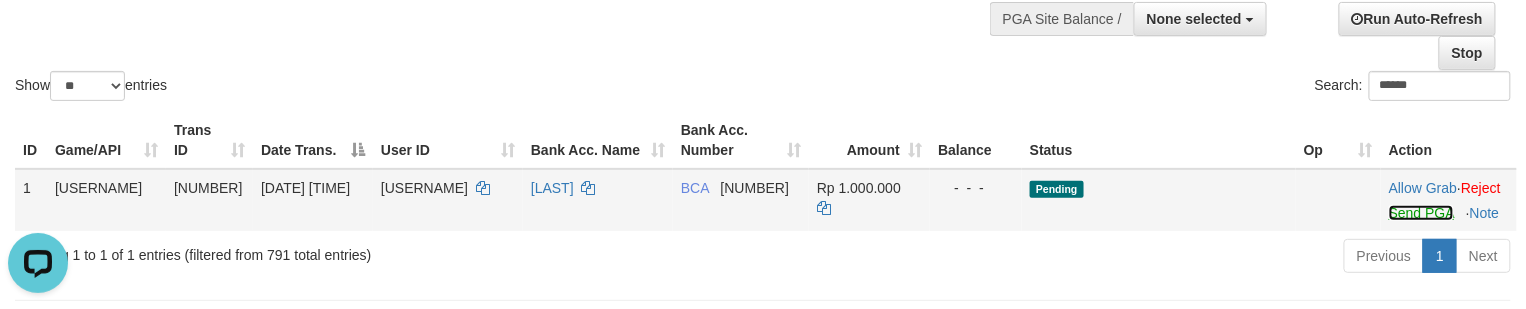 click on "Send PGA" at bounding box center [1421, 213] 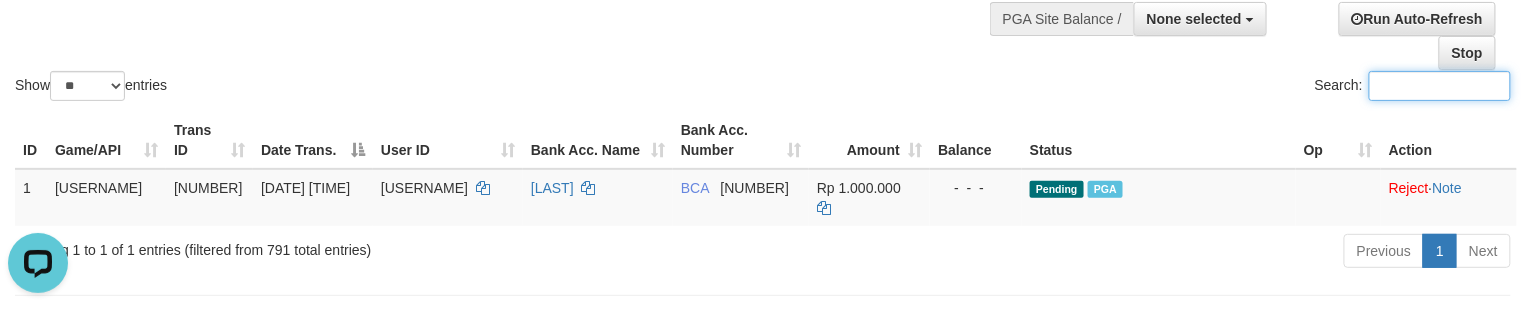click on "Show  ** ** ** ***  entries Search:" at bounding box center (763, -5) 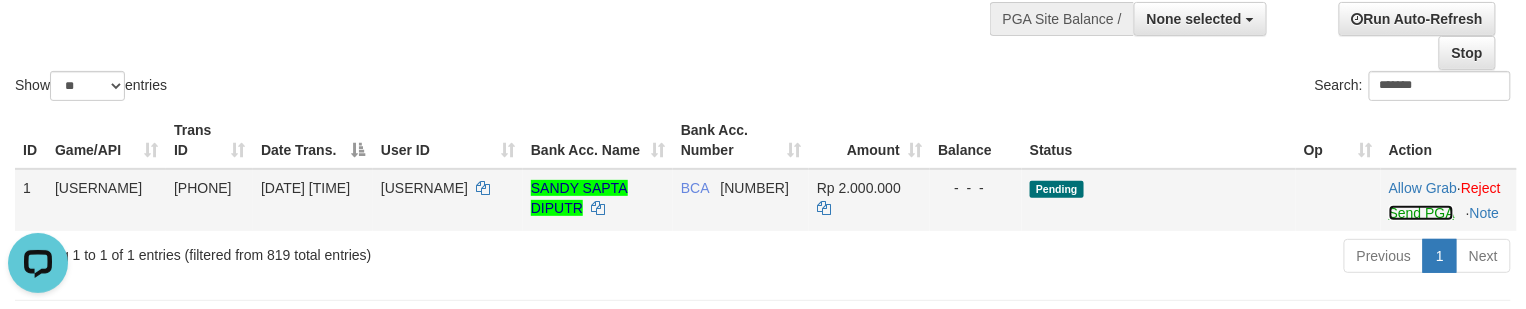 click on "Send PGA" at bounding box center (1421, 213) 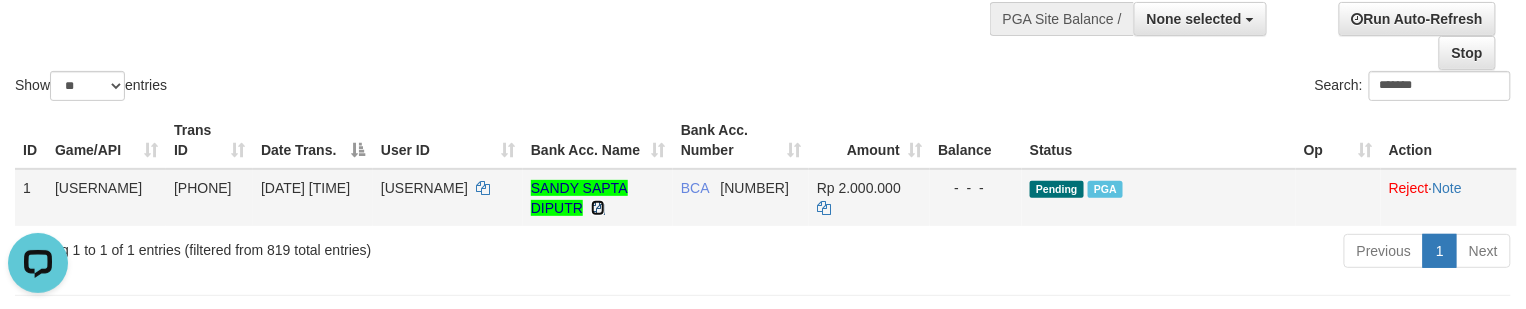 click at bounding box center (483, 188) 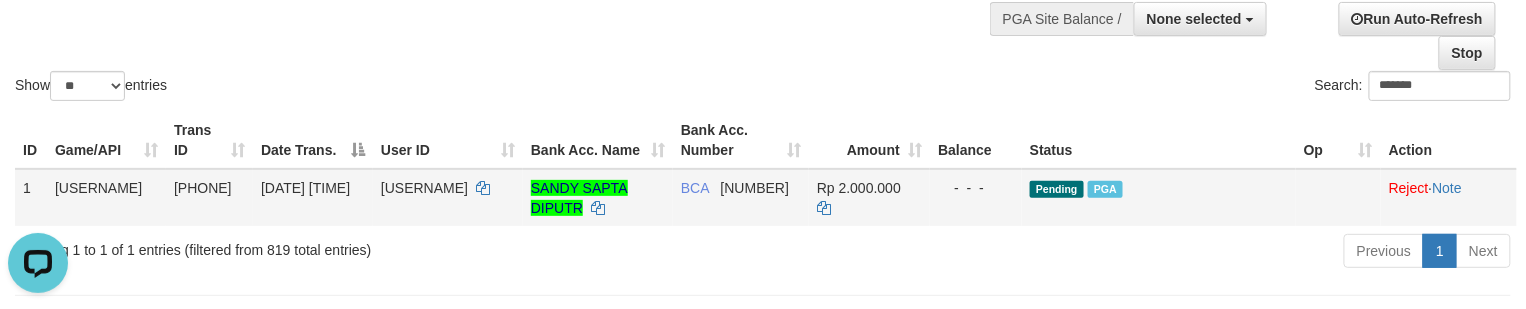 click on "Rp 2.000.000" at bounding box center [859, 188] 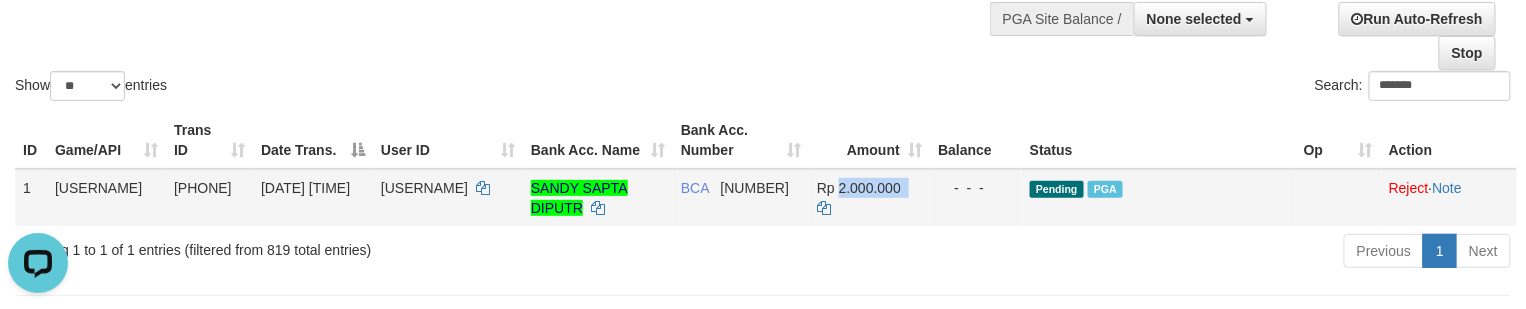 click on "Rp 2.000.000" at bounding box center [859, 188] 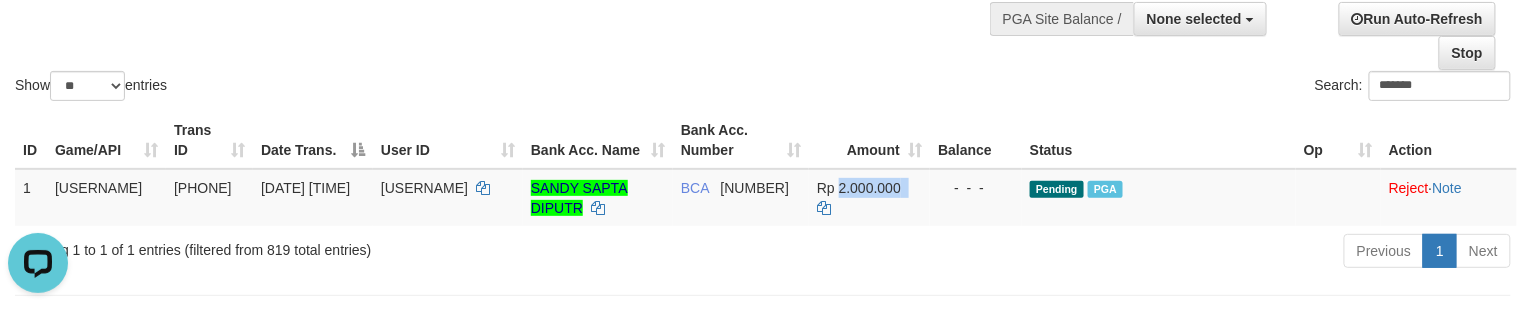copy on "2.000.000" 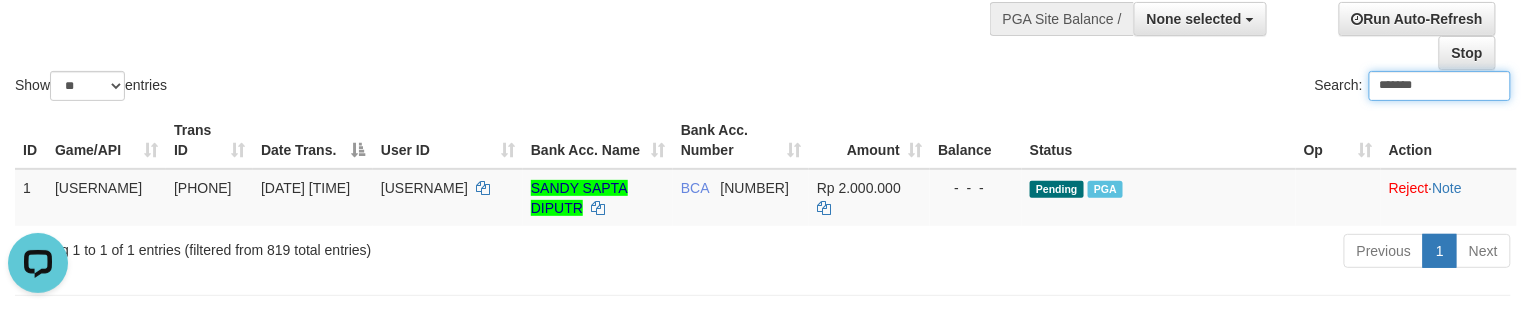drag, startPoint x: 597, startPoint y: 36, endPoint x: 450, endPoint y: 94, distance: 158.02847 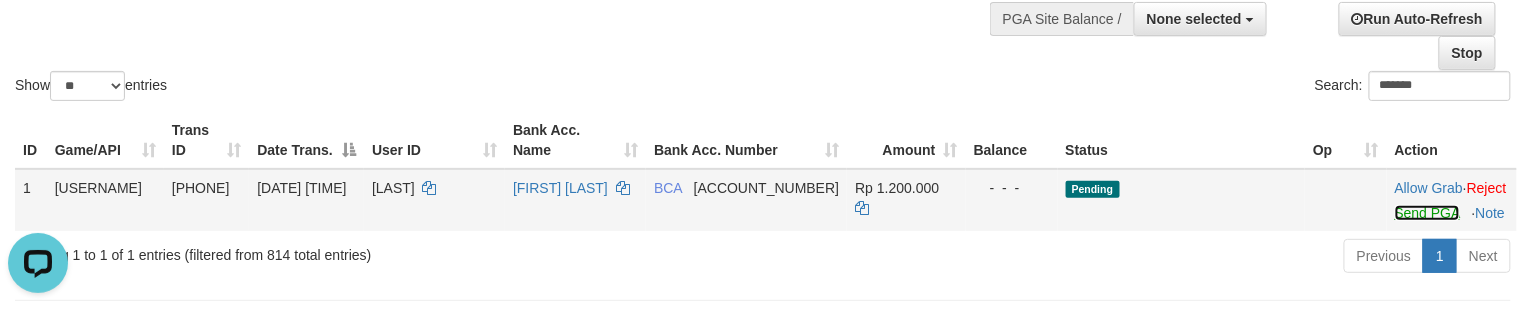 click on "Send PGA" at bounding box center (1427, 213) 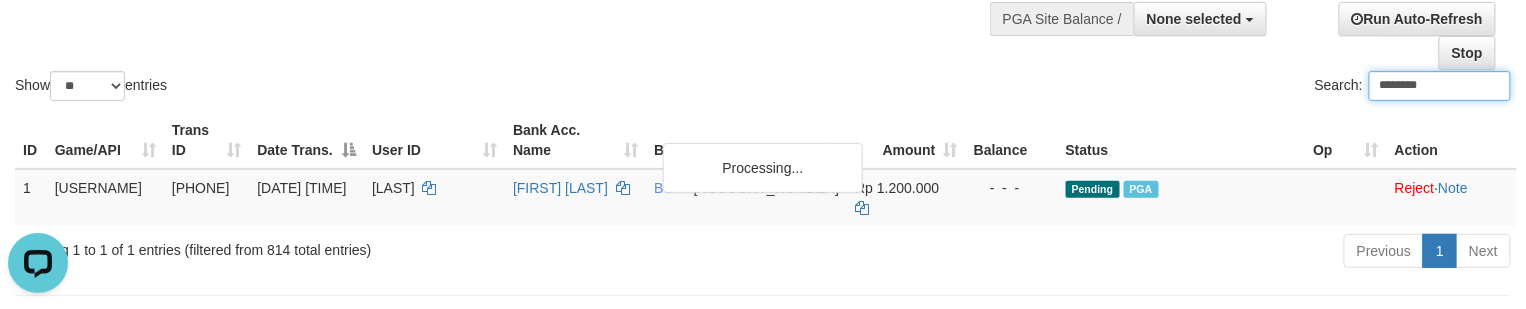 drag, startPoint x: 505, startPoint y: 97, endPoint x: 494, endPoint y: 97, distance: 11 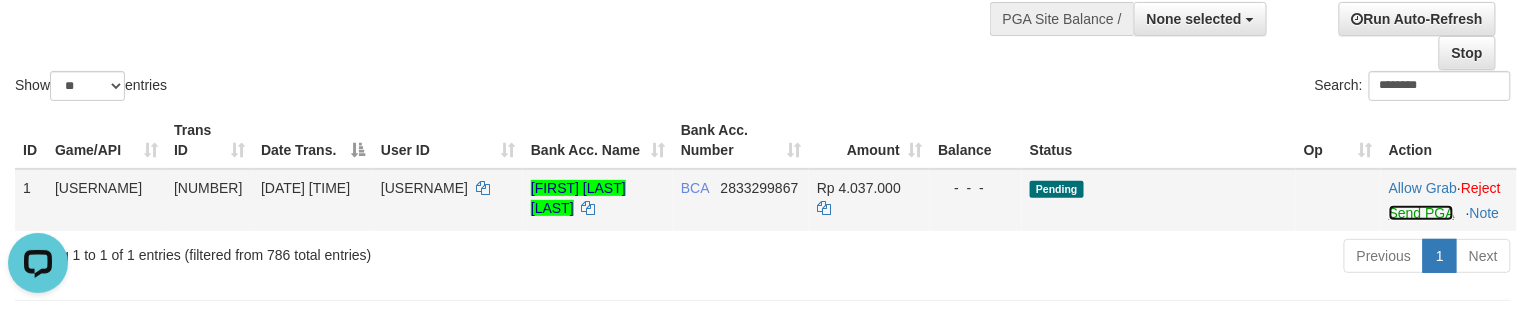 click on "Send PGA" at bounding box center [1421, 213] 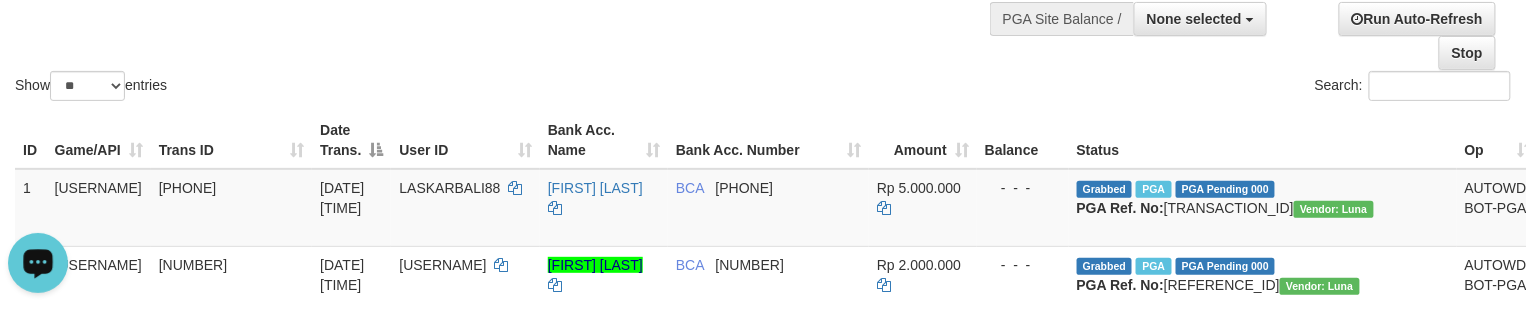 click on "Run Auto-Refresh
Stop" at bounding box center [1394, 36] 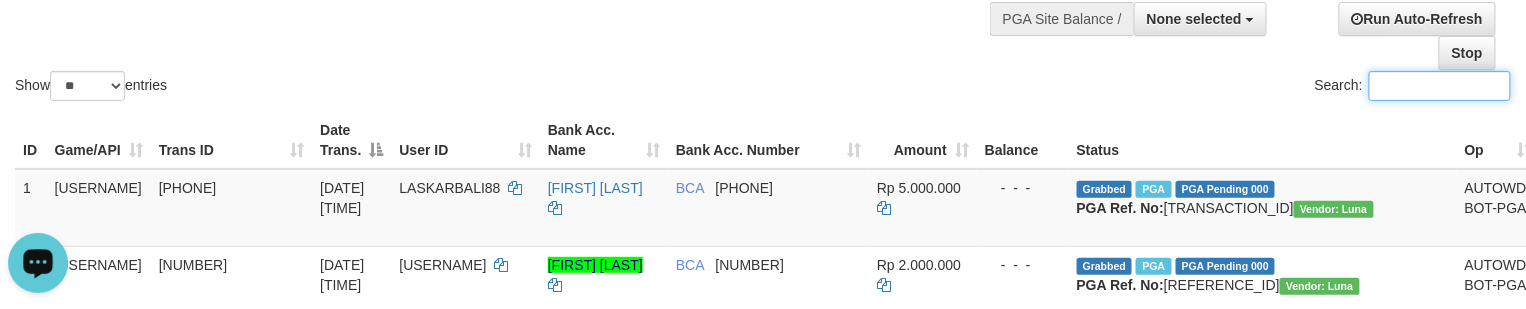 click on "Search:" at bounding box center (1440, 86) 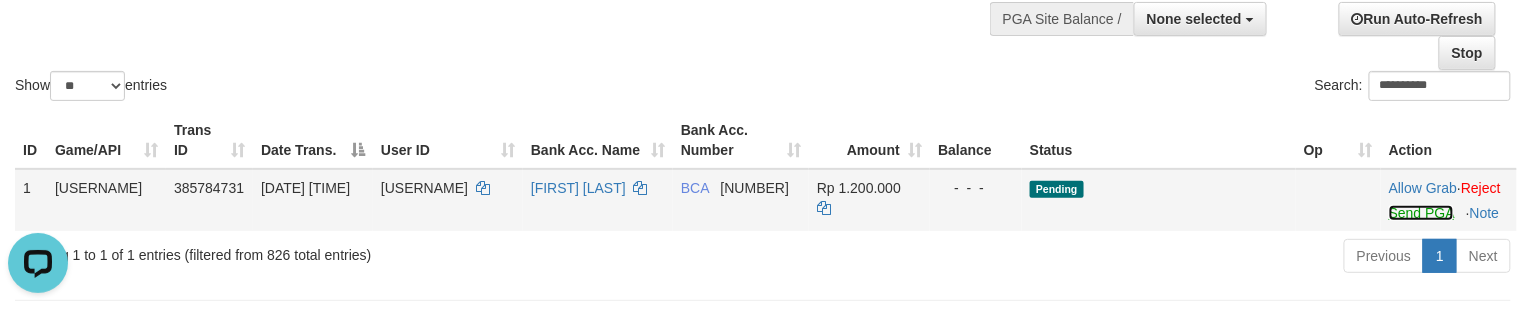 click on "Send PGA" at bounding box center (1421, 213) 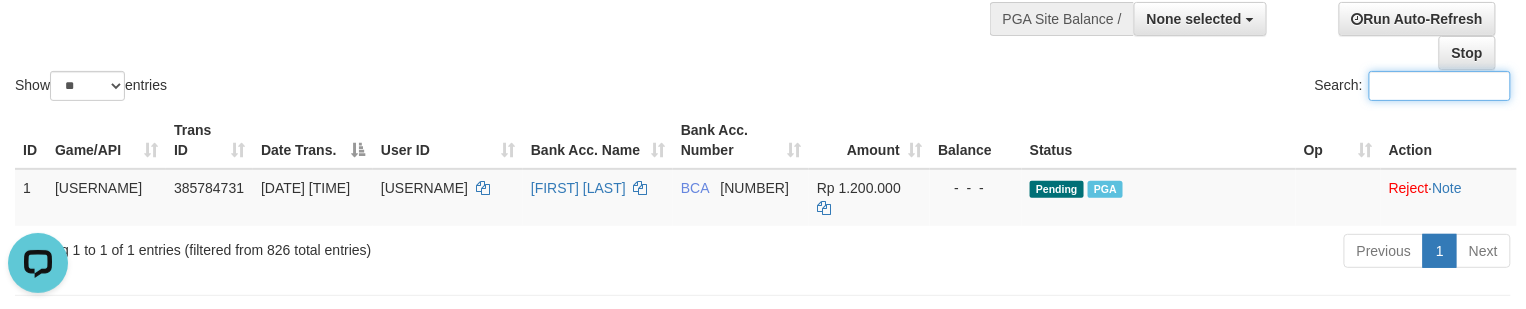 click on "Show  ** ** ** ***  entries Search:" at bounding box center [763, -5] 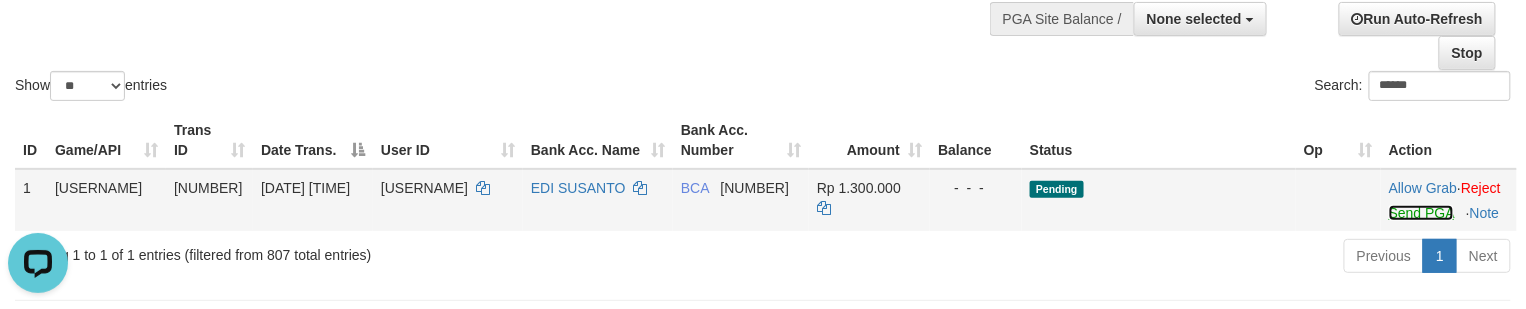 click on "Send PGA" at bounding box center (1421, 213) 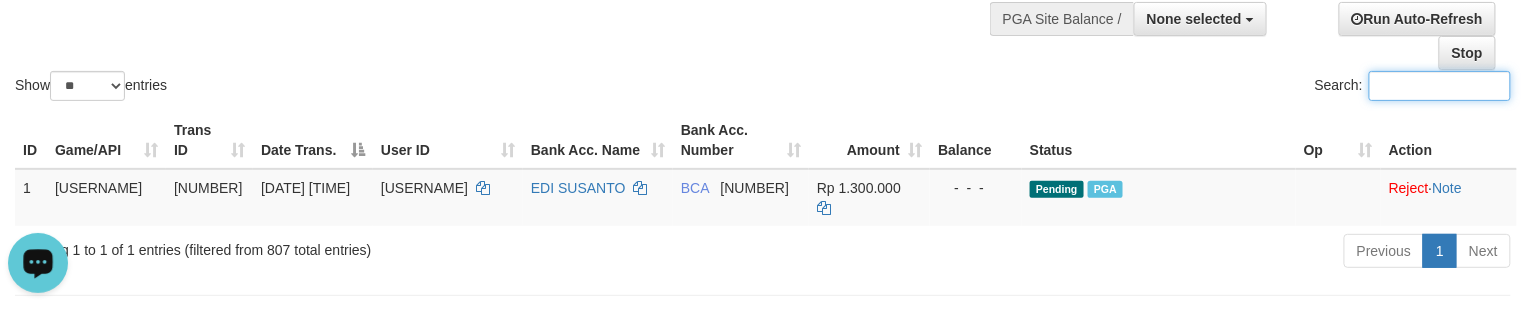 click on "Show  ** ** ** ***  entries" at bounding box center [381, 88] 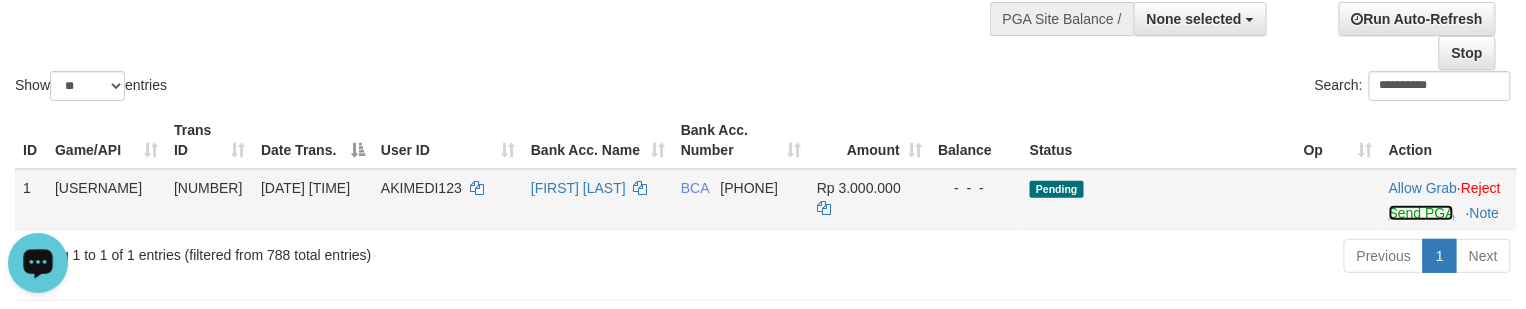 click on "Send PGA" at bounding box center [1421, 213] 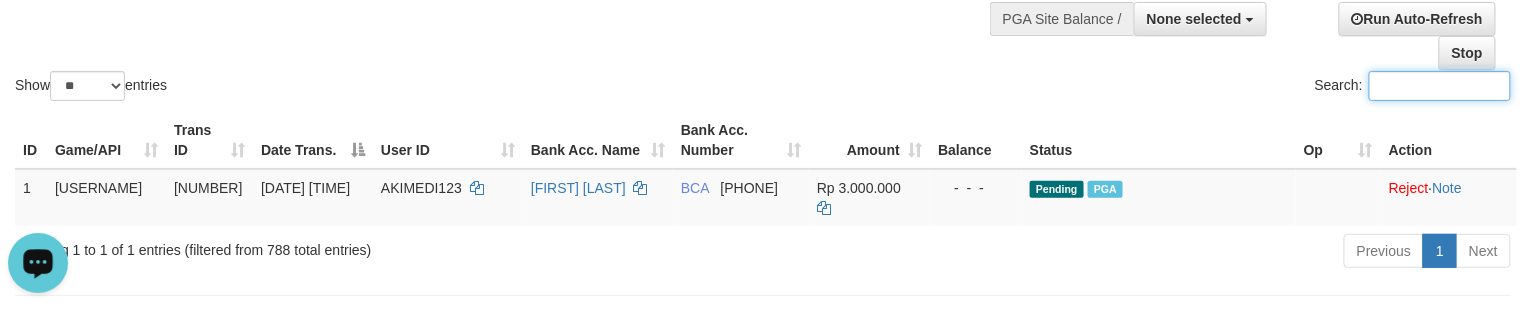 click on "Show  ** ** ** ***  entries" at bounding box center (381, 88) 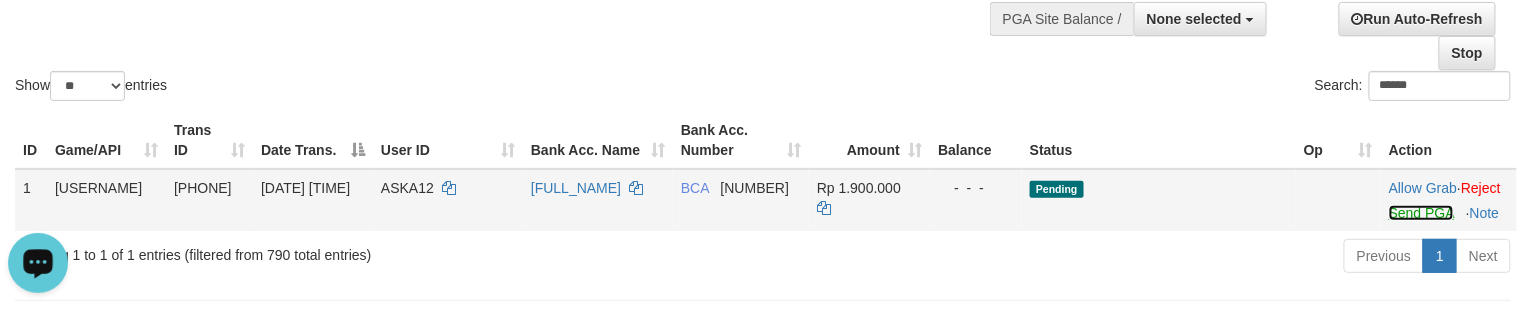 click on "Send PGA" at bounding box center (1421, 213) 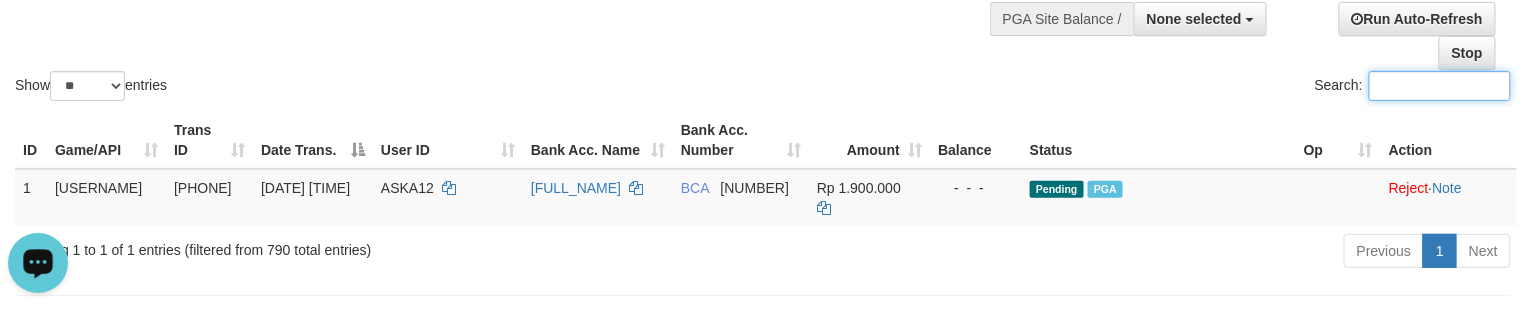 drag, startPoint x: 508, startPoint y: 52, endPoint x: 10, endPoint y: 126, distance: 503.468 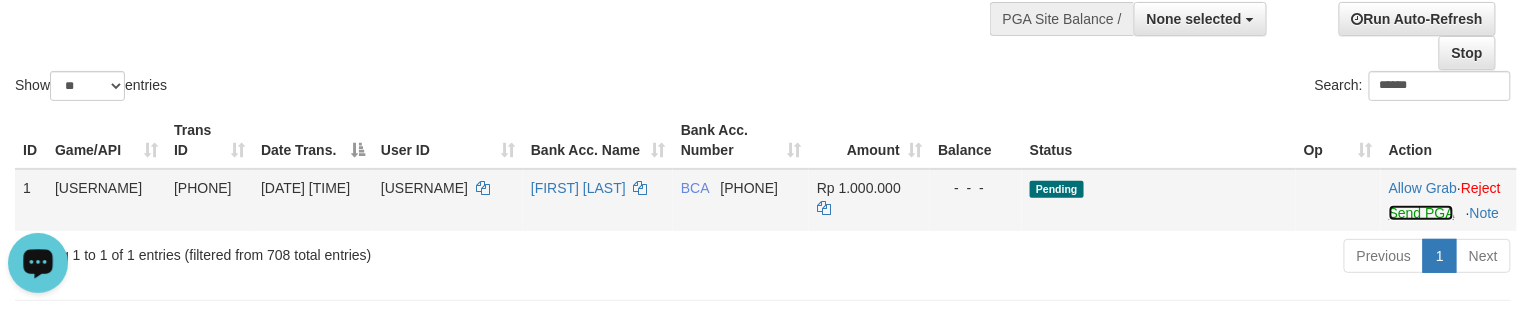 click on "Send PGA" at bounding box center [1421, 213] 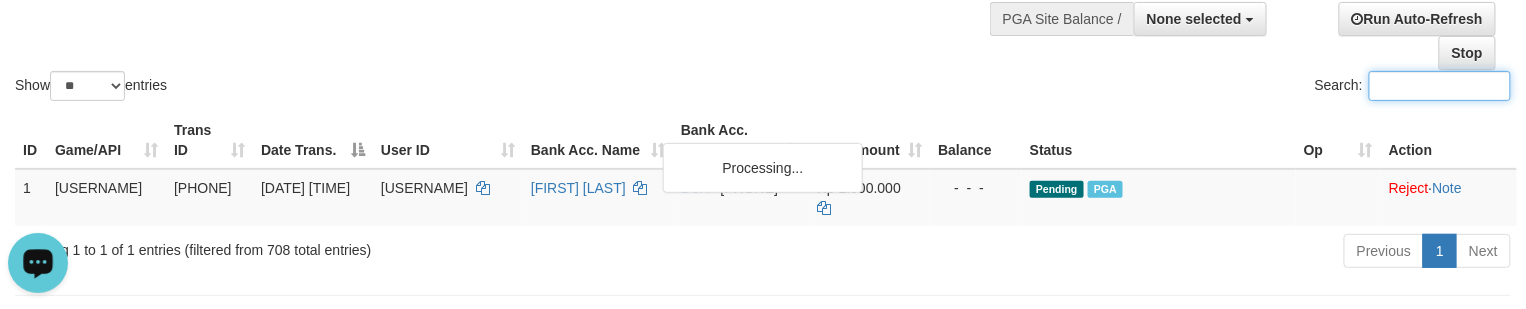 click on "Show  ** ** ** ***  entries Search:" at bounding box center [763, -5] 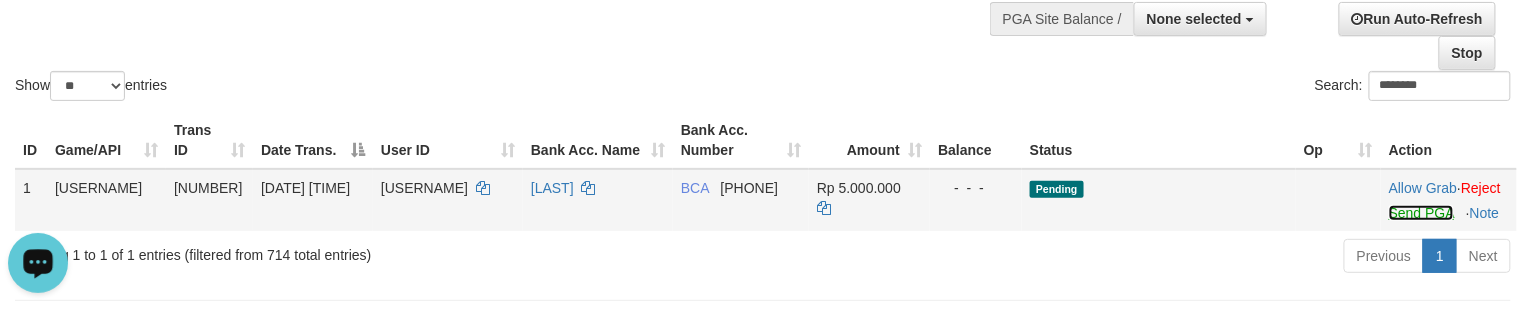 click on "Send PGA" at bounding box center [1421, 213] 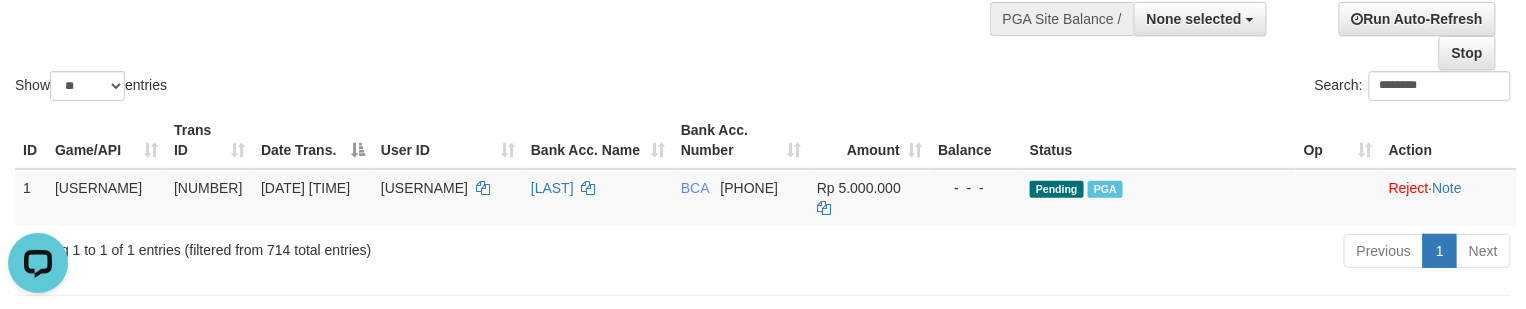 click on "Show  ** ** ** ***  entries Search: [USERNAME]" at bounding box center (763, -5) 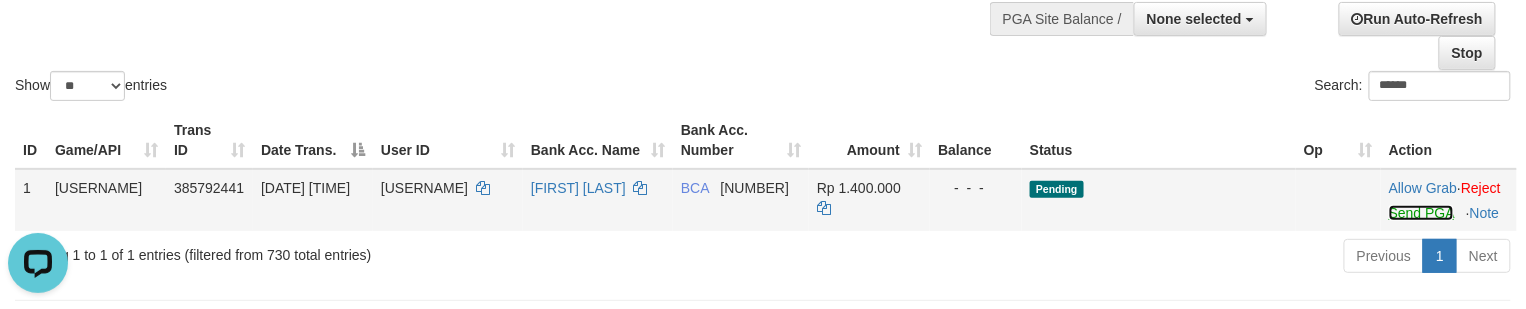 click on "Send PGA" at bounding box center [1421, 213] 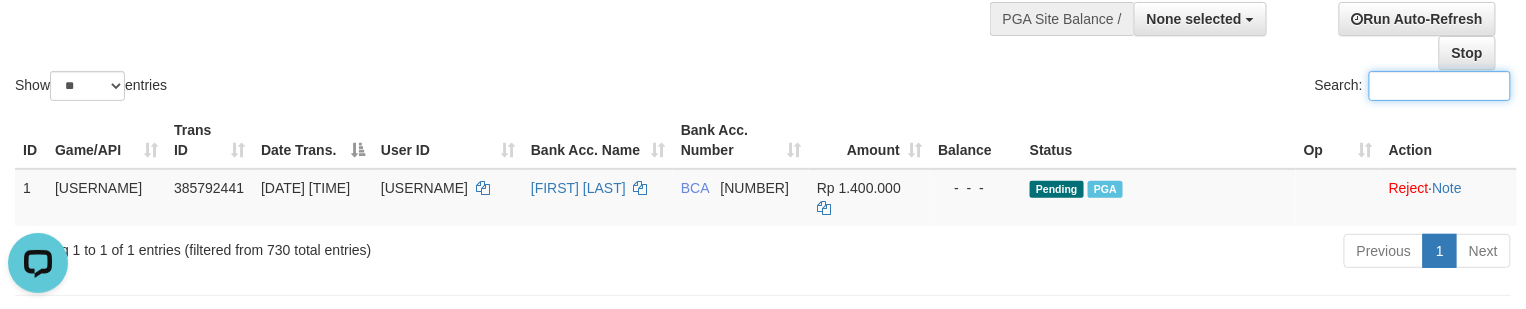 click on "Show  ** ** ** ***  entries" at bounding box center [381, 88] 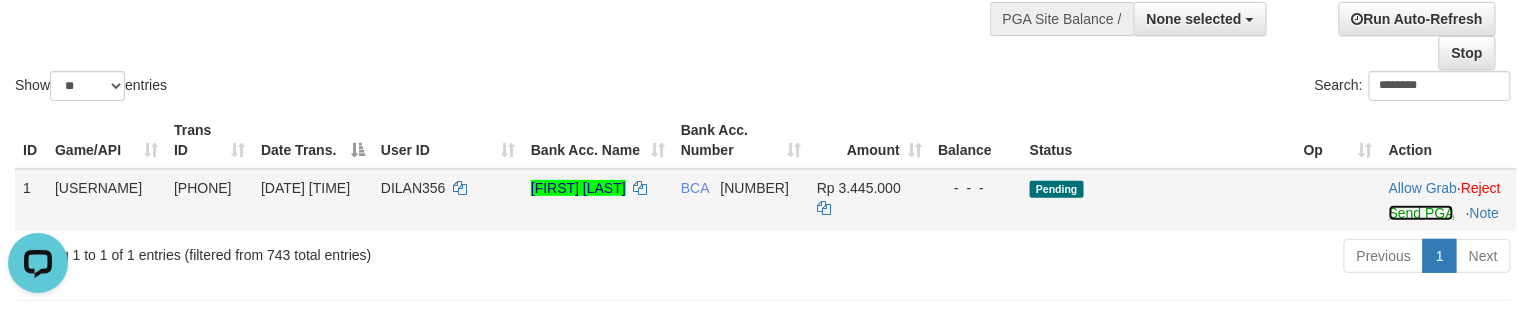click on "Send PGA" at bounding box center [1421, 213] 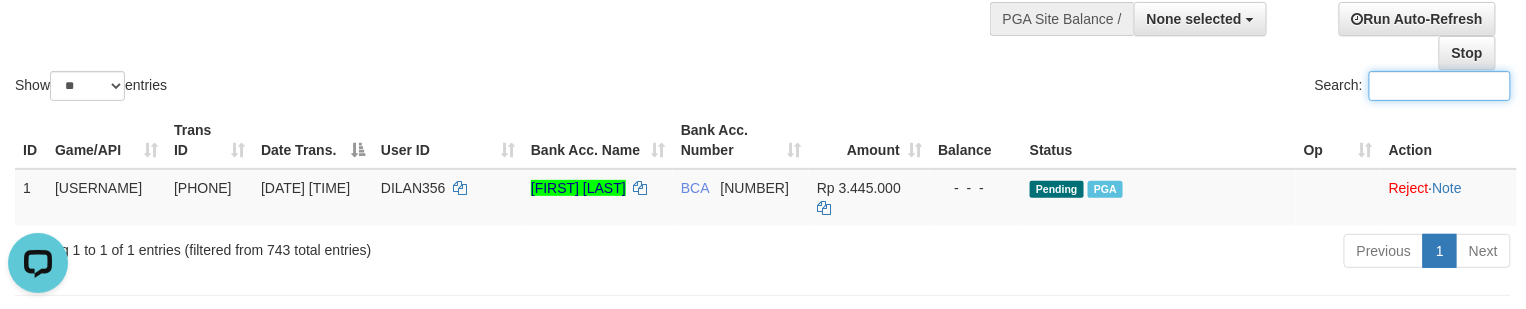 drag, startPoint x: 564, startPoint y: 84, endPoint x: 501, endPoint y: 106, distance: 66.730804 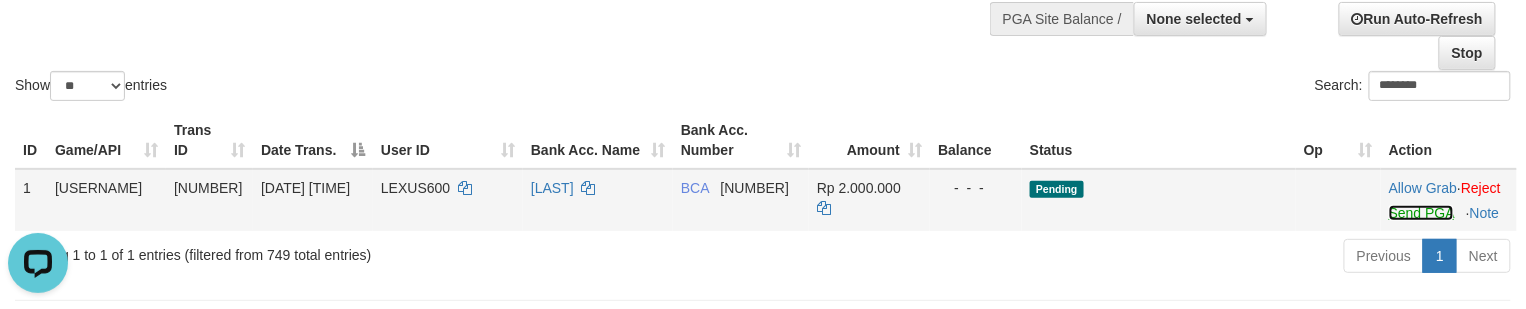 click on "Send PGA" at bounding box center [1421, 213] 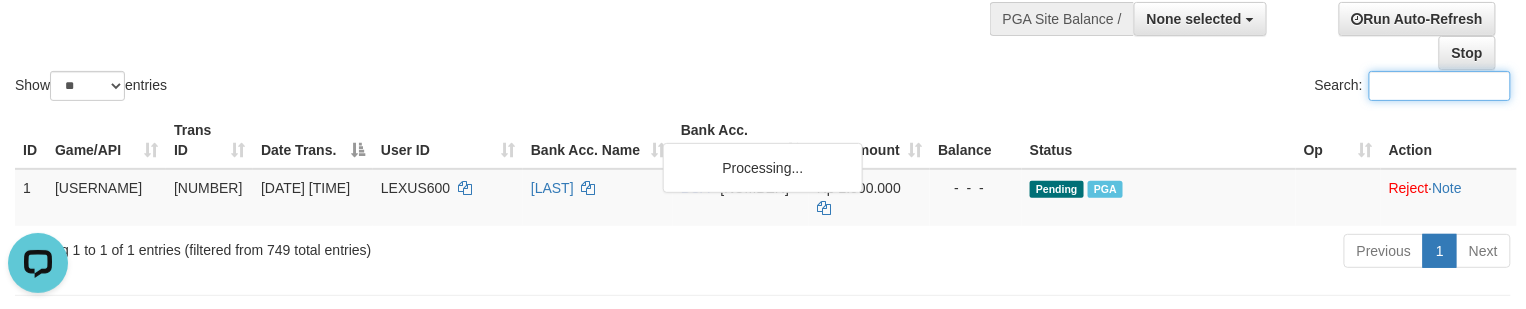 click on "Show  ** ** ** ***  entries Search:" at bounding box center [763, -5] 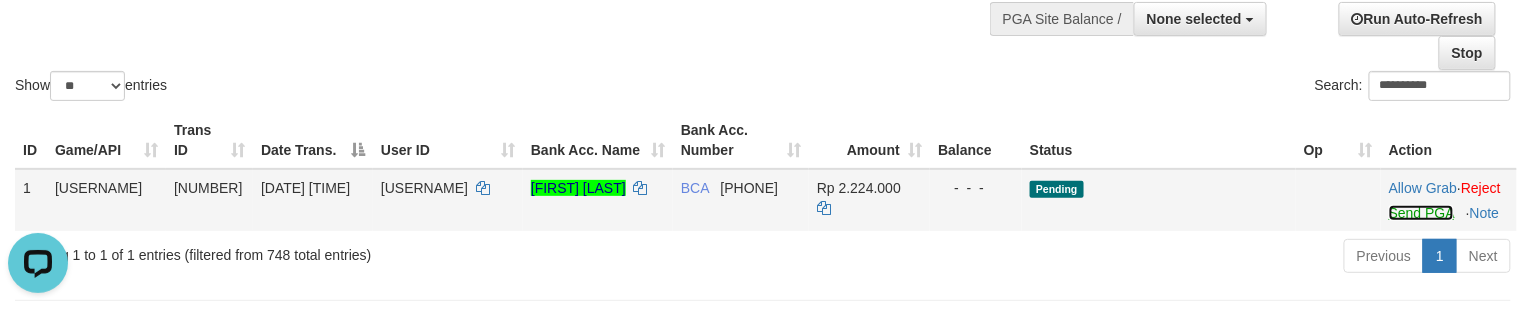 click on "Send PGA" at bounding box center (1421, 213) 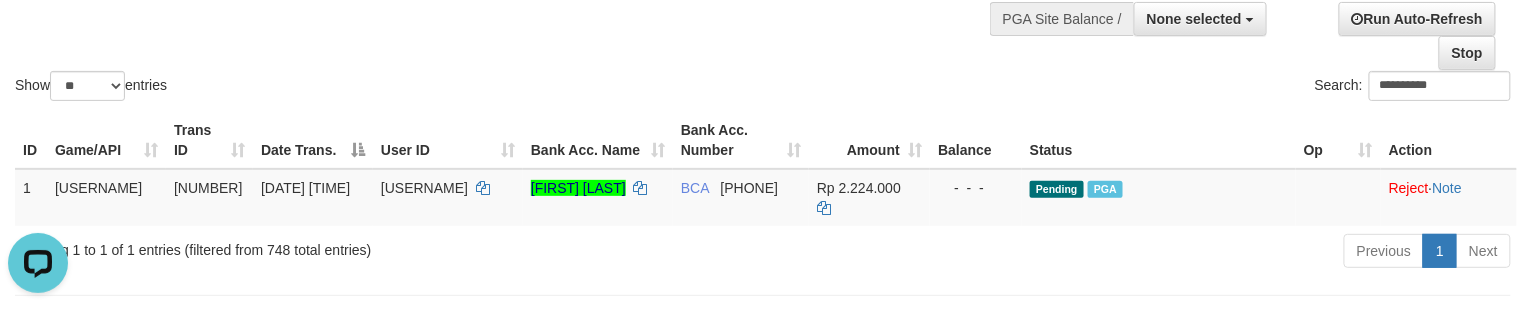 click on "**********" at bounding box center (763, -5) 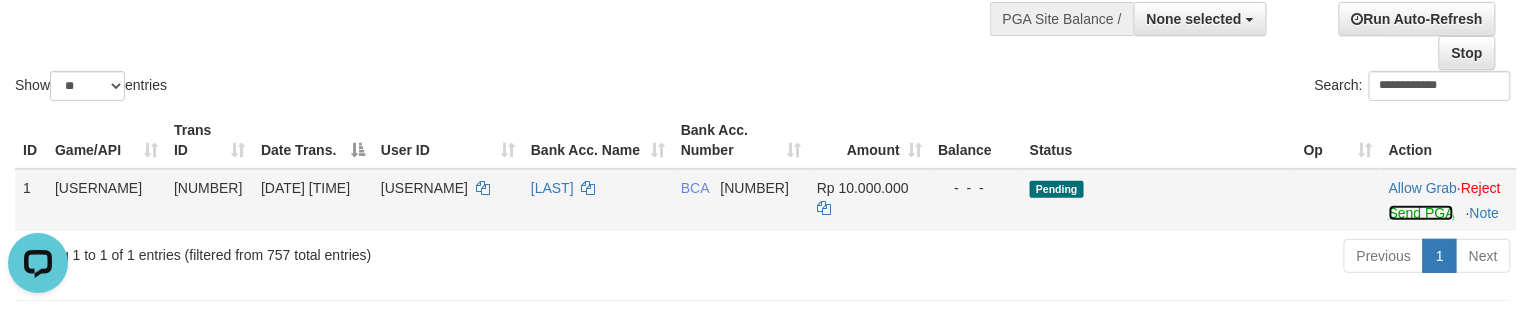 click on "Send PGA" at bounding box center (1421, 213) 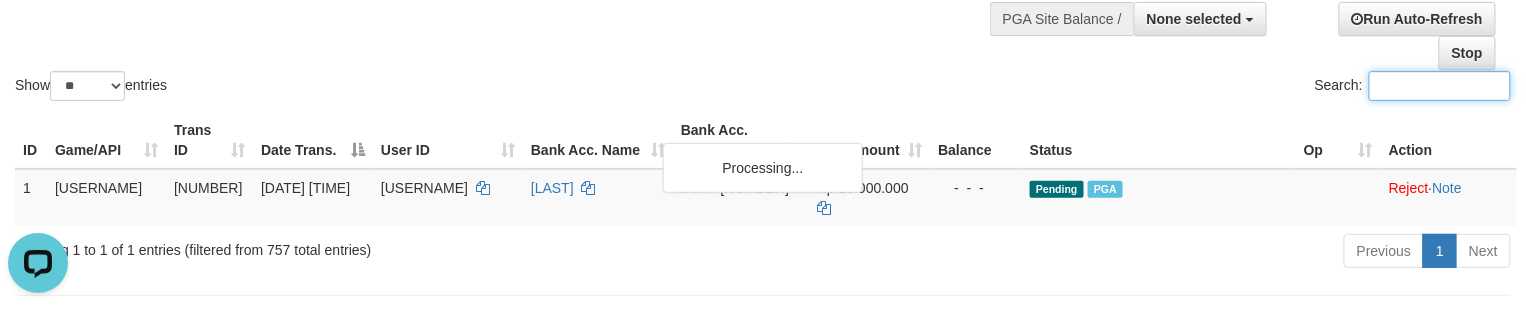 click on "Show  ** ** ** ***  entries" at bounding box center [381, 88] 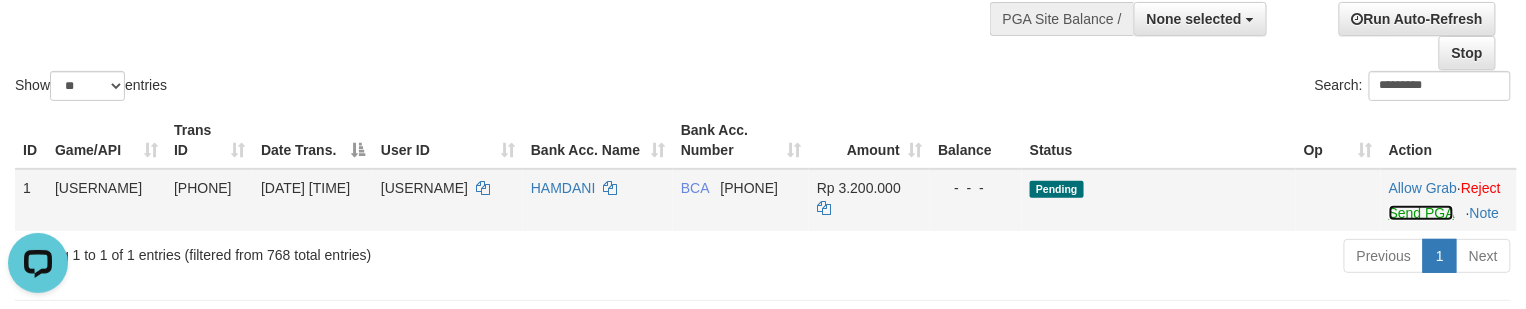 click on "Send PGA" at bounding box center (1421, 213) 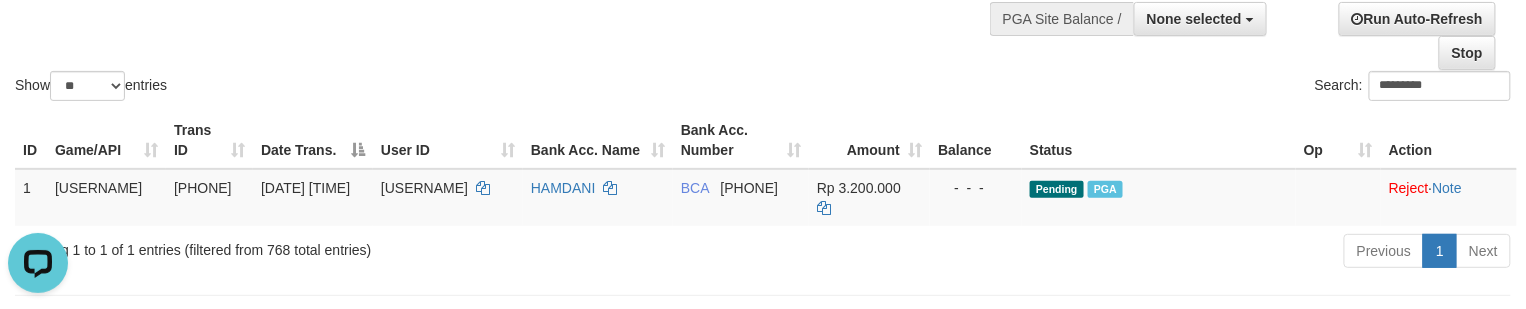 click on "Show  ** ** ** ***  entries Search: *********" at bounding box center [763, -5] 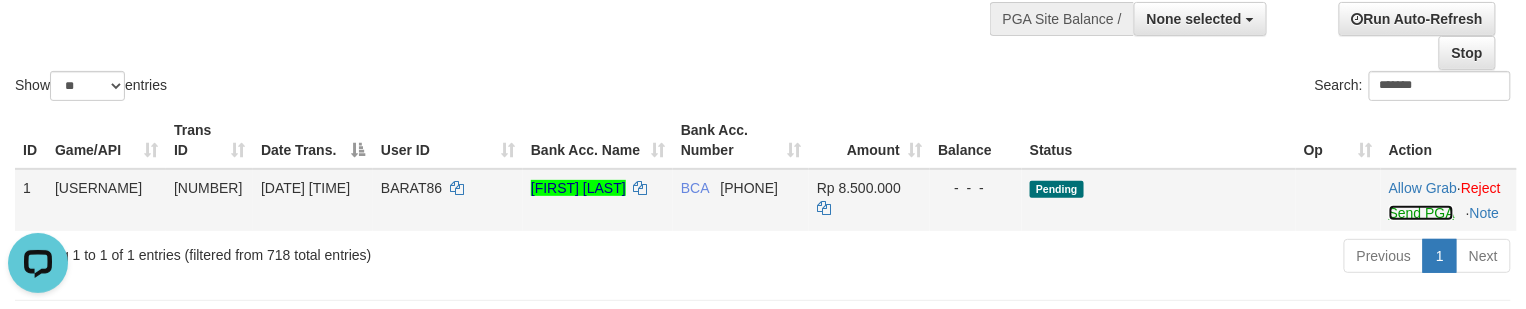 click on "Send PGA" at bounding box center (1421, 213) 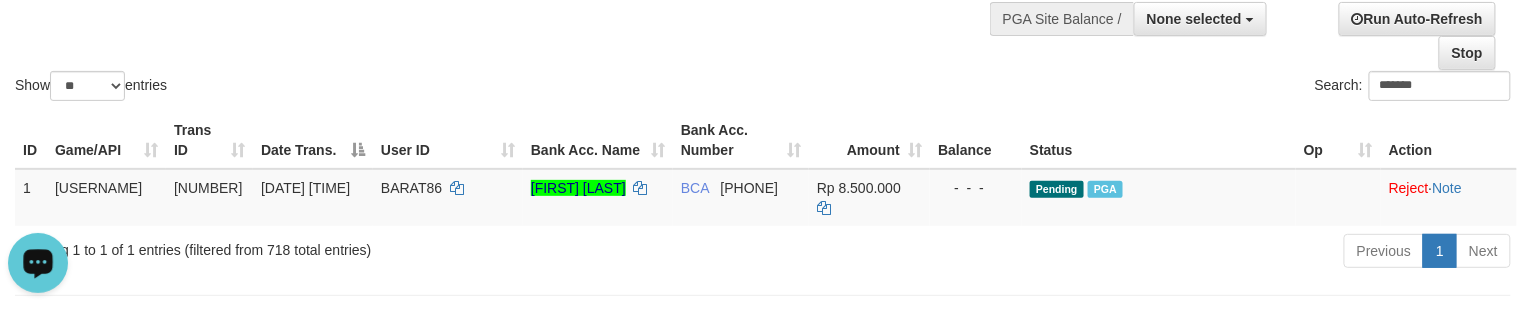 click on "Show  ** ** ** ***  entries" at bounding box center [381, 88] 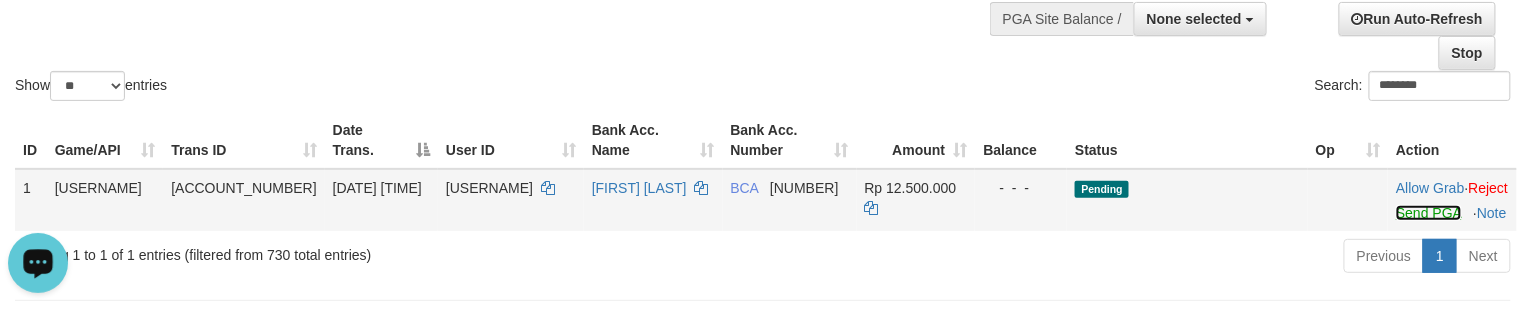 click on "Send PGA" at bounding box center [1428, 213] 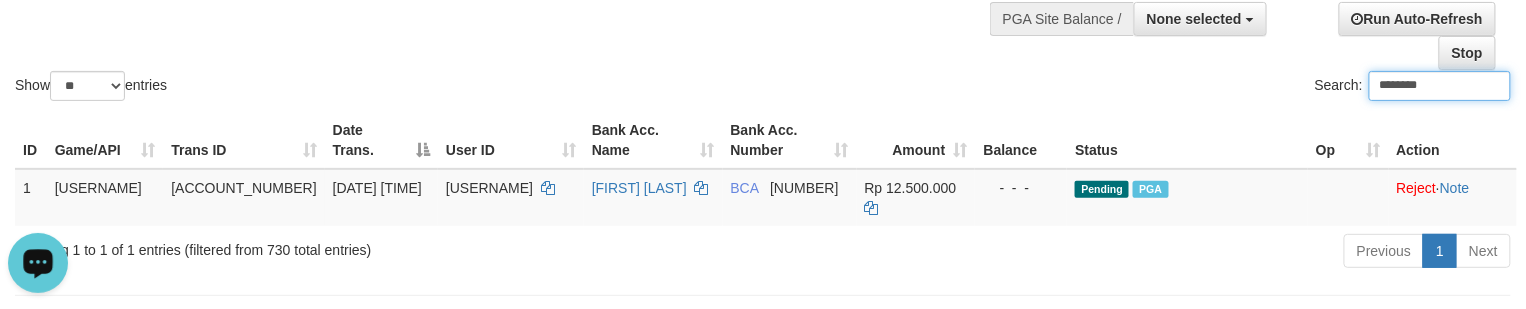 click on "Show  ** ** ** ***  entries Search: [USERNAME]" at bounding box center (763, -5) 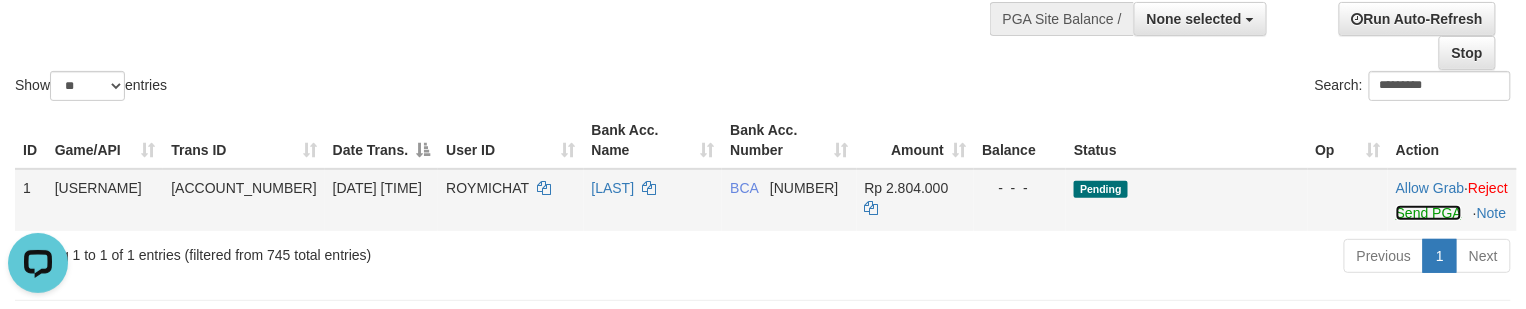 click on "Send PGA" at bounding box center [1428, 213] 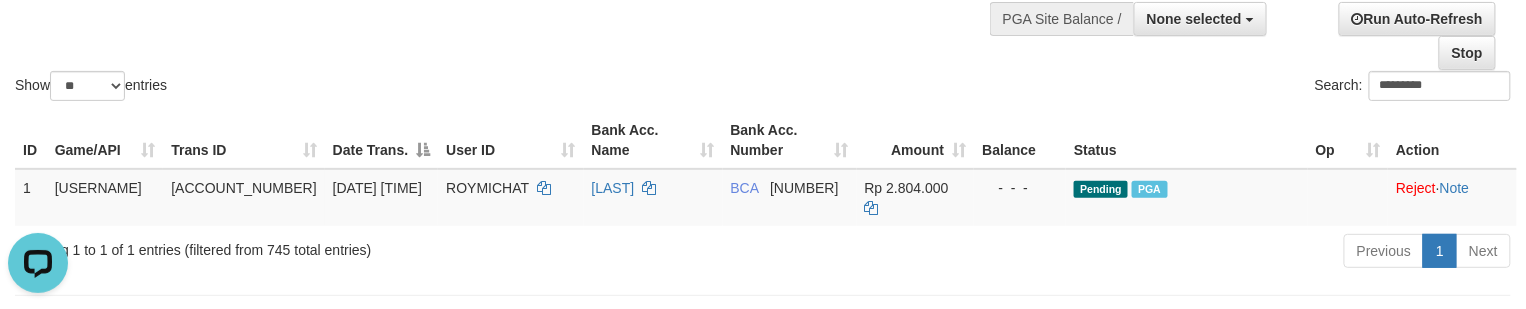 click on "Show  ** ** ** ***  entries Search: *********" at bounding box center [763, -5] 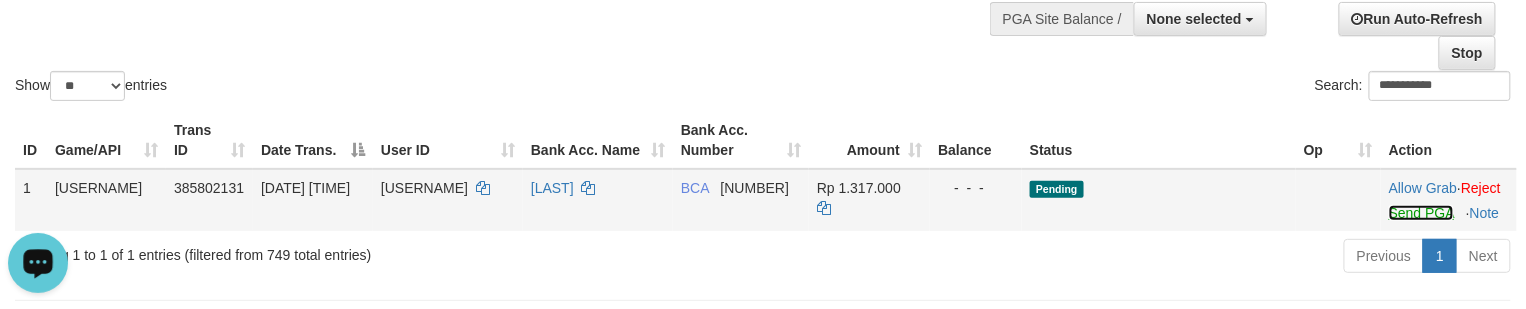 click on "Send PGA" at bounding box center [1421, 213] 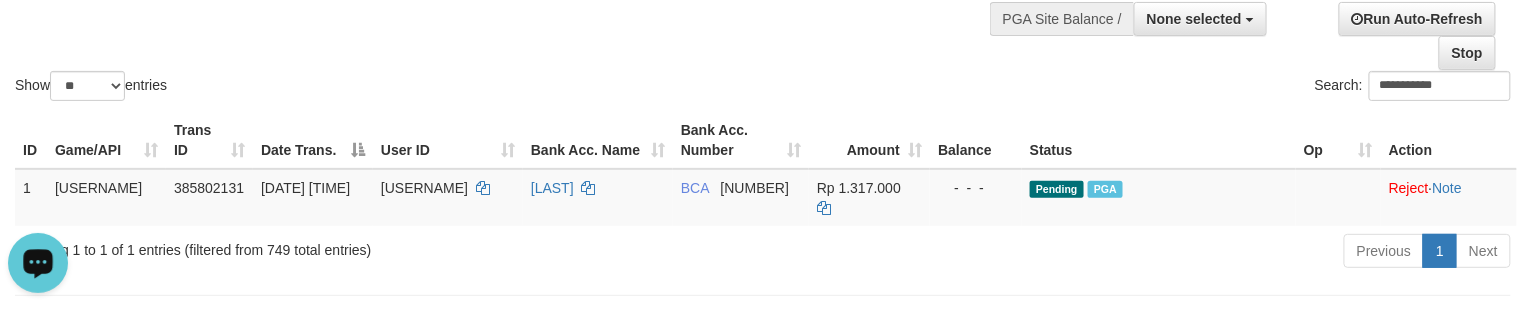 click on "Show  ** ** ** ***  entries" at bounding box center (381, 88) 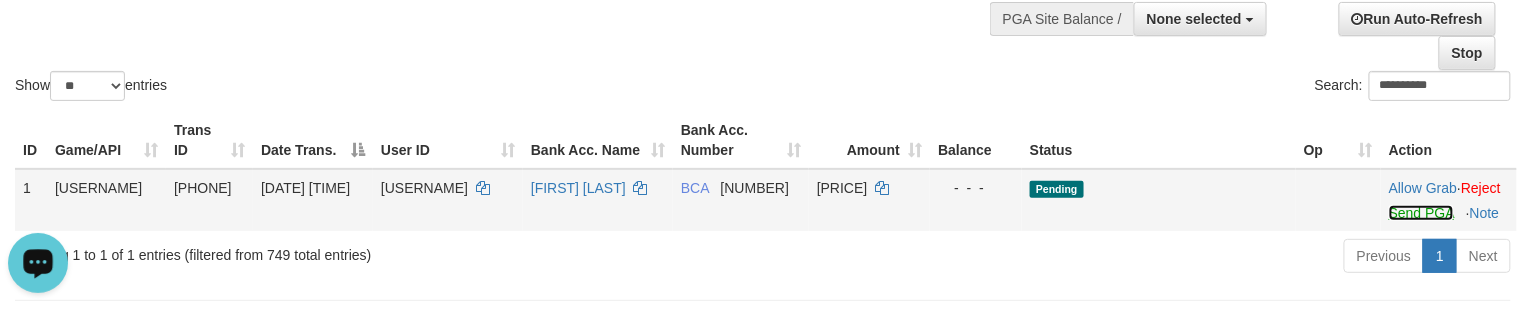 click on "Send PGA" at bounding box center (1421, 213) 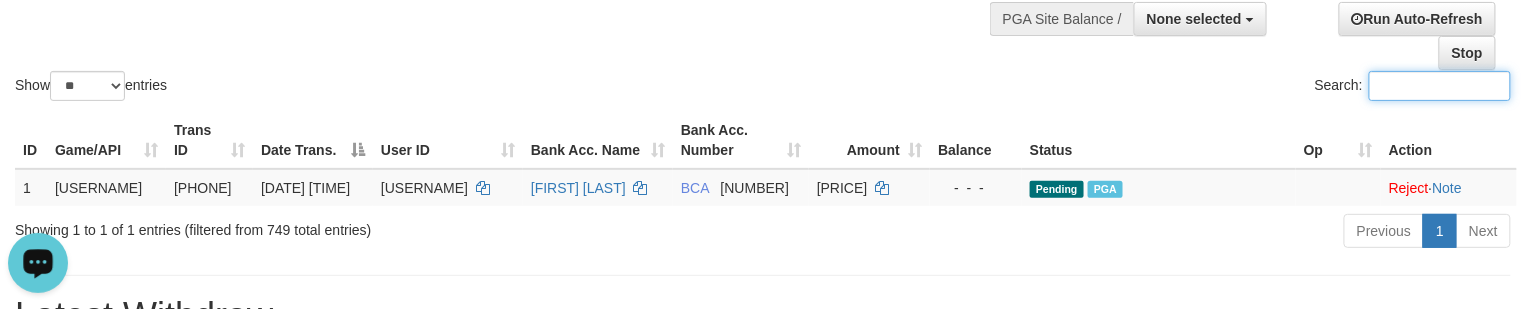 click on "Show  ** ** ** ***  entries Search:" at bounding box center (763, -5) 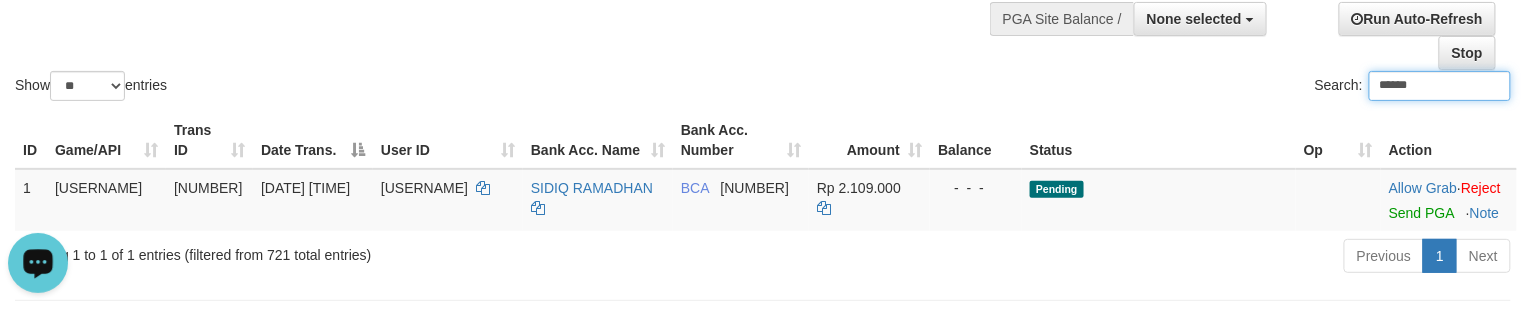 drag, startPoint x: 496, startPoint y: 62, endPoint x: 442, endPoint y: 74, distance: 55.31727 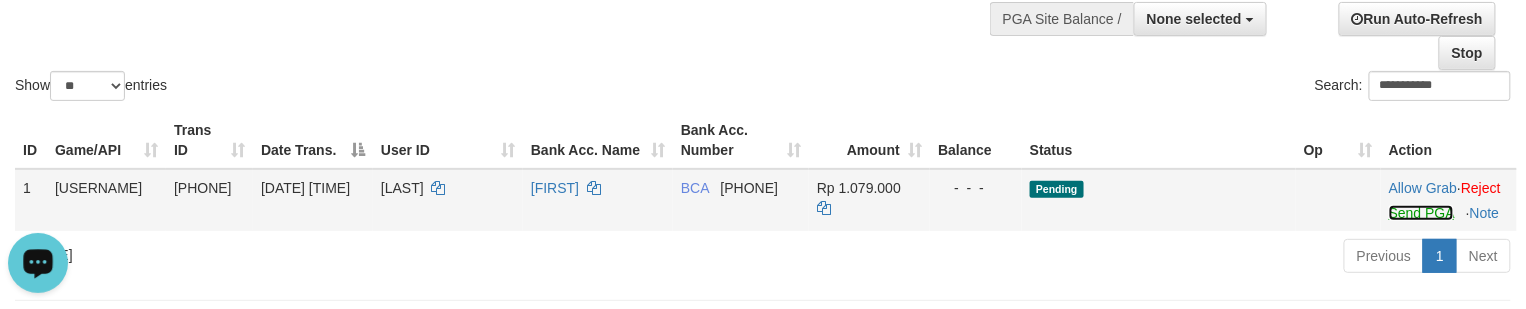 click on "Send PGA" at bounding box center [1421, 213] 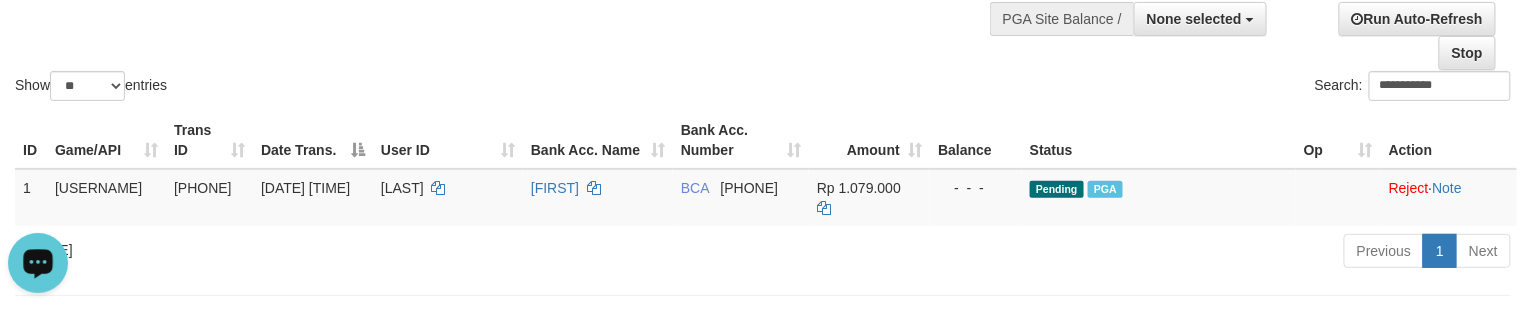 click on "**********" at bounding box center [763, -5] 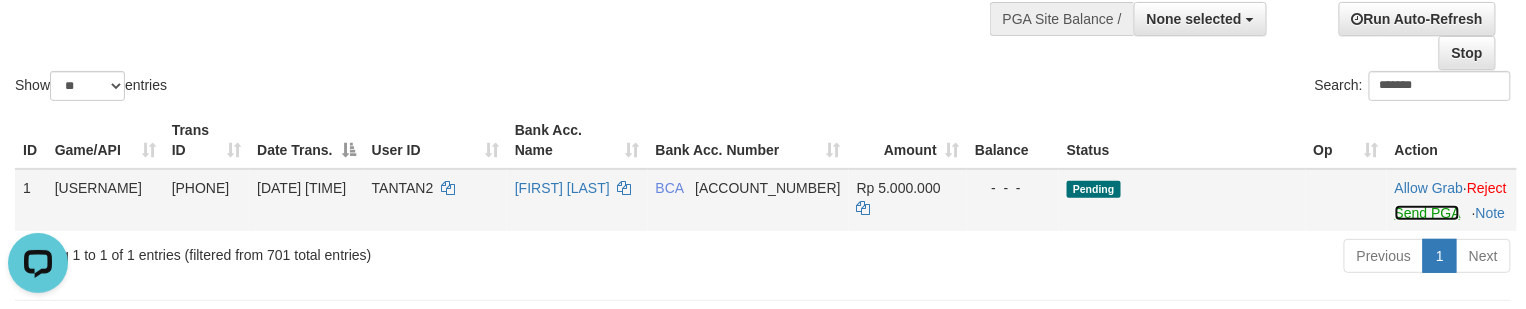 click on "Send PGA" at bounding box center [1427, 213] 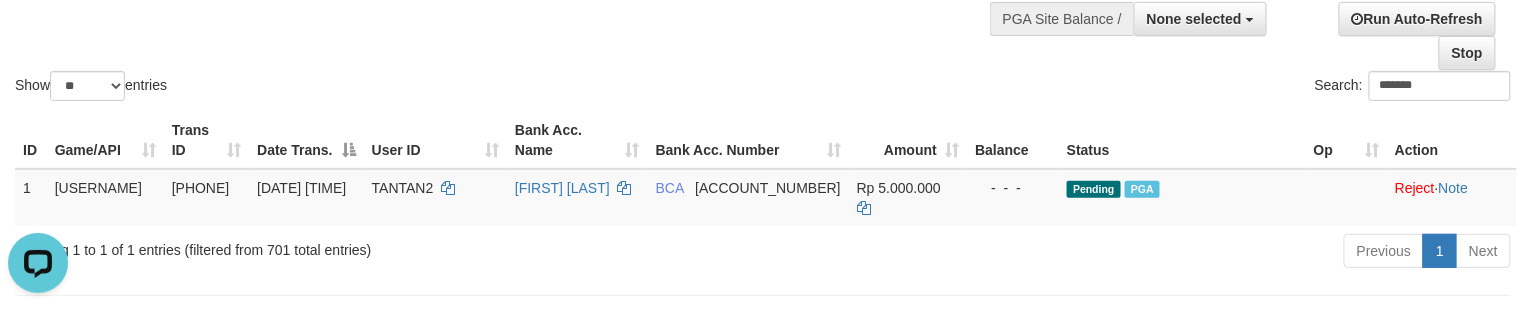 drag, startPoint x: 629, startPoint y: 44, endPoint x: 538, endPoint y: 90, distance: 101.96568 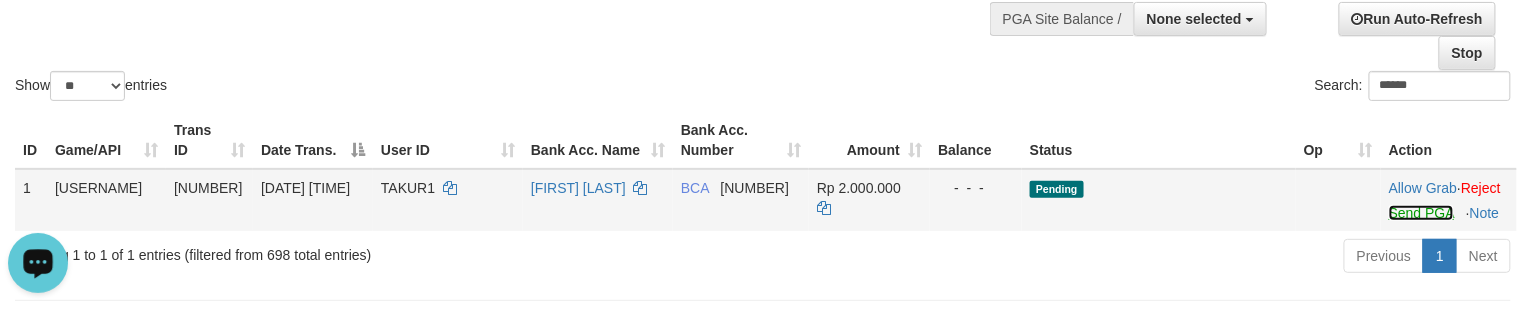 click on "Send PGA" at bounding box center [1421, 213] 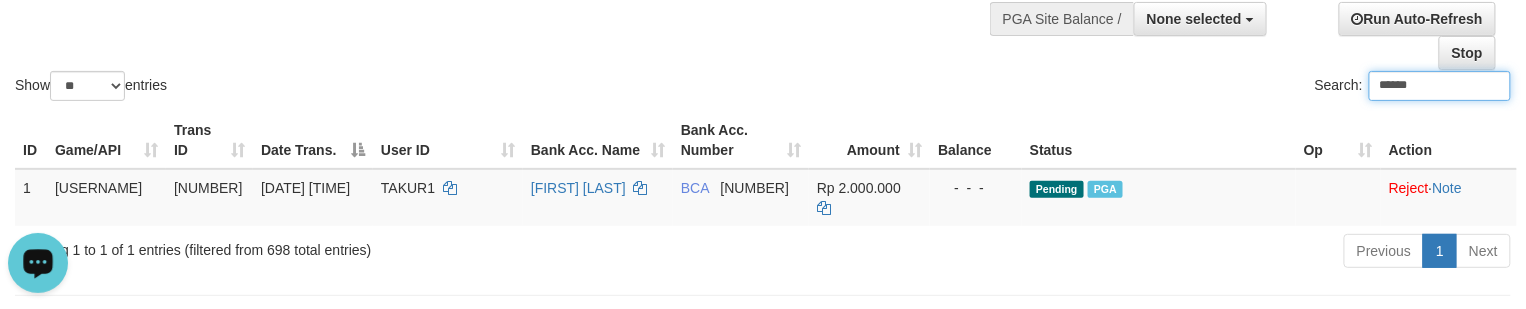 click on "Show  ** ** ** ***  entries Search: ******" at bounding box center [763, -5] 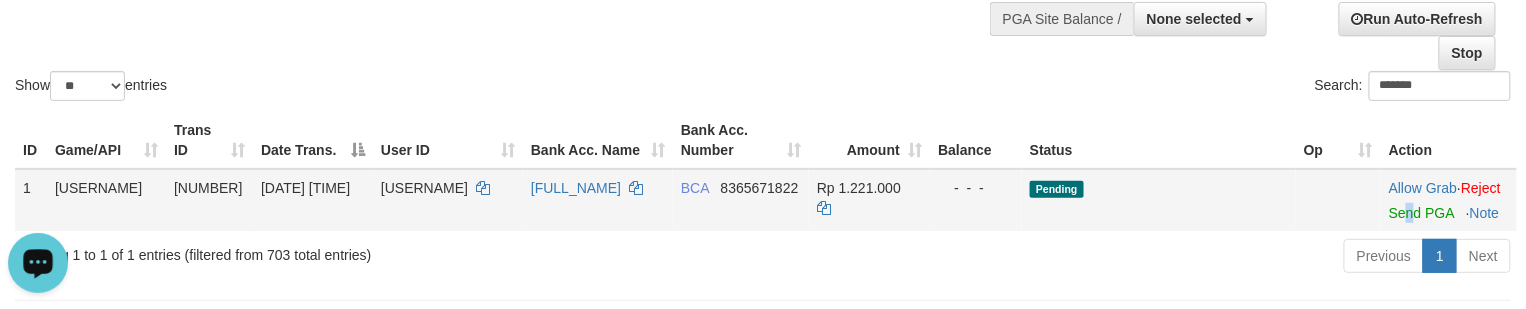 click on "Allow Grab   ·    Reject Send PGA     ·    Note" at bounding box center (1449, 200) 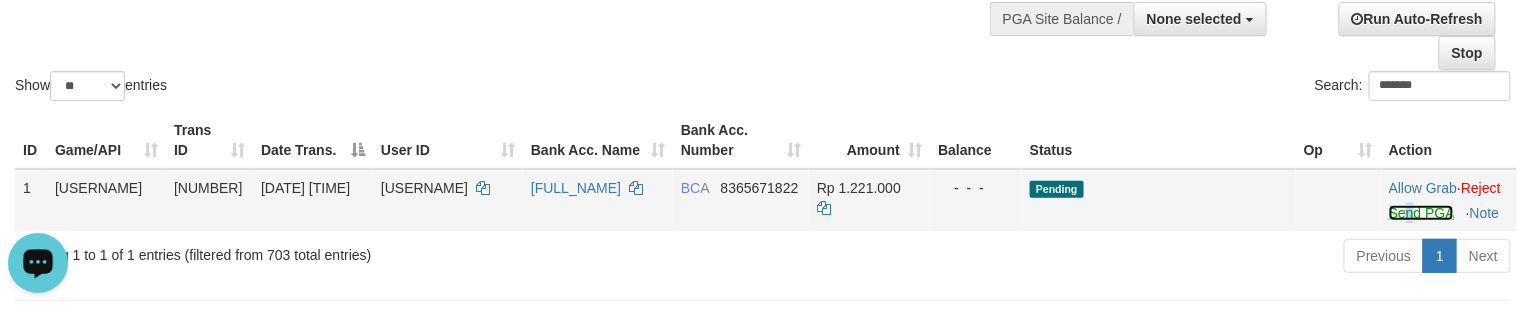 click on "Send PGA" at bounding box center [1421, 213] 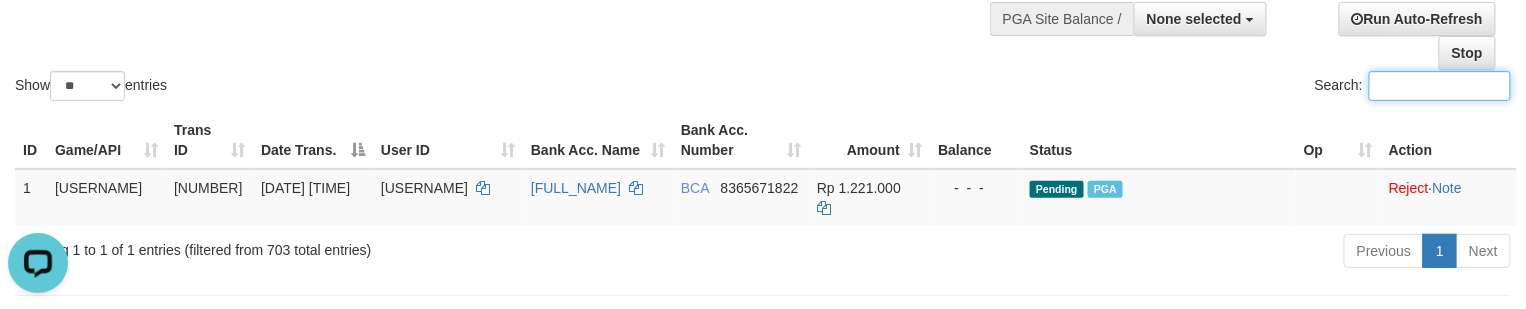 click on "Show  ** ** ** ***  entries Search:" at bounding box center (763, -5) 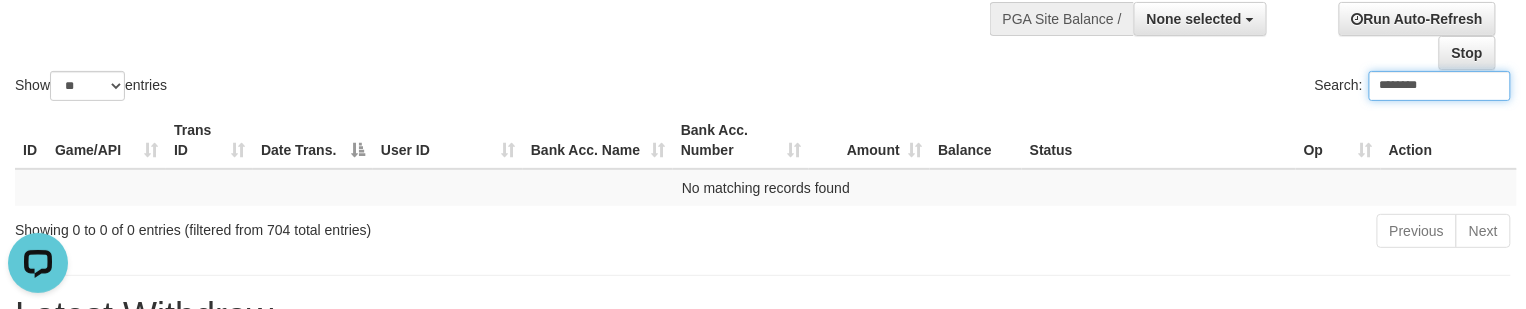 type on "[MASKED_DATA]" 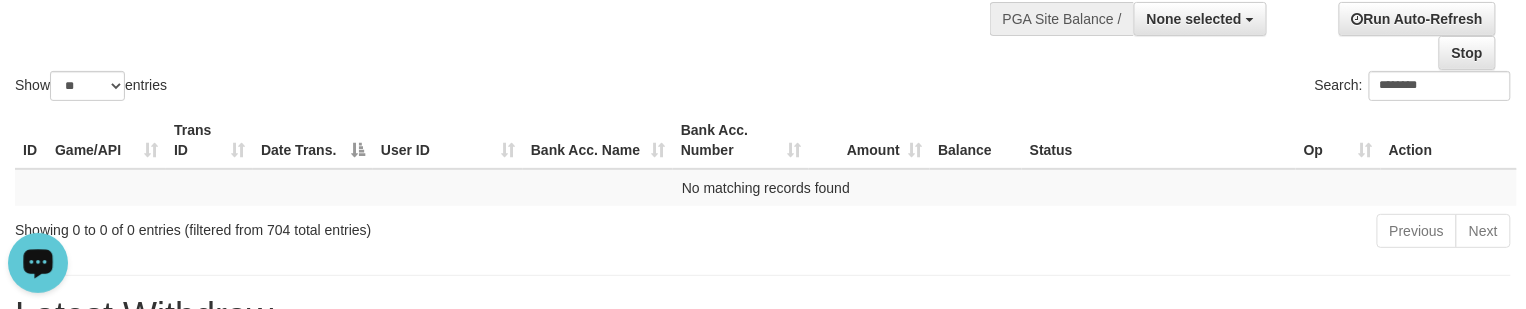 drag, startPoint x: 486, startPoint y: 50, endPoint x: 884, endPoint y: 112, distance: 402.8002 